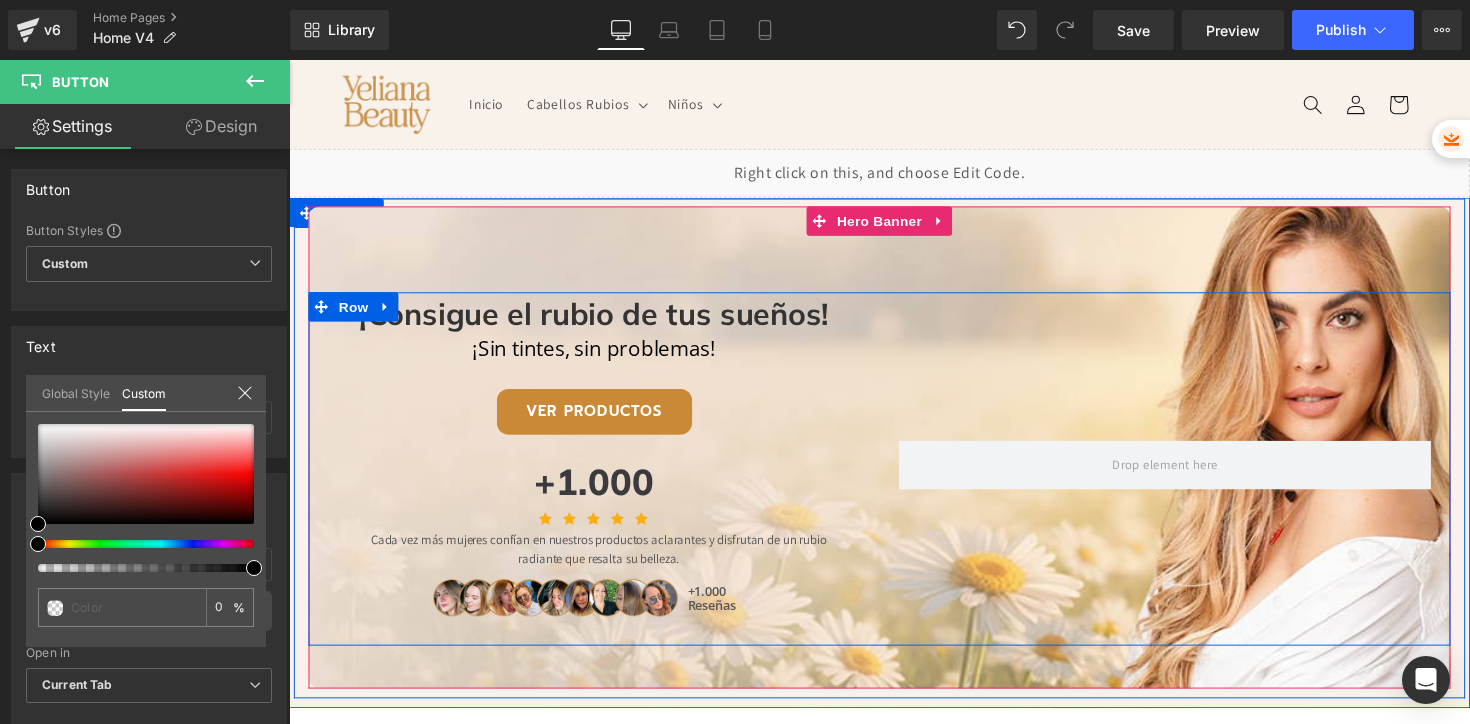scroll, scrollTop: 1682, scrollLeft: 0, axis: vertical 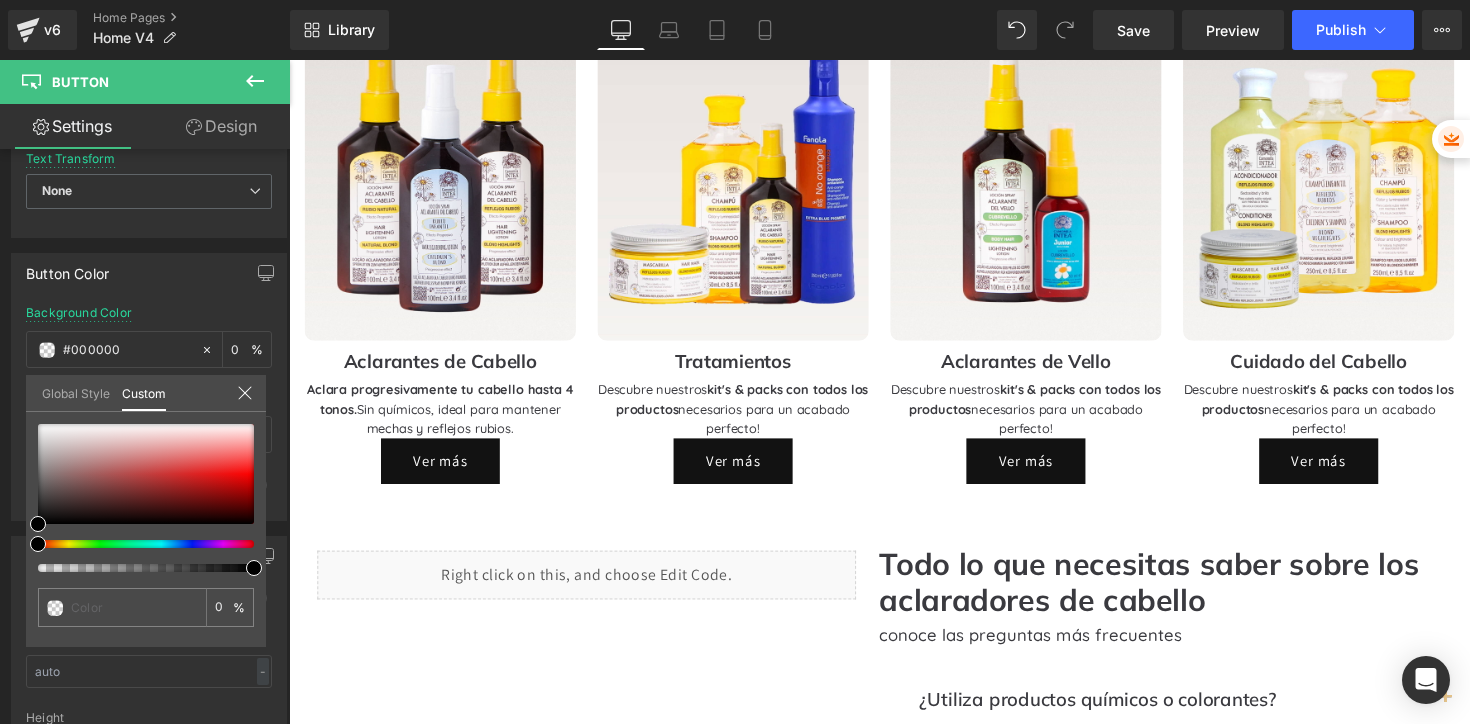 click on "Ir directamente al contenido
Inicio
Cabellos Rubios
Cabellos Rubios
Spray Rubio Natural (El más vendido)
Kit Rubio Natural
Spray Reflejos Rubios
Kit Reflejos Rubios
Spray Cubrevellos" at bounding box center [894, 914] 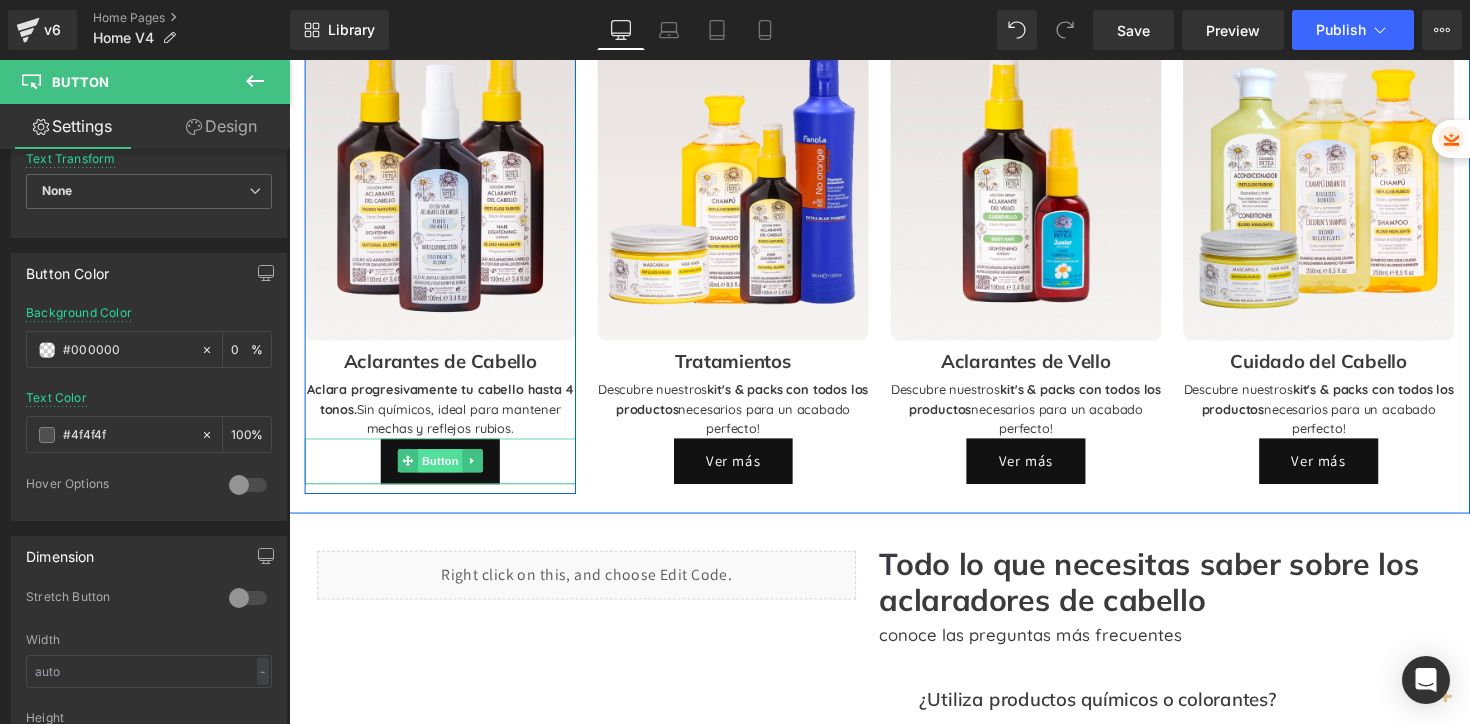 click on "Button" at bounding box center (444, 471) 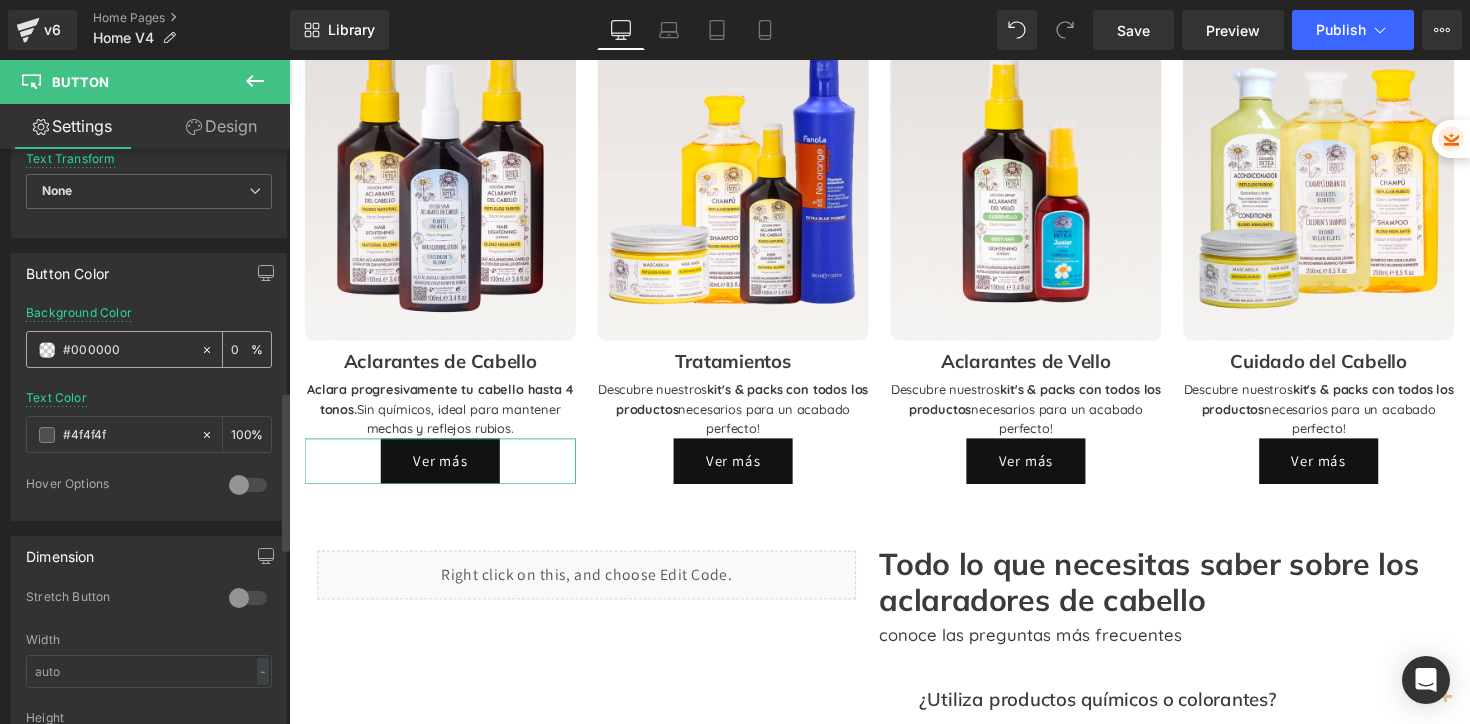 click at bounding box center [47, 350] 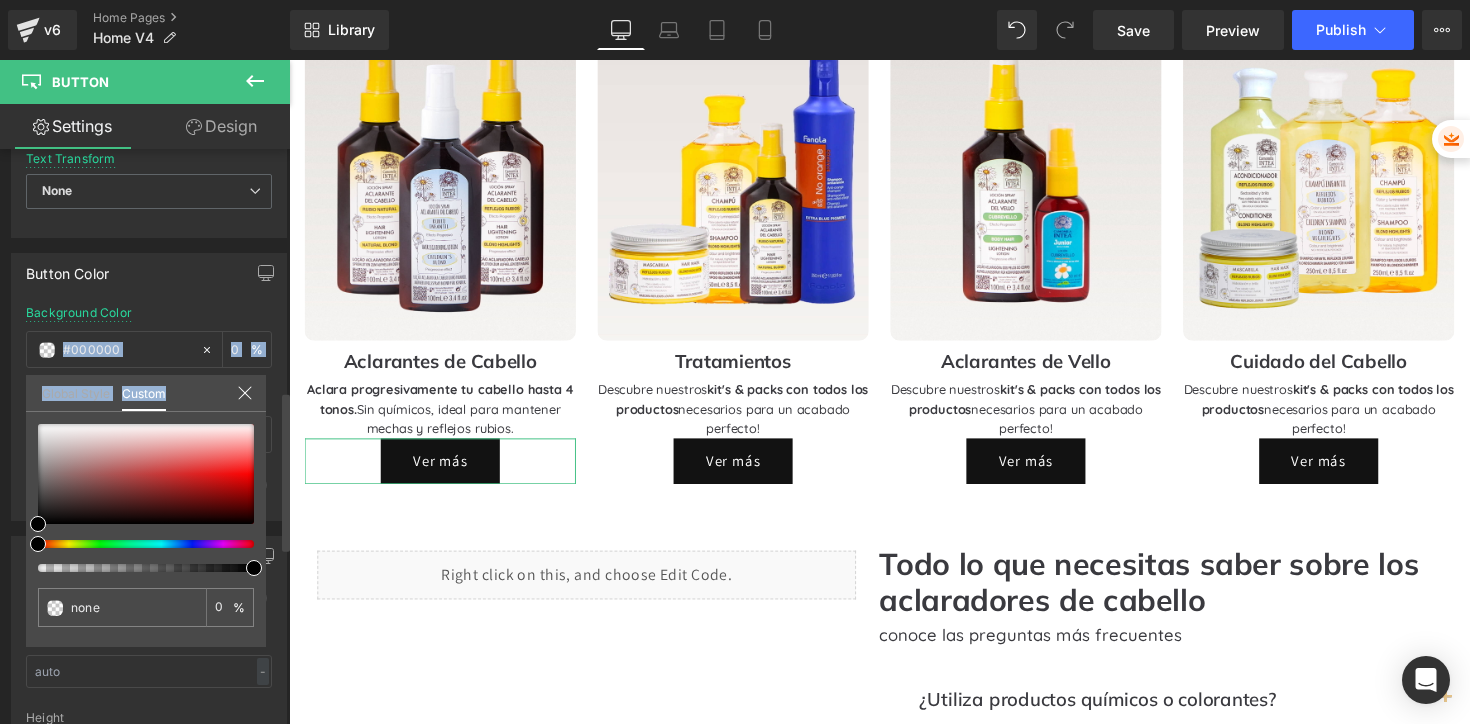drag, startPoint x: 76, startPoint y: 573, endPoint x: 0, endPoint y: 567, distance: 76.23647 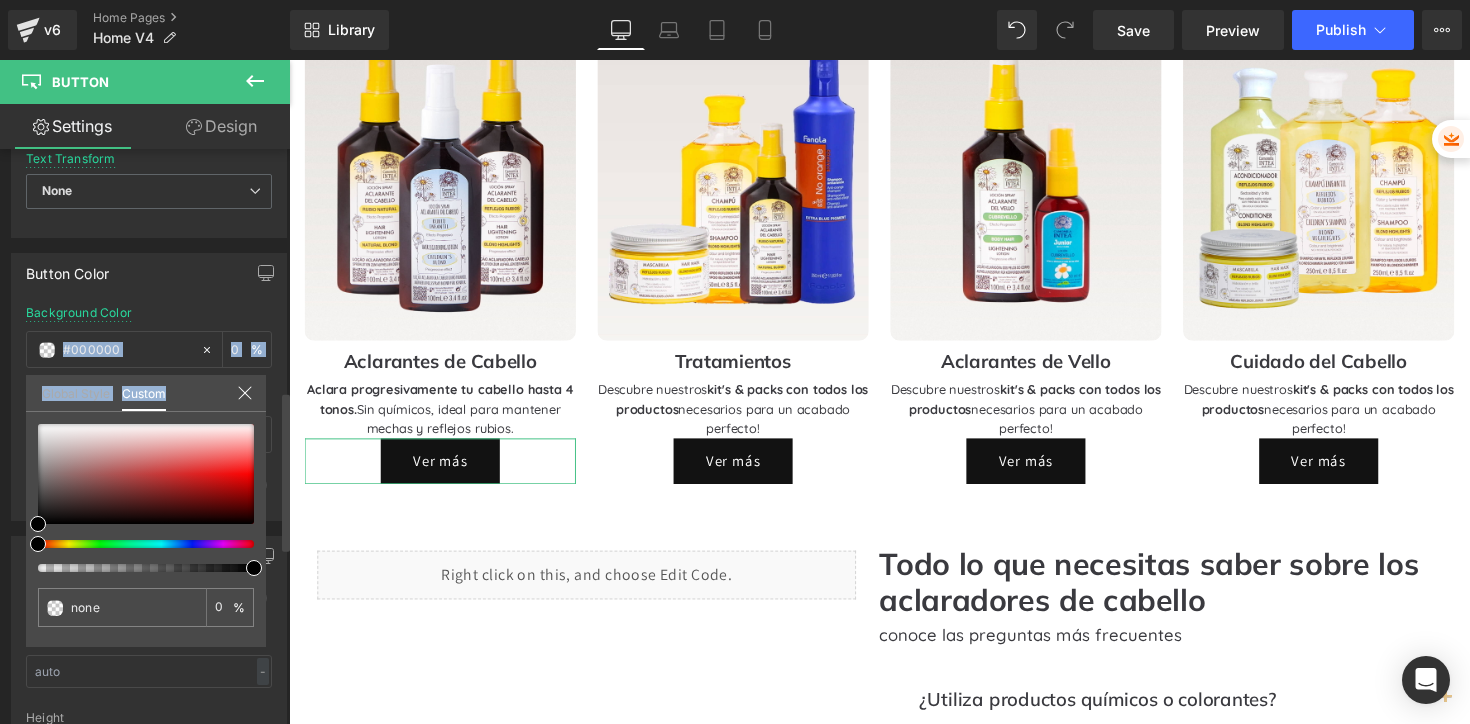 click on "Button Color Background Color #000000 0 % Text Color #4f4f4f 100 % 0 Hover Options Background Color Hover % Text Color Hover % Global Style Custom Setup Global Style none 0 %" at bounding box center [149, 379] 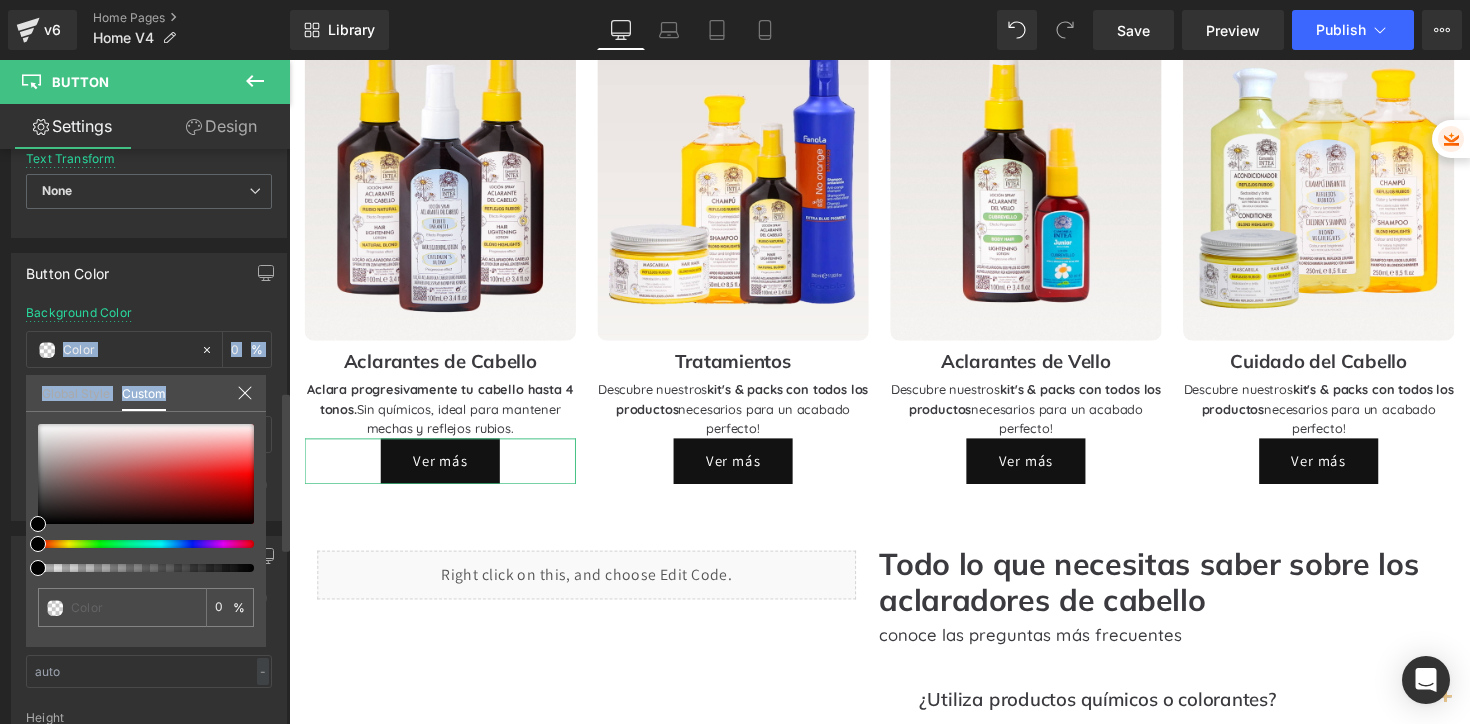 drag, startPoint x: 49, startPoint y: 571, endPoint x: 29, endPoint y: 568, distance: 20.22375 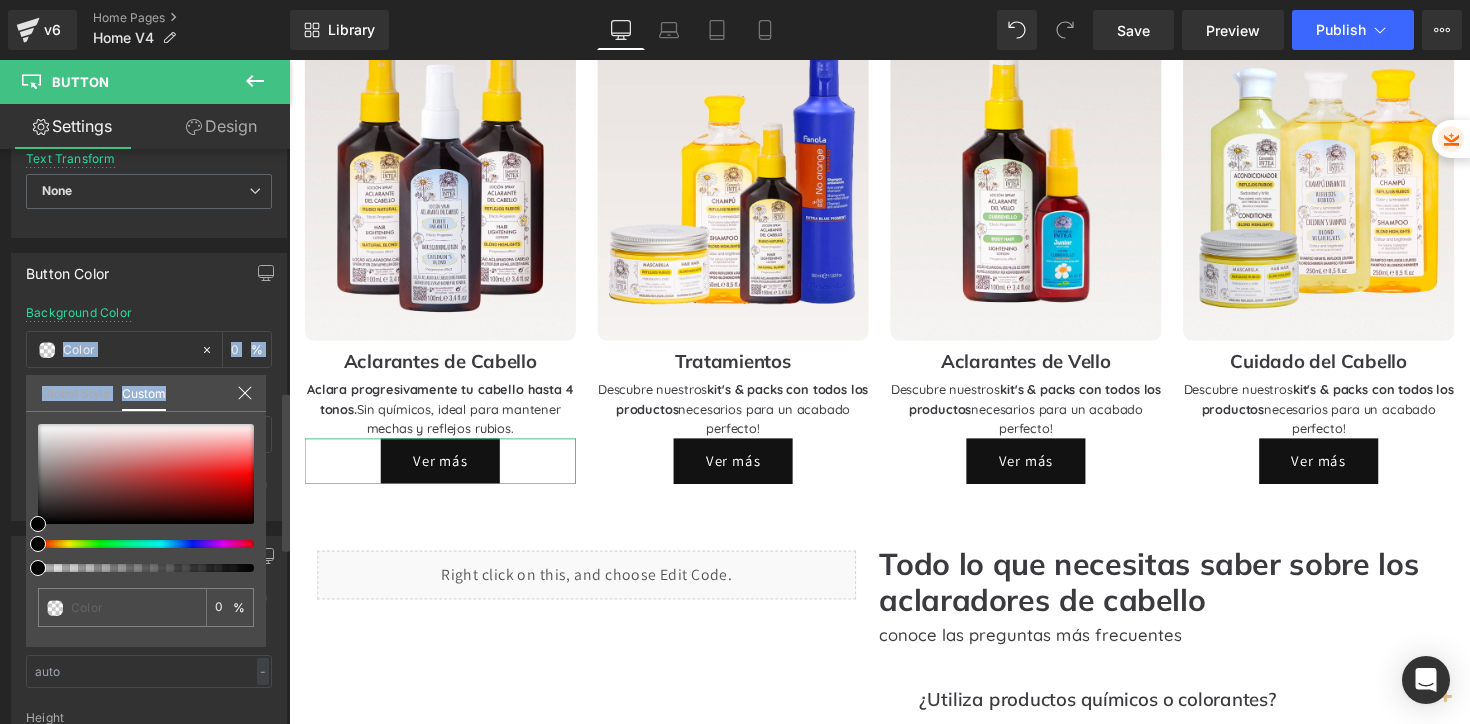 click on "0 %" at bounding box center [146, 535] 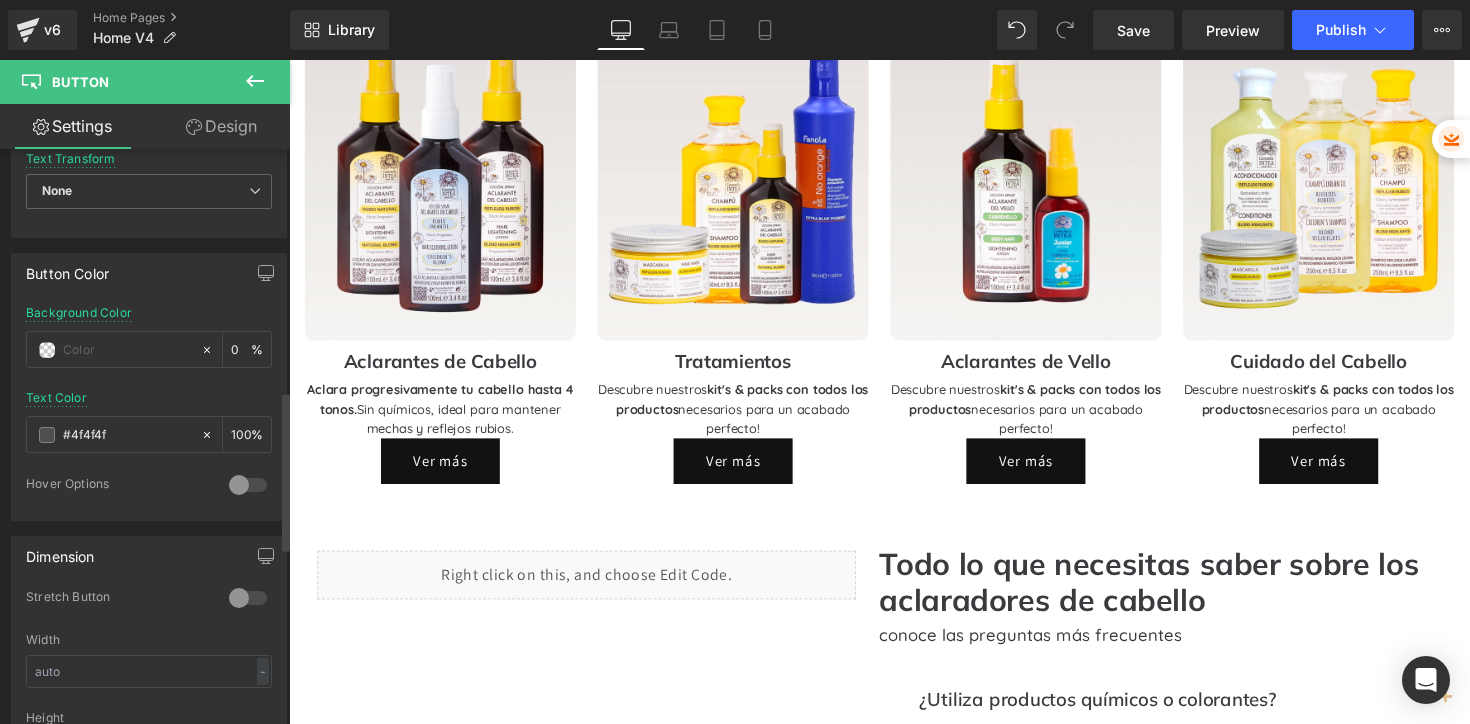 click on "Ir directamente al contenido
Inicio
Cabellos Rubios
Cabellos Rubios
Spray Rubio Natural (El más vendido)
Kit Rubio Natural
Spray Reflejos Rubios
Kit Reflejos Rubios
Spray Cubrevellos" at bounding box center [894, 914] 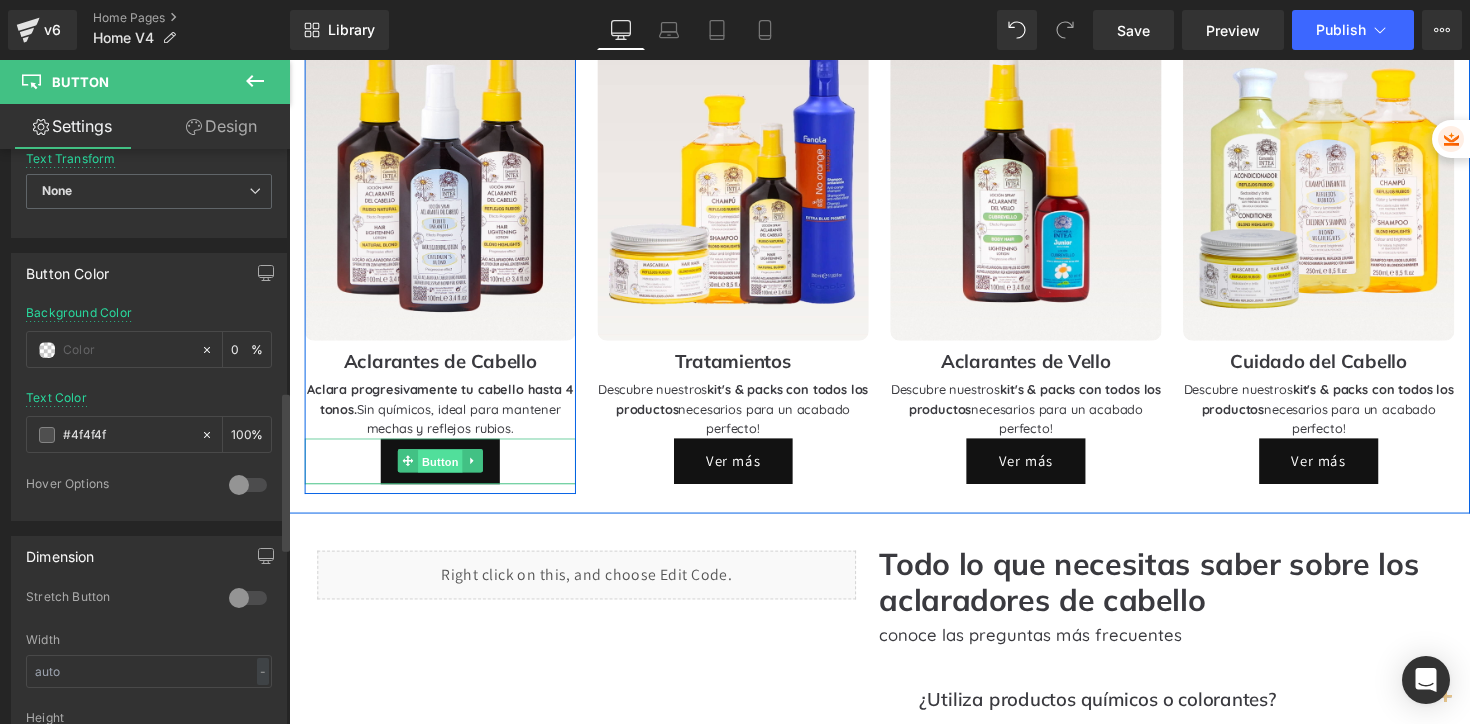 click on "Button" at bounding box center [444, 472] 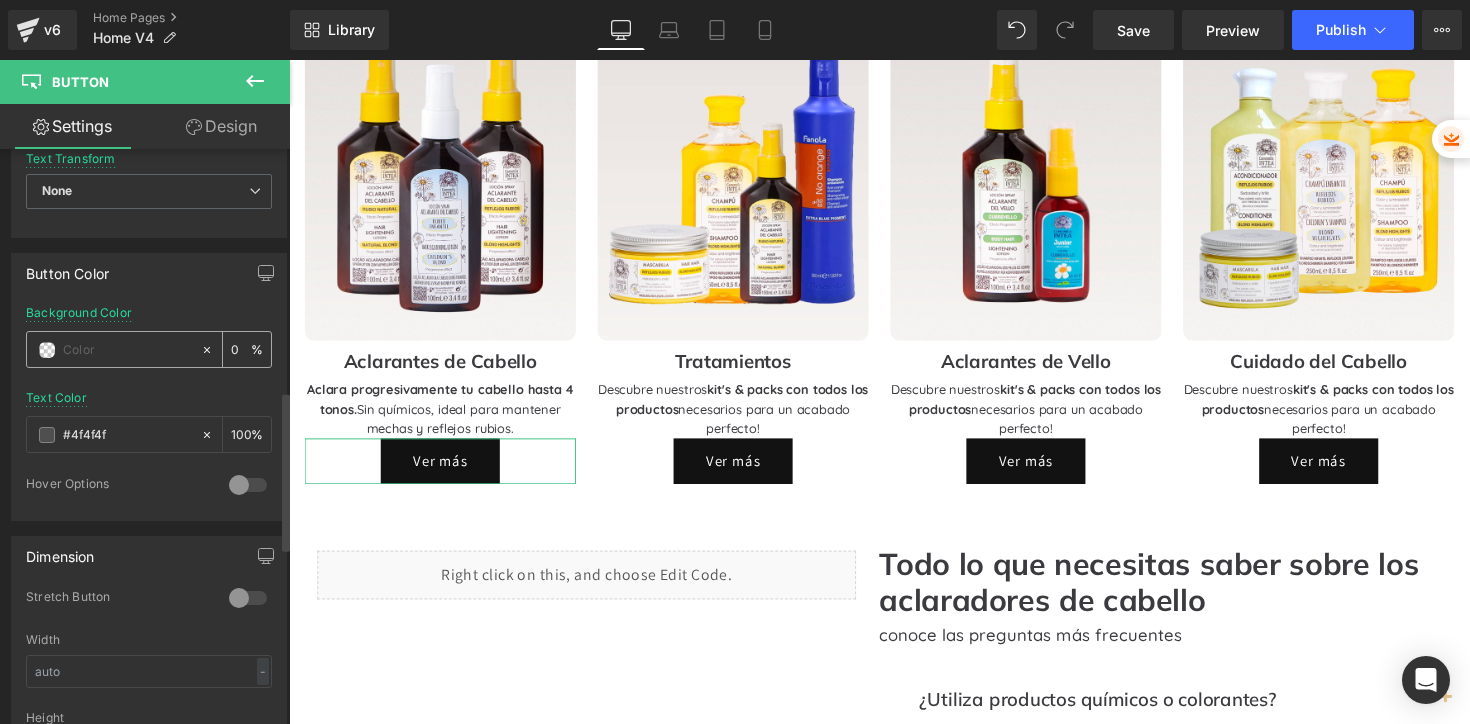 click at bounding box center (47, 350) 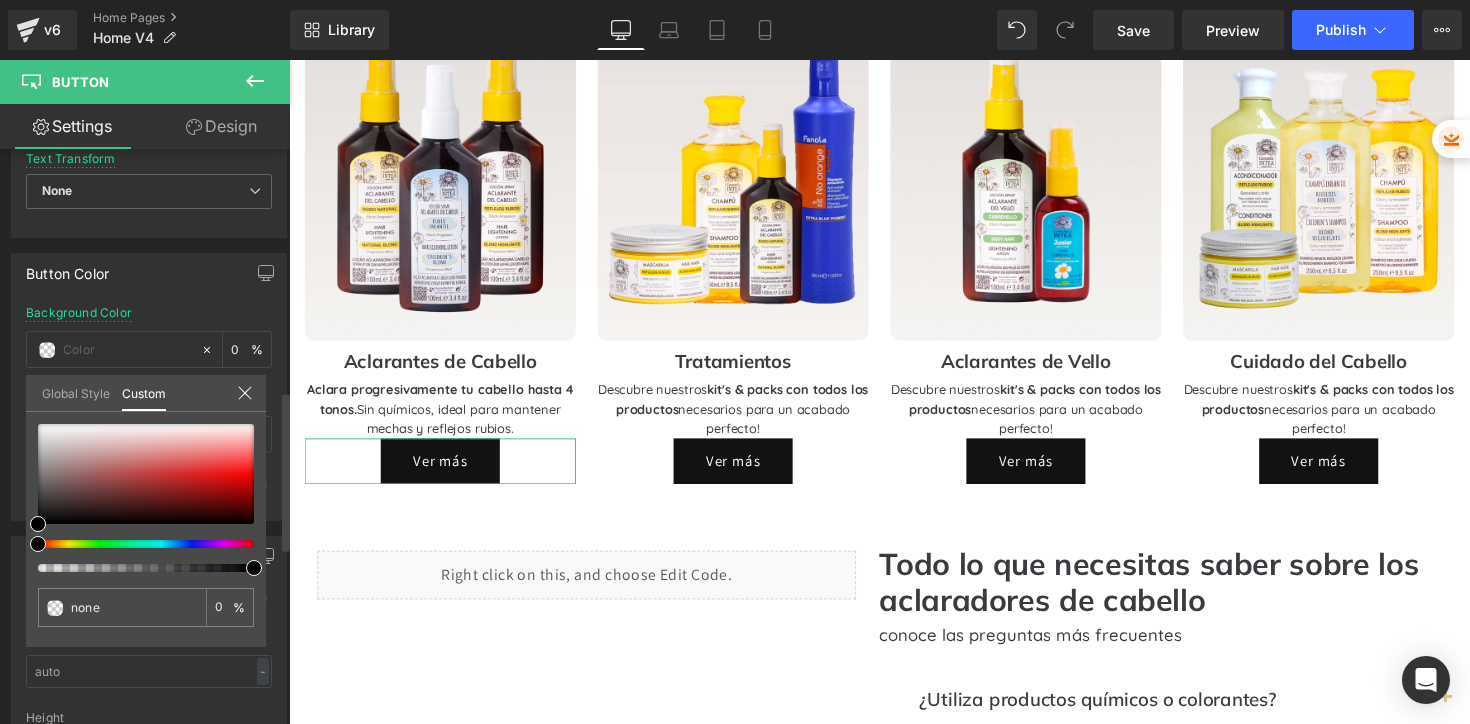 type 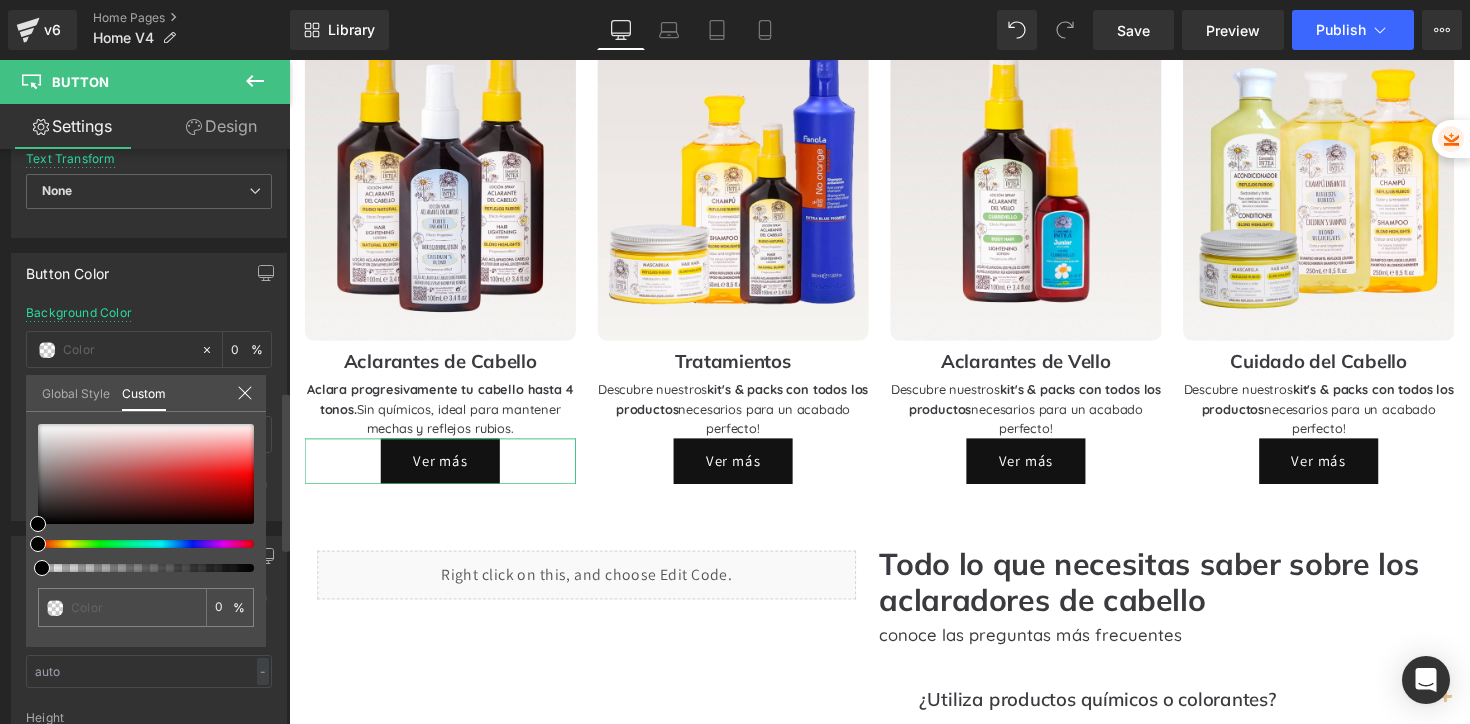 drag, startPoint x: 69, startPoint y: 572, endPoint x: 31, endPoint y: 567, distance: 38.327538 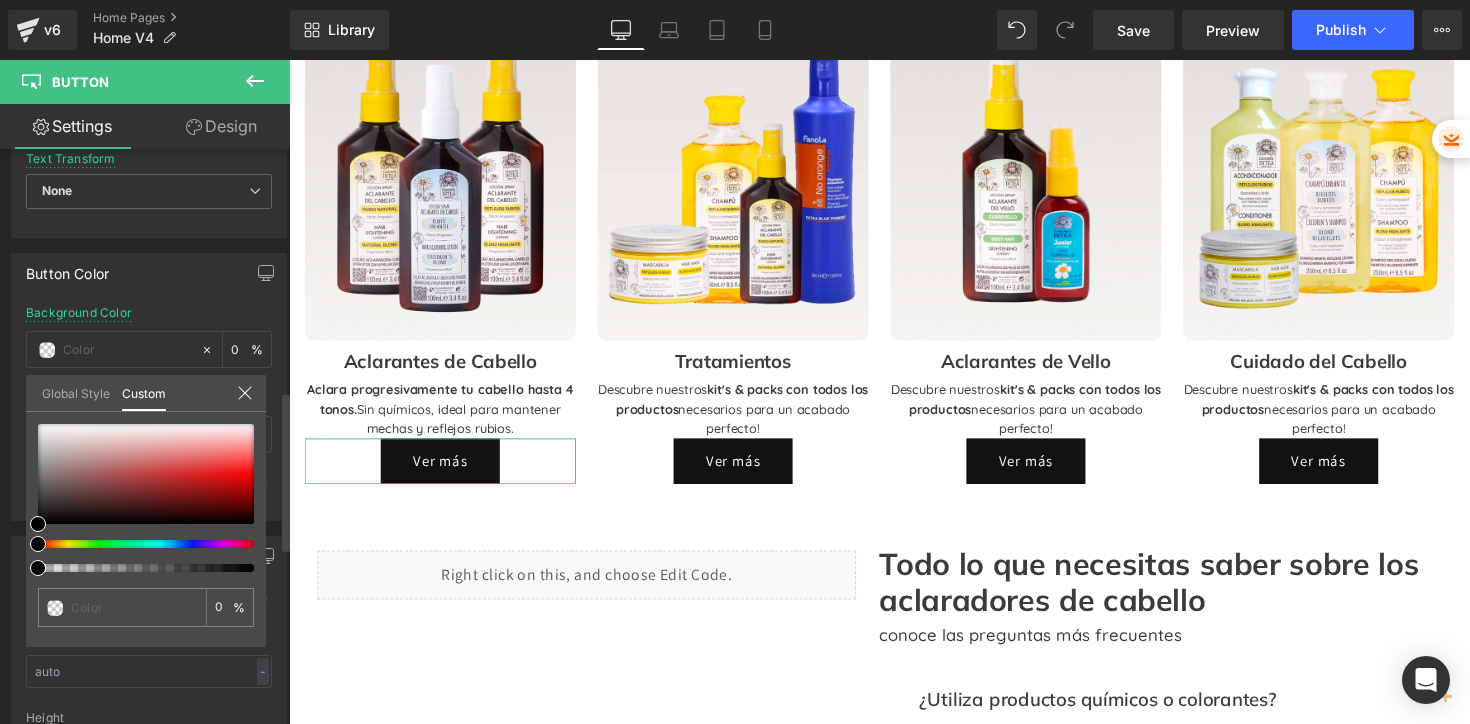 click on "0 %" at bounding box center (146, 535) 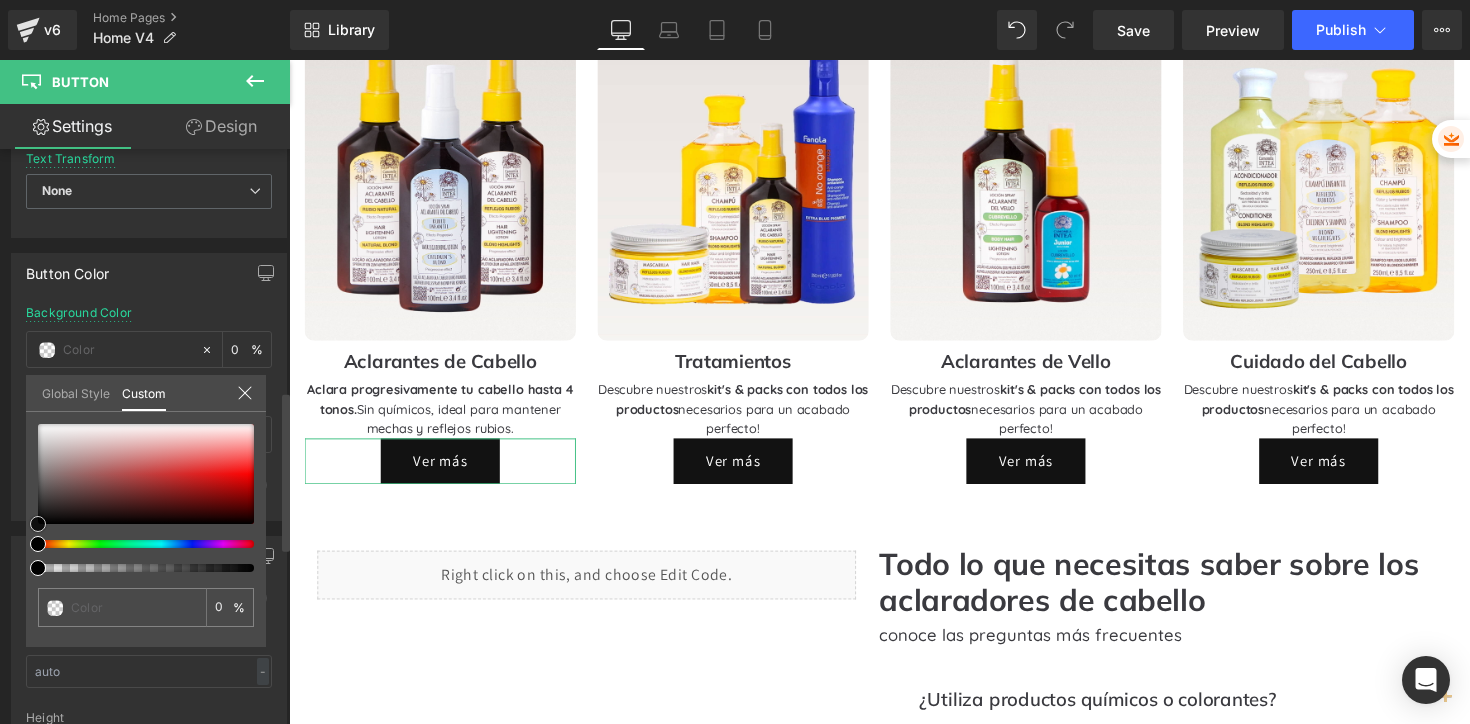 type on "#020202" 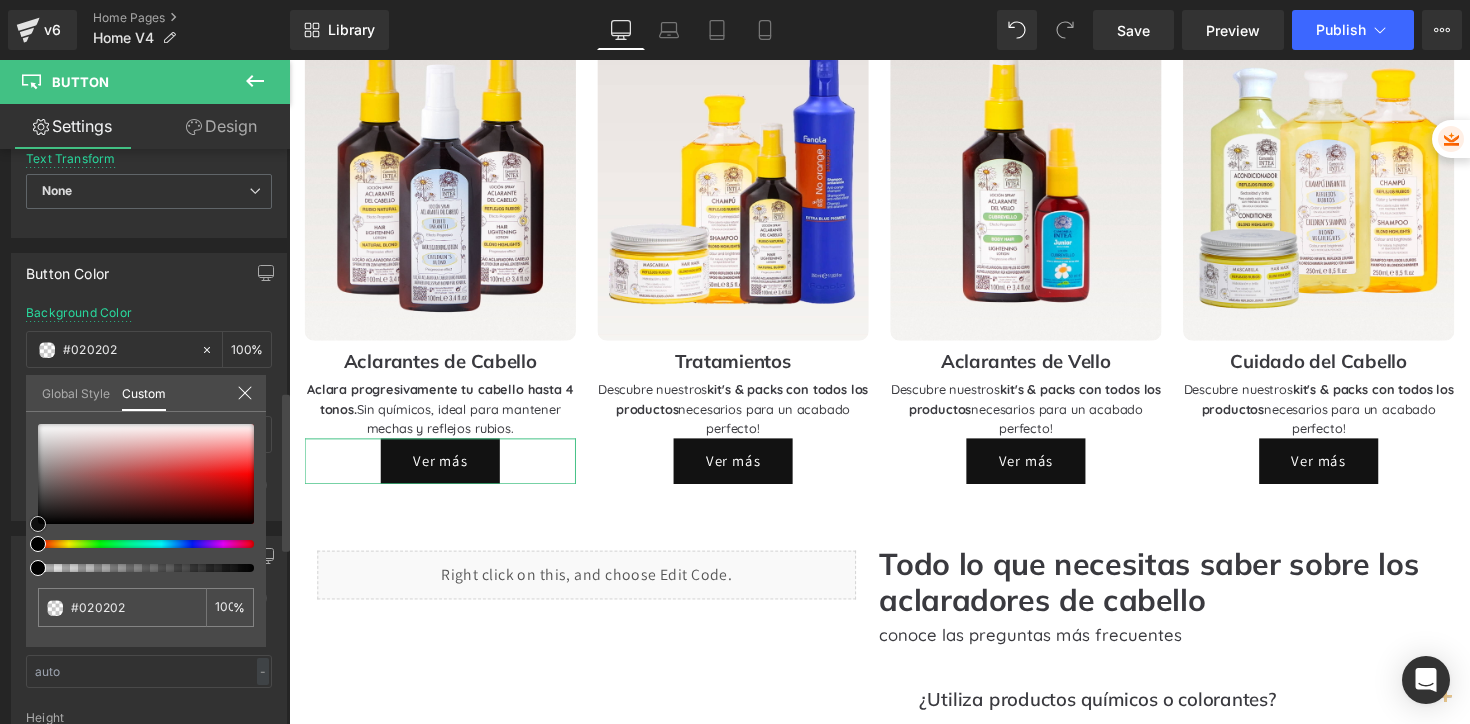 type on "#070707" 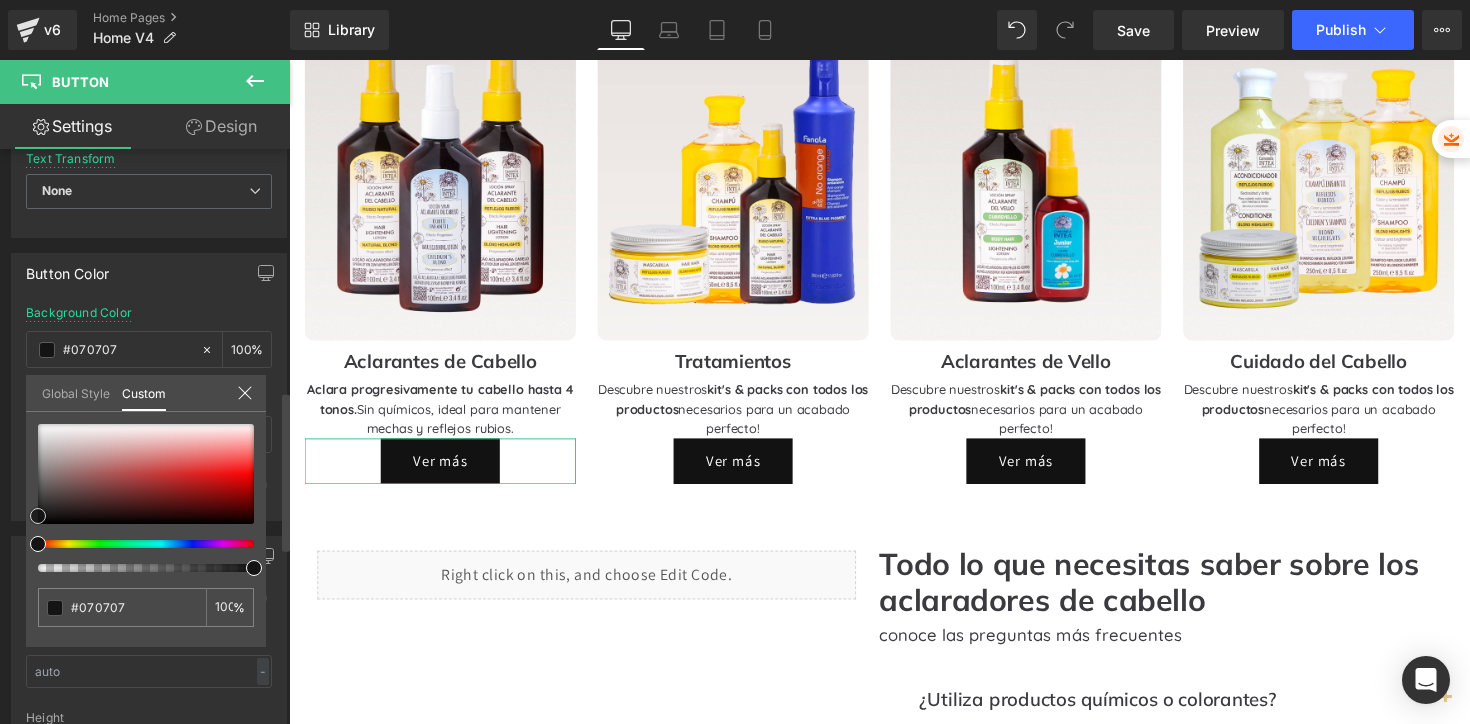 type on "#141414" 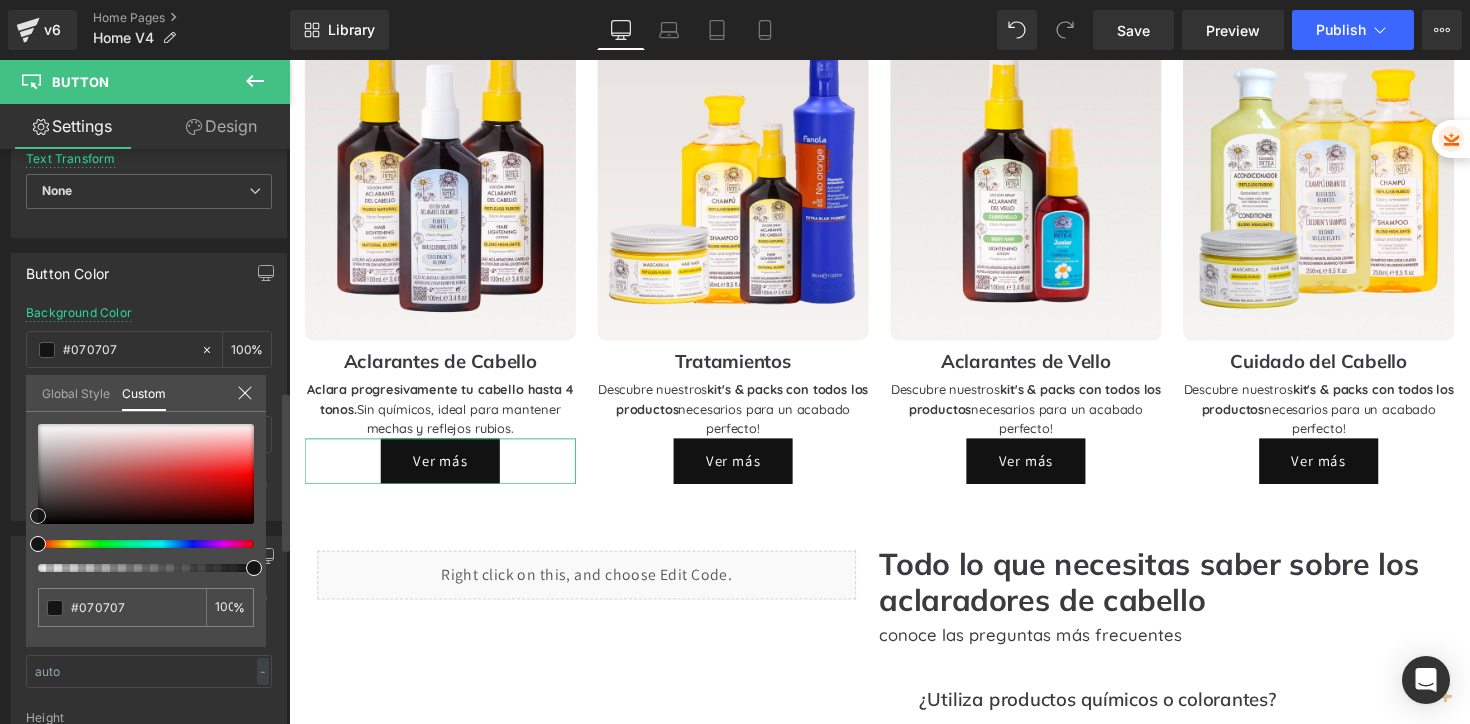 type on "#141414" 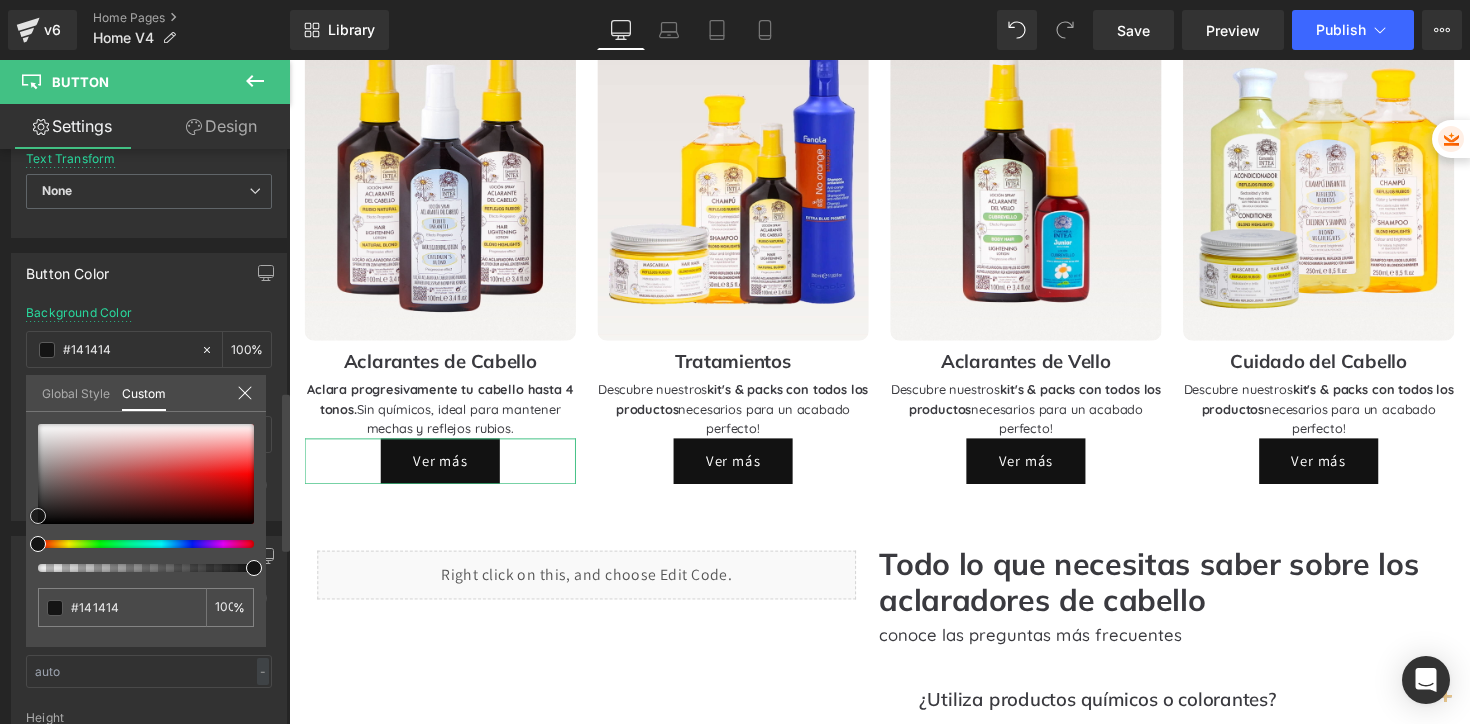 type on "#212121" 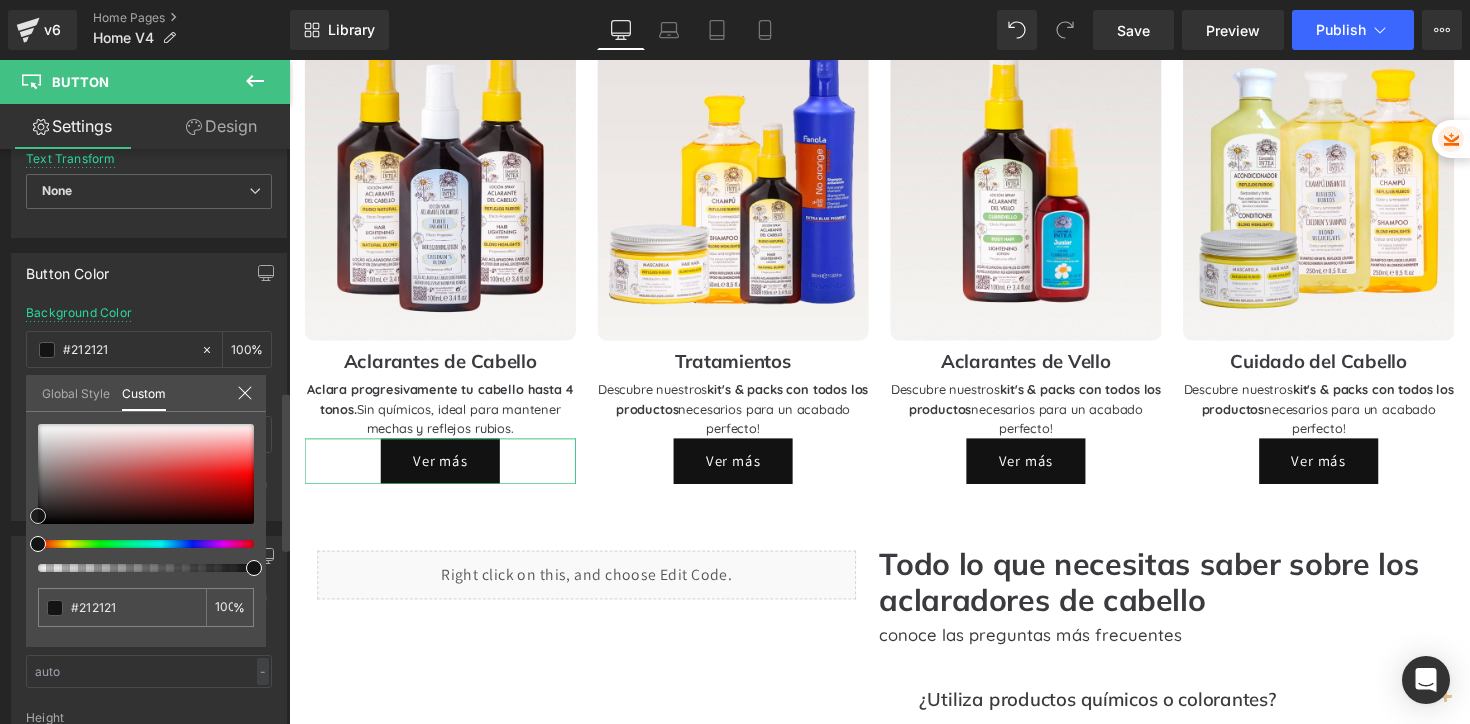 type on "#3f3f3f" 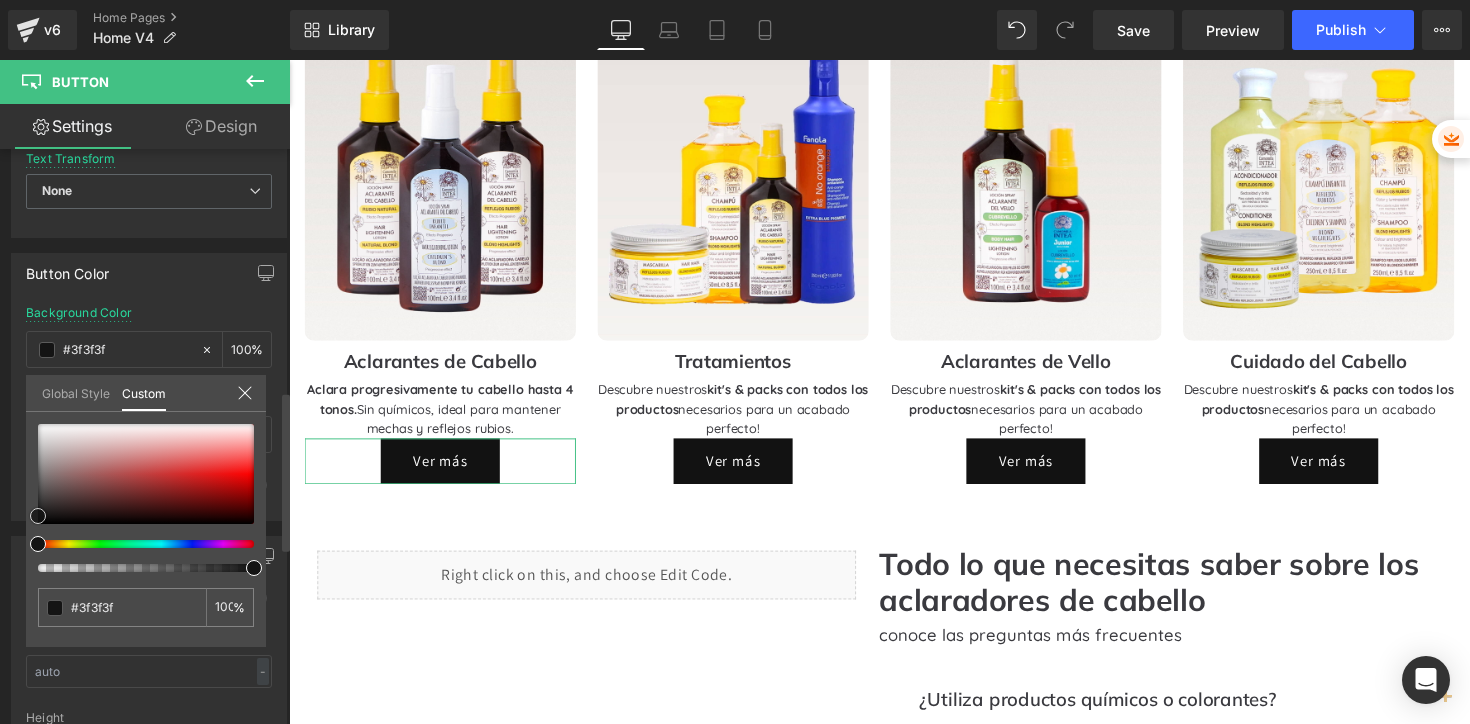 type on "#444444" 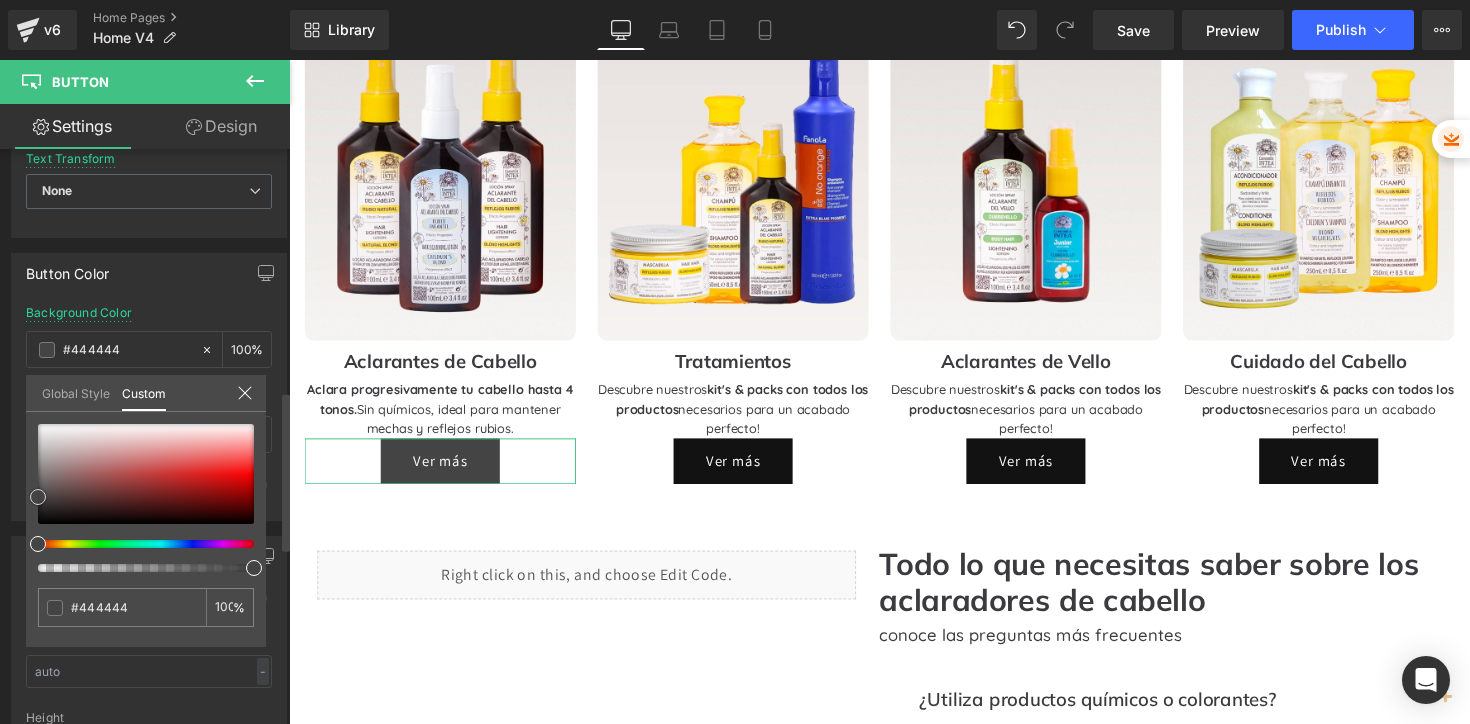 type on "#262626" 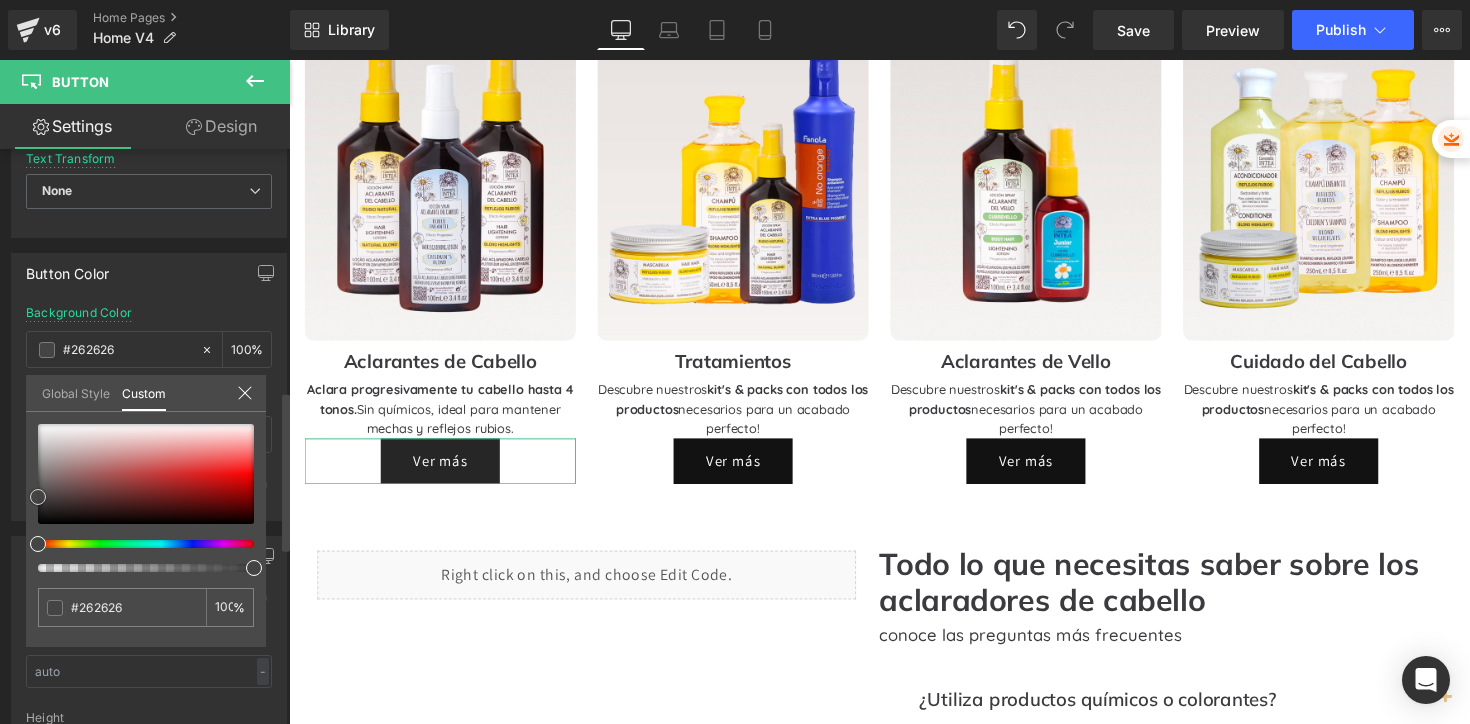 type on "#0a0a0a" 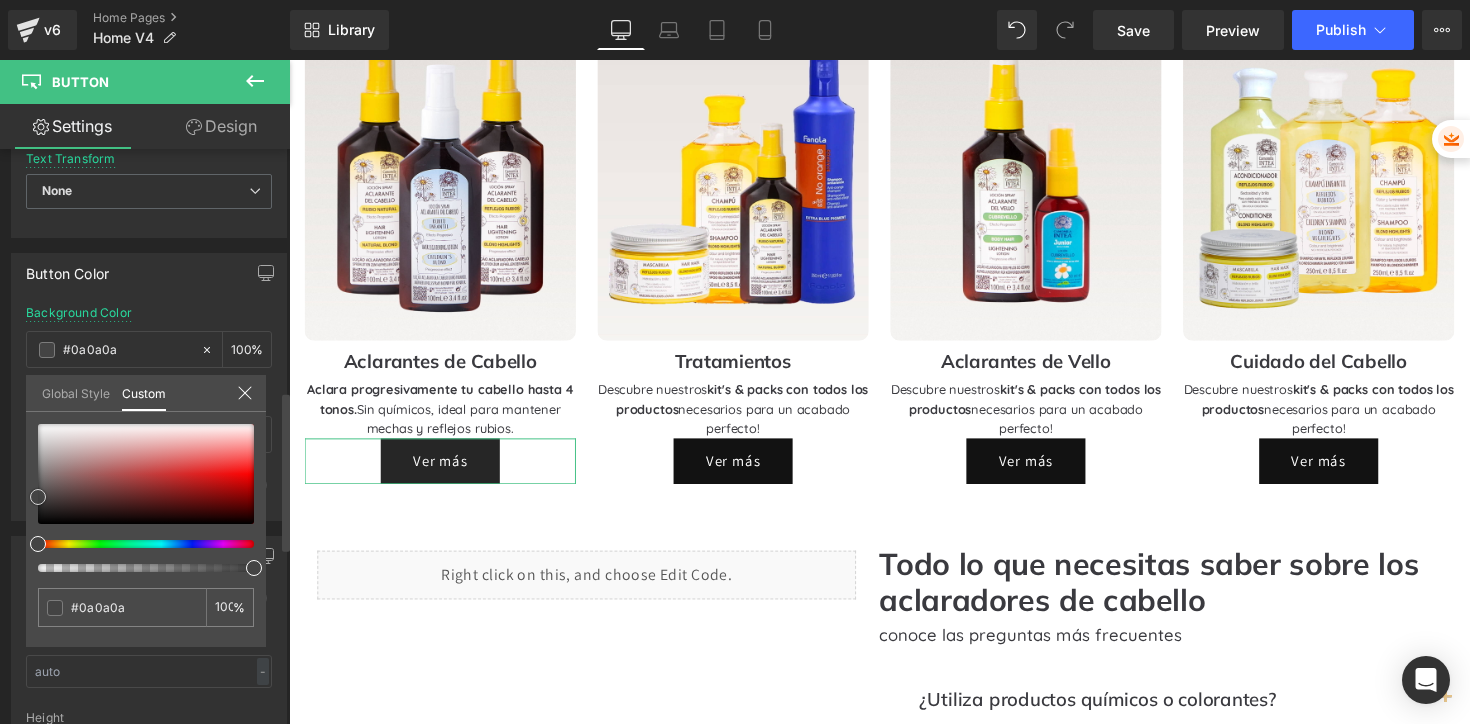 type on "#000000" 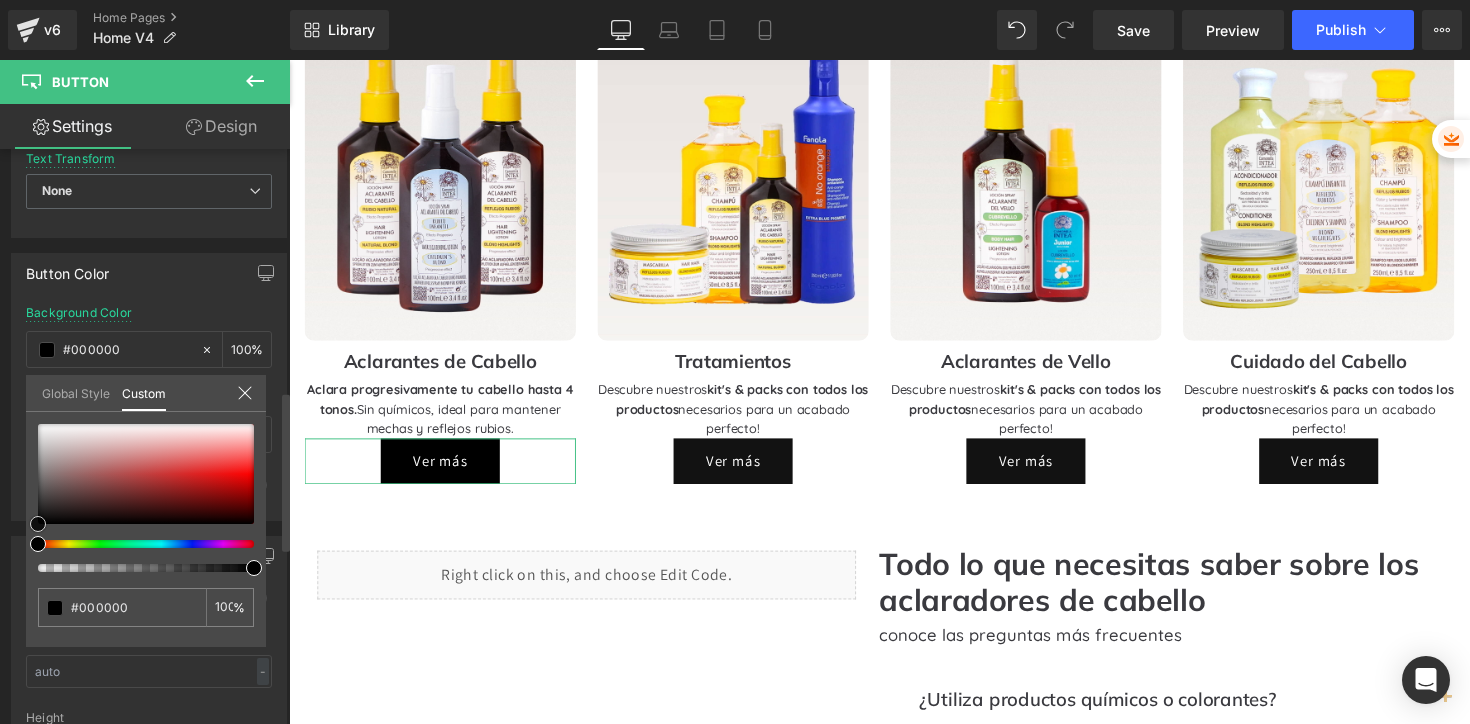 drag, startPoint x: 37, startPoint y: 514, endPoint x: 34, endPoint y: 529, distance: 15.297058 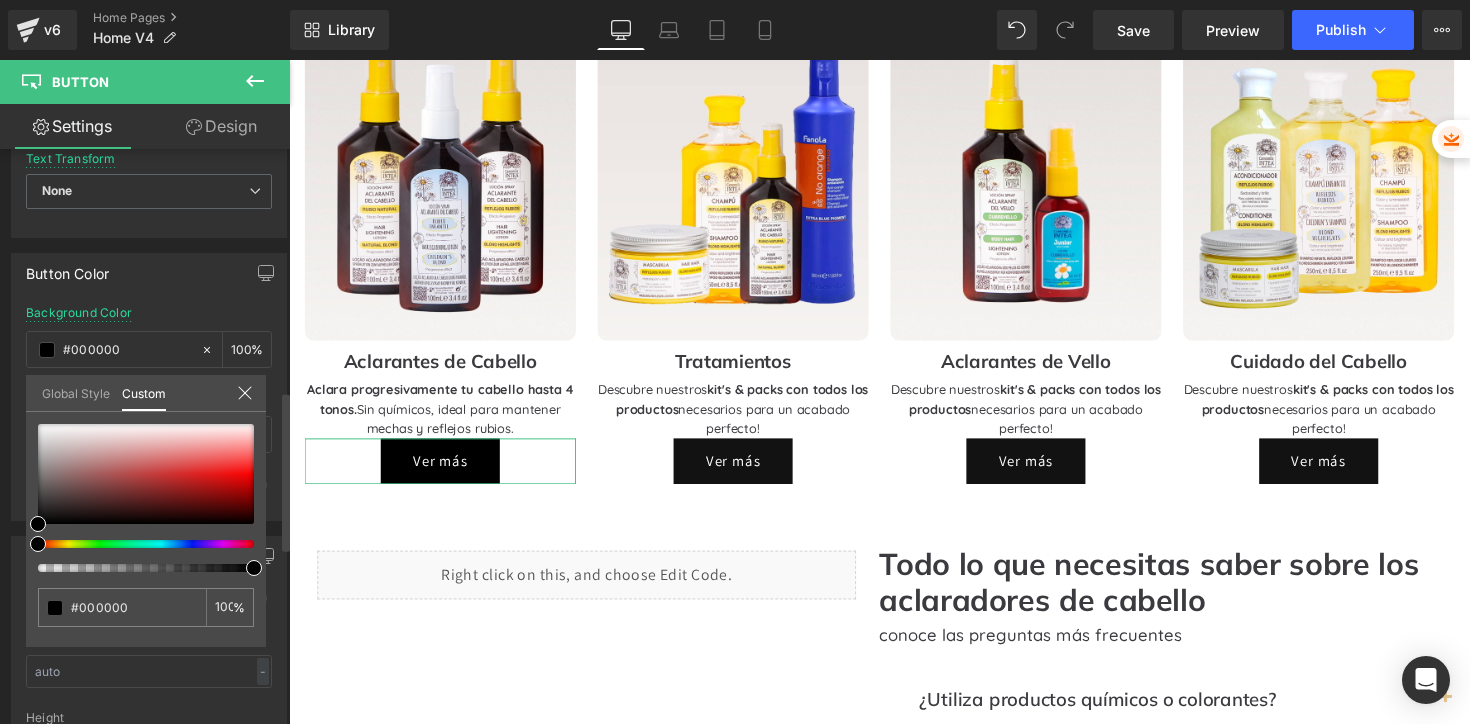 click on "#000000 100 %" at bounding box center (146, 535) 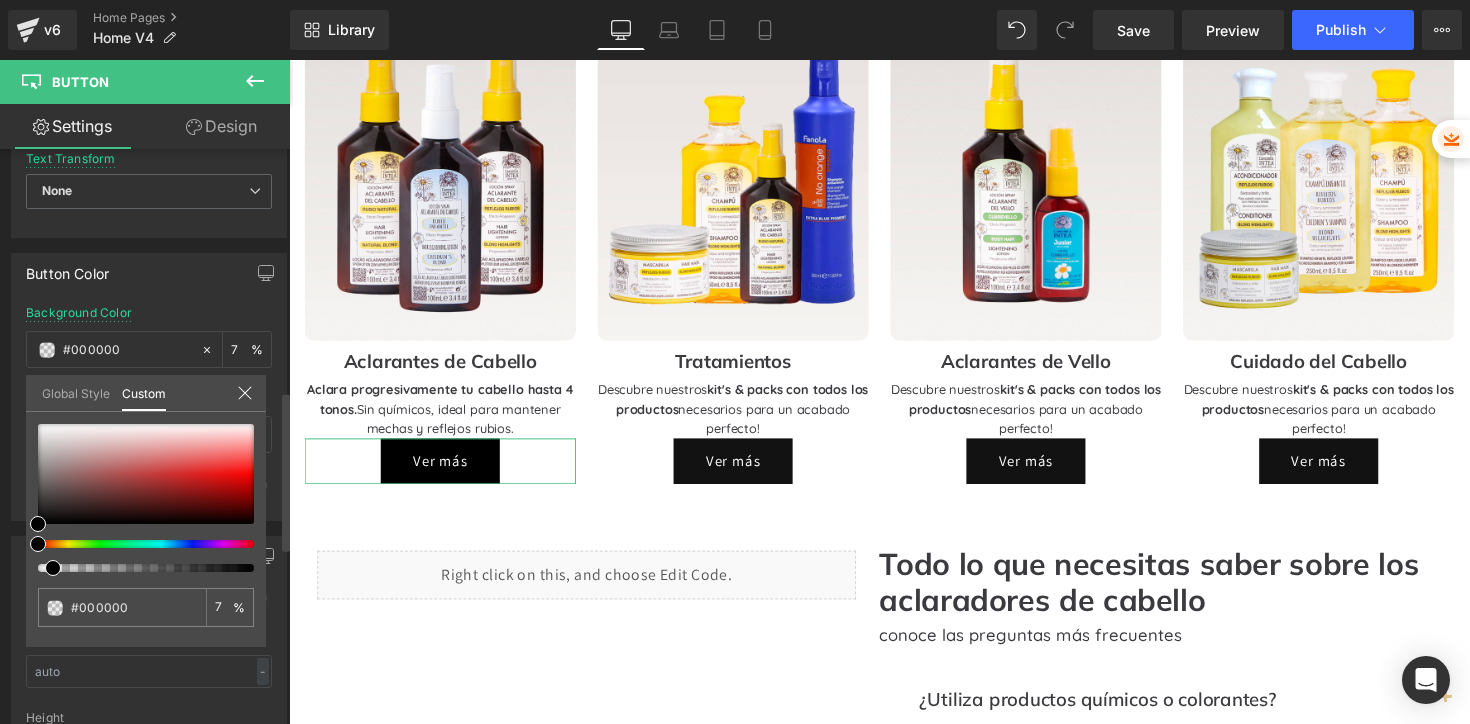 click at bounding box center (138, 568) 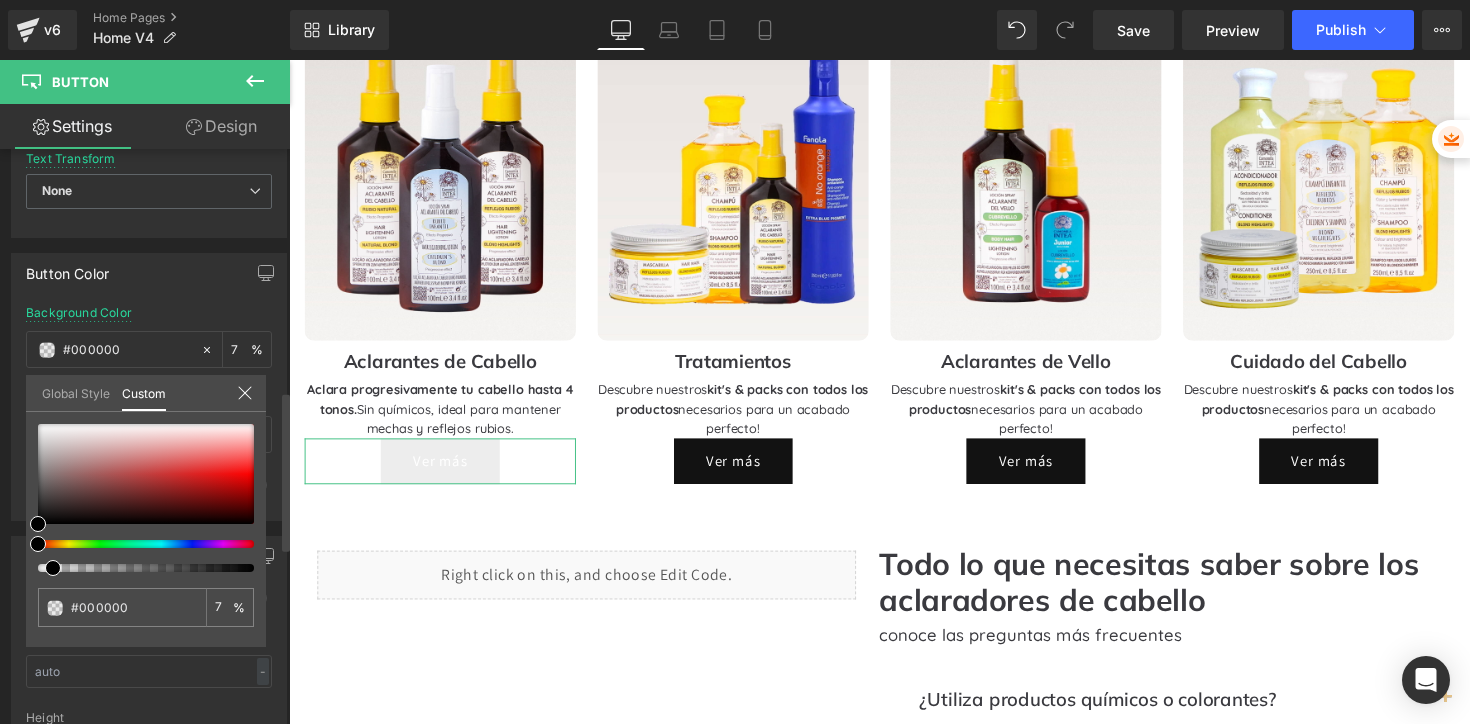 type on "10" 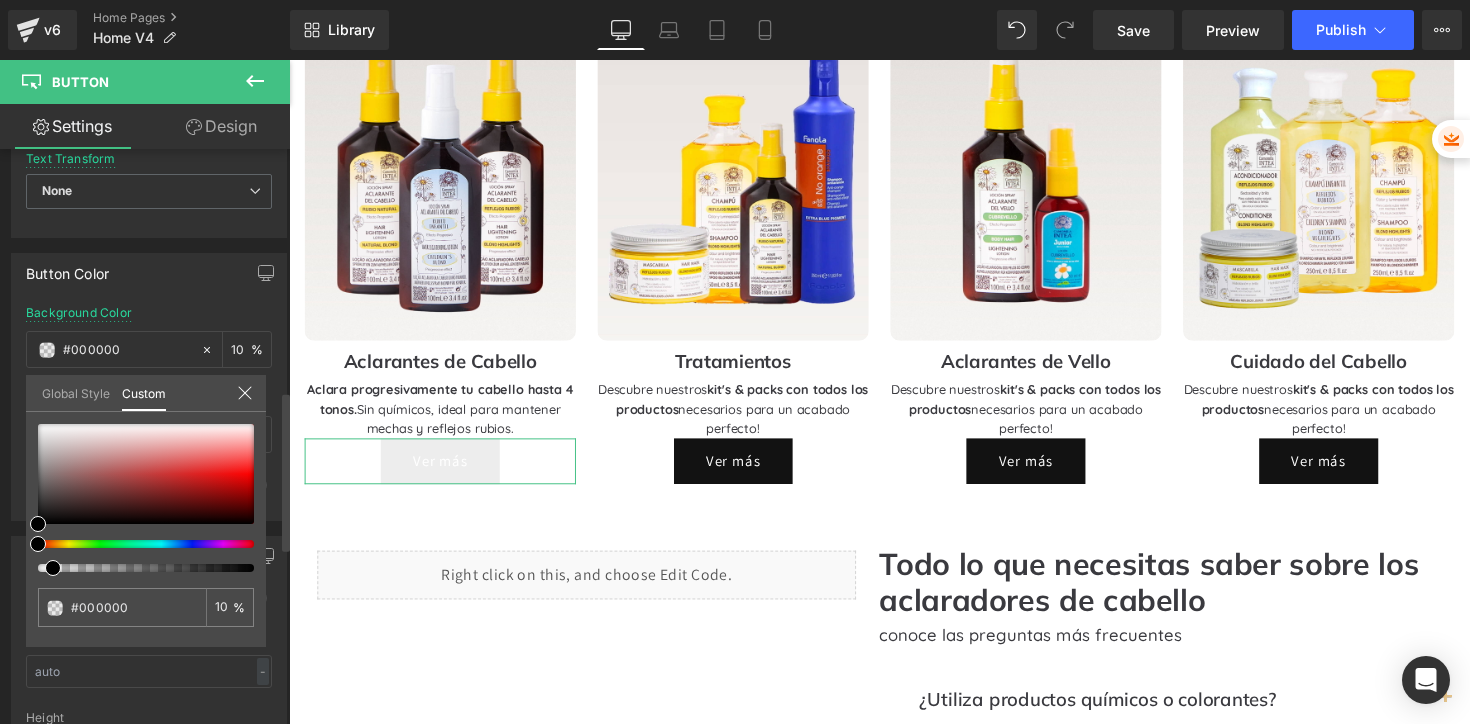 type on "2" 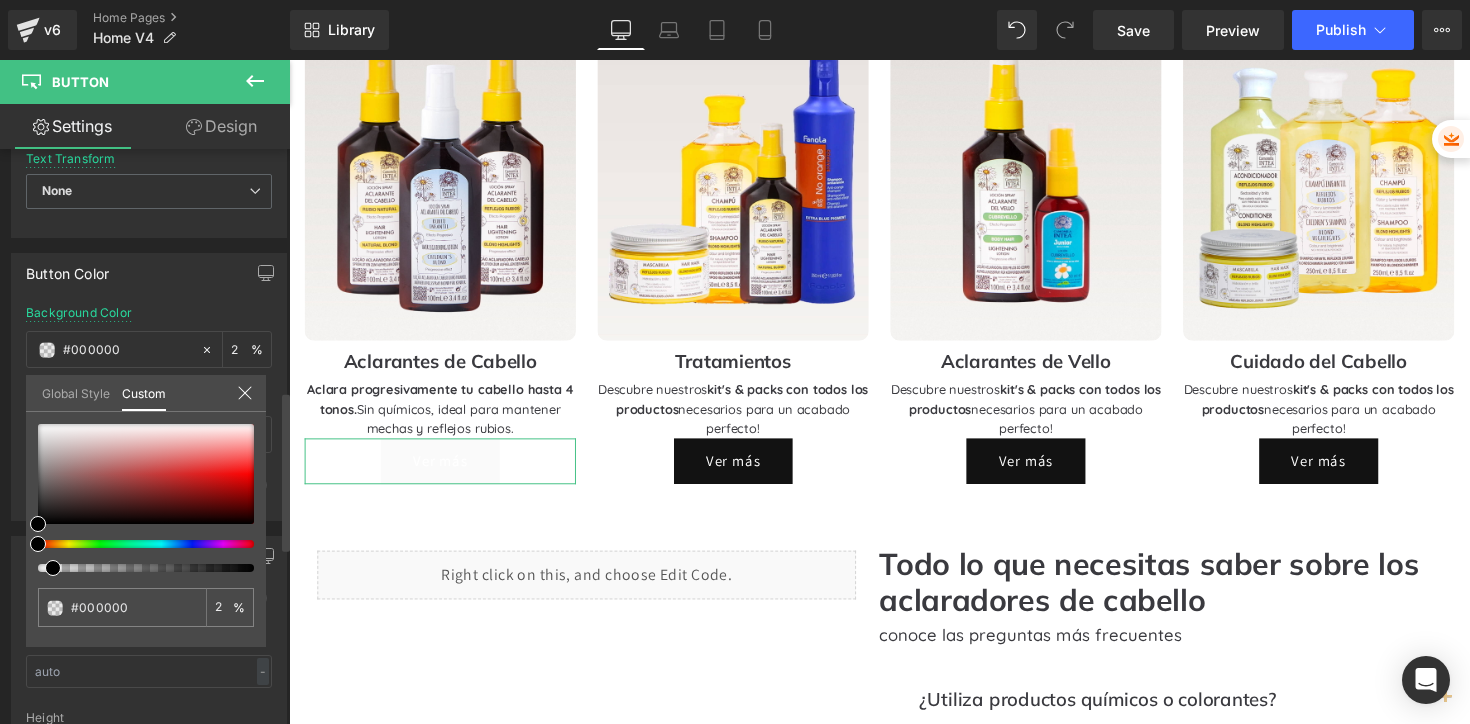 type on "0" 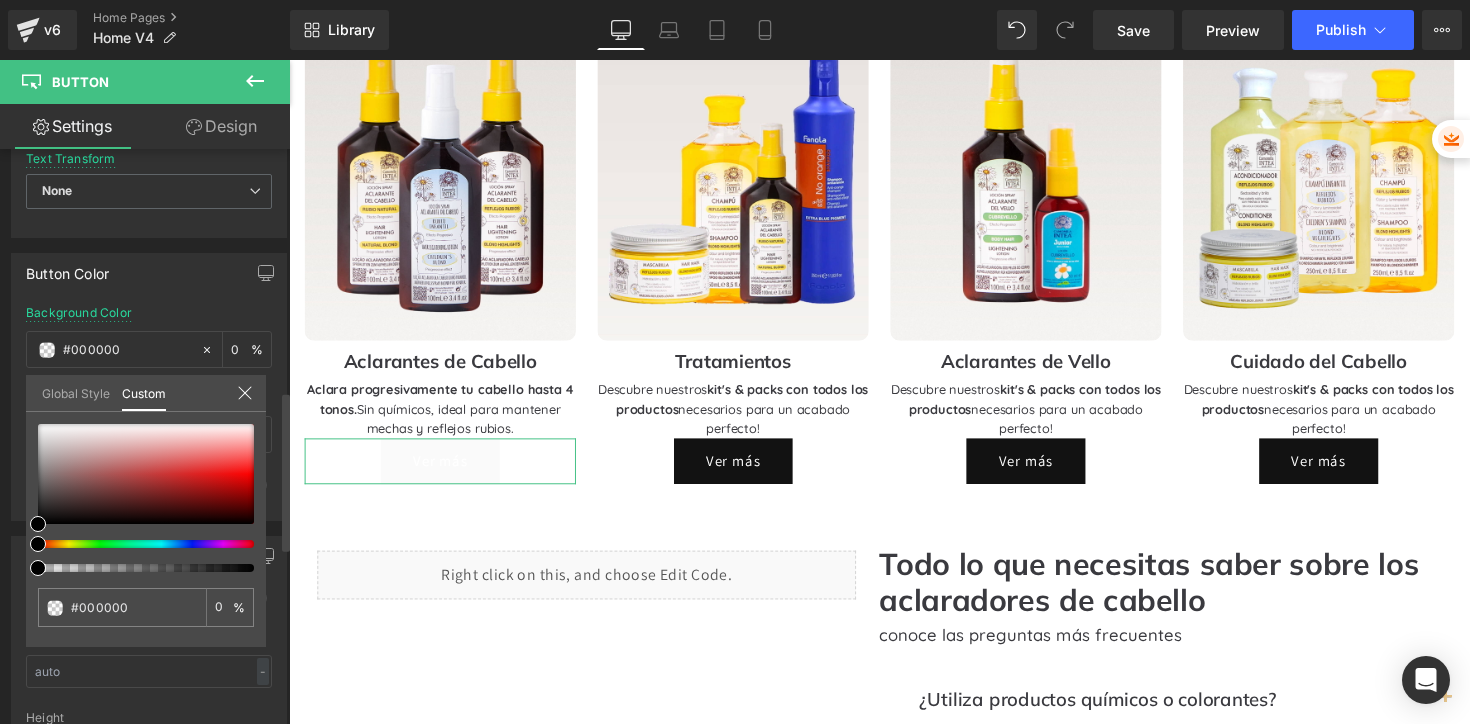 drag, startPoint x: 45, startPoint y: 567, endPoint x: 2, endPoint y: 555, distance: 44.64303 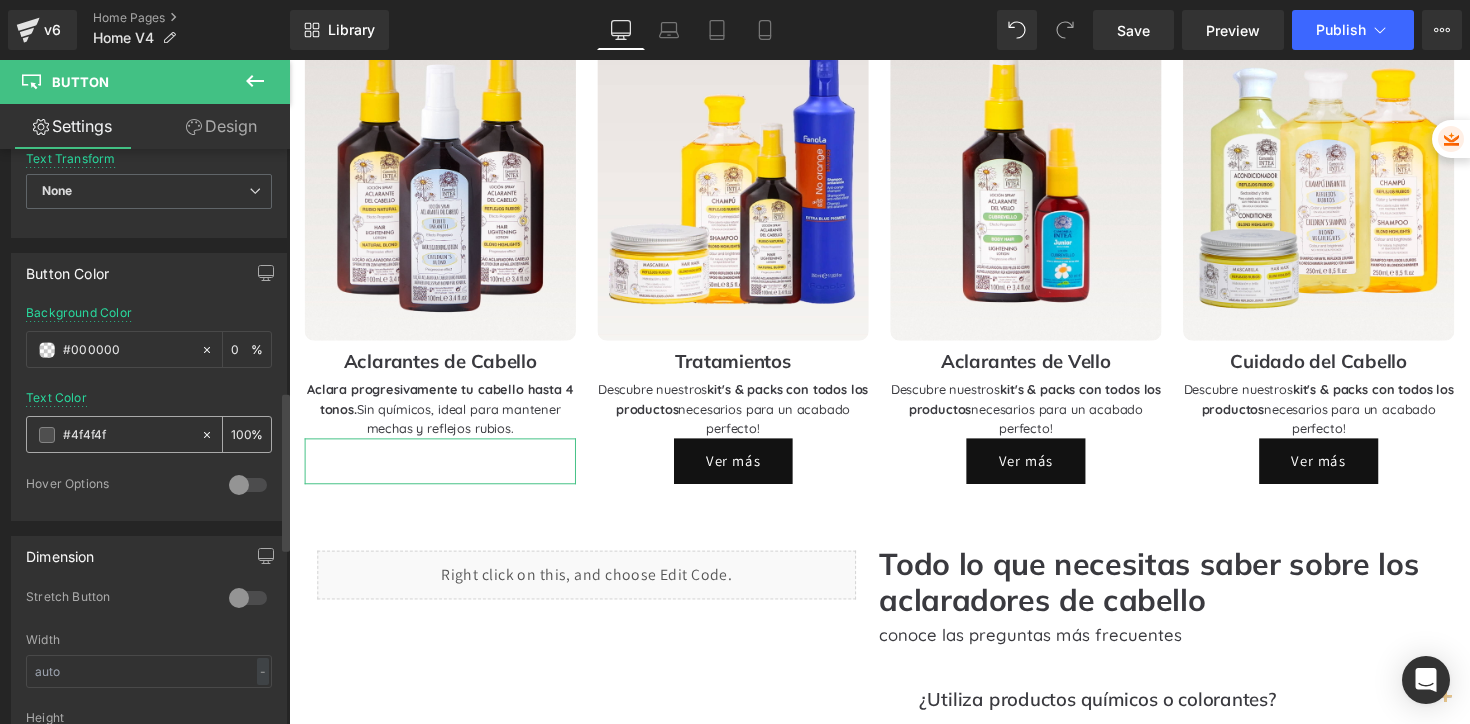 click at bounding box center [47, 435] 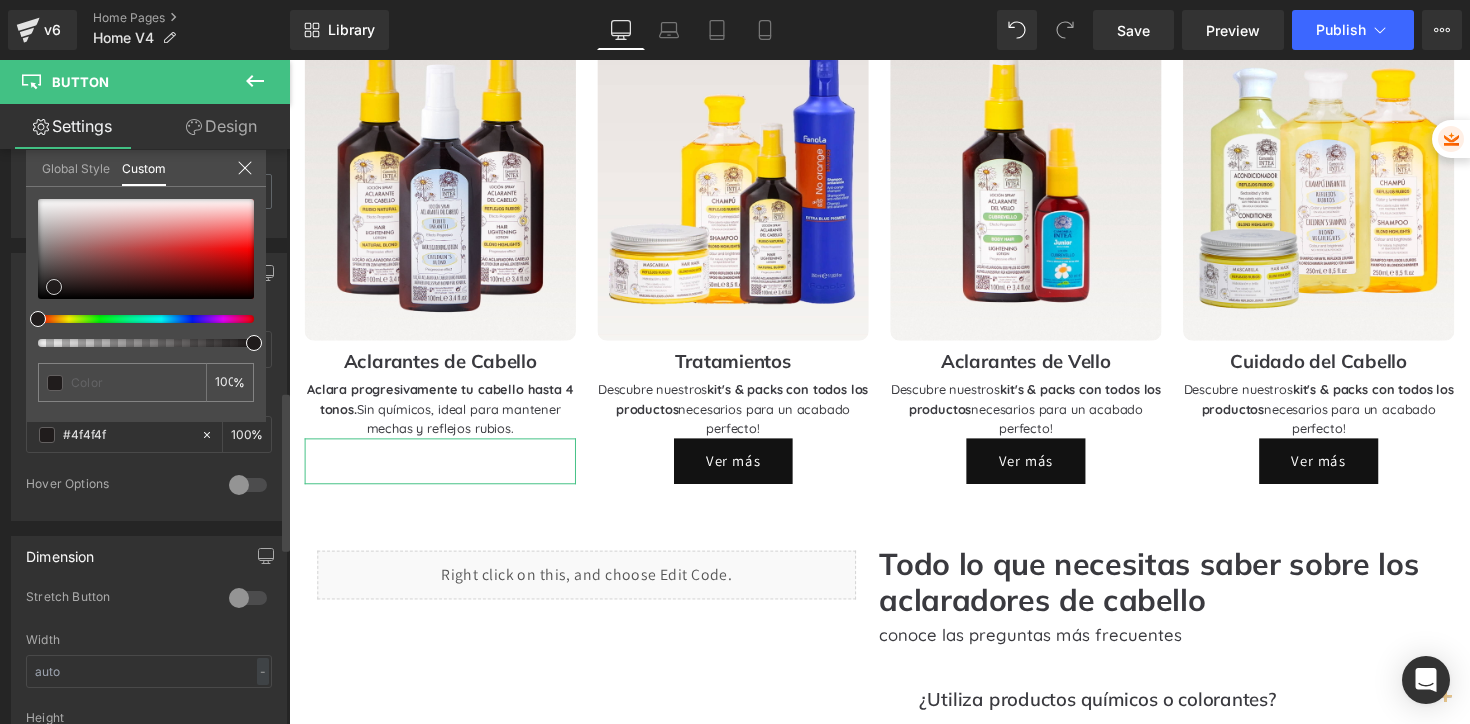 type on "#191414" 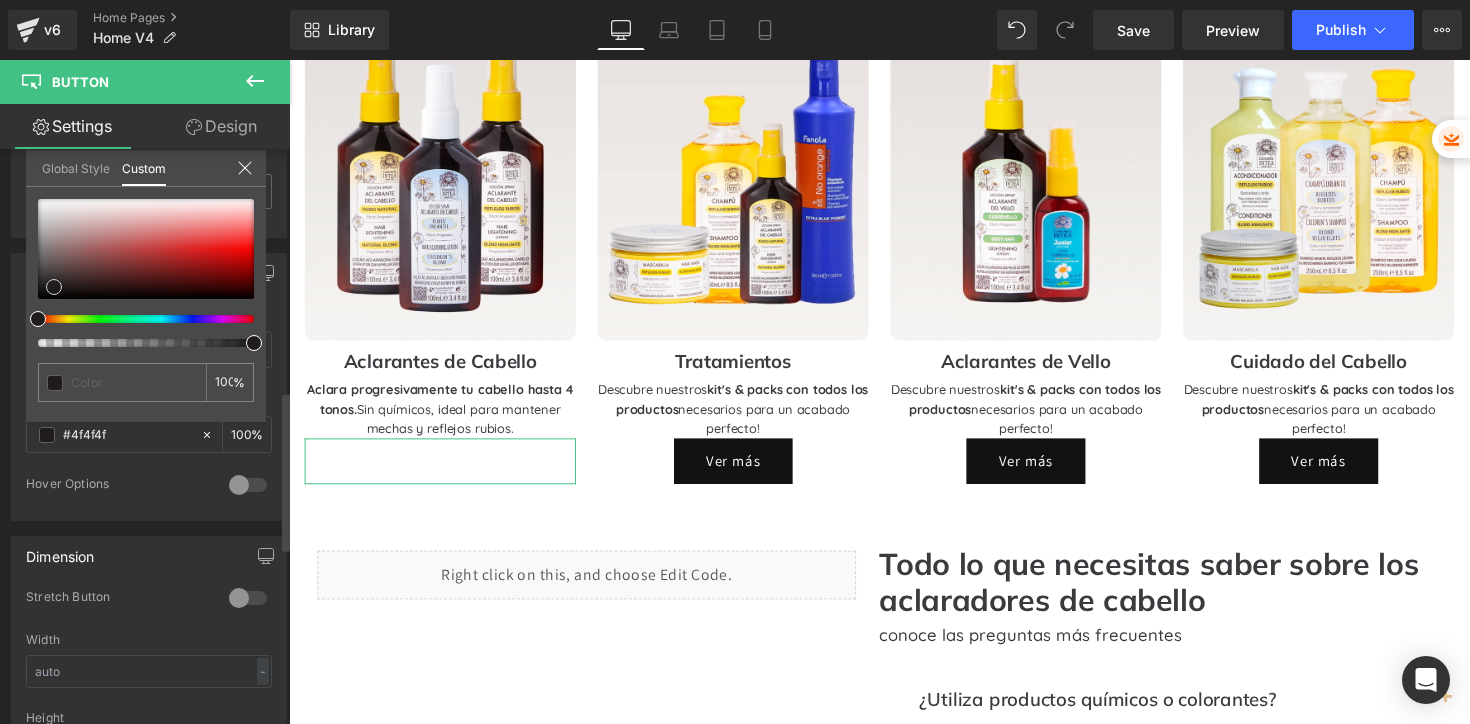 type on "#191414" 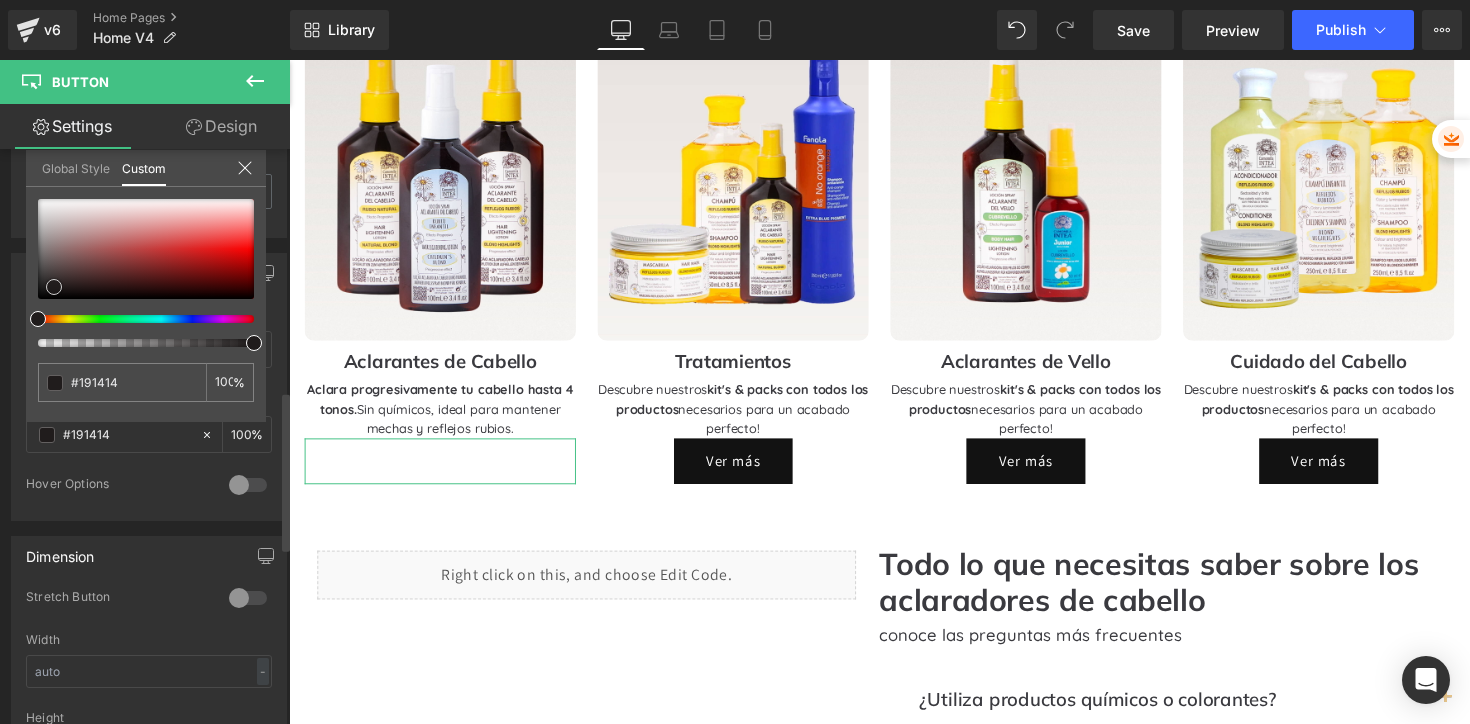 type on "#282323" 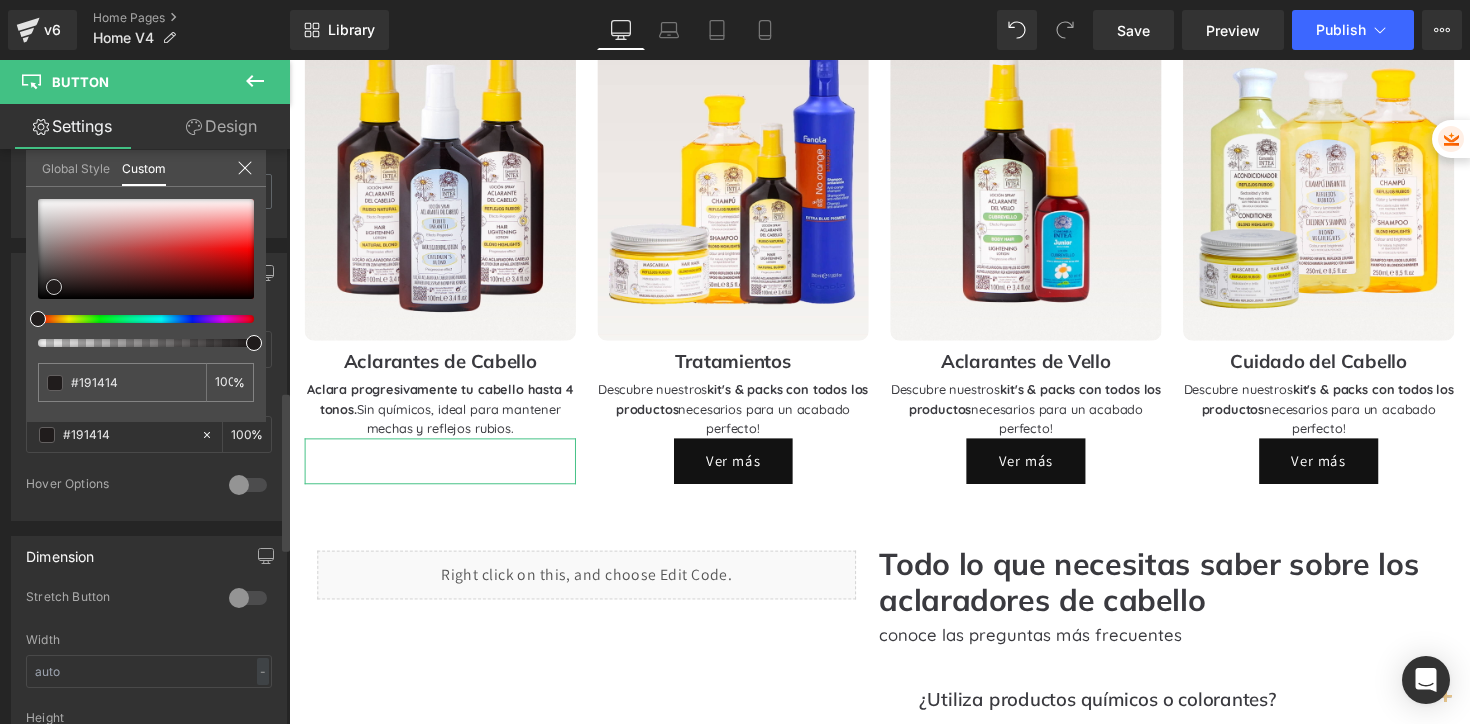 type on "#282323" 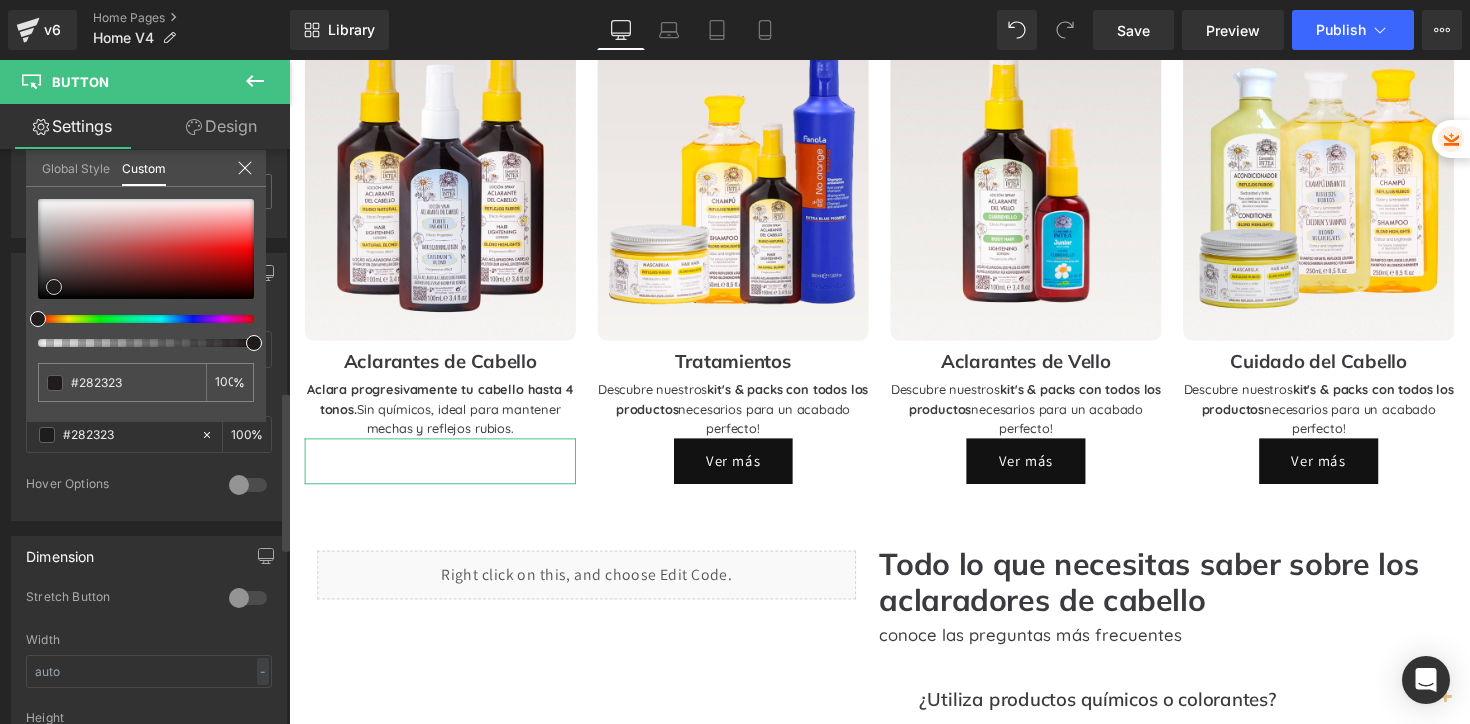 type on "#2f2c2c" 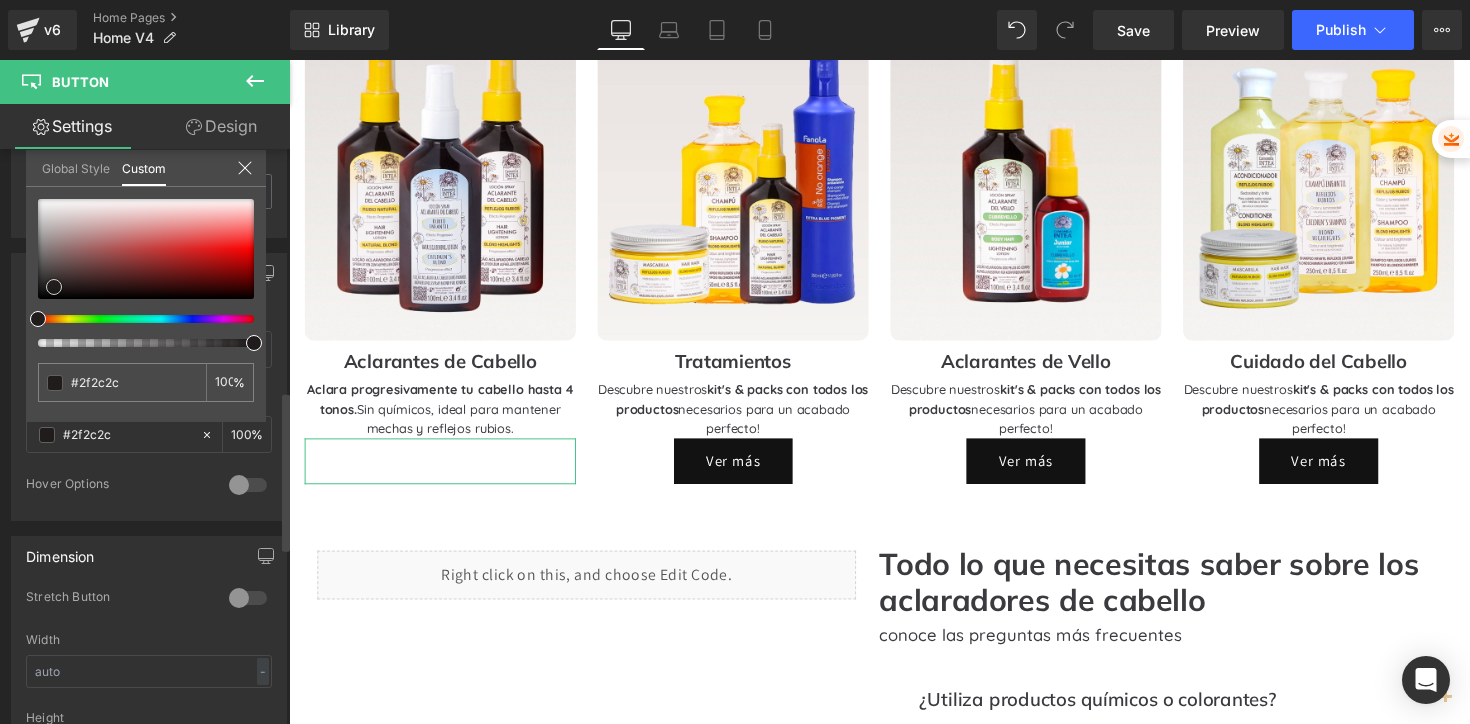 type on "#424242" 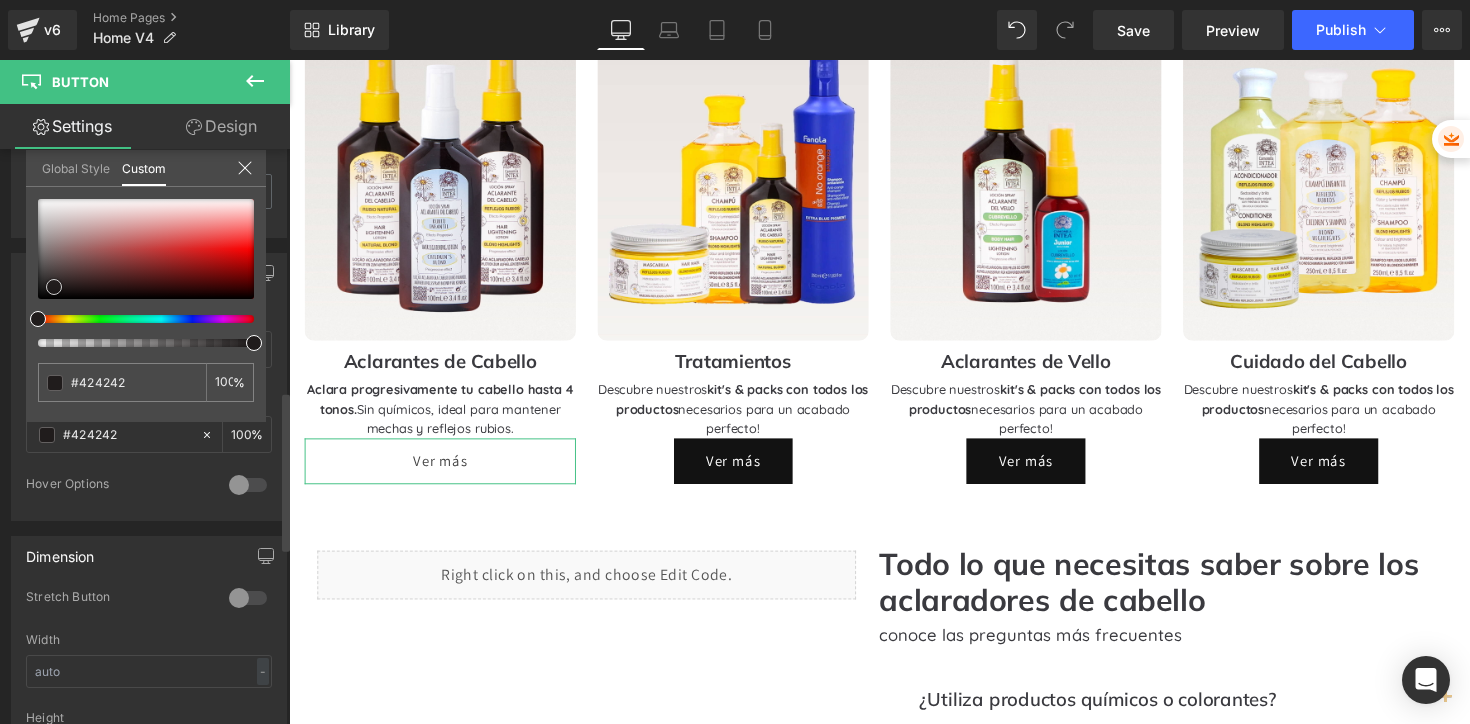 type on "#494949" 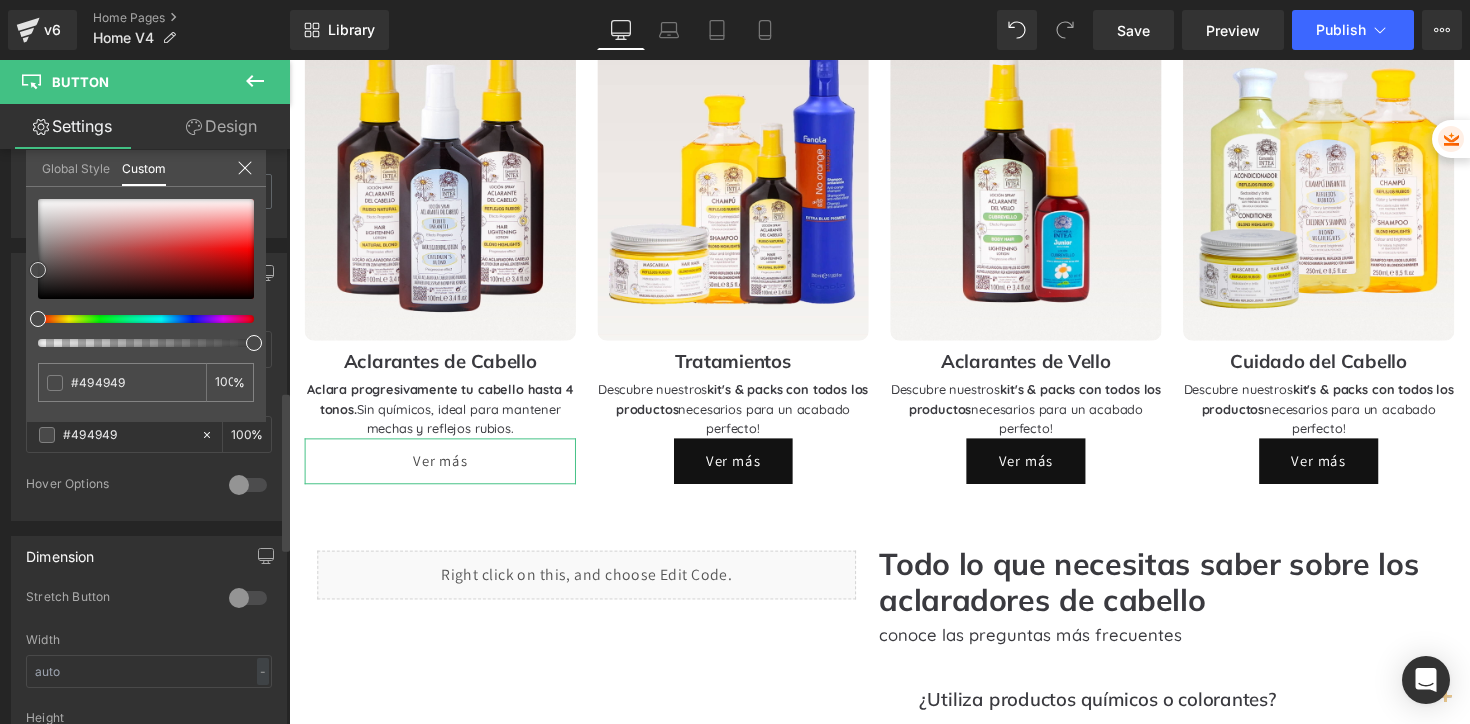 type on "#3f3f3f" 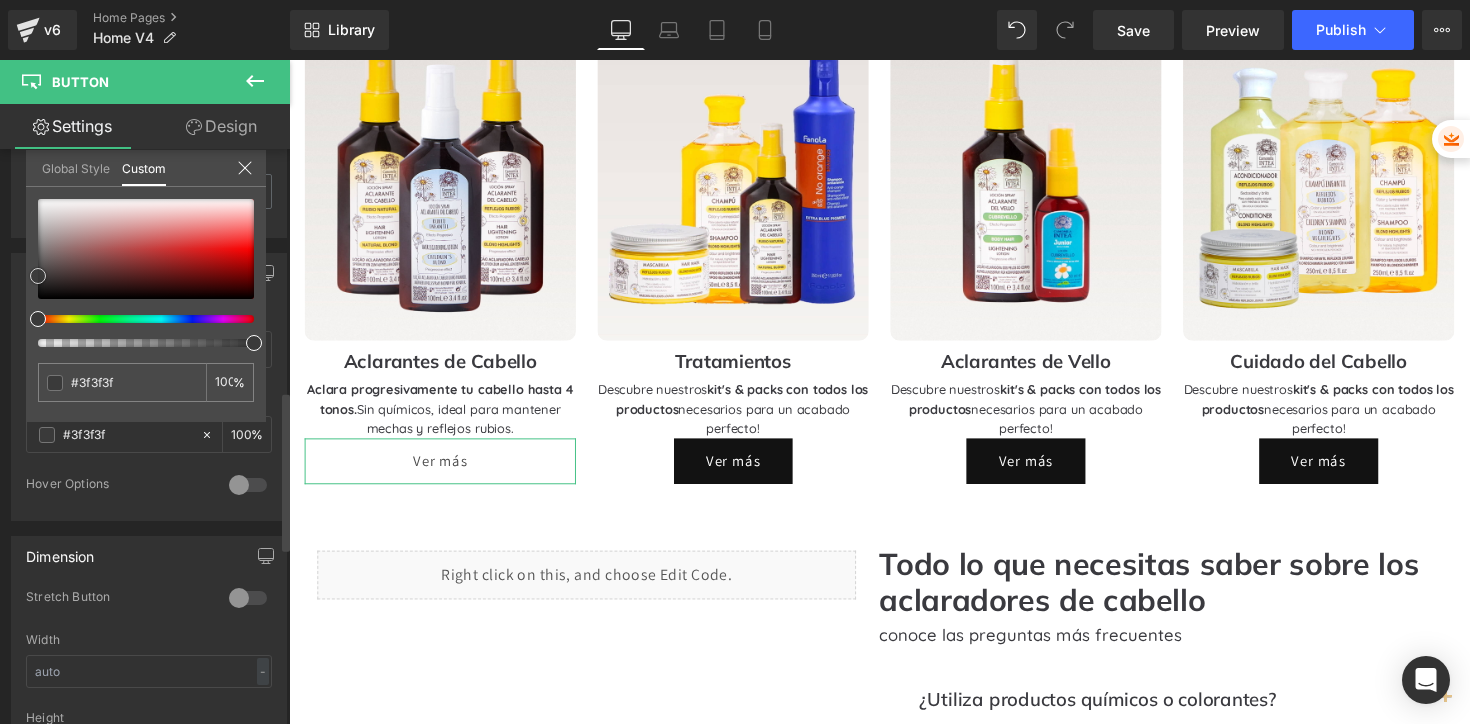 type on "#3a3a3a" 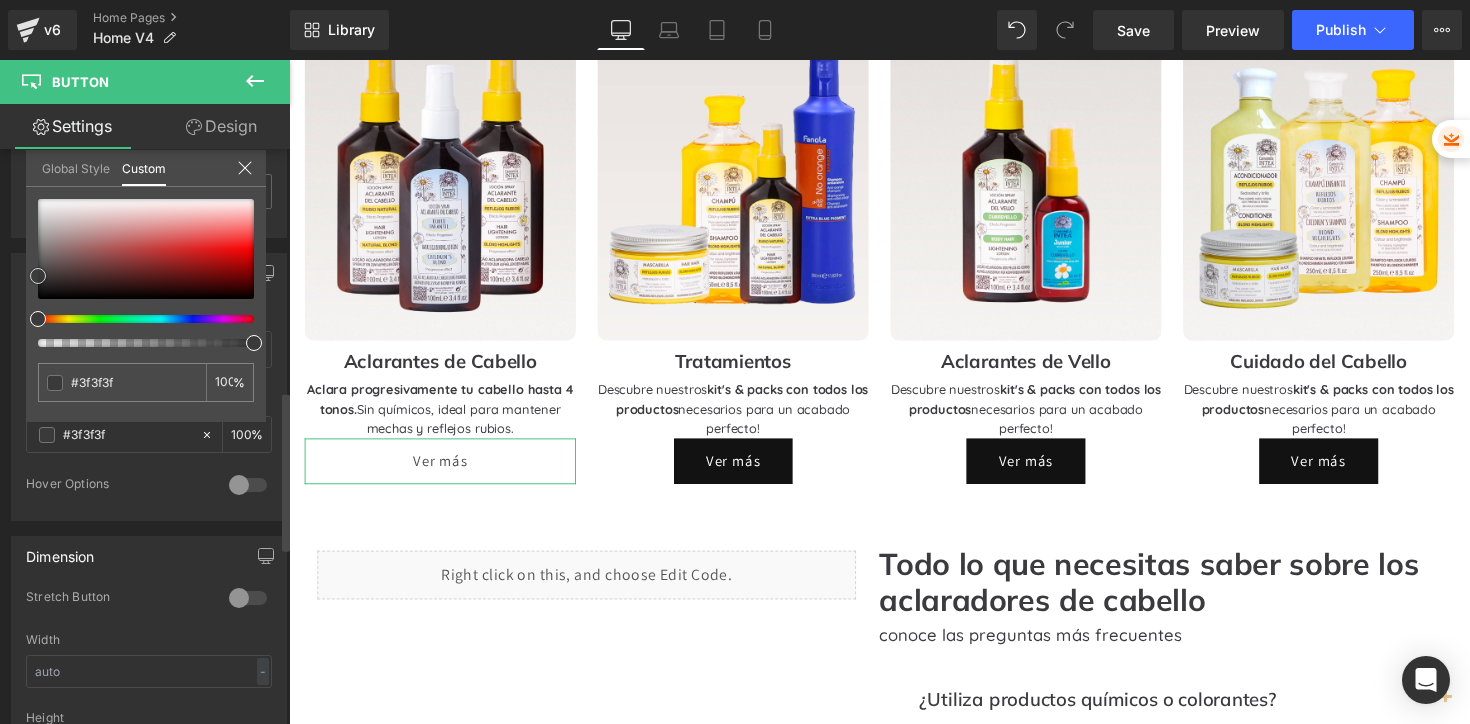 type on "#3a3a3a" 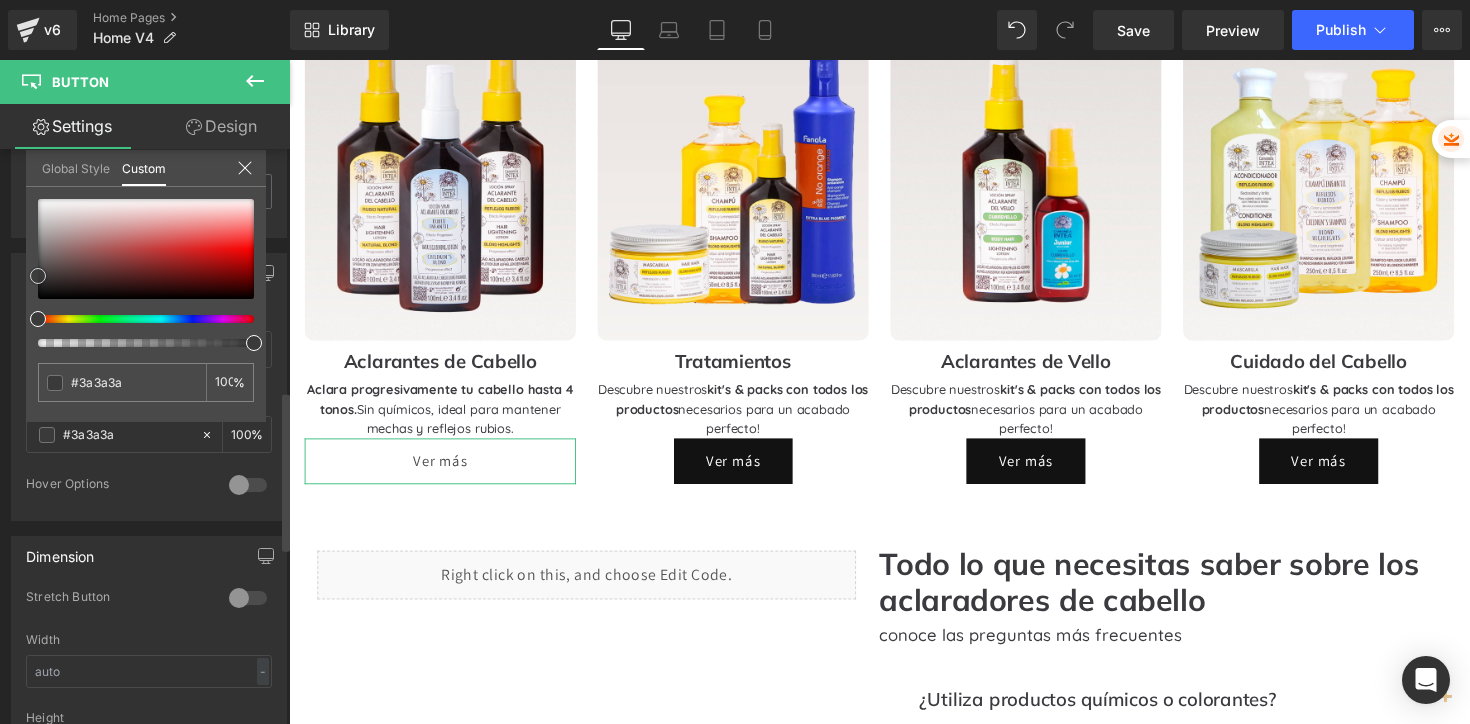 type on "#383838" 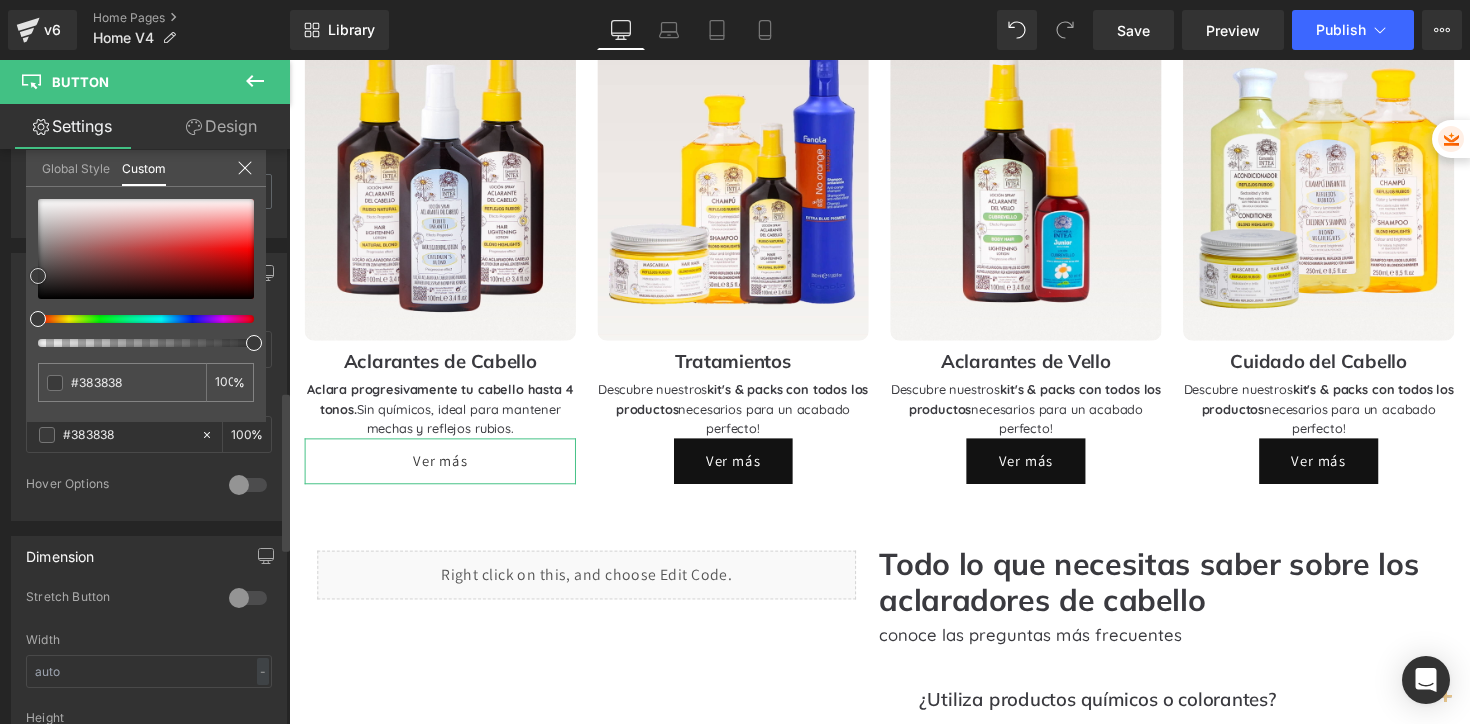 type on "#353535" 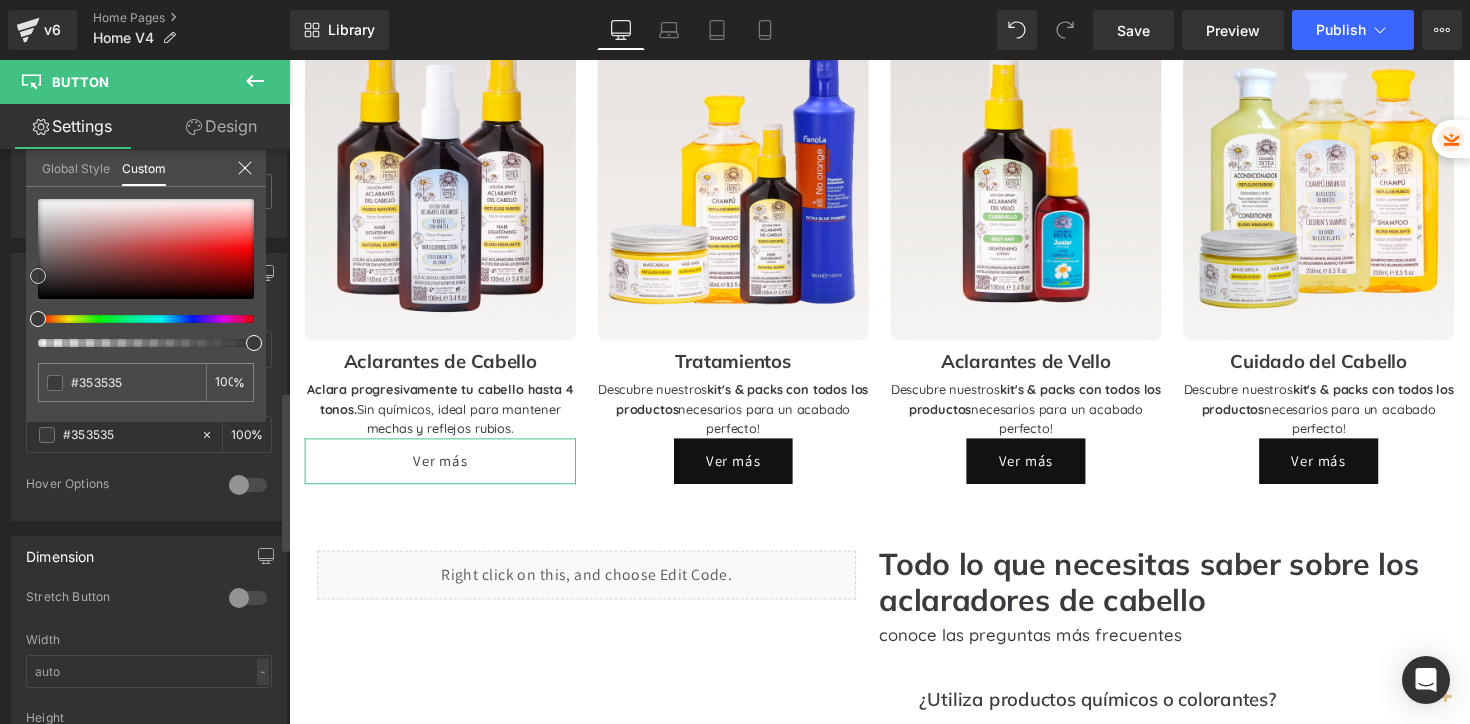type on "#333333" 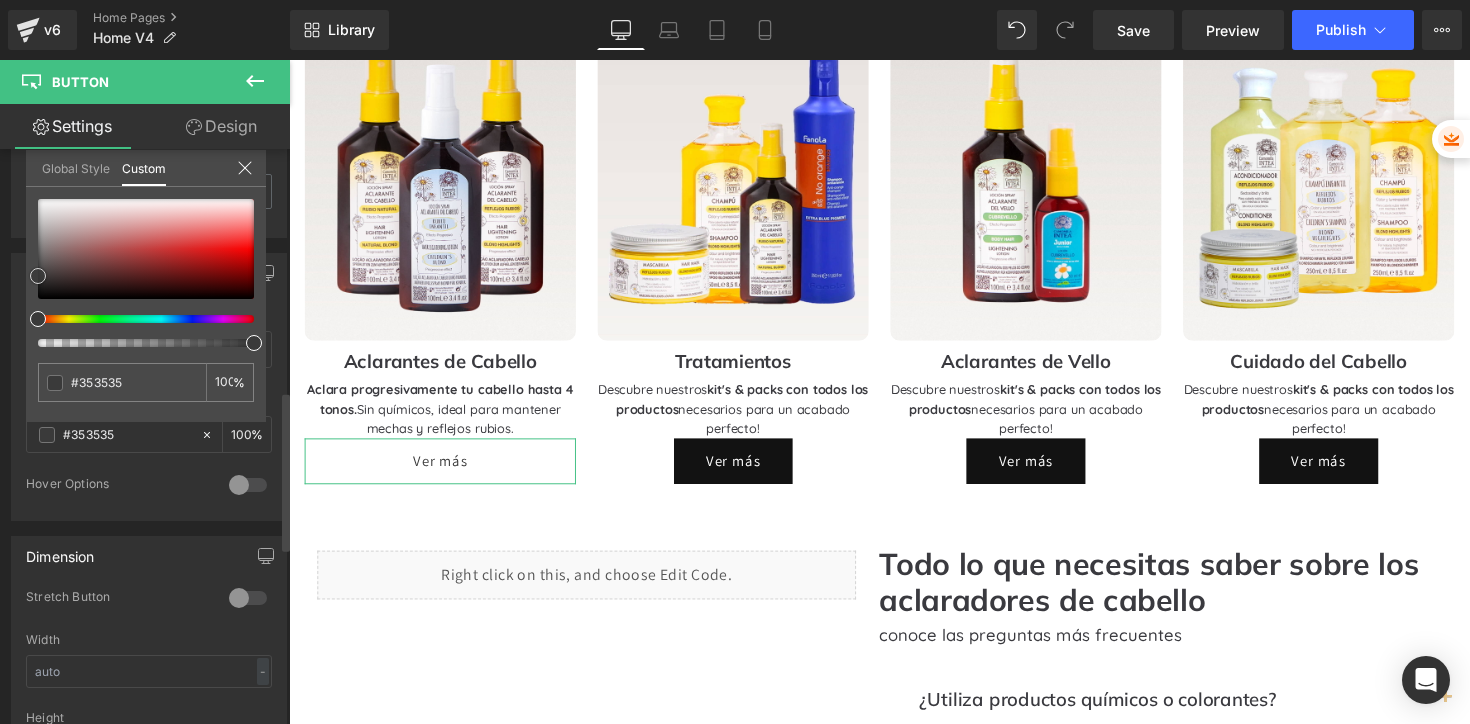 type on "#333333" 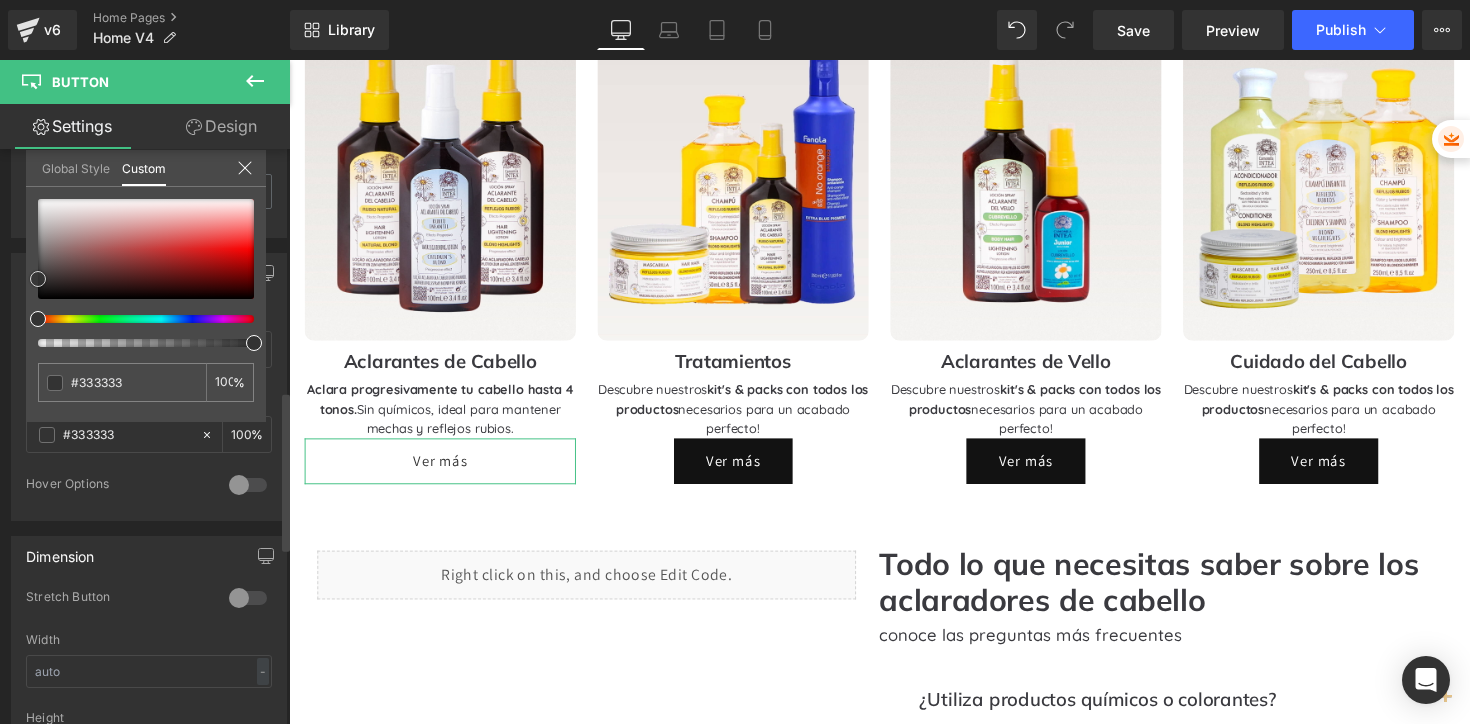 type on "#303030" 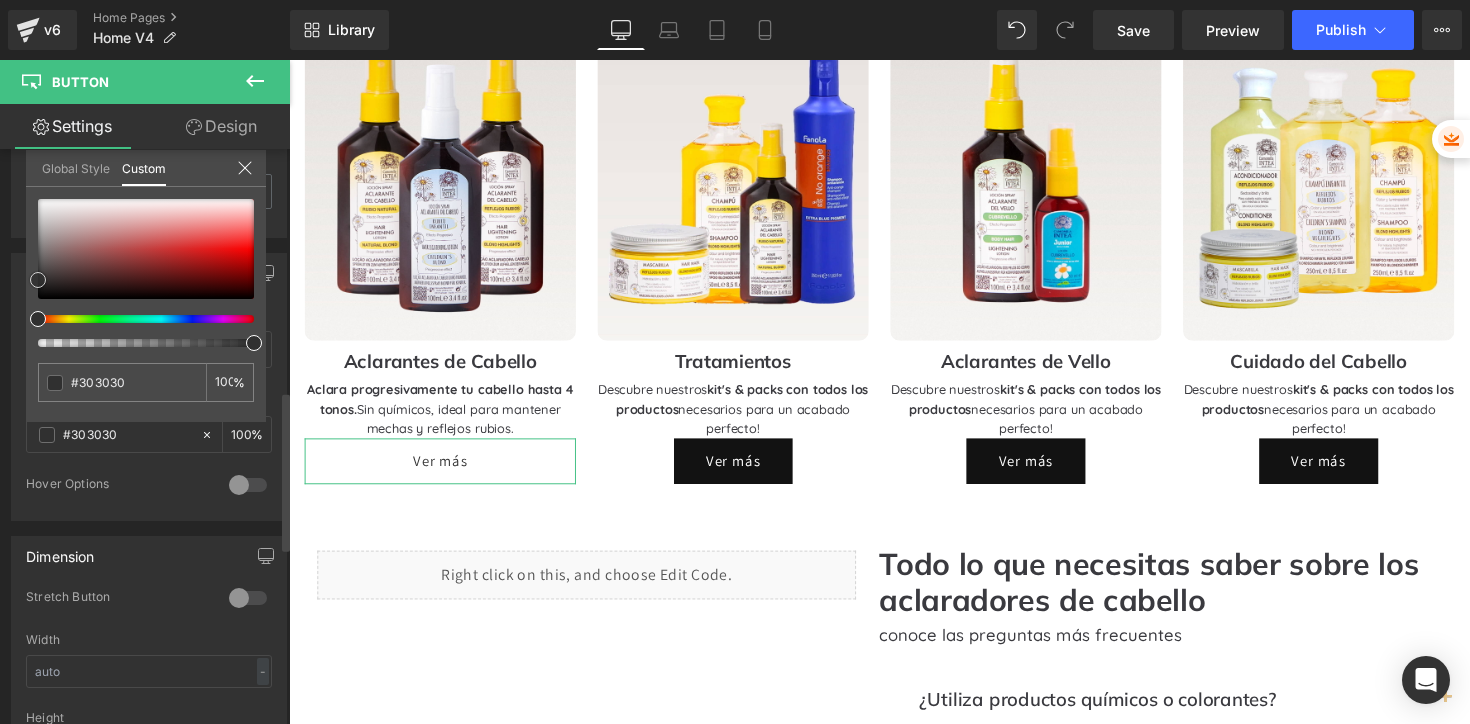 type on "#2d2d2d" 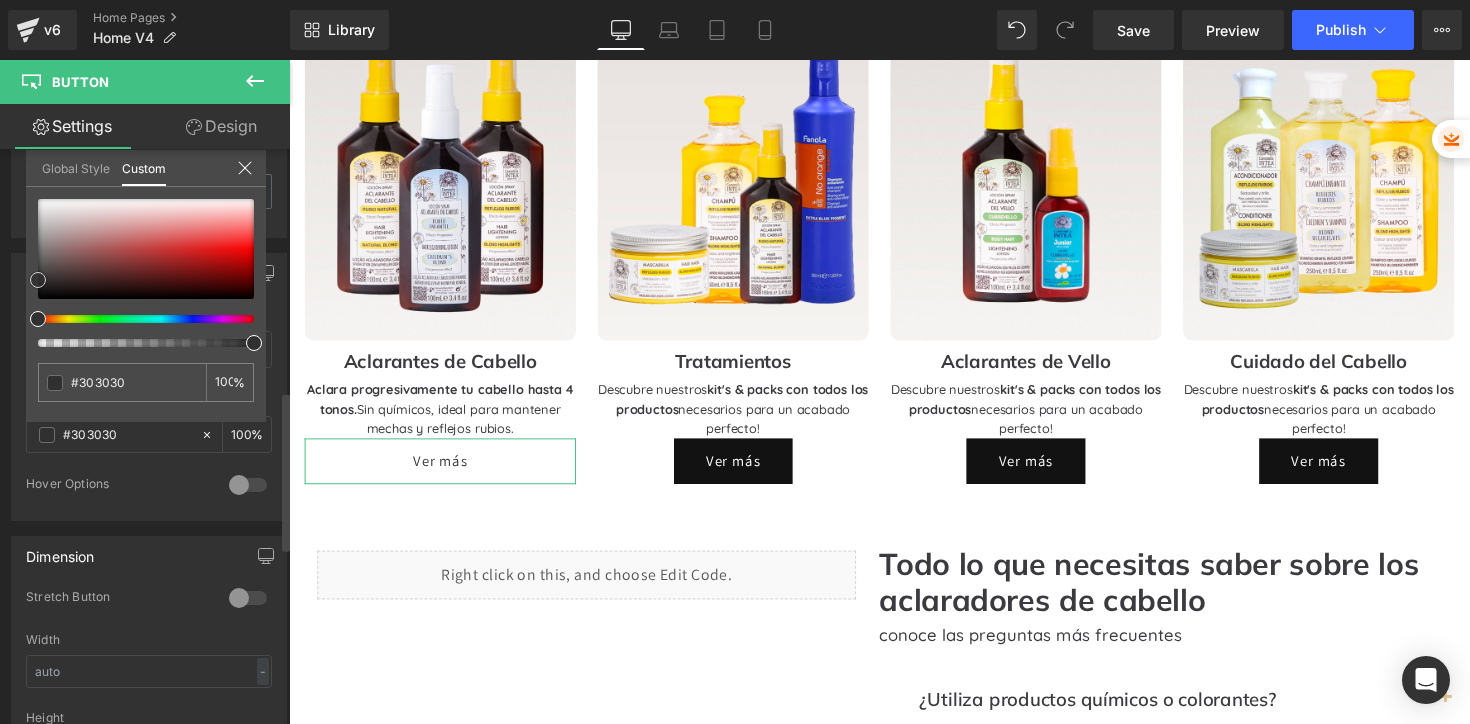 type on "#2d2d2d" 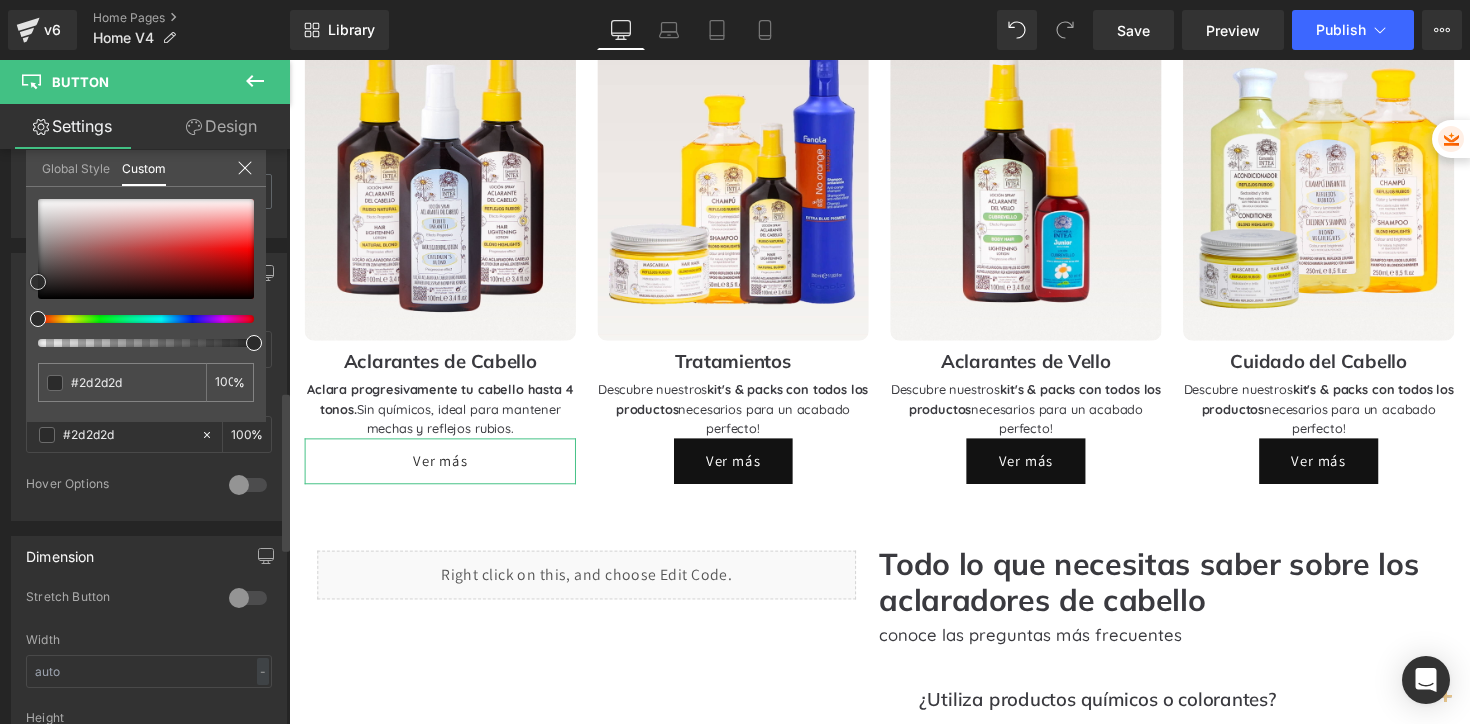 type on "#2b2b2b" 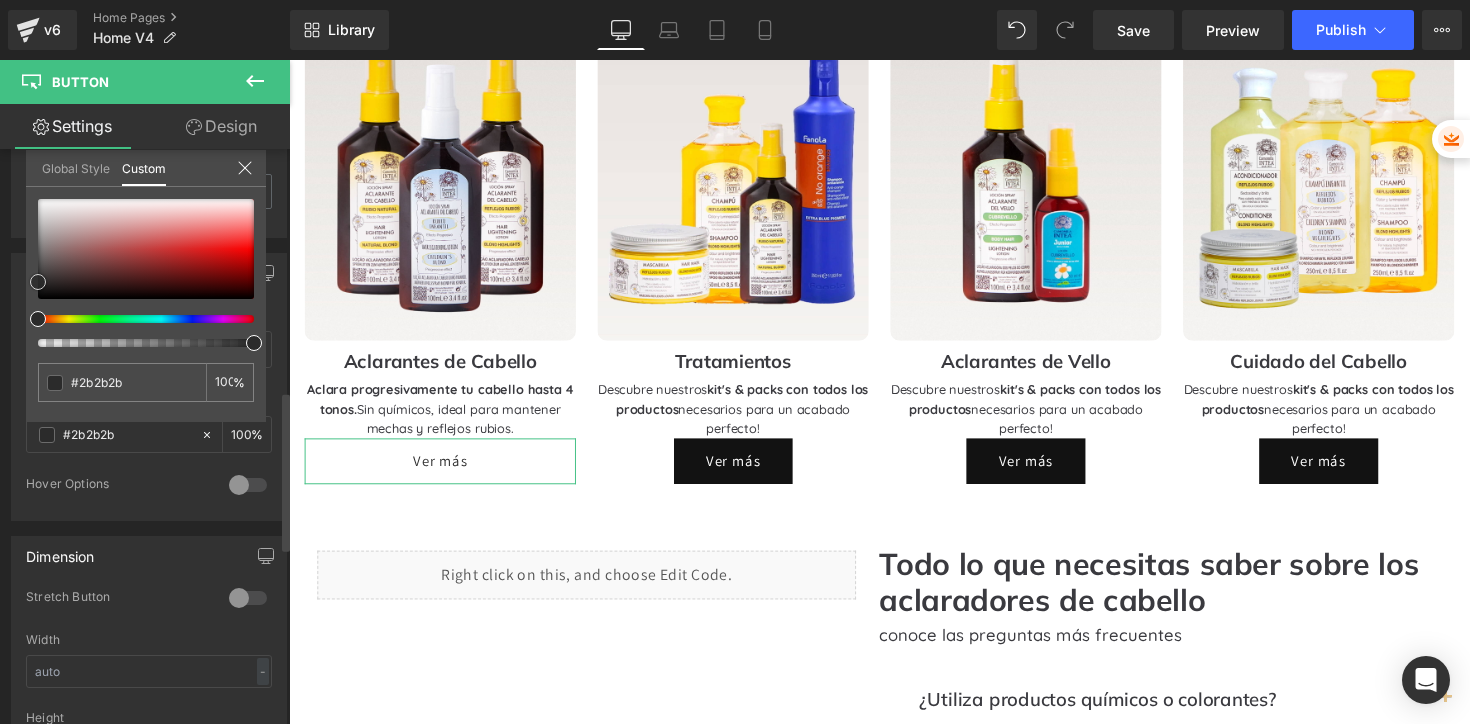 type on "#282828" 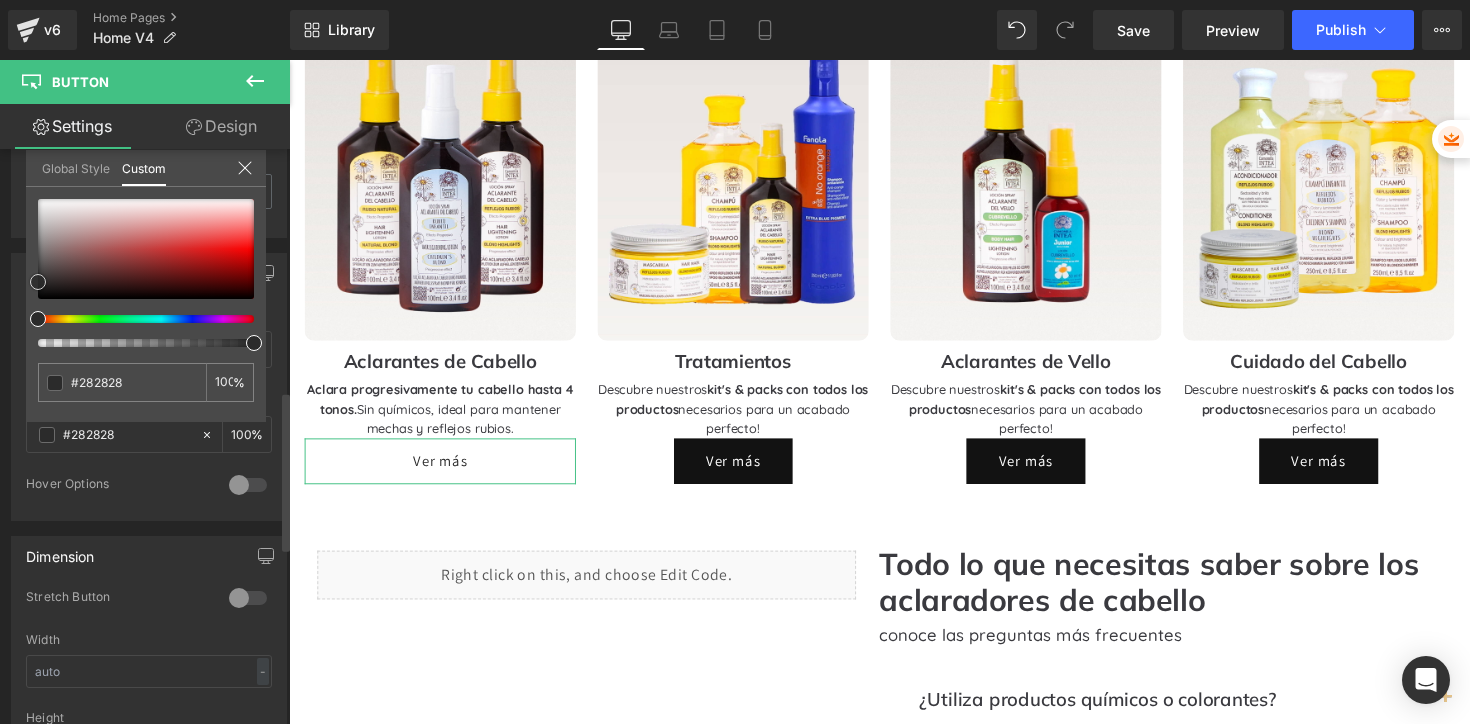 type on "#262626" 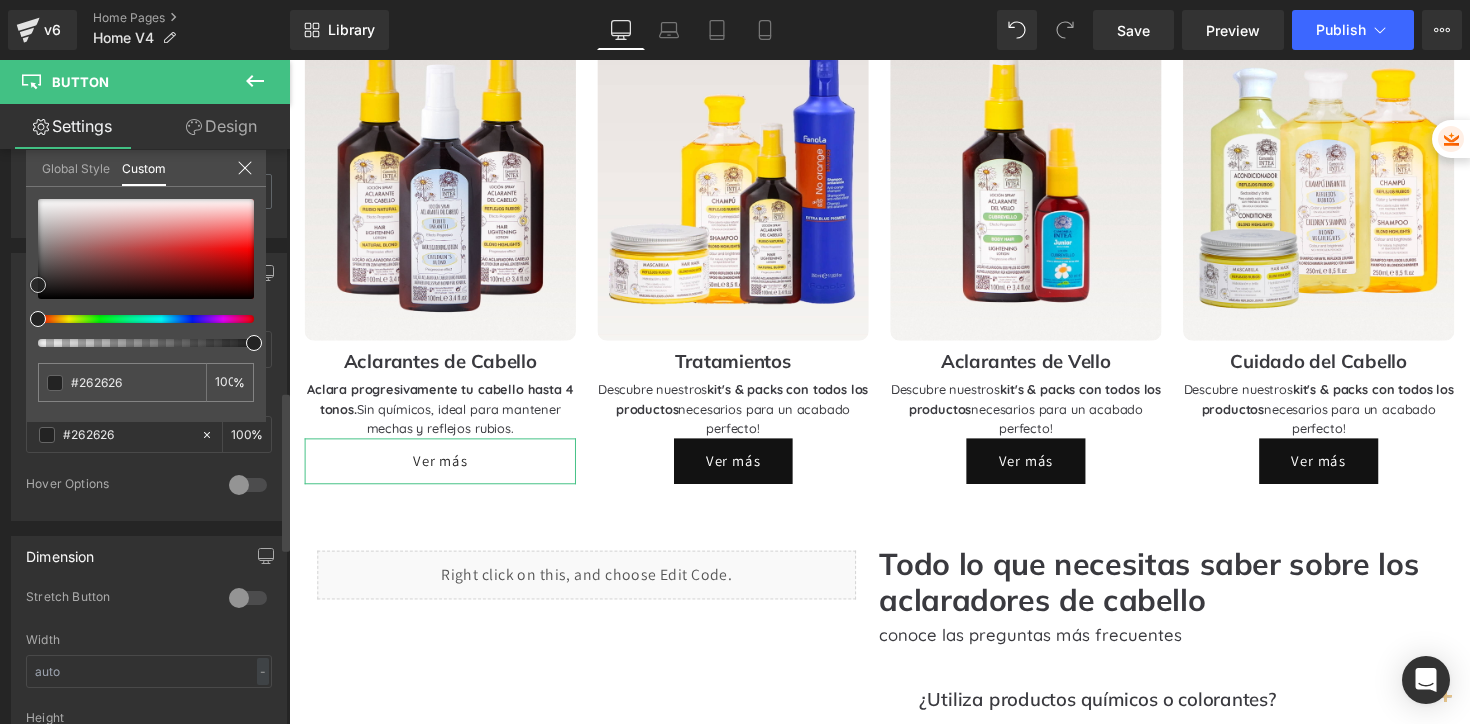 type on "#232323" 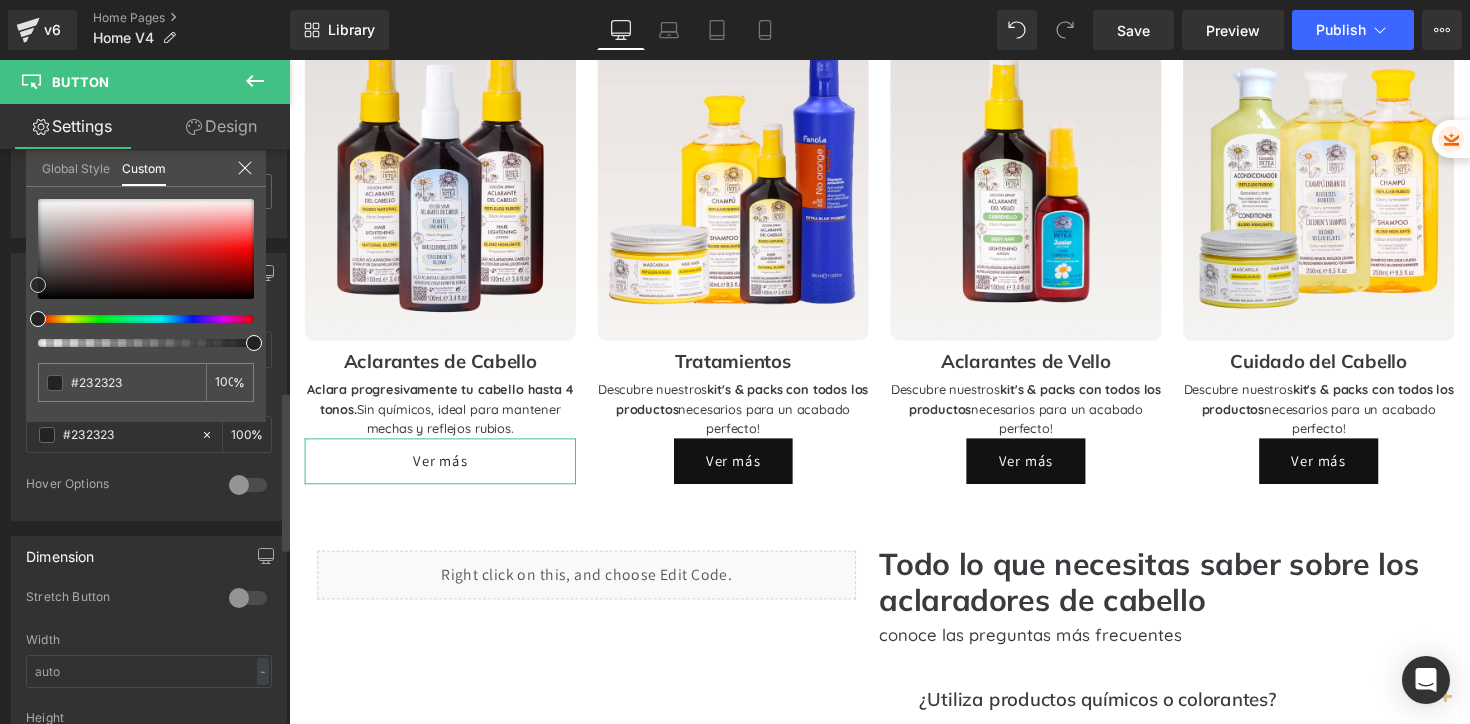 type on "#212121" 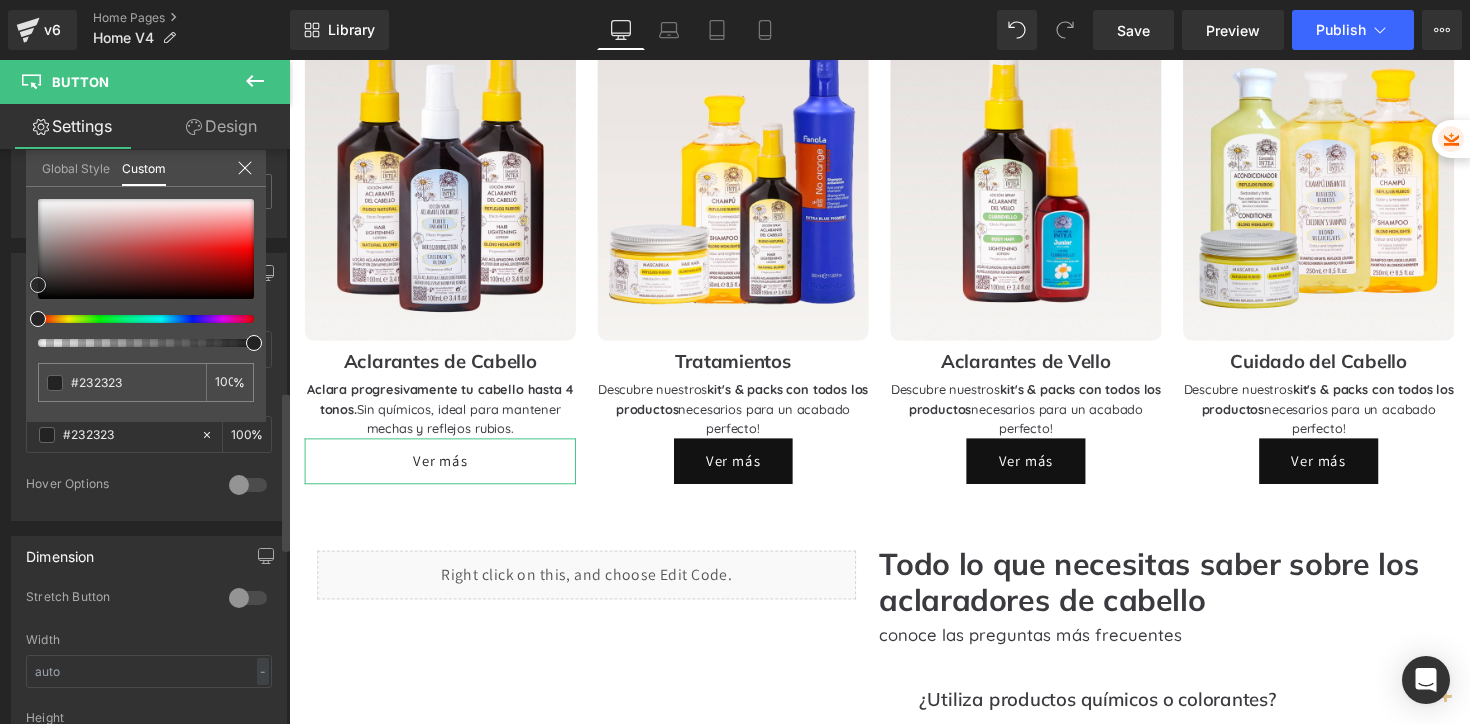 type on "#212121" 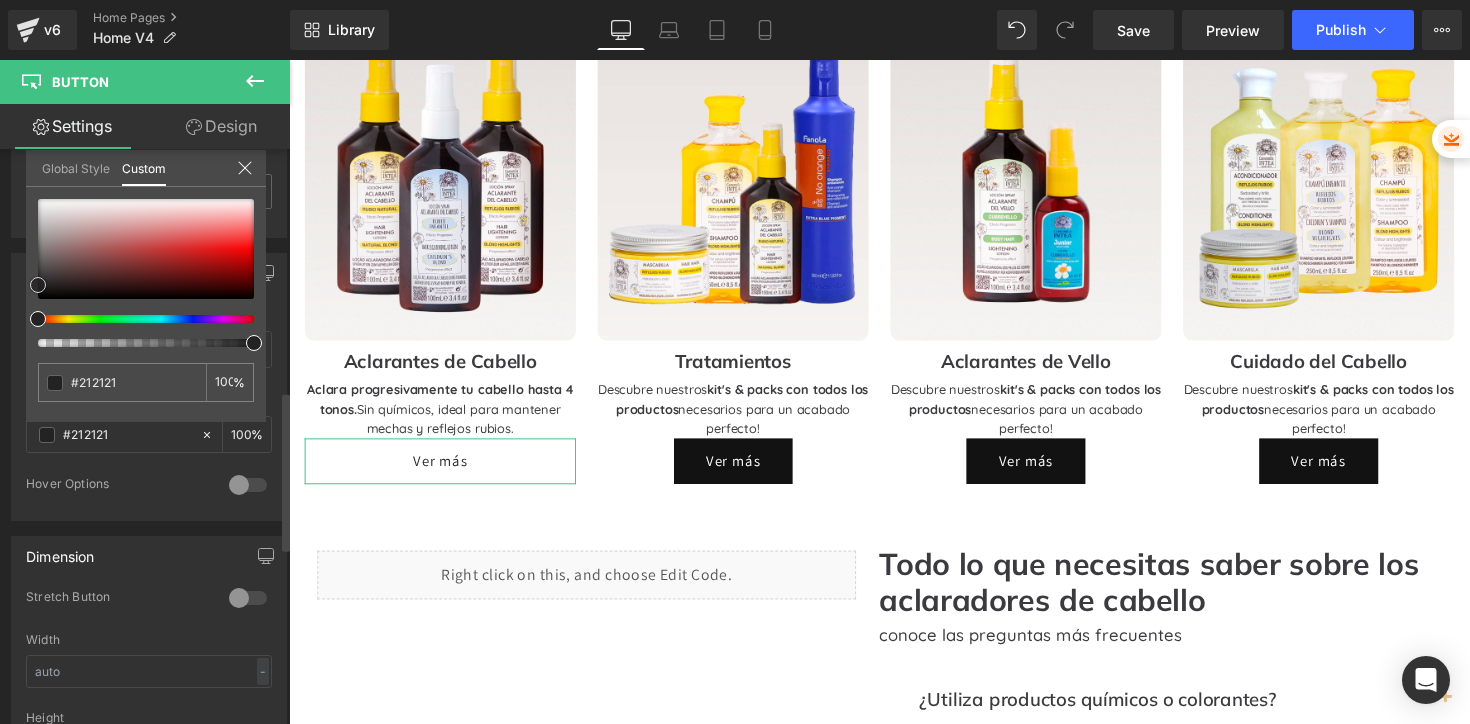 type on "#1e1e1e" 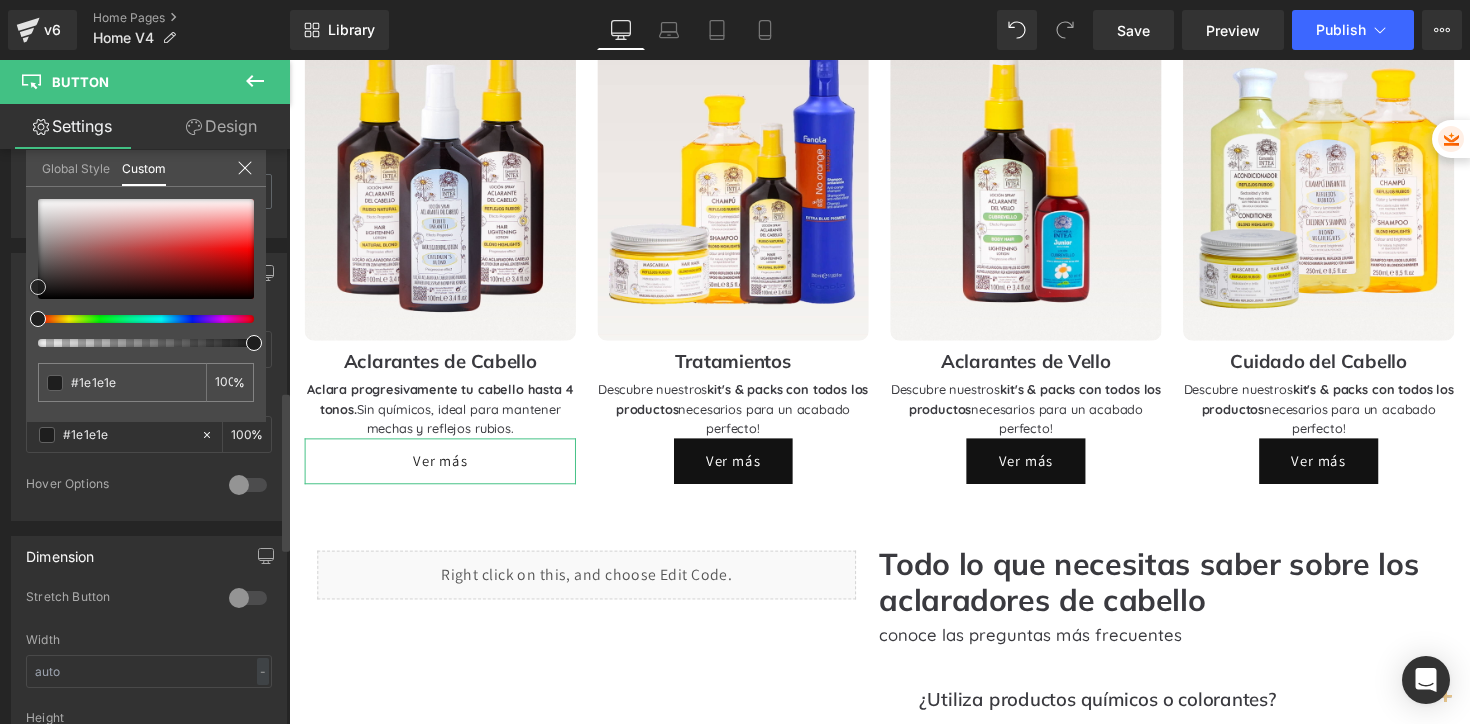 type on "#1c1c1c" 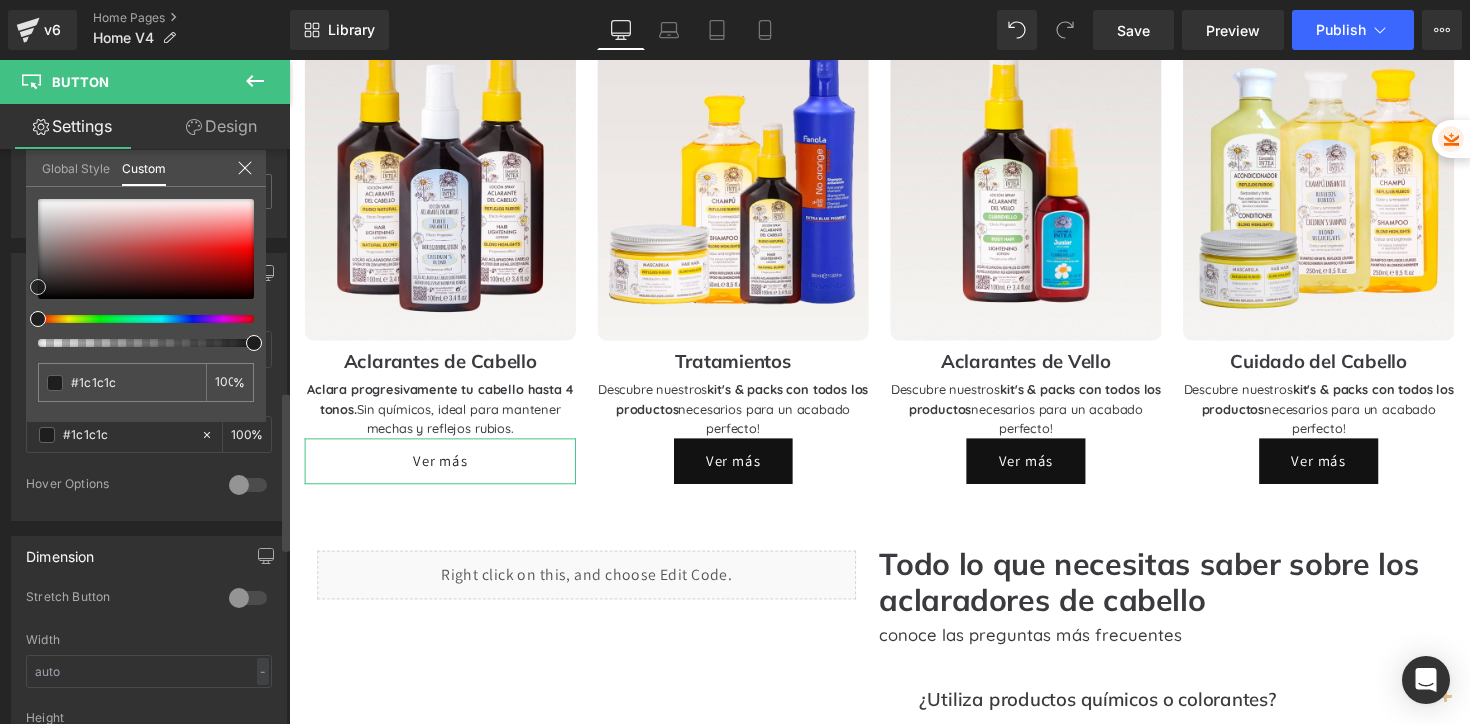 type on "#191919" 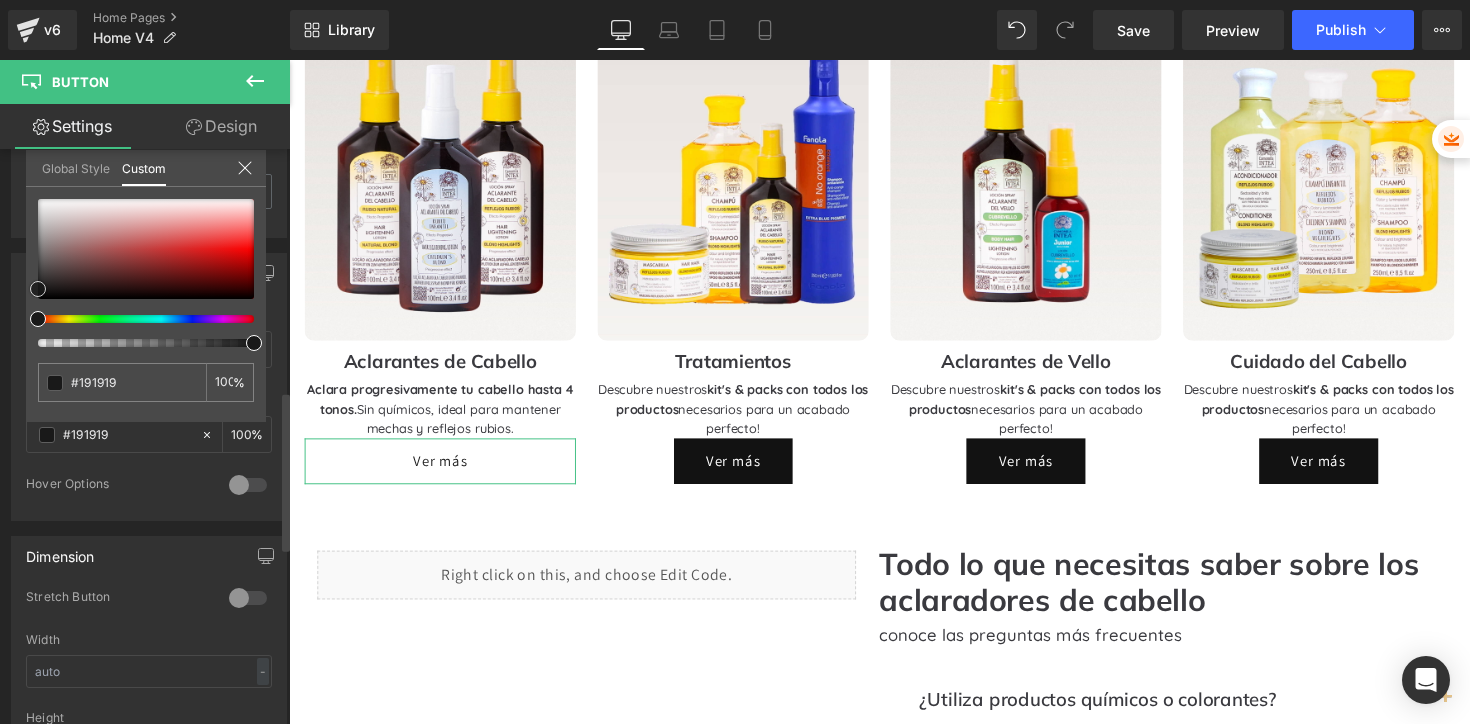 drag, startPoint x: 54, startPoint y: 287, endPoint x: 28, endPoint y: 289, distance: 26.076809 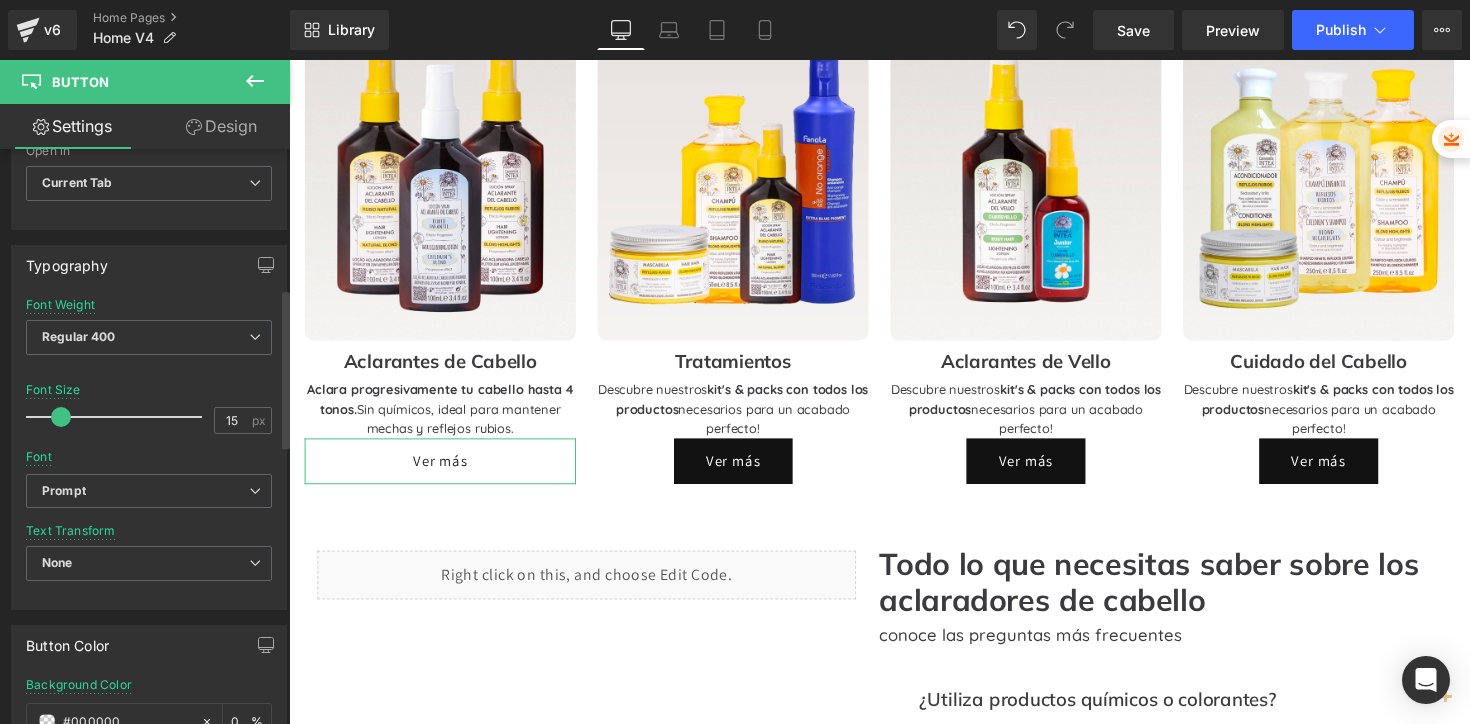 scroll, scrollTop: 500, scrollLeft: 0, axis: vertical 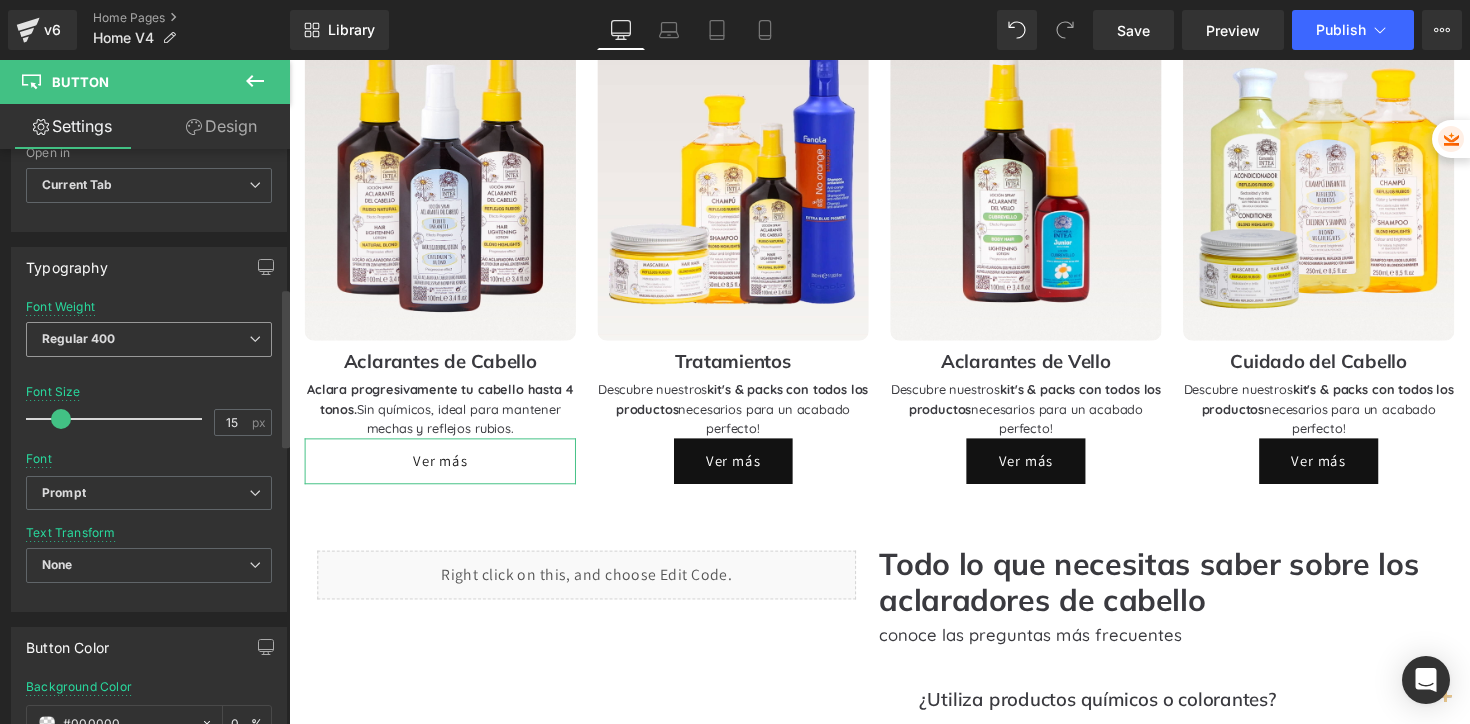 click on "Regular 400" at bounding box center [149, 339] 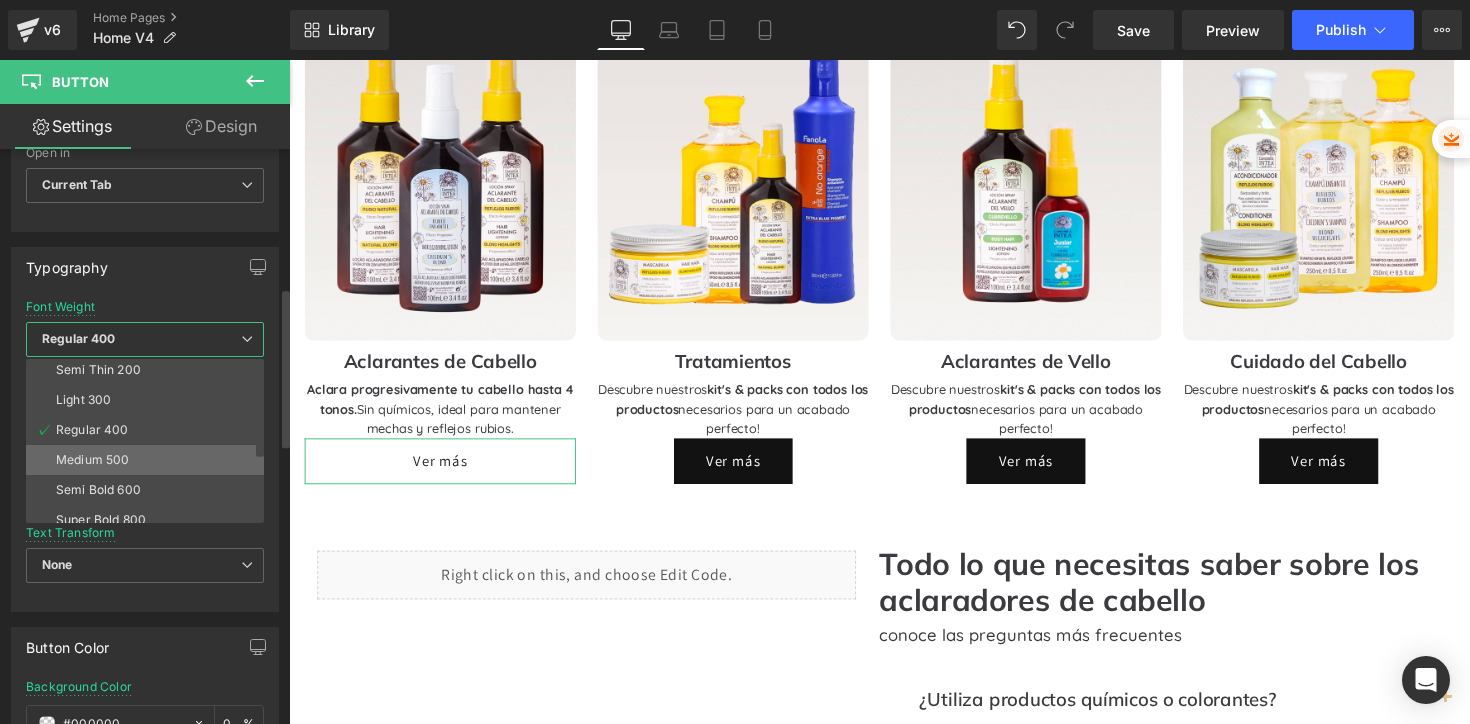 scroll, scrollTop: 35, scrollLeft: 0, axis: vertical 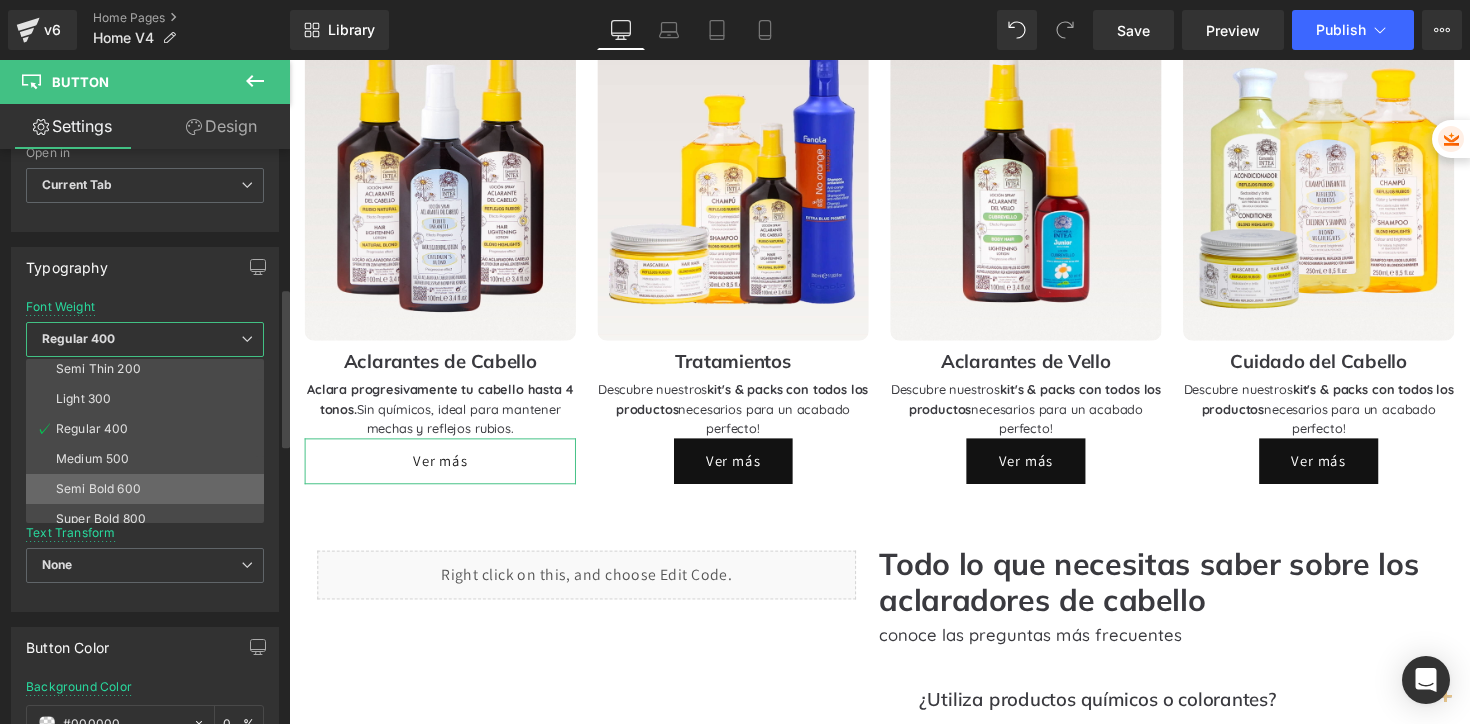 click on "Semi Bold 600" at bounding box center (149, 489) 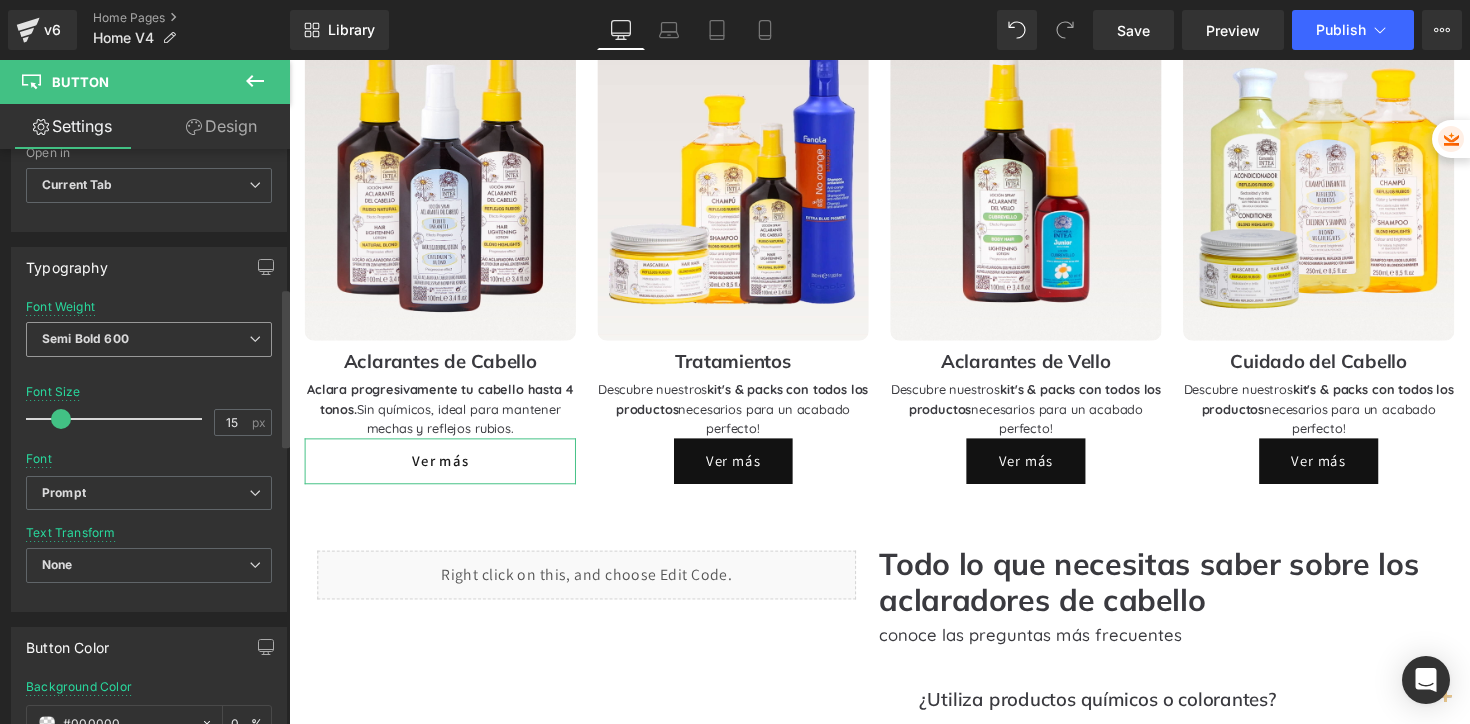 click on "Semi Bold 600" at bounding box center (149, 339) 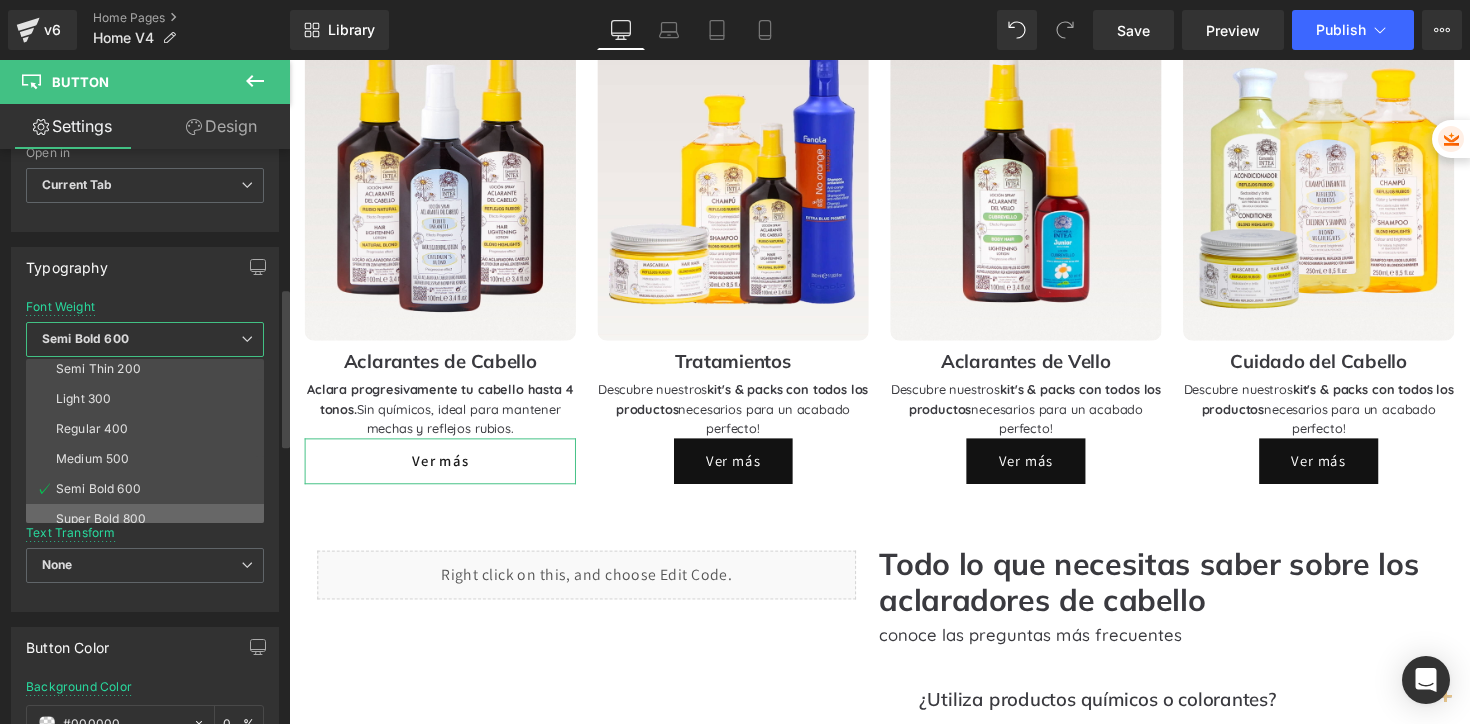 click on "Super Bold 800" at bounding box center (101, 519) 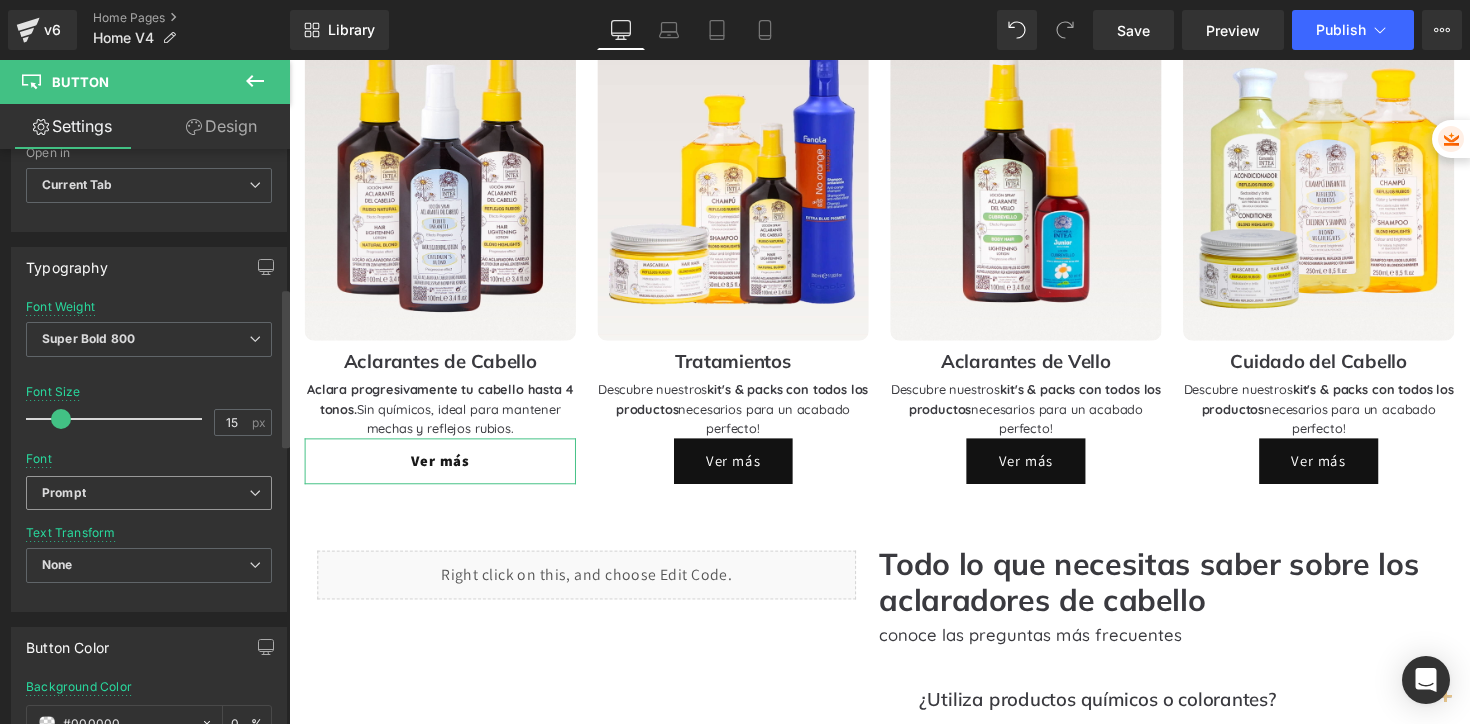 click on "Prompt" at bounding box center (149, 493) 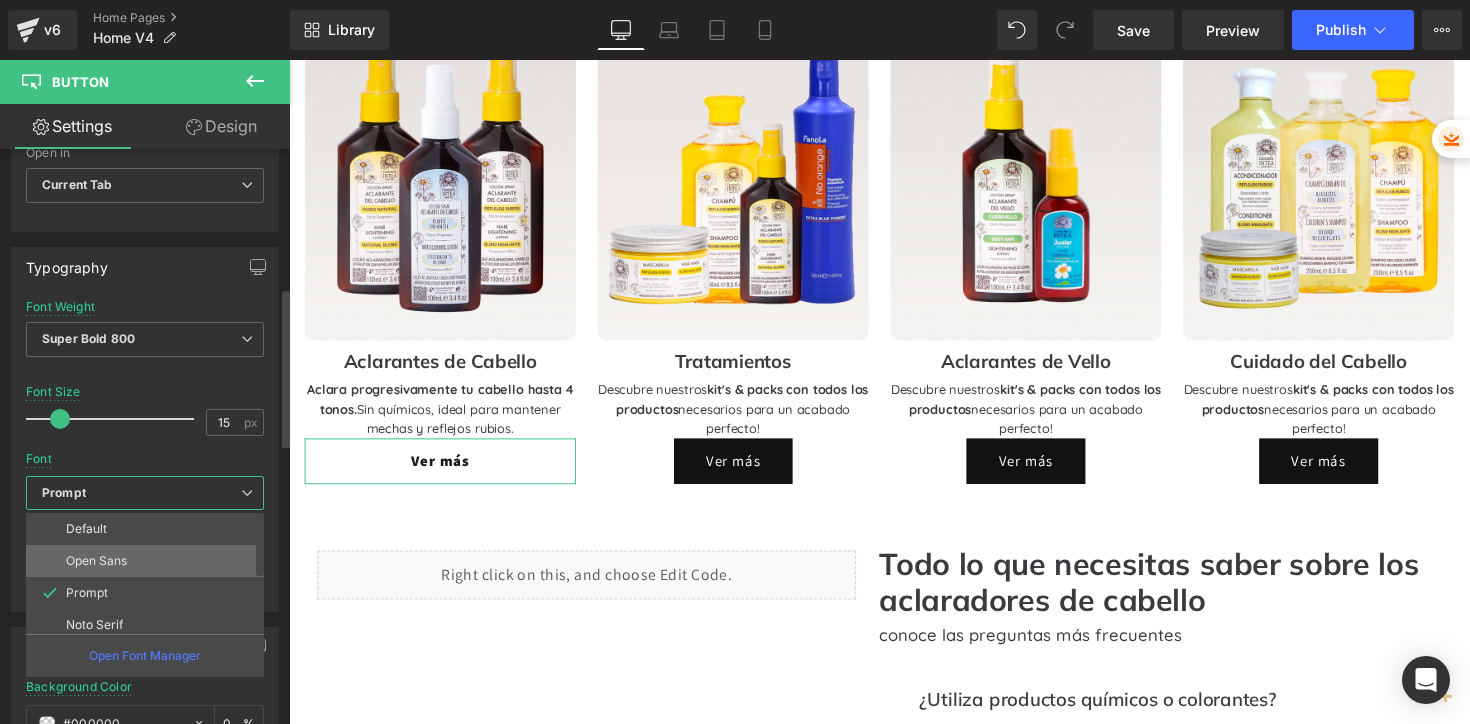 click on "Open Sans" at bounding box center (96, 561) 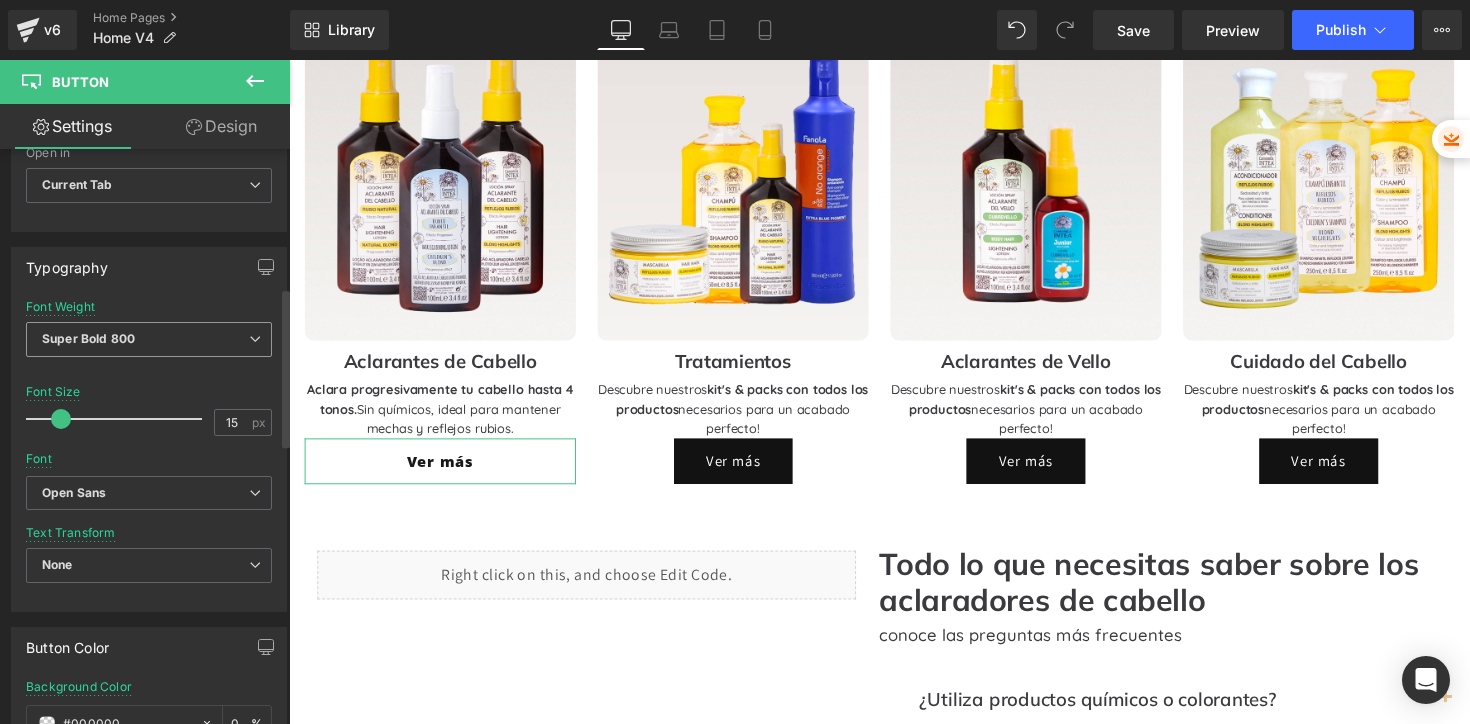 click on "Super Bold 800" at bounding box center [88, 338] 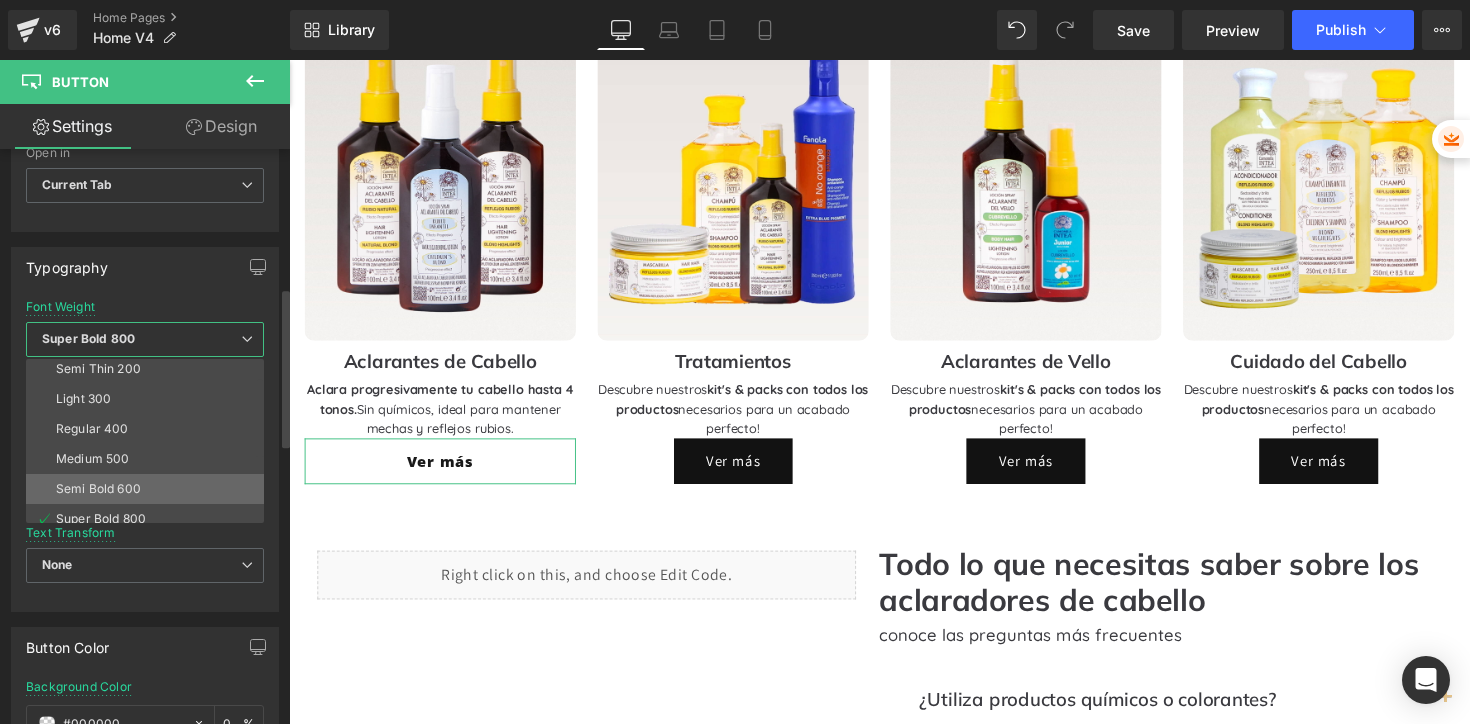 click on "Semi Bold 600" at bounding box center [98, 489] 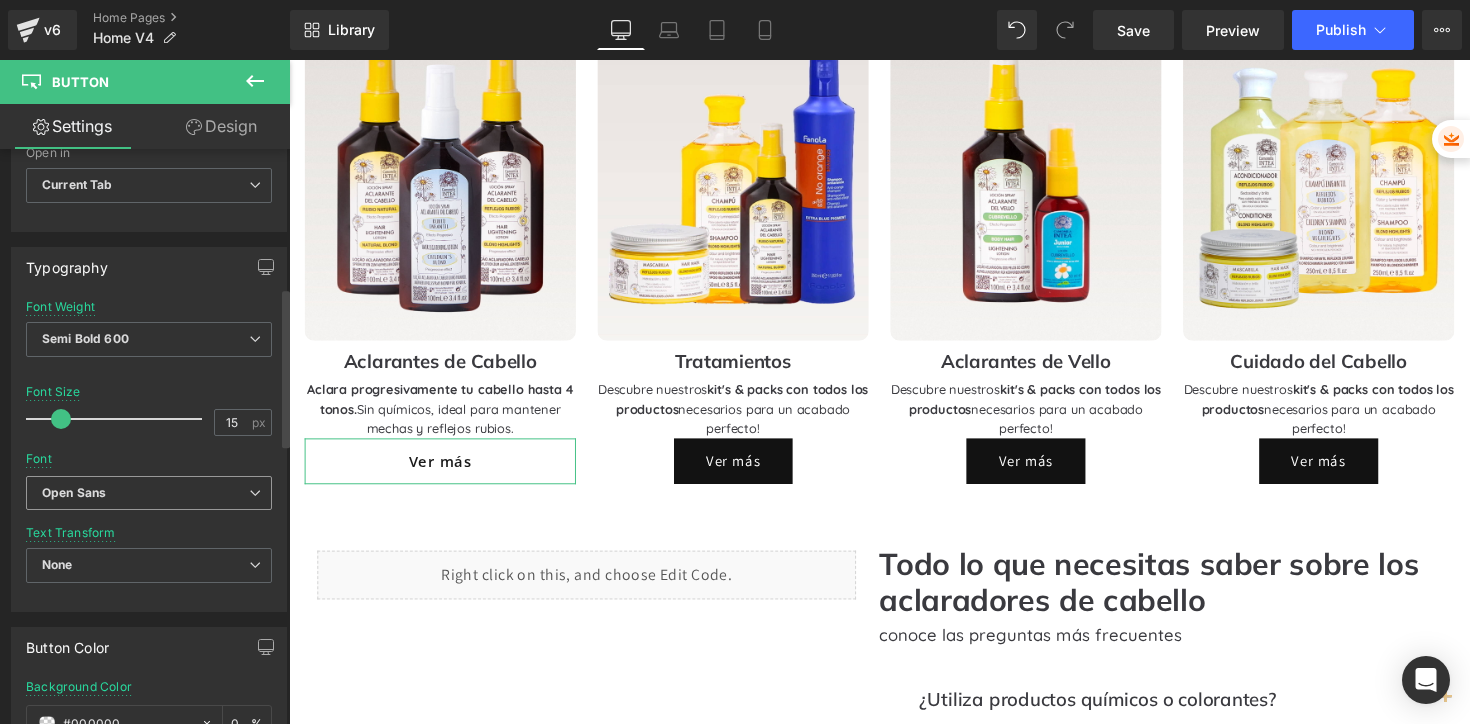 click on "Open Sans" at bounding box center (74, 493) 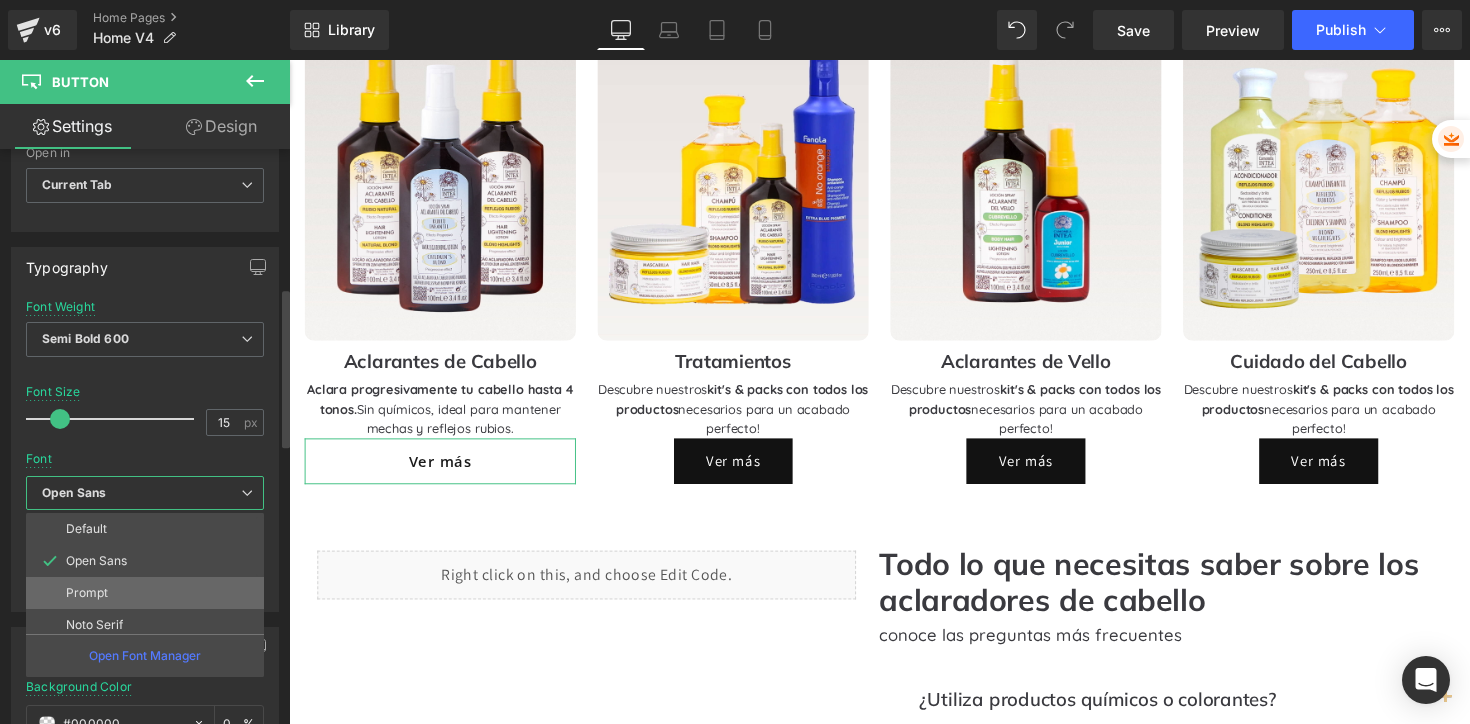 click on "Prompt" at bounding box center [87, 593] 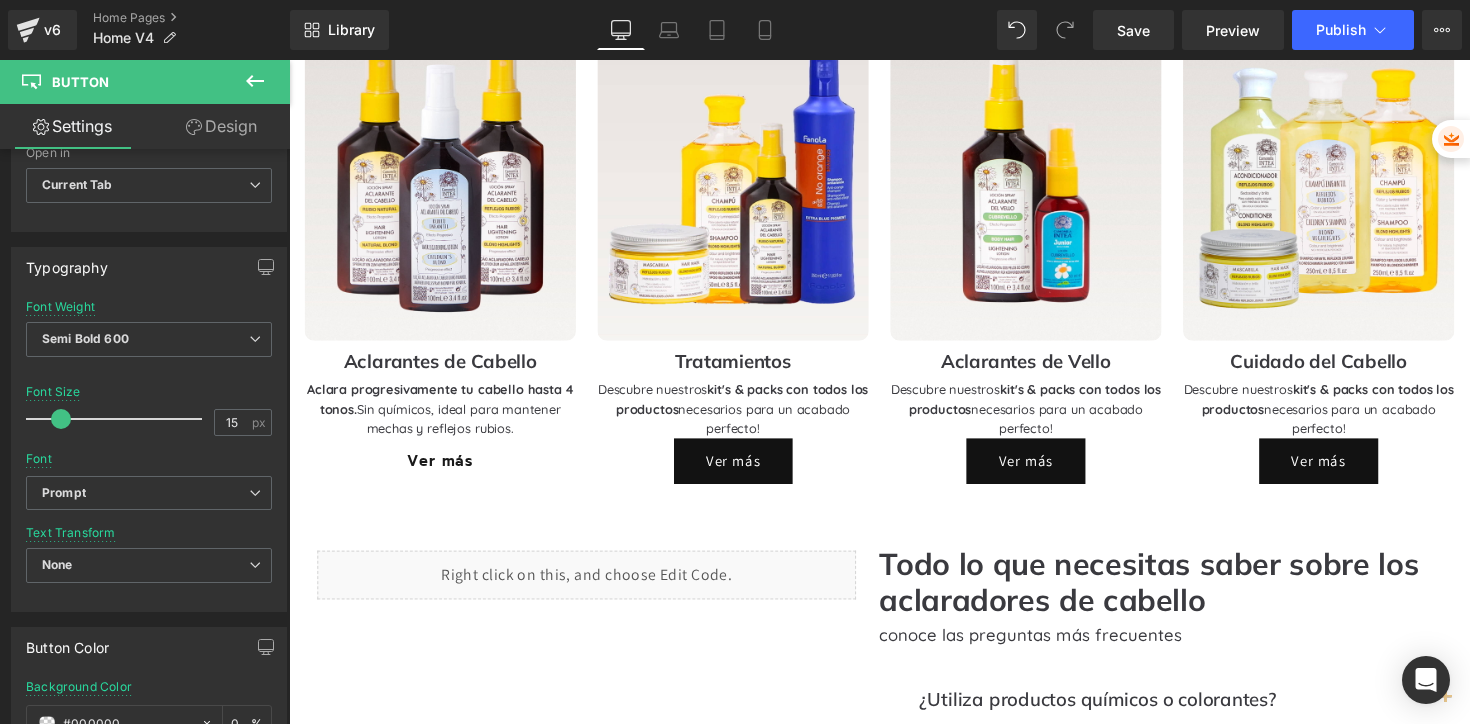 click on "Ir directamente al contenido
Inicio
Cabellos Rubios
Cabellos Rubios
Spray Rubio Natural (El más vendido)
Kit Rubio Natural
Spray Reflejos Rubios
Kit Reflejos Rubios
Spray Cubrevellos" at bounding box center [894, 914] 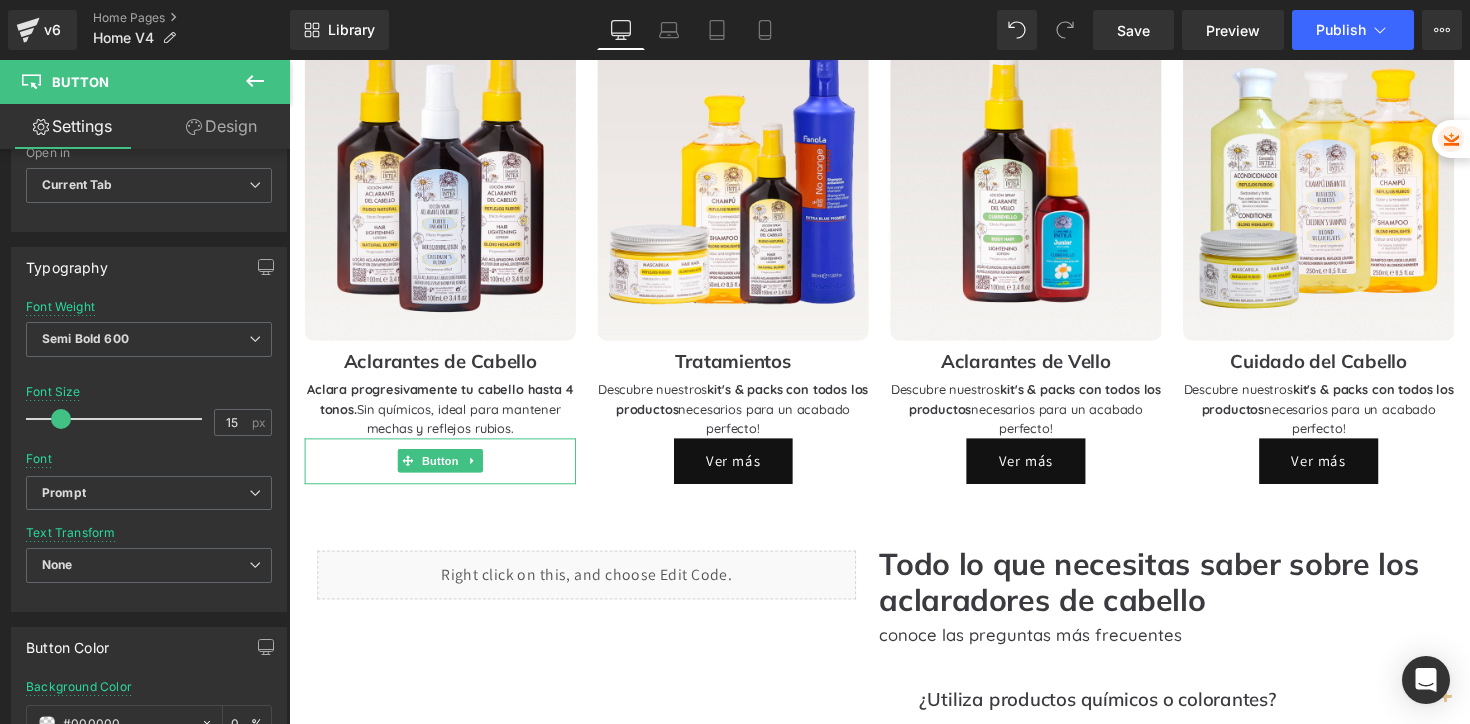 drag, startPoint x: 660, startPoint y: 543, endPoint x: 373, endPoint y: 494, distance: 291.1529 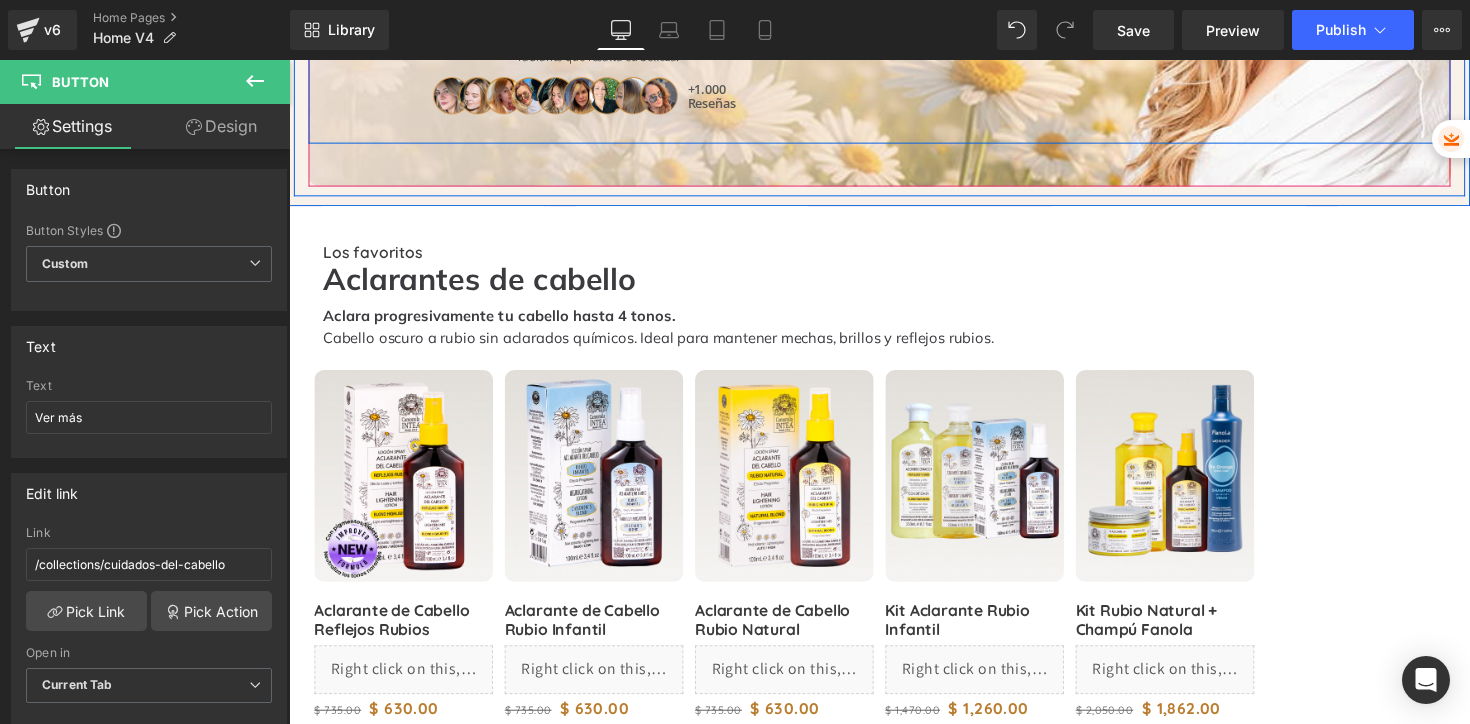 scroll, scrollTop: 912, scrollLeft: 0, axis: vertical 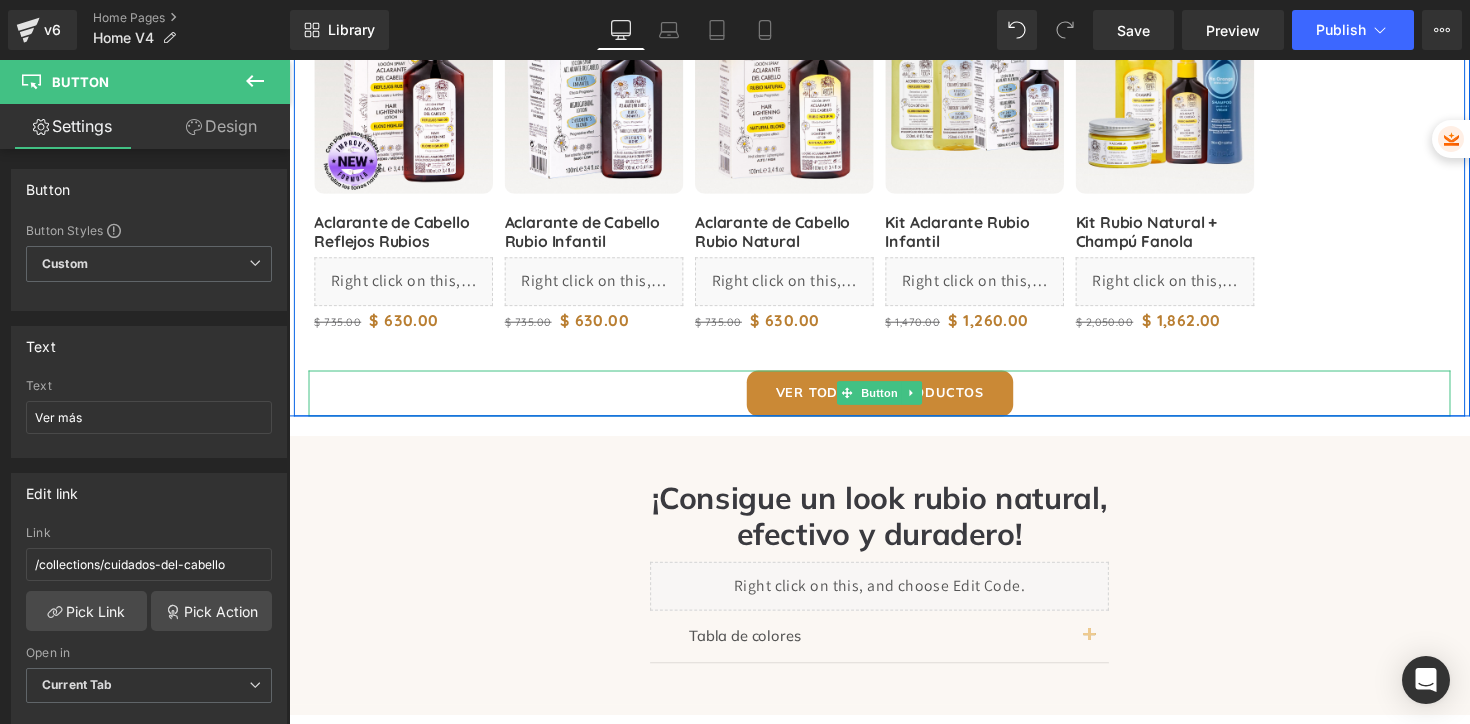 click on "Ver todos los productos" at bounding box center [894, 401] 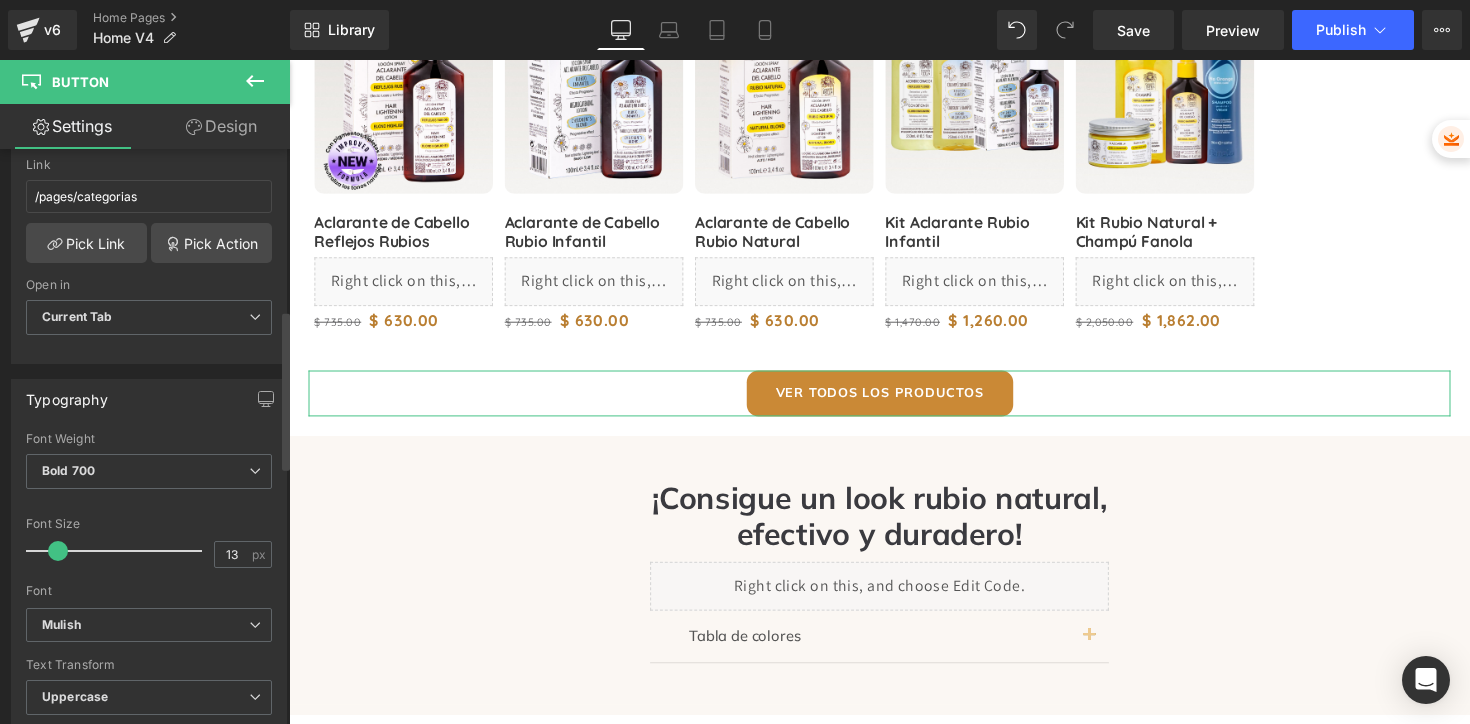 scroll, scrollTop: 657, scrollLeft: 0, axis: vertical 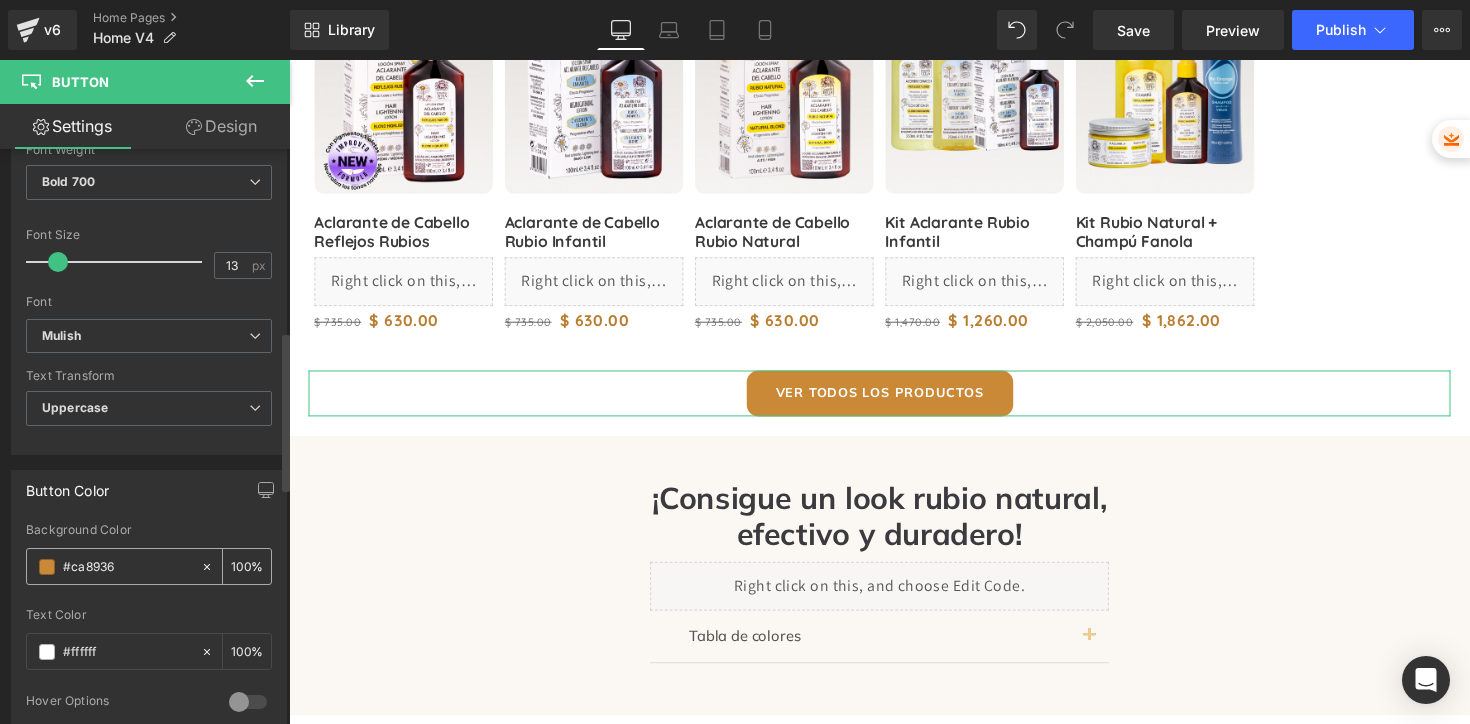 click on "#ca8936" at bounding box center [127, 567] 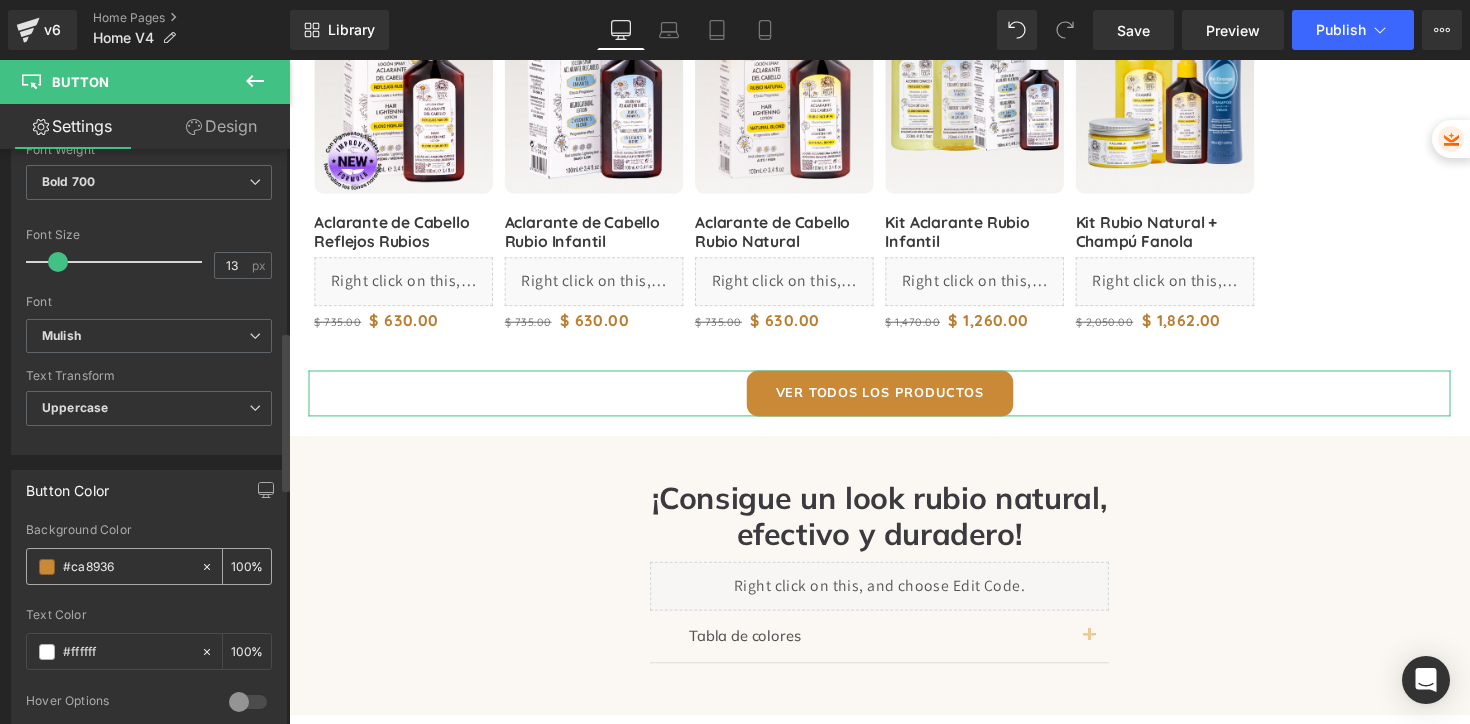 click on "#ca8936" at bounding box center [127, 567] 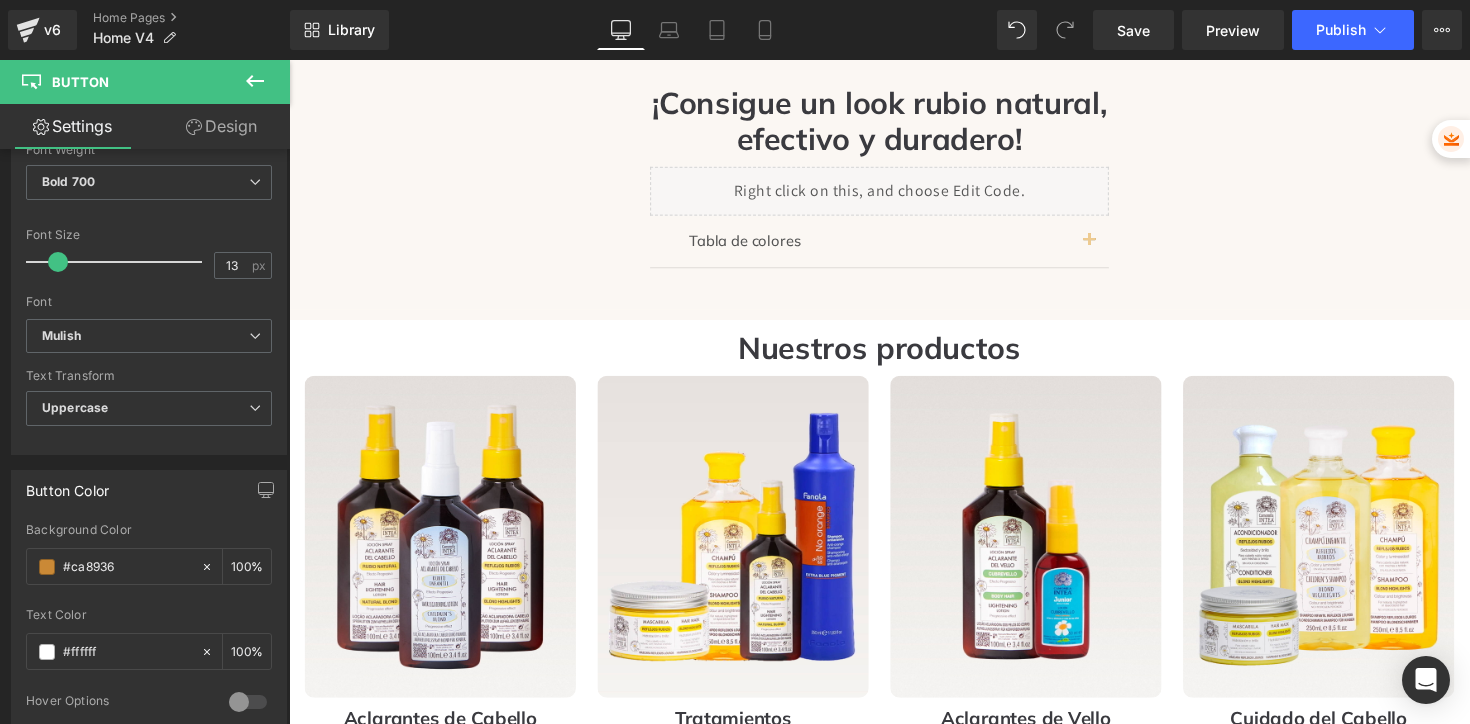 scroll, scrollTop: 1628, scrollLeft: 0, axis: vertical 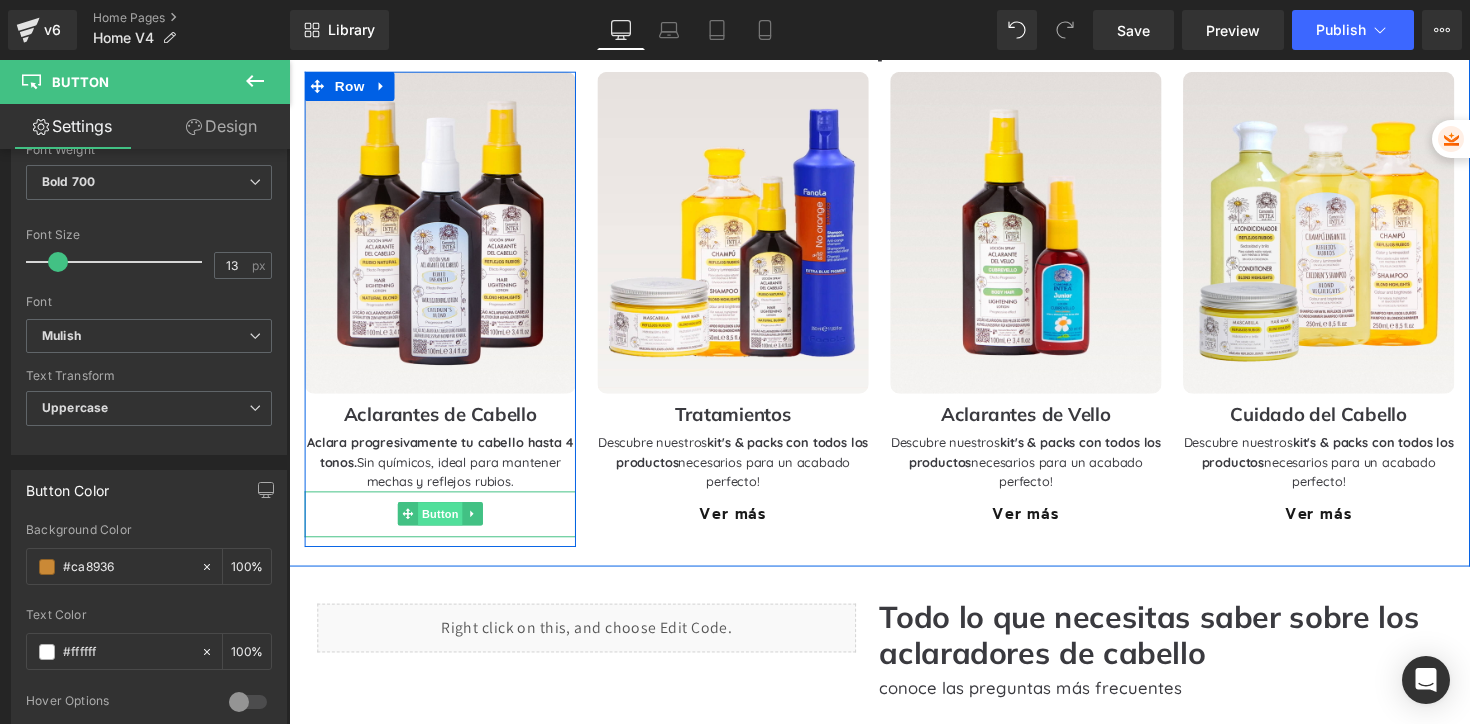 click on "Button" at bounding box center [444, 525] 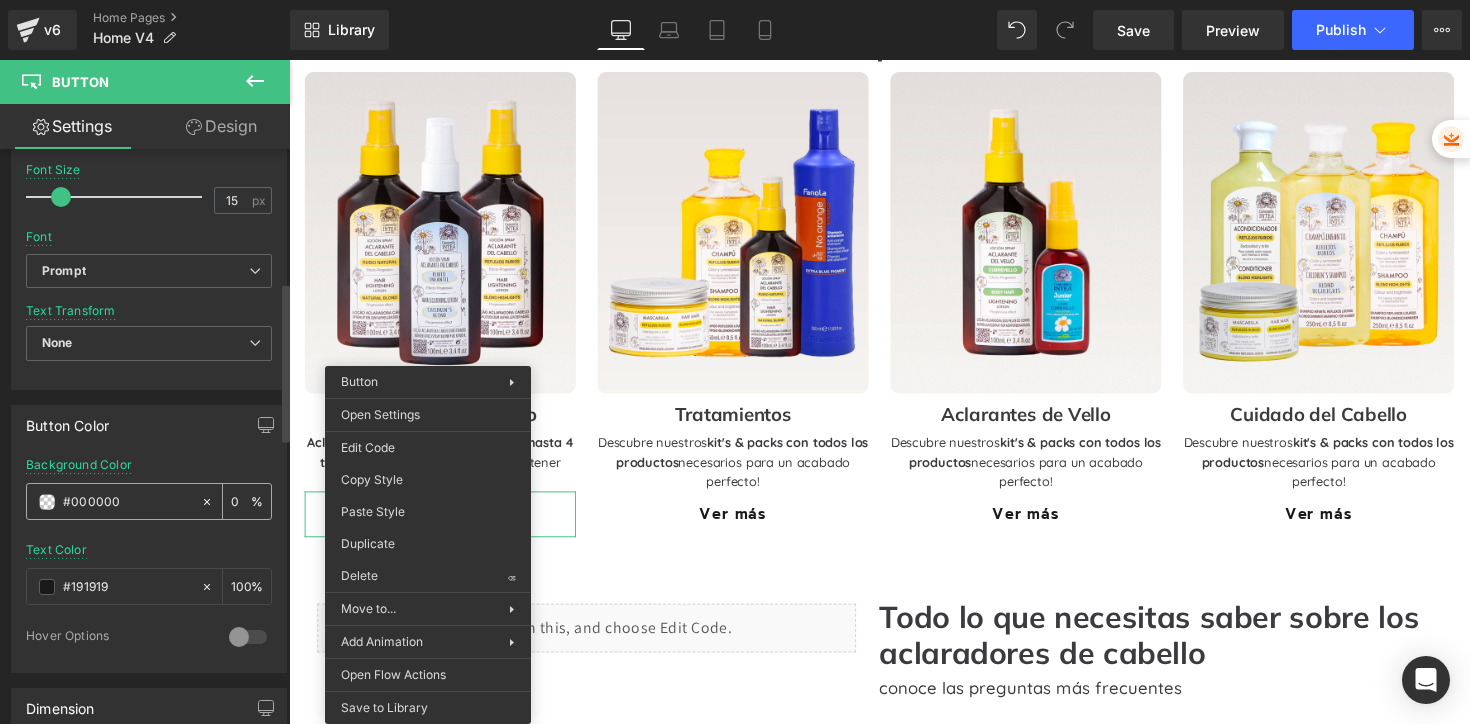 scroll, scrollTop: 734, scrollLeft: 0, axis: vertical 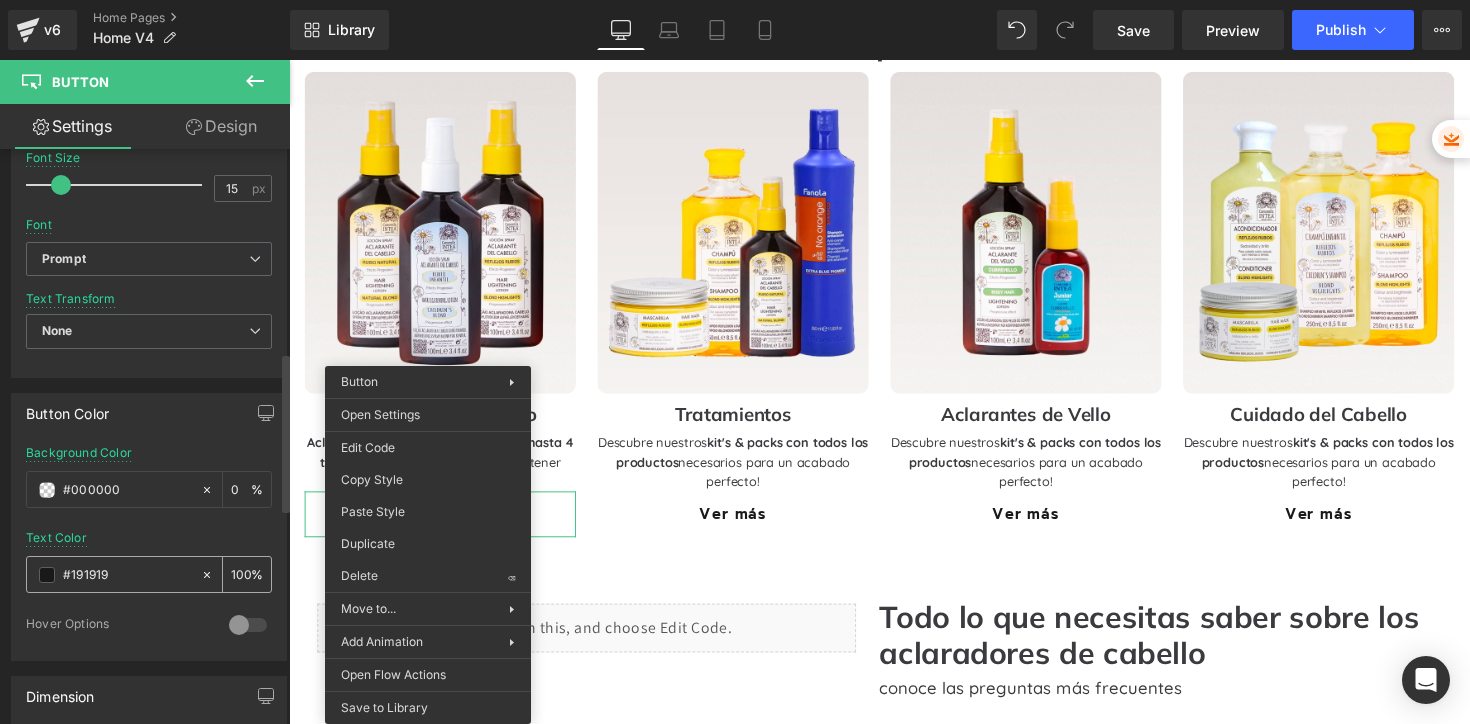click on "#191919" at bounding box center [127, 575] 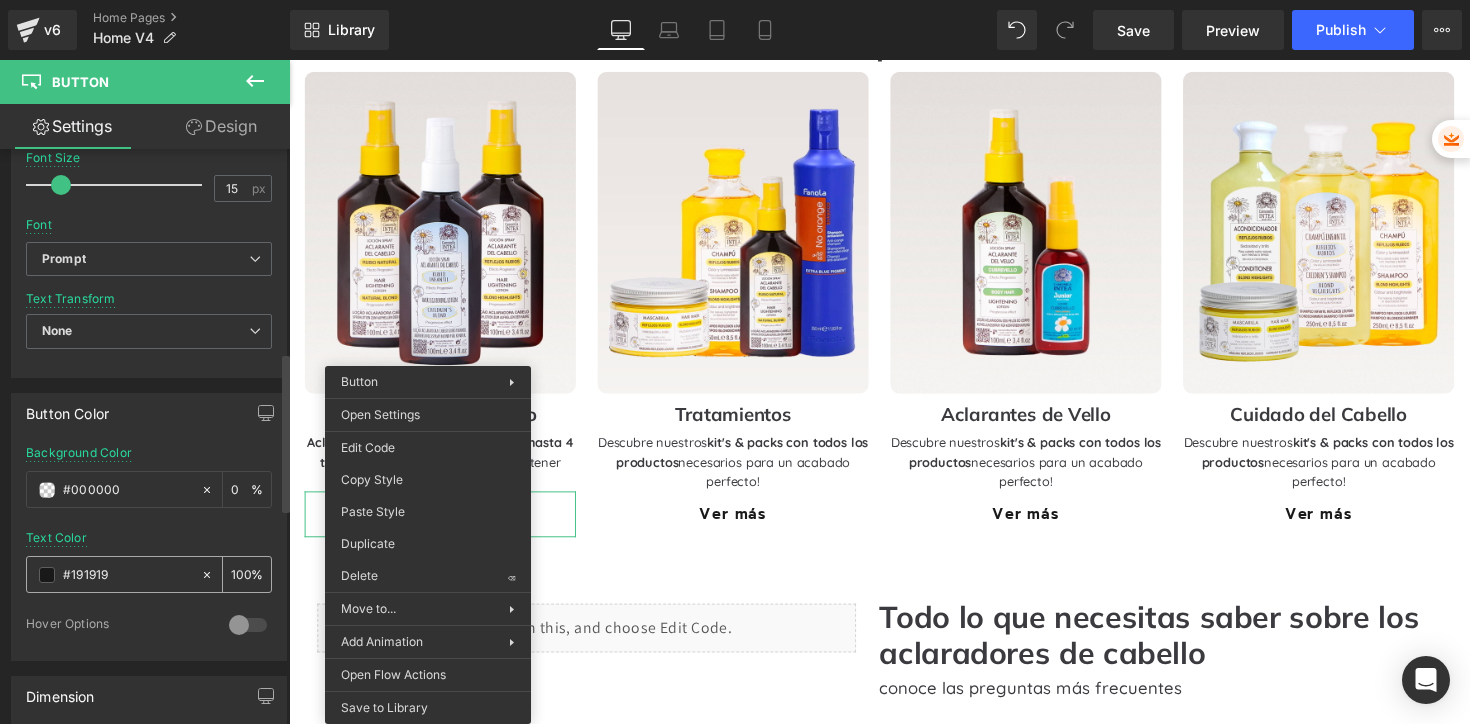 click on "#191919" at bounding box center (127, 575) 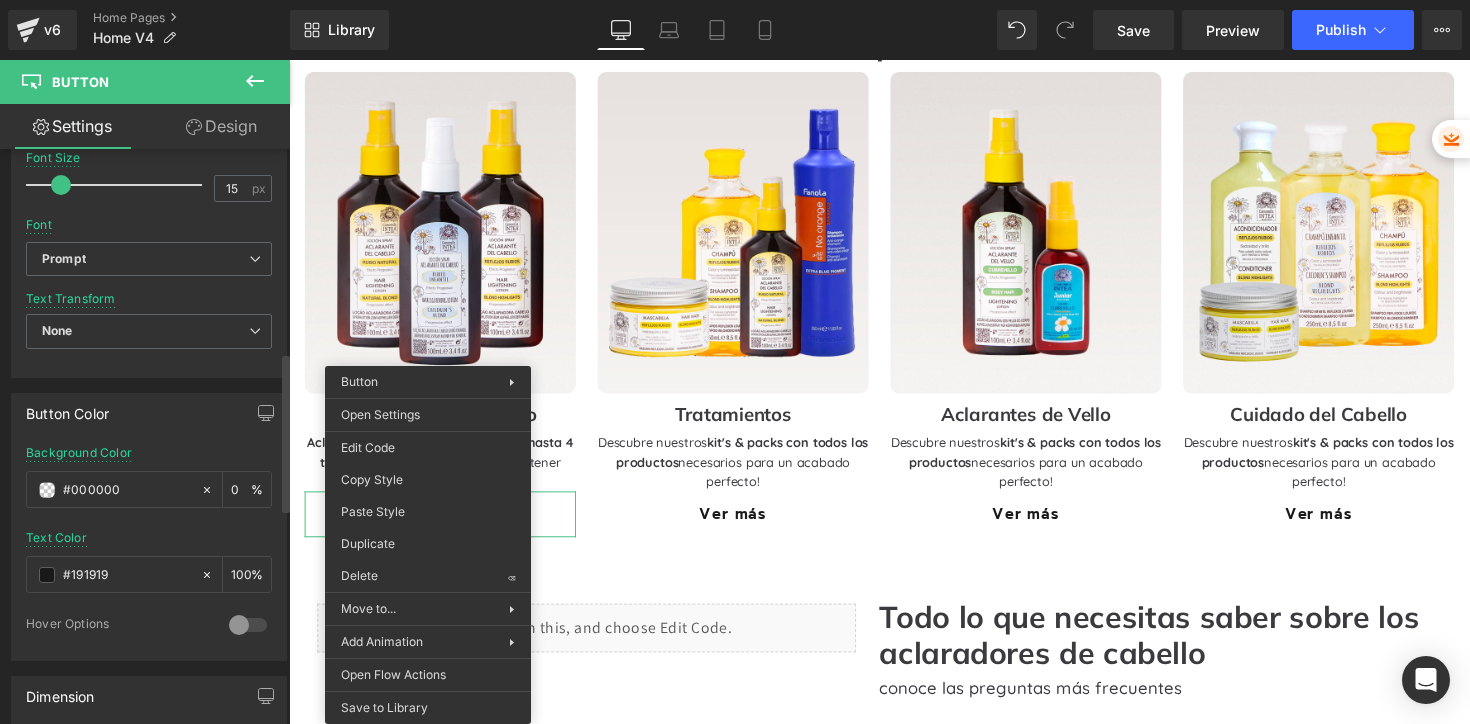 paste on "ca8936" 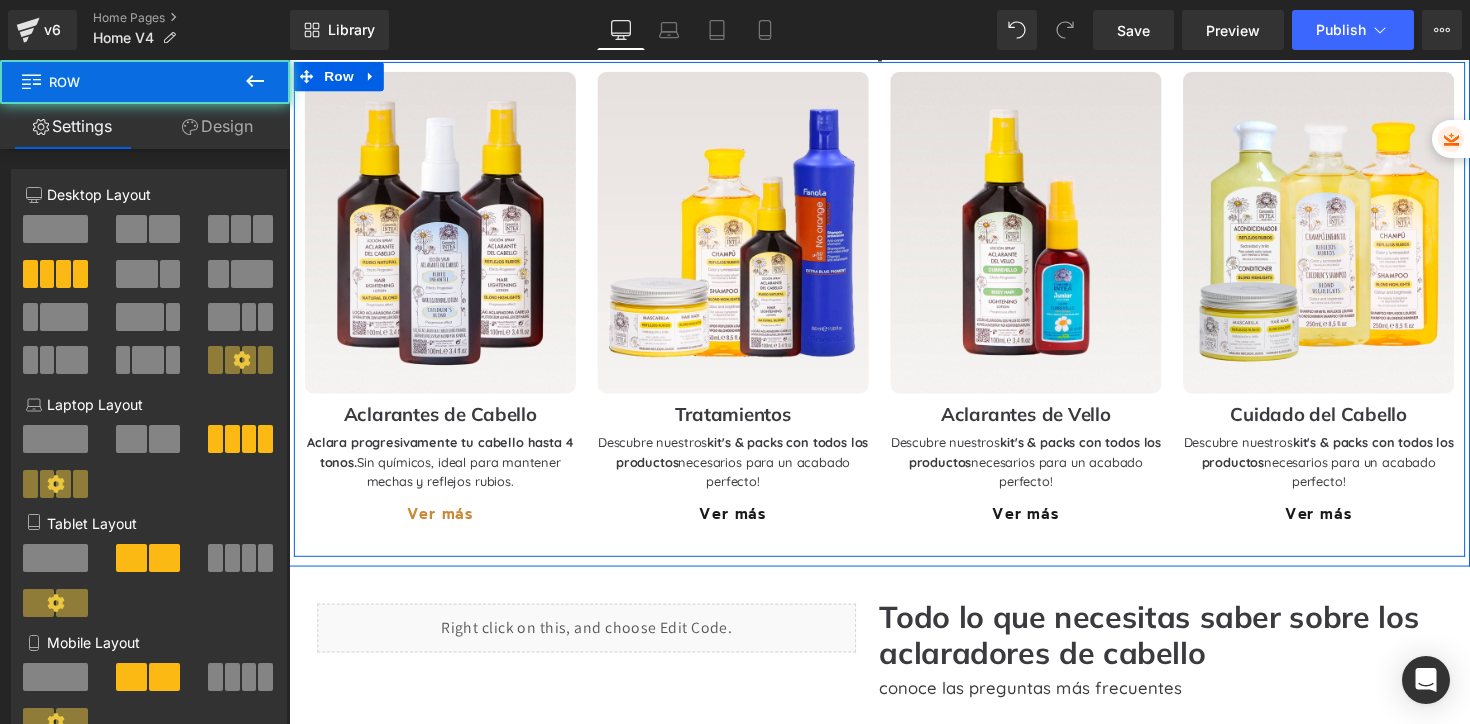 click on "Image         Aclarantes de Cabello Heading         Aclara progresivamente tu cabello hasta 4 tonos.  S in químicos, ideal para mantener mechas y reflejos rubios. Text Block         Ver más Button         Row         Image         Tratamientos Heading         Descubre nuestros  kit's & packs con todos los productos  necesarios para un acabado perfecto! Text Block         Ver más Button         Row         Image         Aclarantes de Vello Heading         Descubre nuestros  kit's & packs con todos los productos  necesarios para un acabado perfecto! Text Block         Ver más Button         Row         Image         Cuidado del Cabello Heading         Descubre nuestros  kit's & packs con todos los productos  necesarios para un acabado perfecto! Text Block
Ver más
Button         Row
Row" at bounding box center (894, 315) 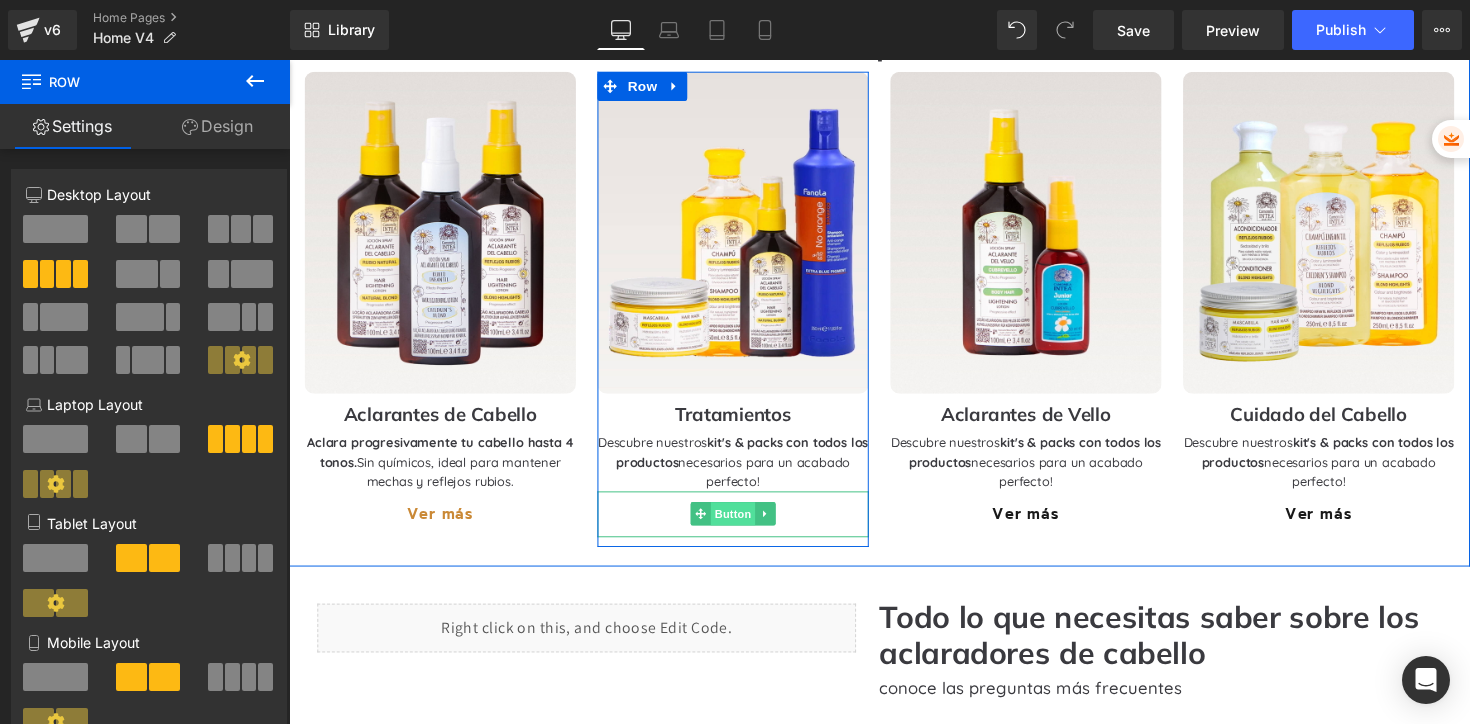 click on "Button" at bounding box center (744, 525) 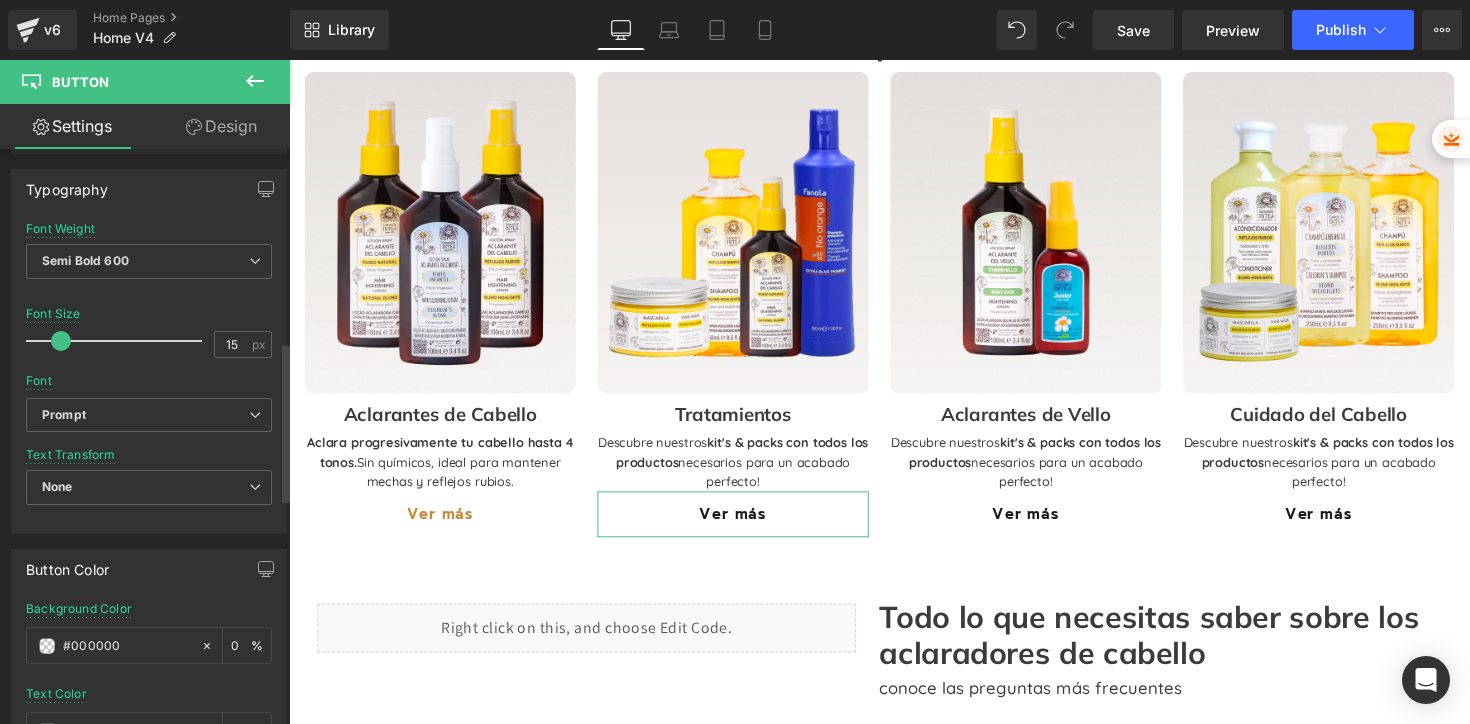scroll, scrollTop: 696, scrollLeft: 0, axis: vertical 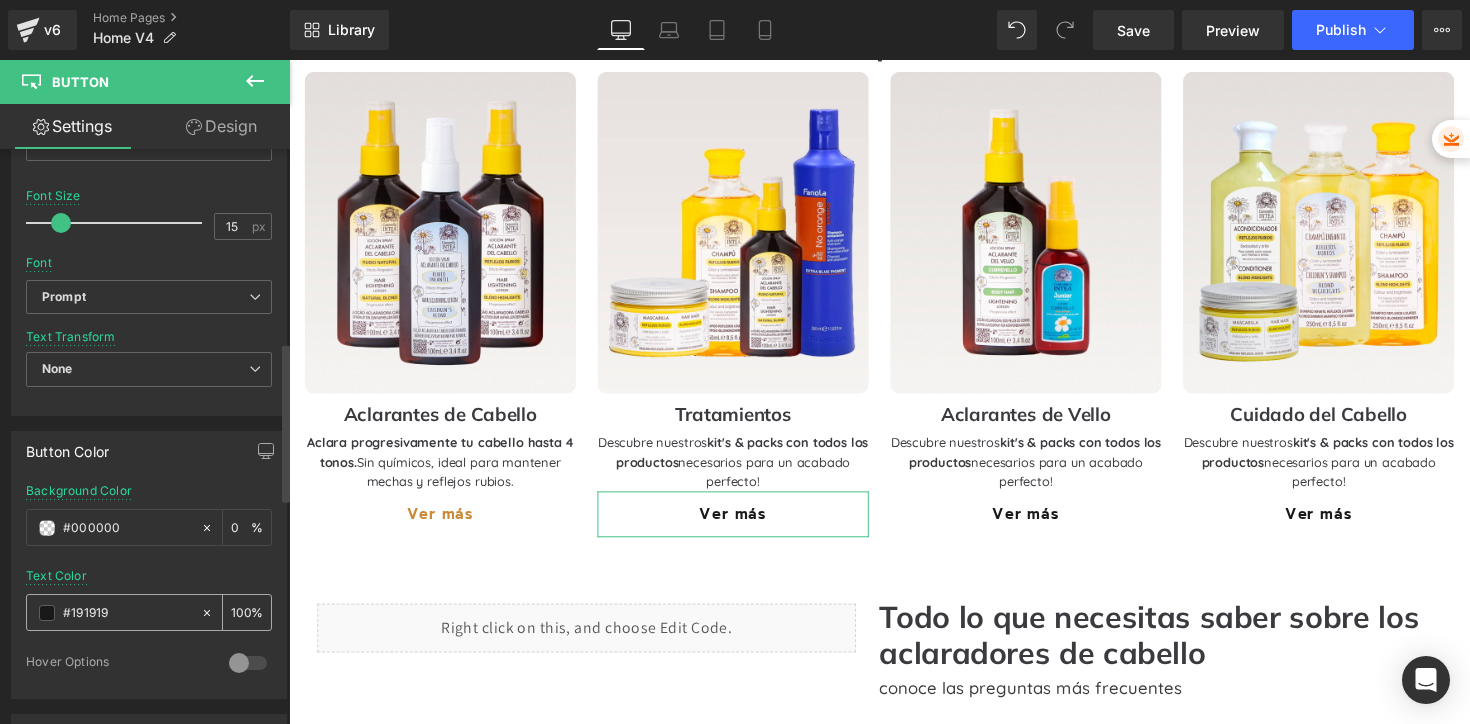 click on "#191919" at bounding box center [127, 613] 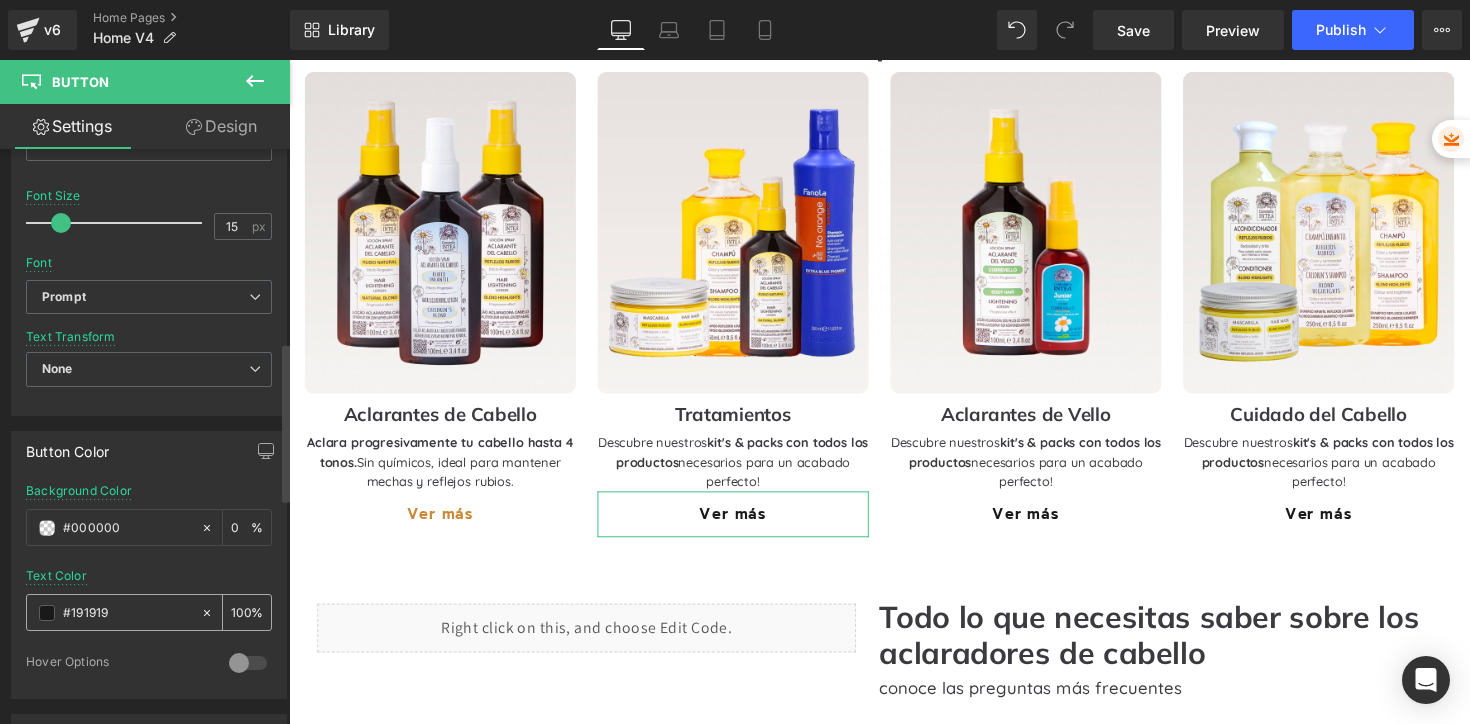 click on "#191919" at bounding box center (127, 613) 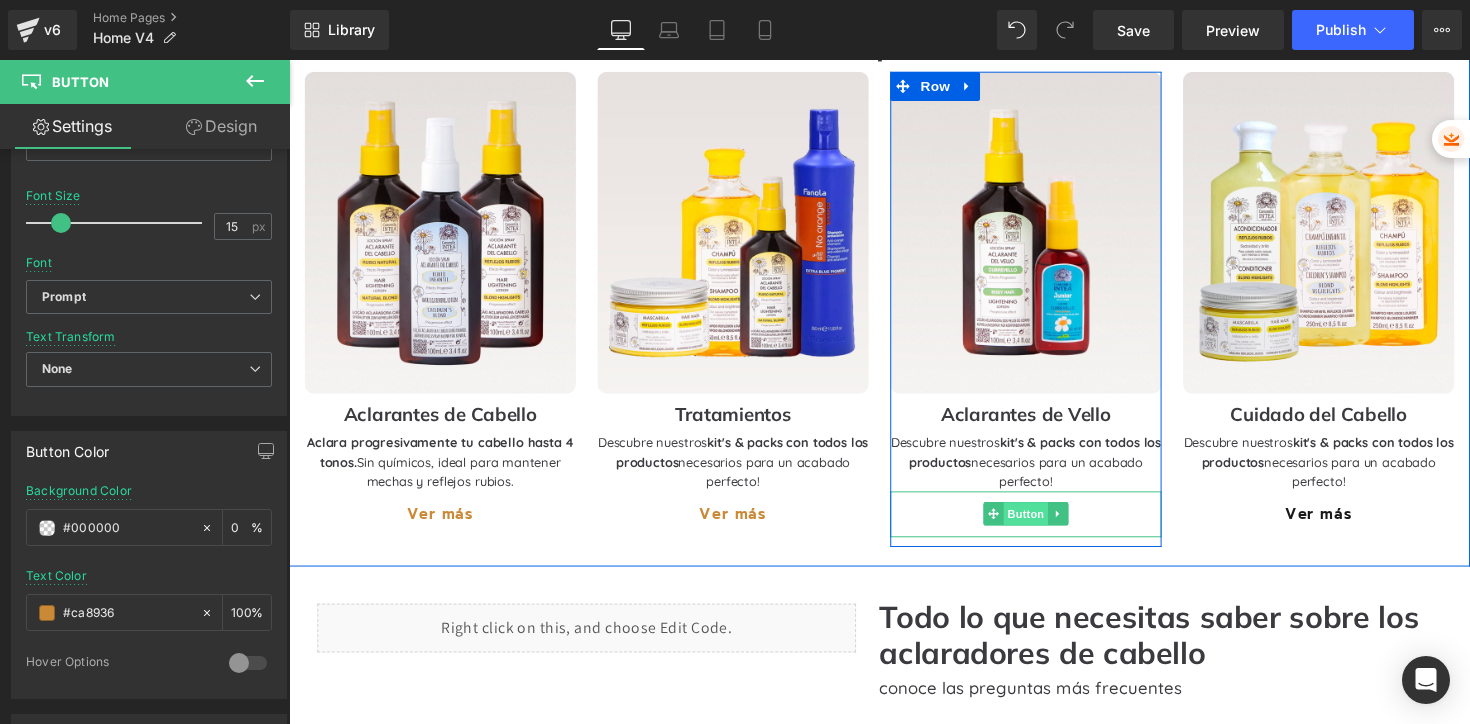 click on "Button" at bounding box center (1044, 525) 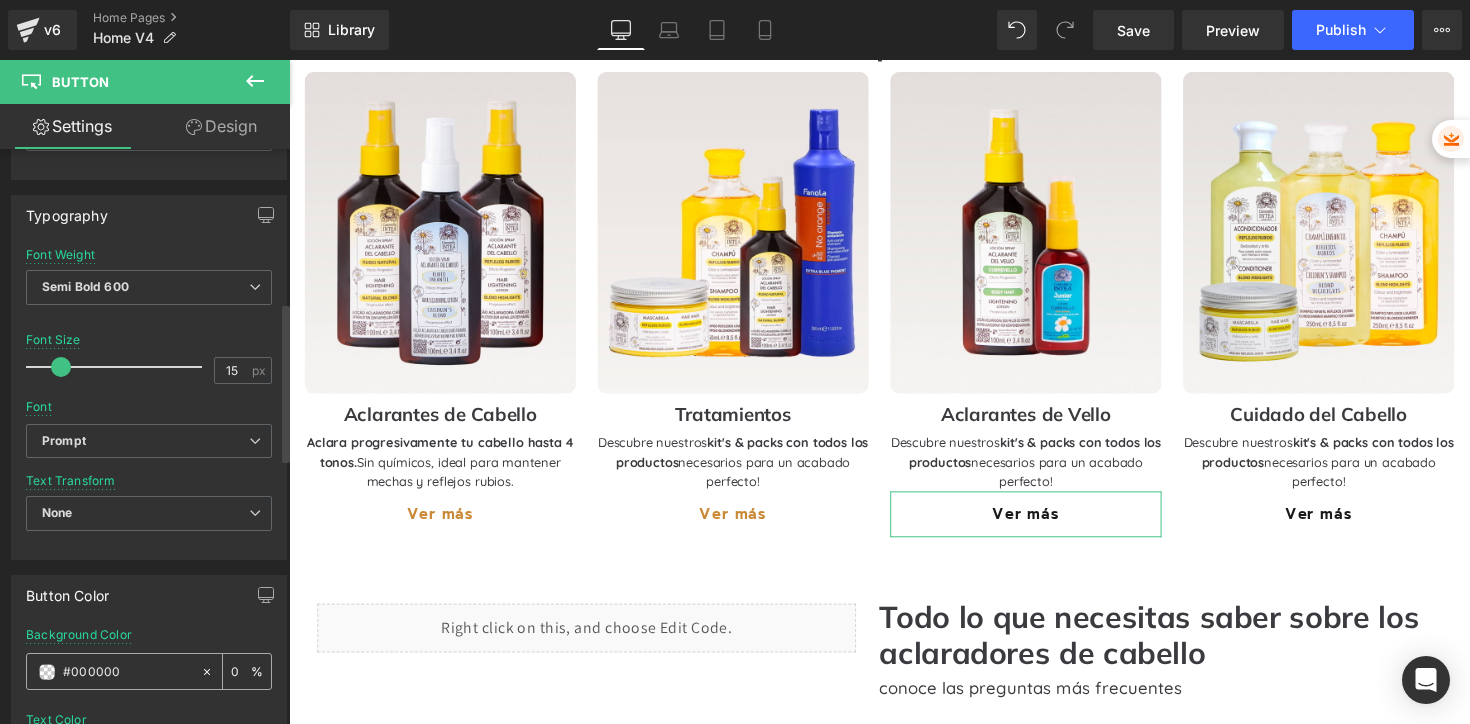 scroll, scrollTop: 724, scrollLeft: 0, axis: vertical 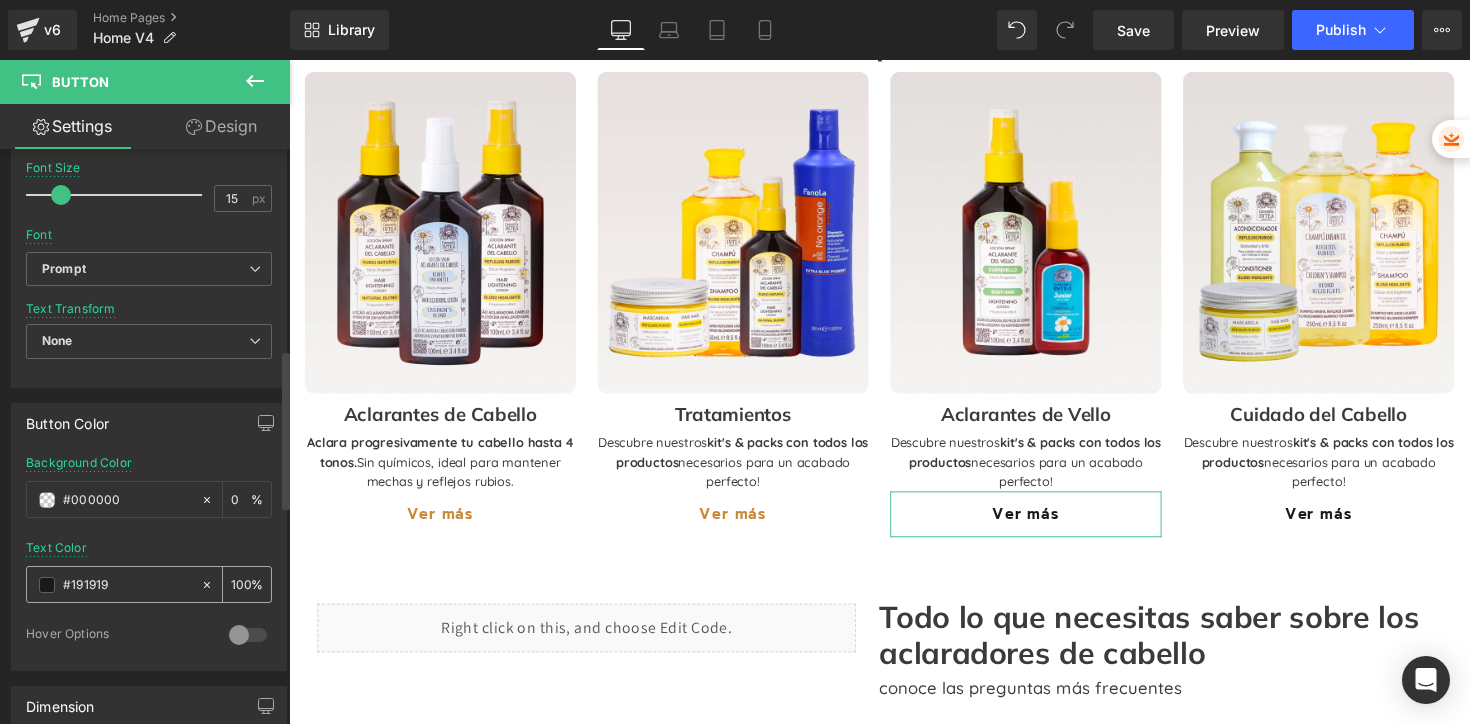 click on "#191919" at bounding box center [127, 585] 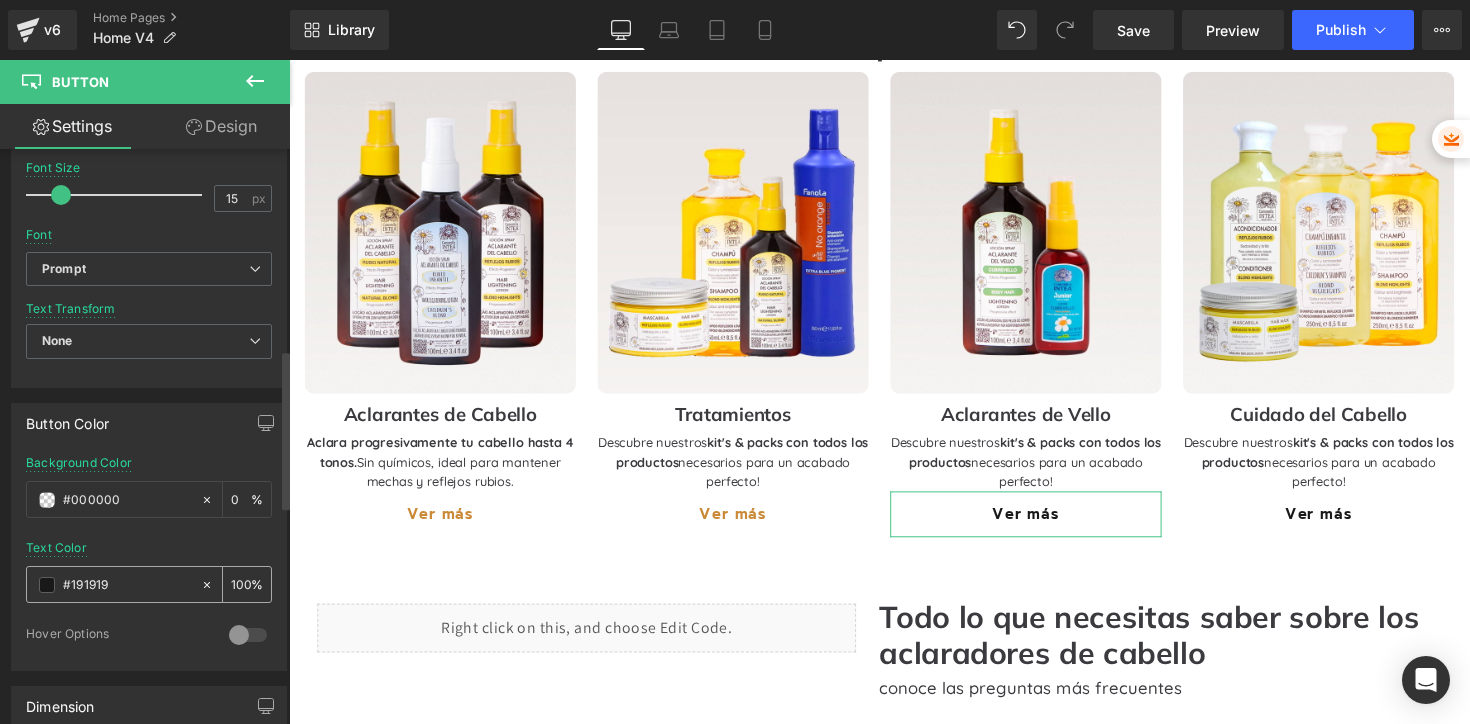click on "#191919" at bounding box center [127, 585] 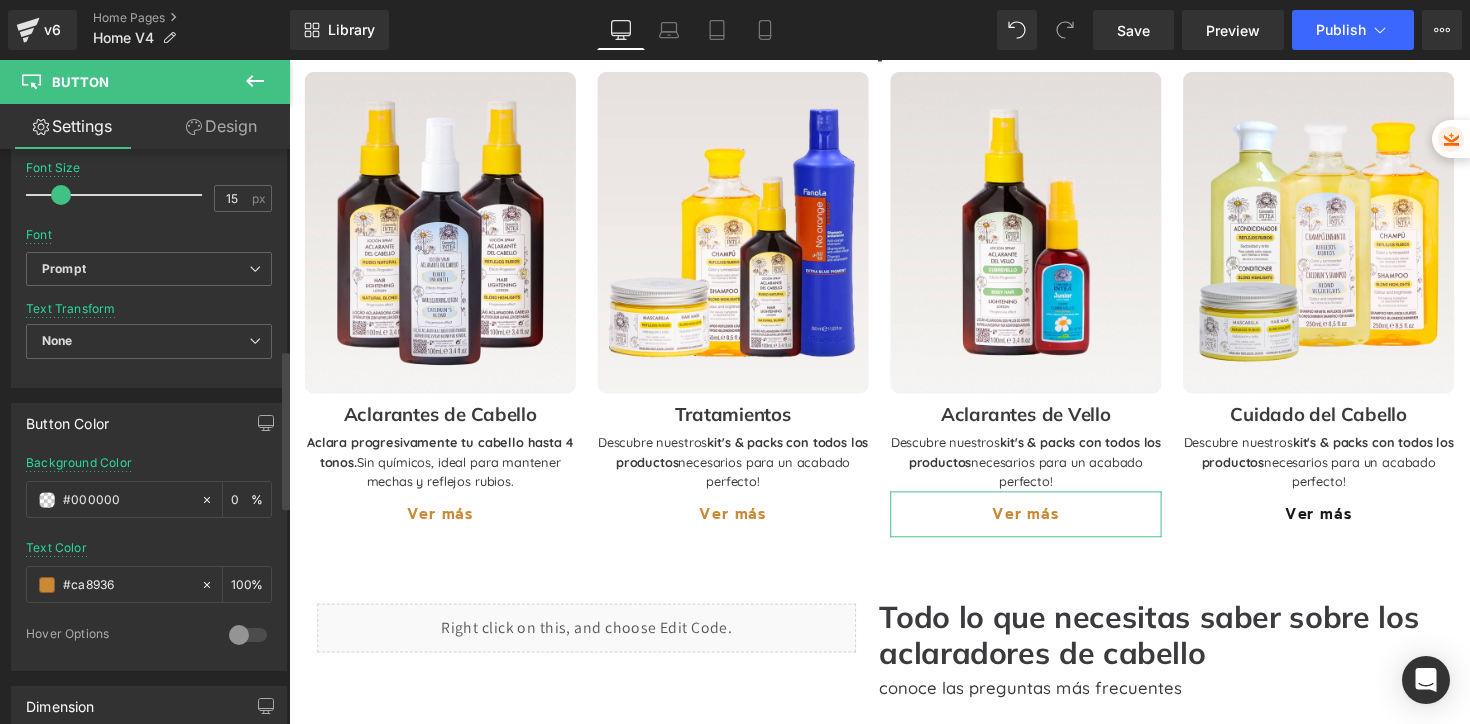 type on "#ca8936" 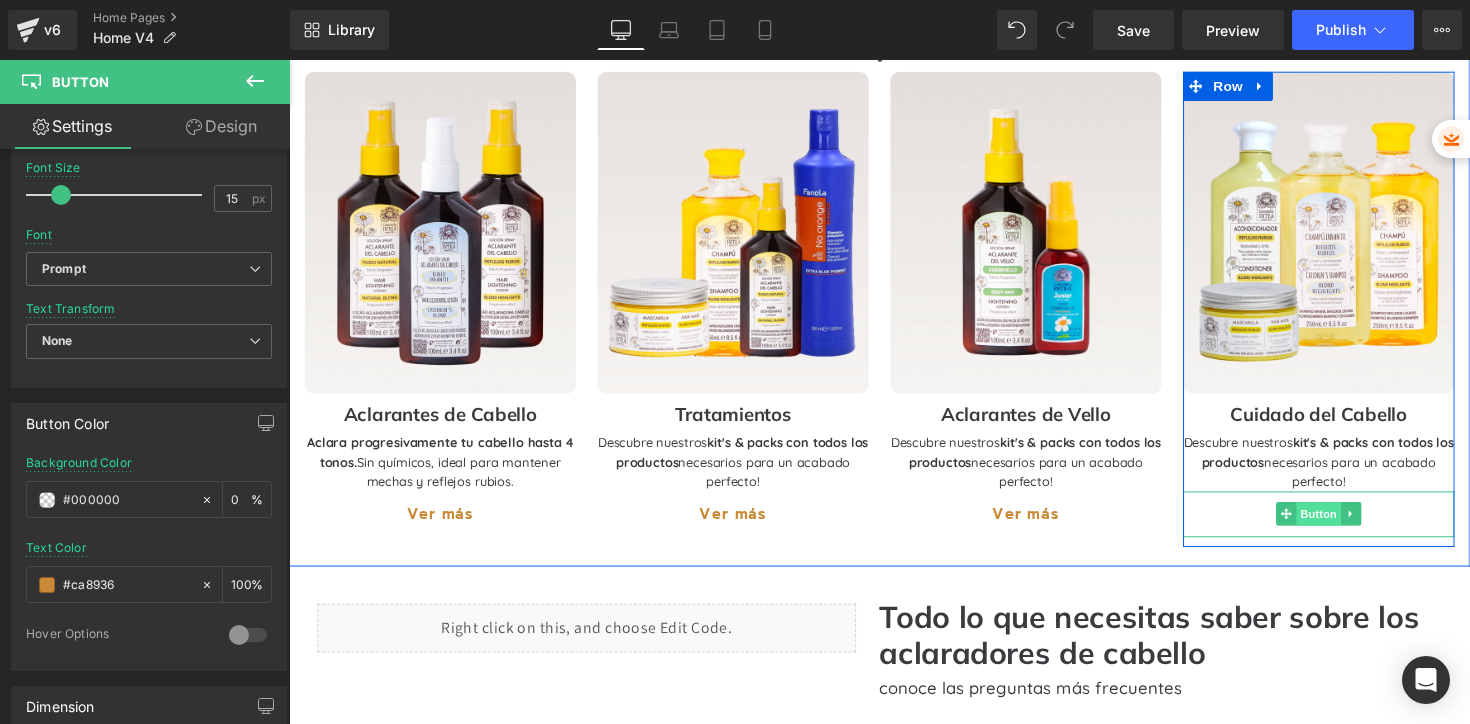 click on "Button" at bounding box center (1344, 525) 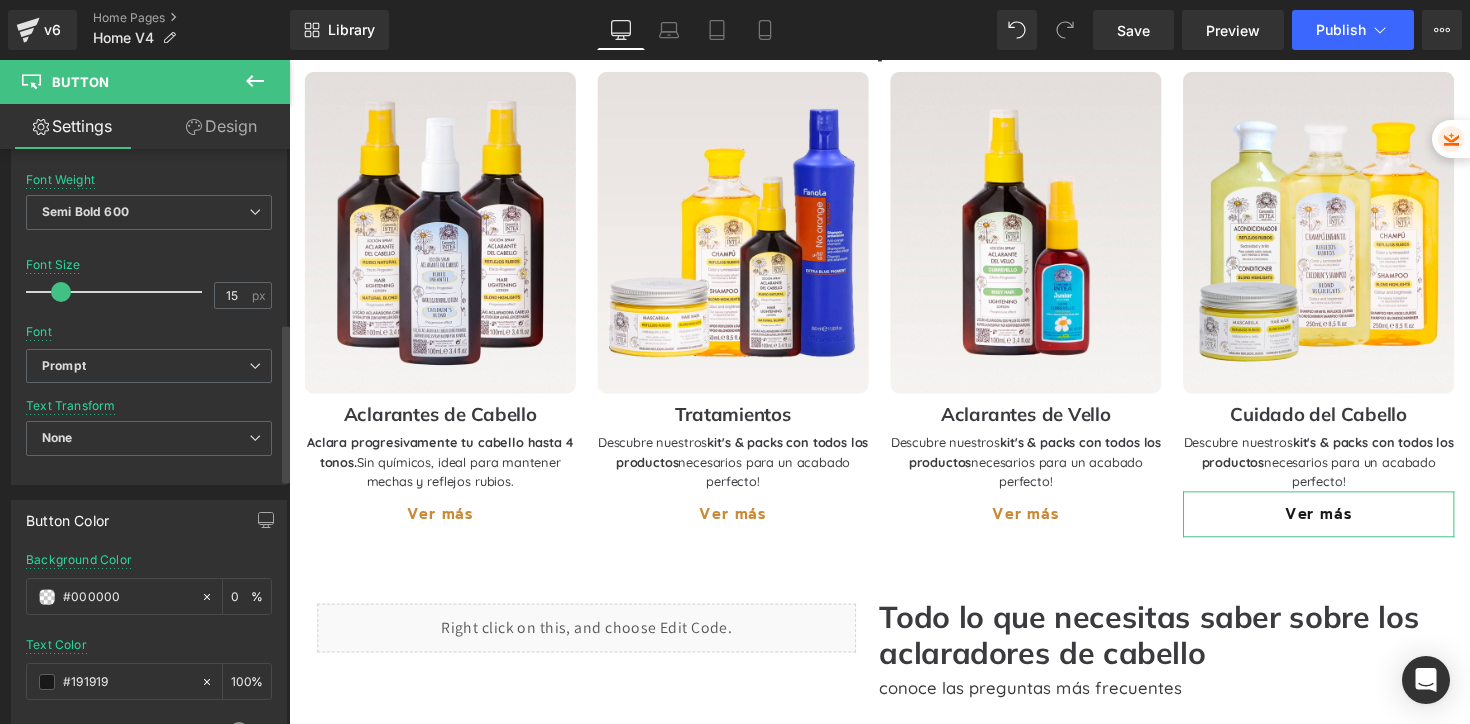 scroll, scrollTop: 819, scrollLeft: 0, axis: vertical 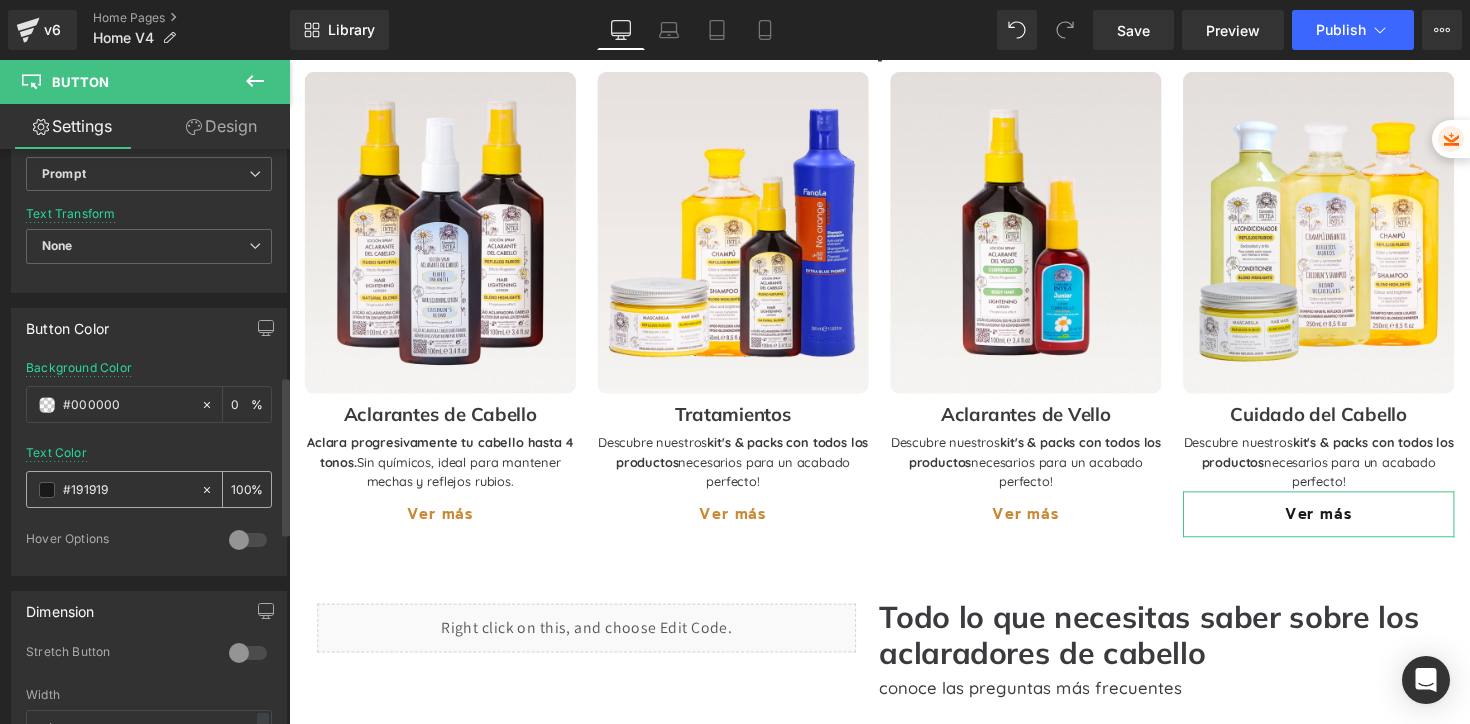click on "#191919" at bounding box center [127, 490] 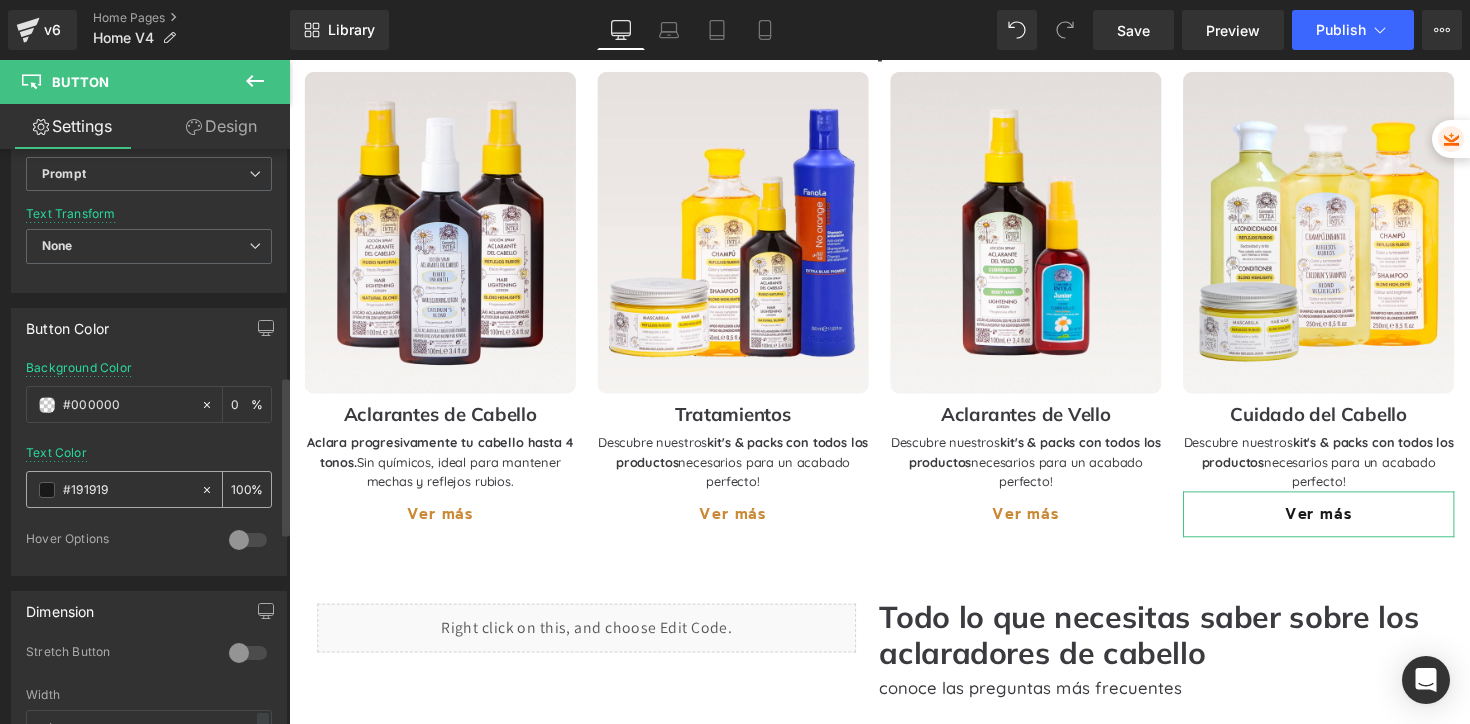 click on "#191919" at bounding box center [127, 490] 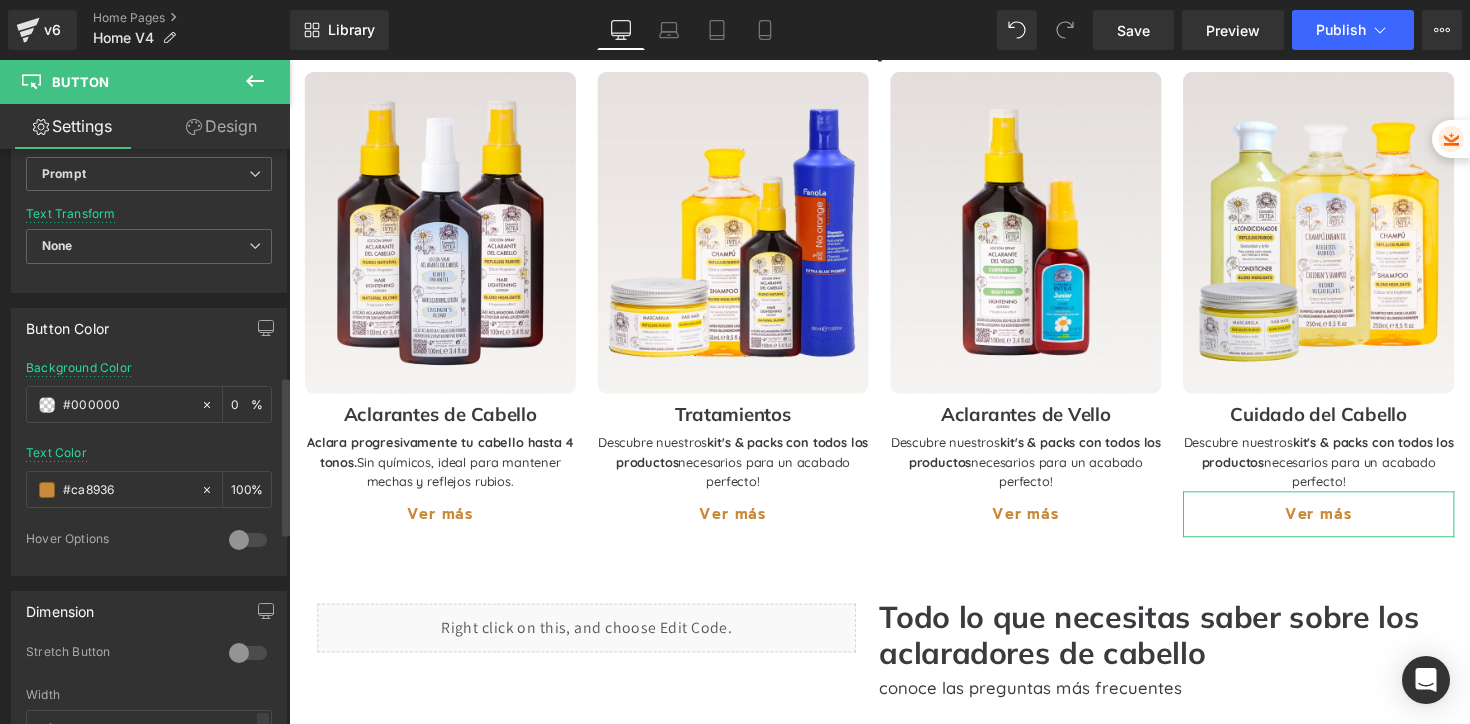 type on "#ca8936" 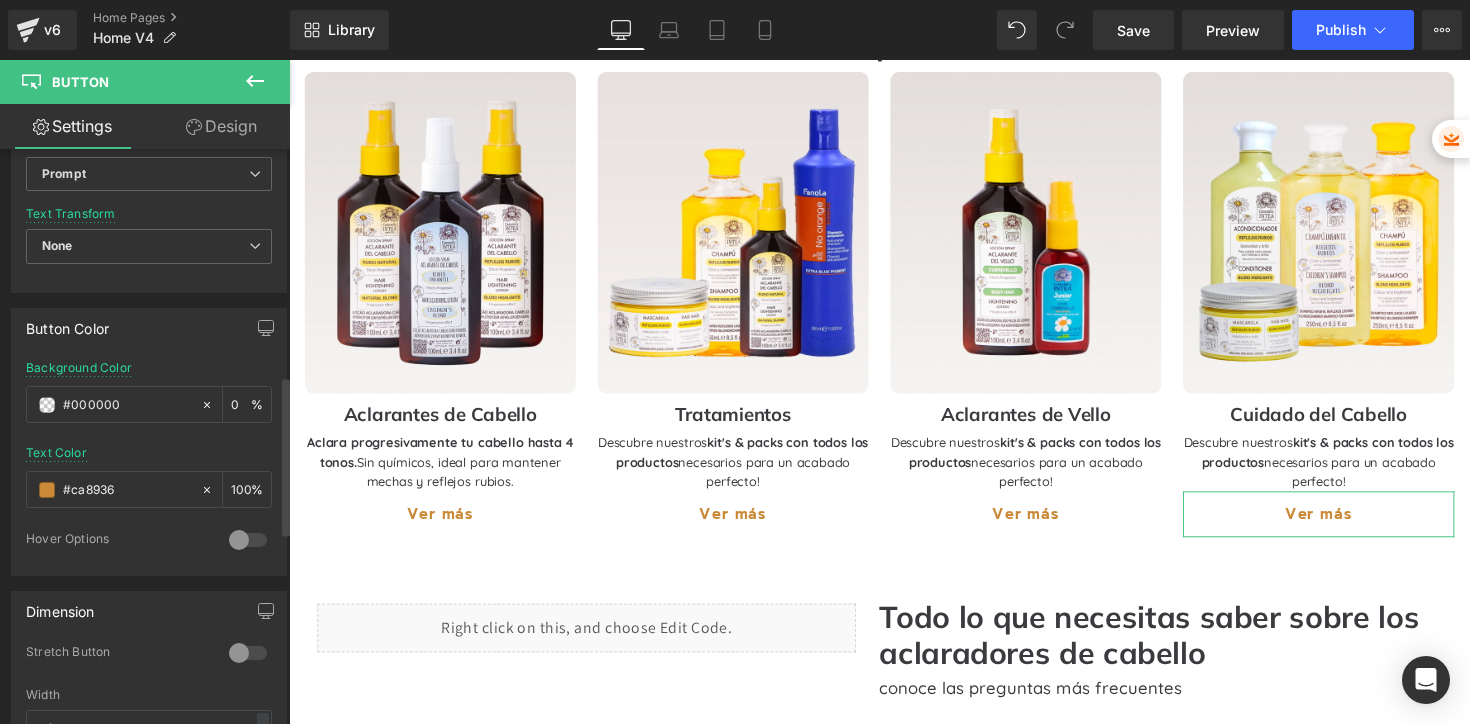 click on "Text Color #ca8936 100 %" at bounding box center (149, 488) 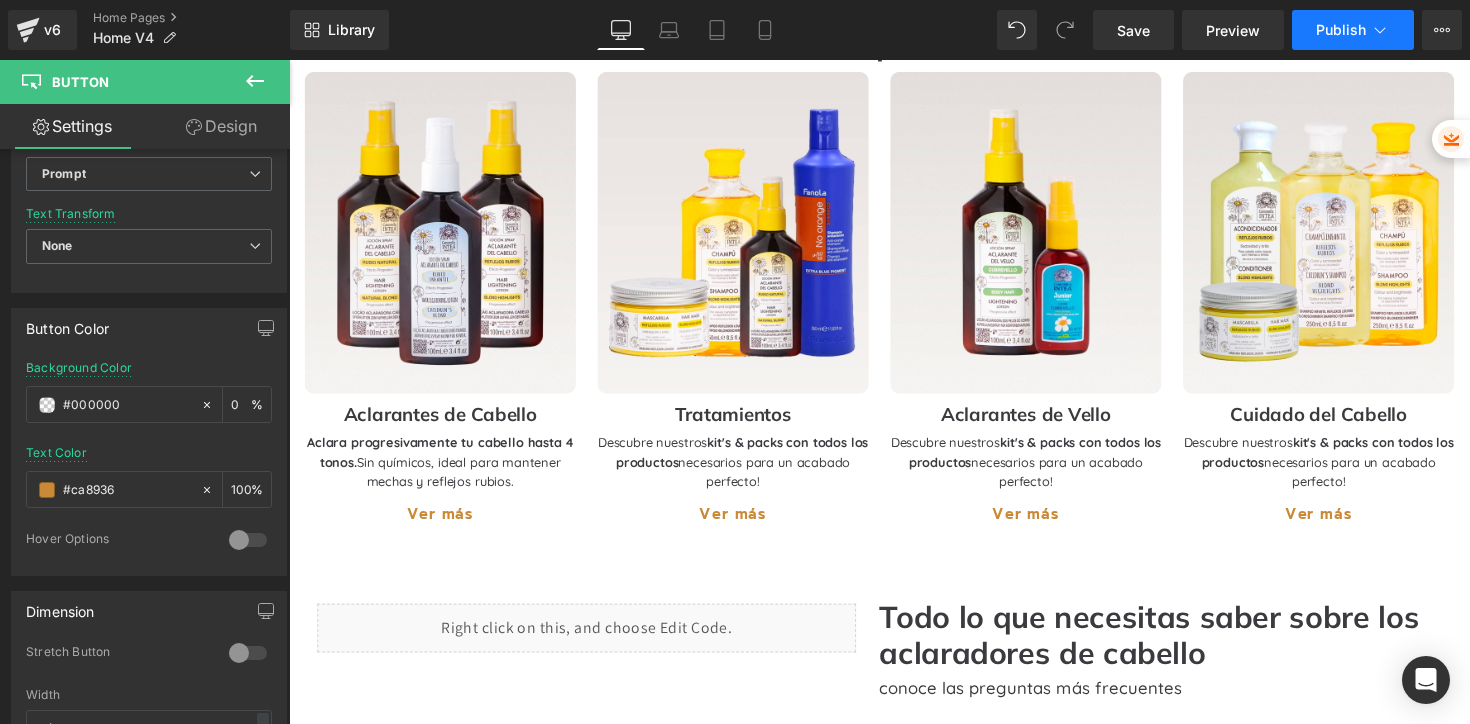 click on "Publish" at bounding box center [1353, 30] 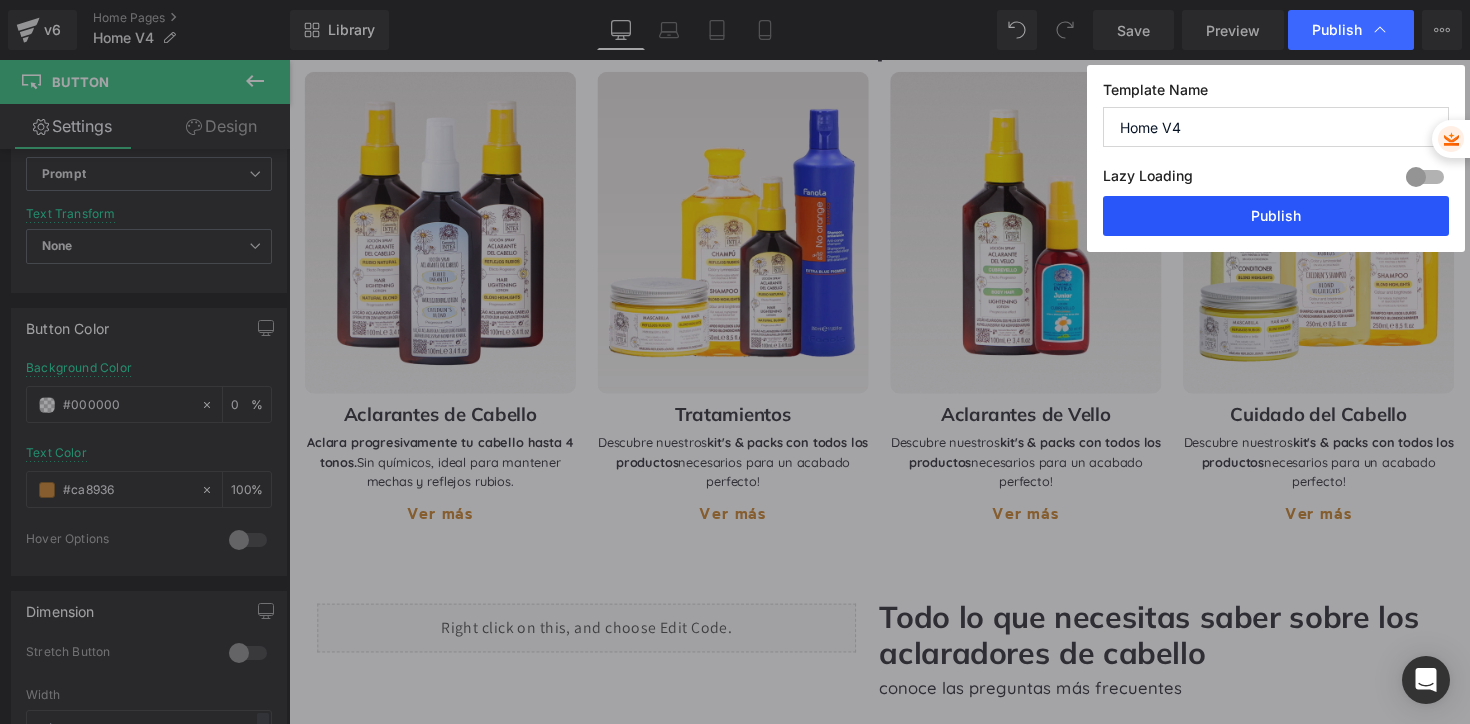 click on "Publish" at bounding box center (1276, 216) 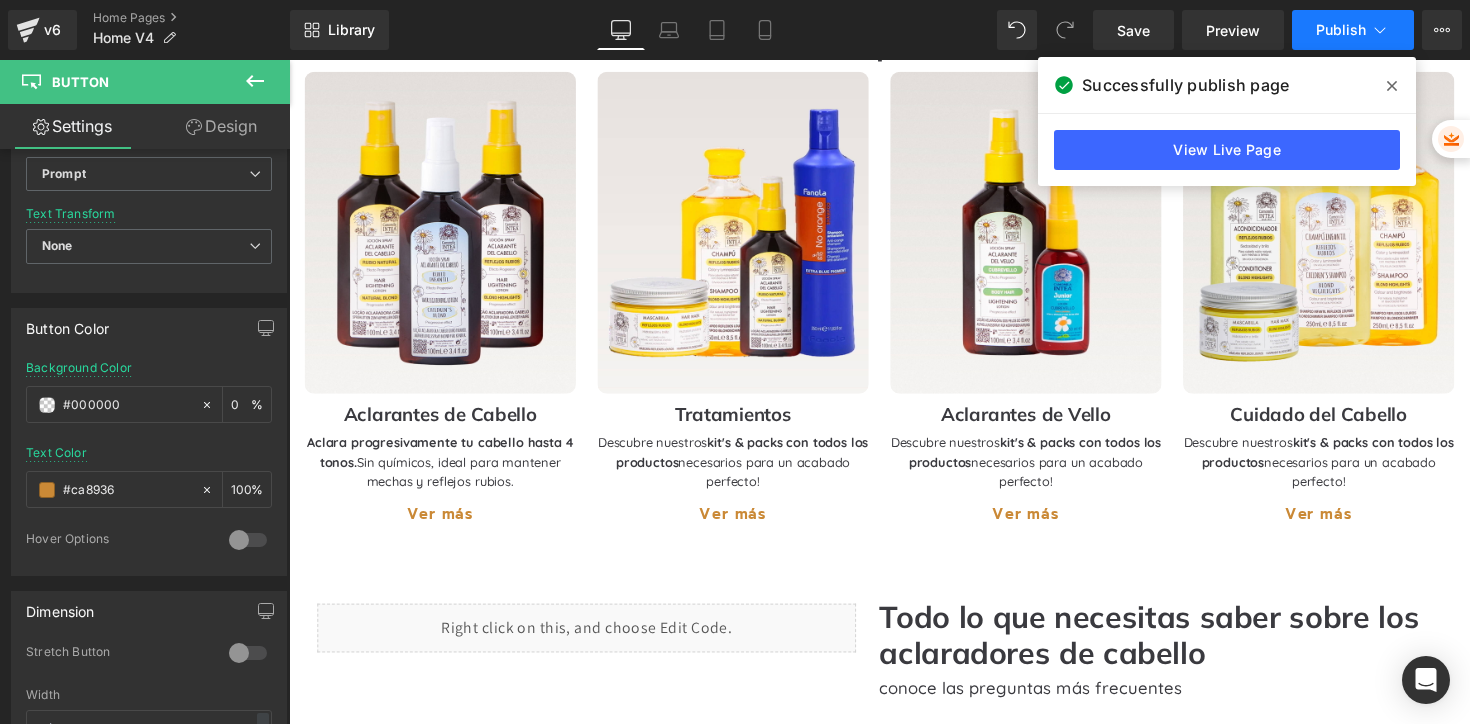 click on "Publish" at bounding box center (1341, 30) 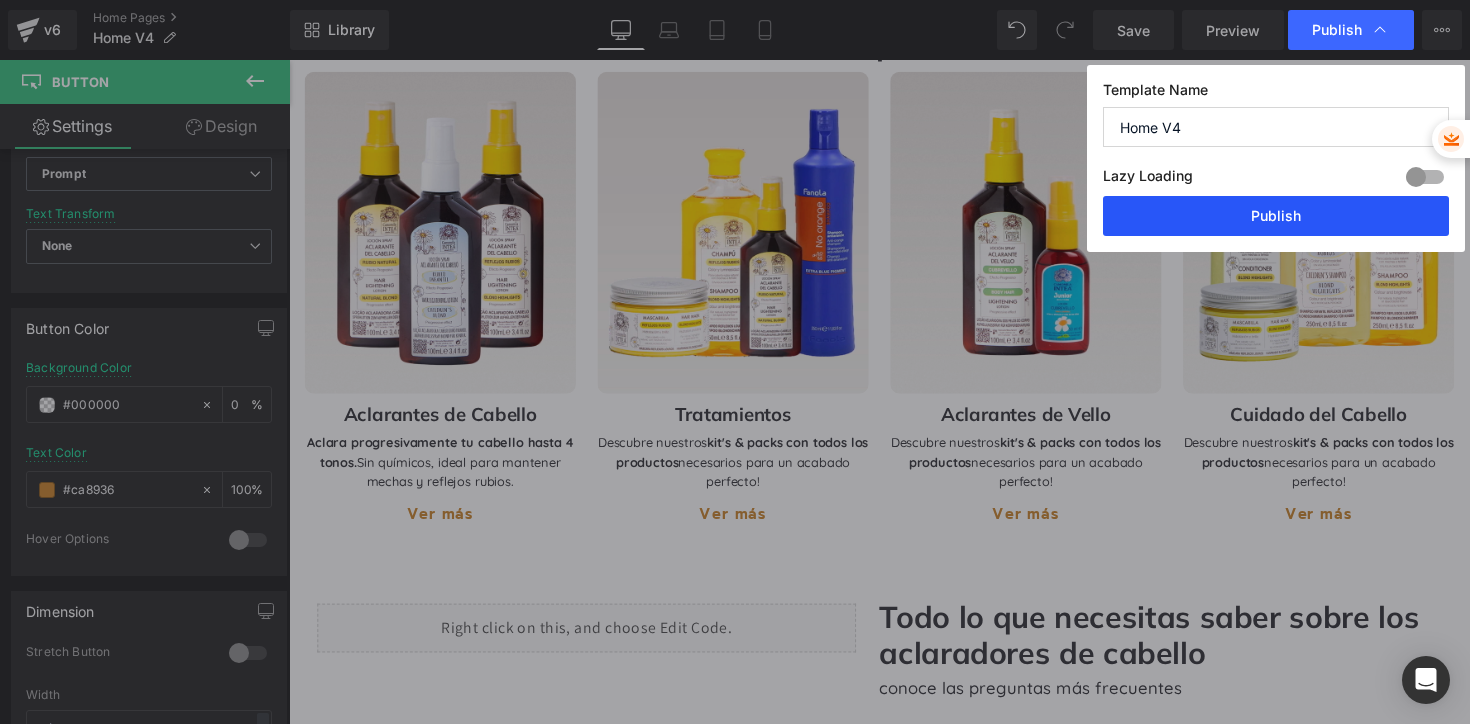 click on "Publish" at bounding box center [1276, 216] 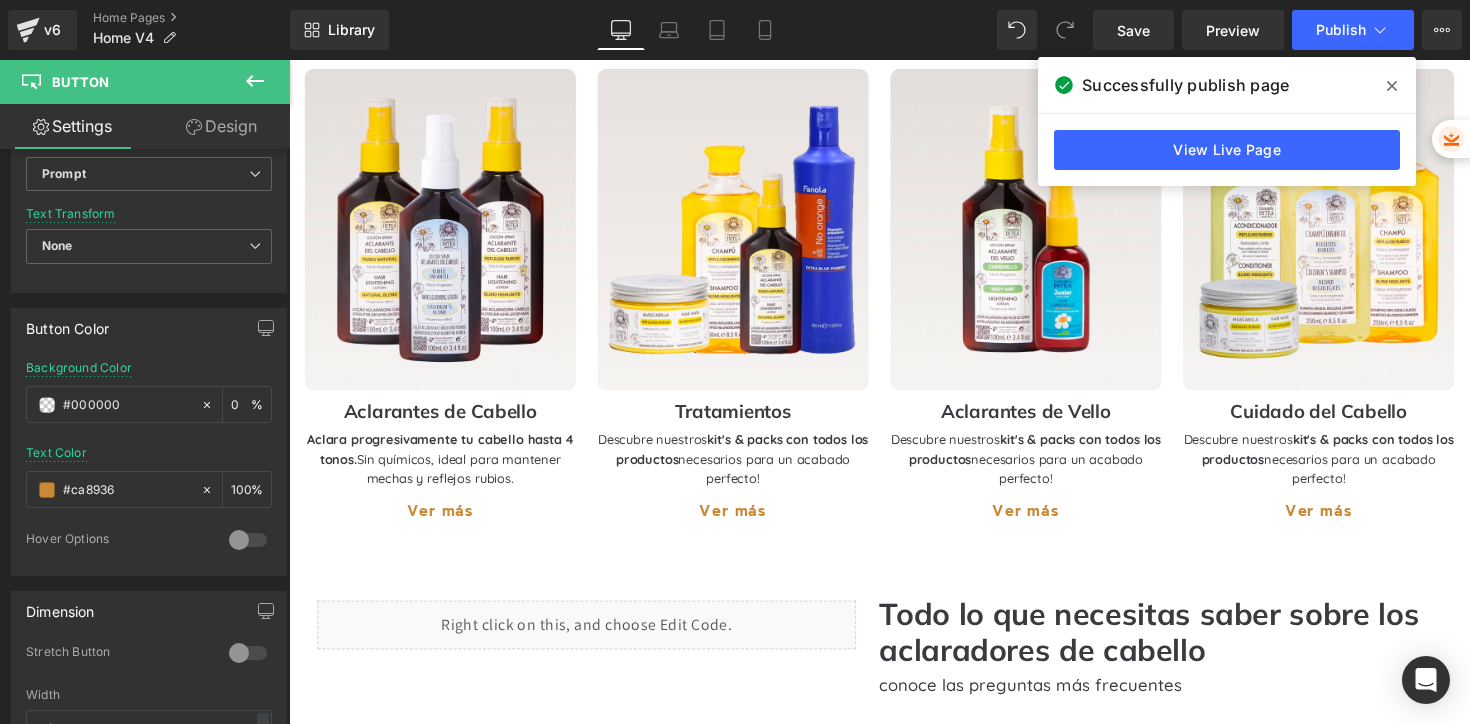 scroll, scrollTop: 1632, scrollLeft: 0, axis: vertical 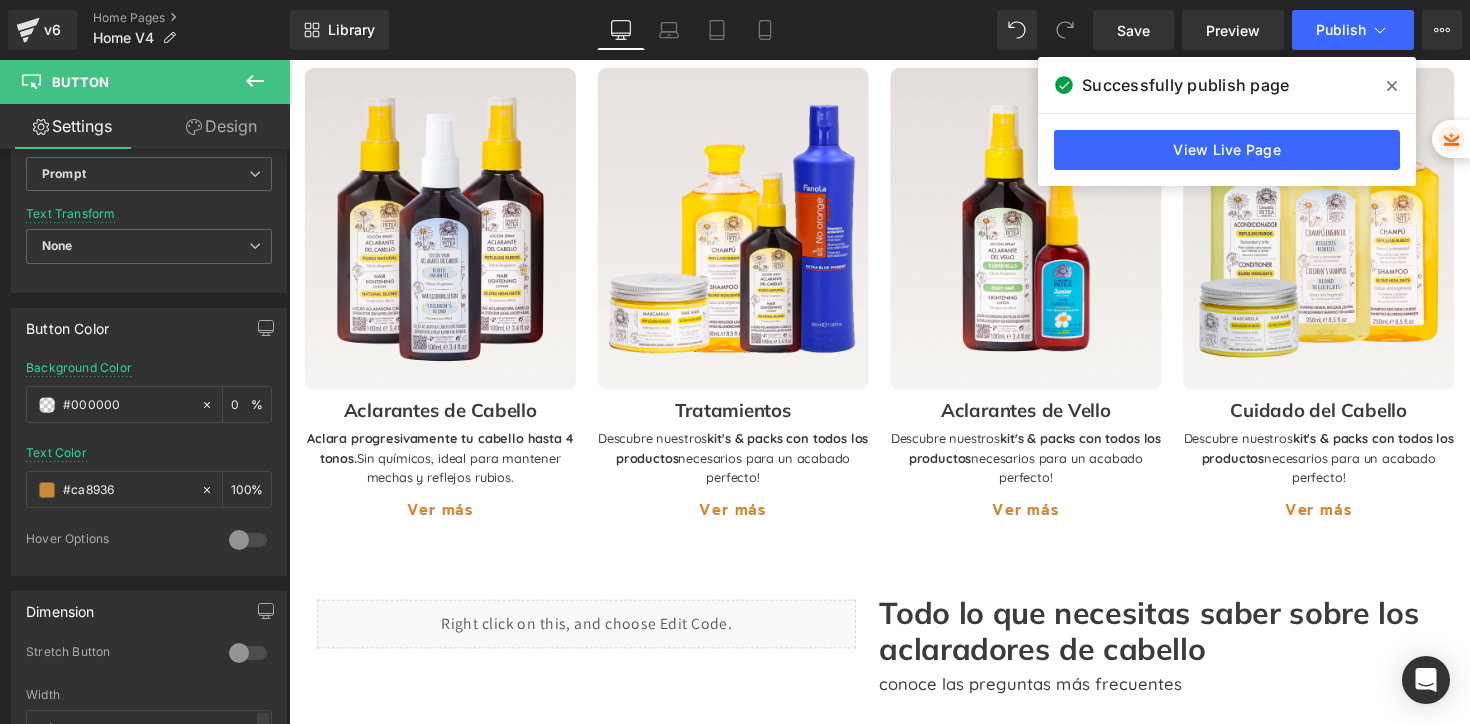 click at bounding box center (1392, 86) 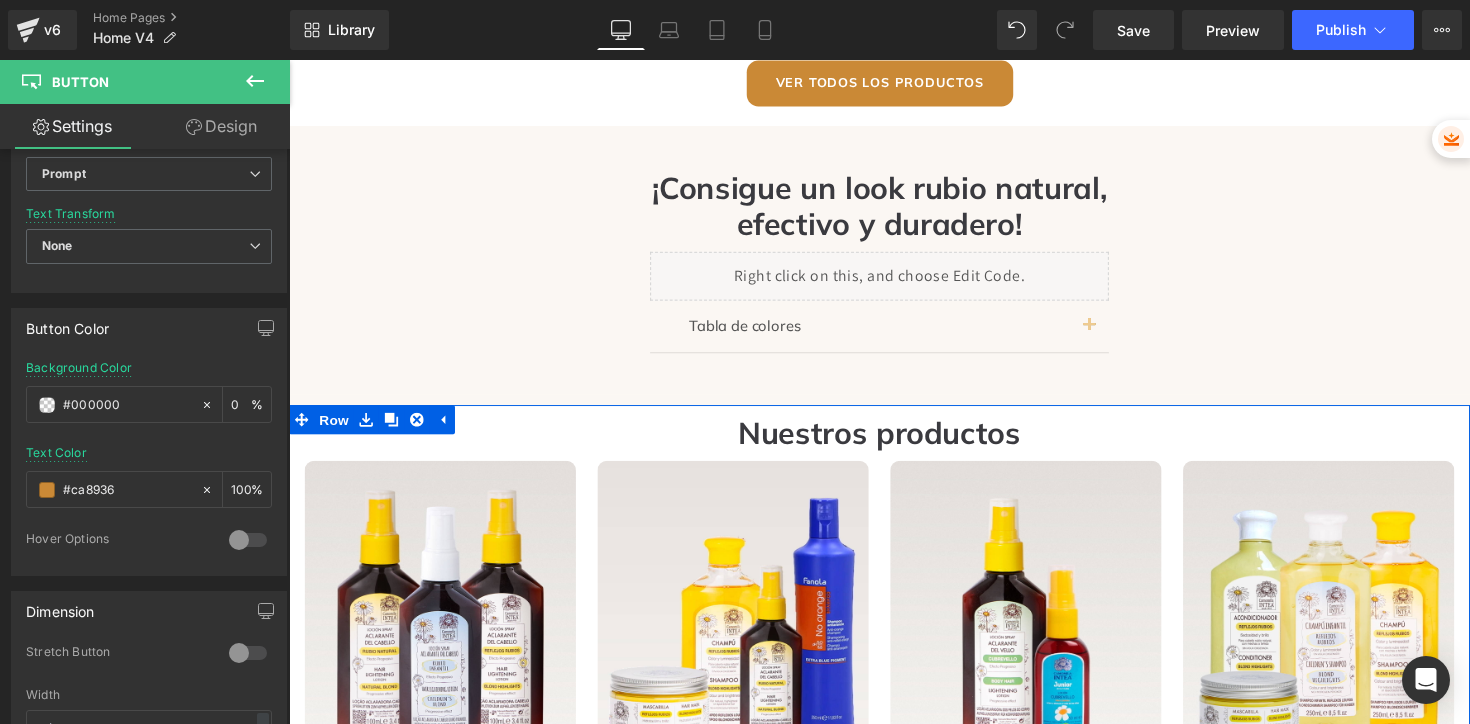 scroll, scrollTop: 1333, scrollLeft: 0, axis: vertical 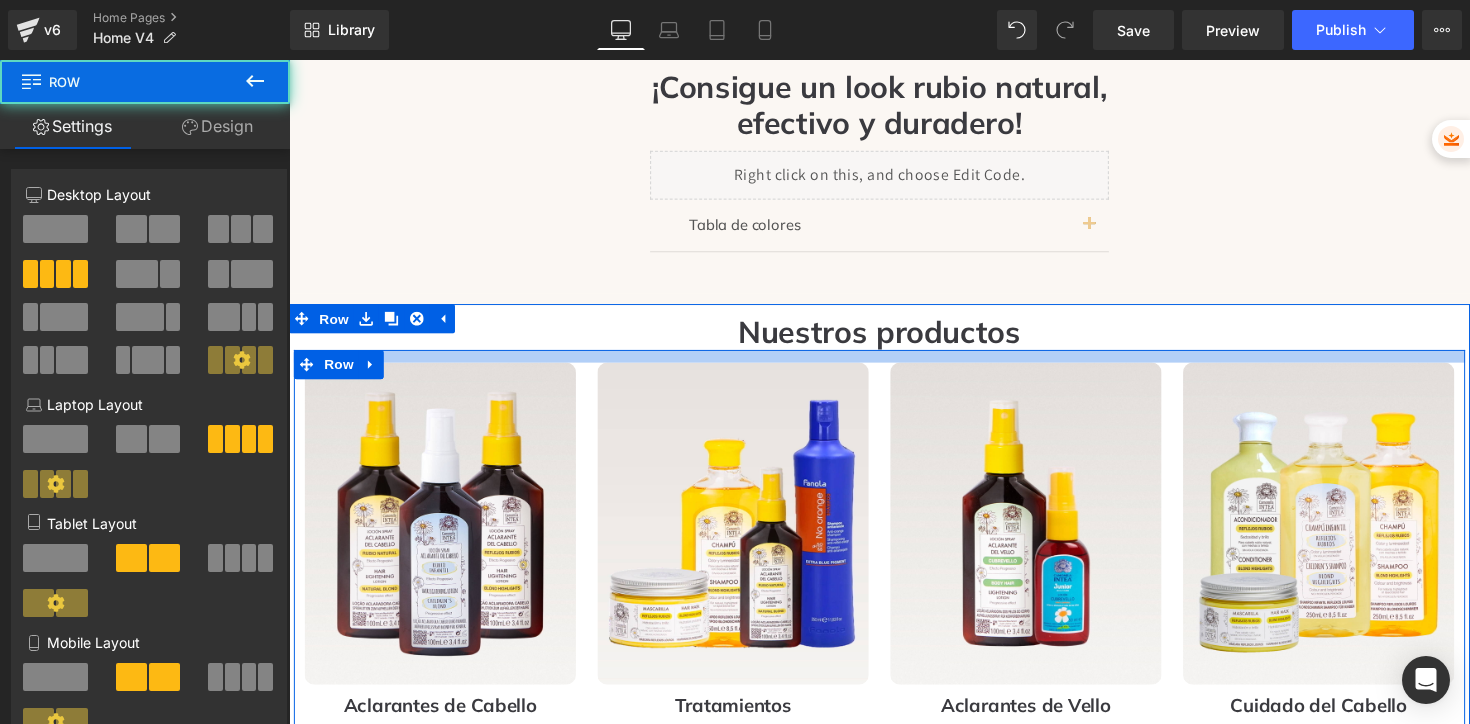 click at bounding box center (894, 363) 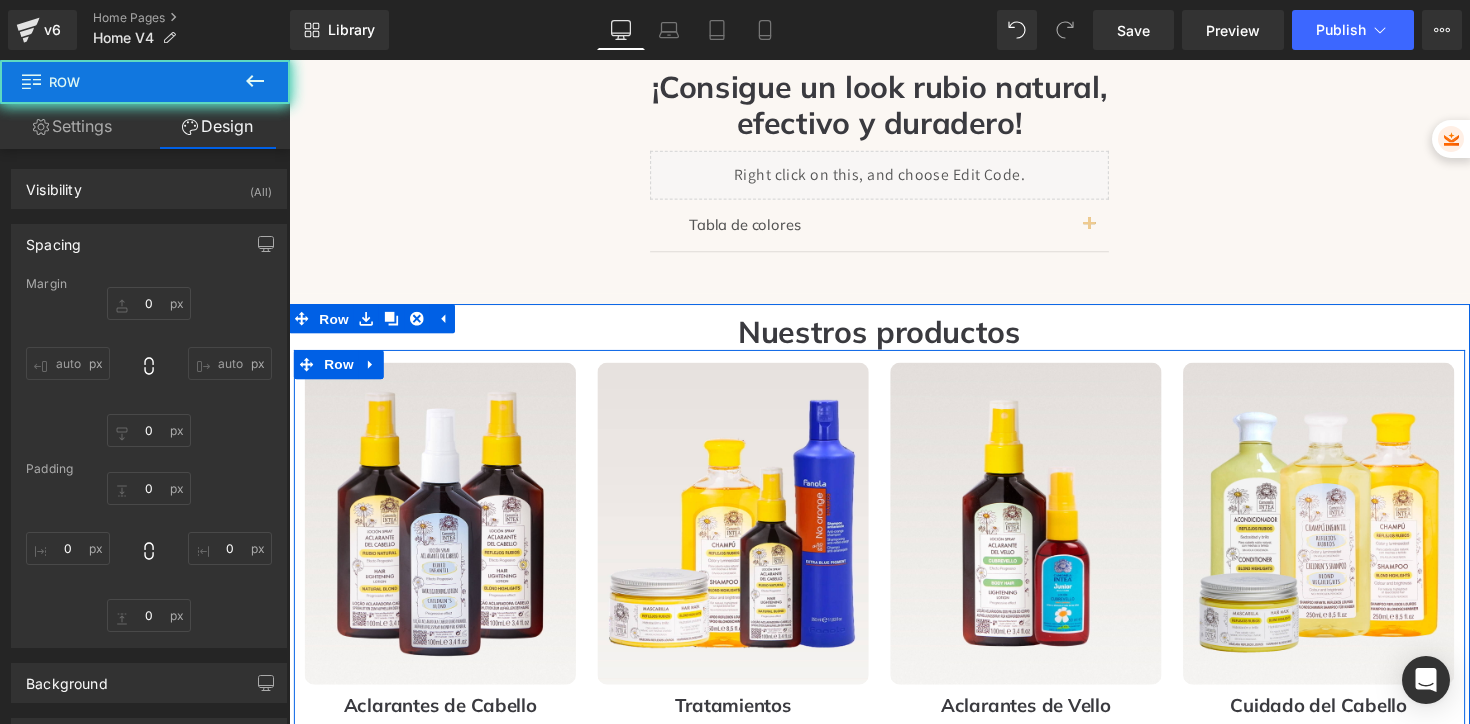 type on "0" 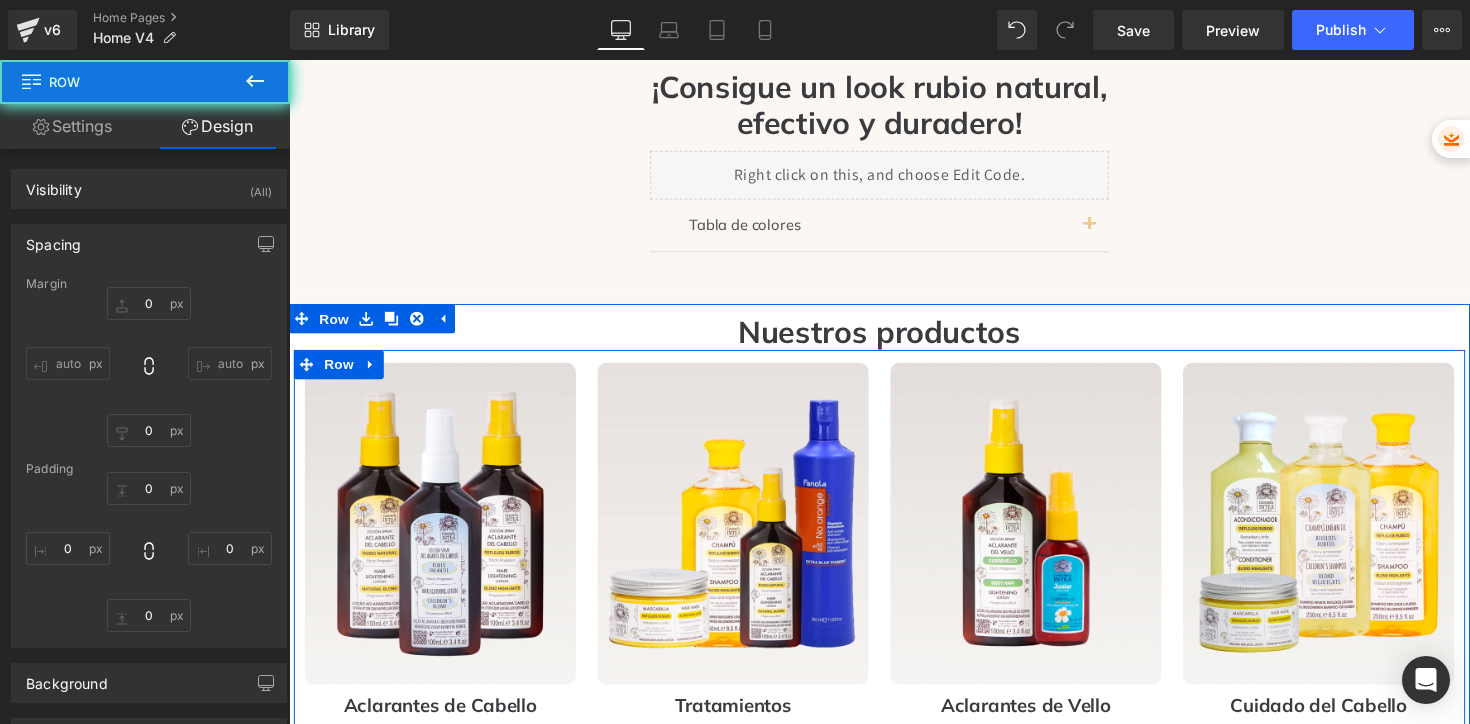 type on "0" 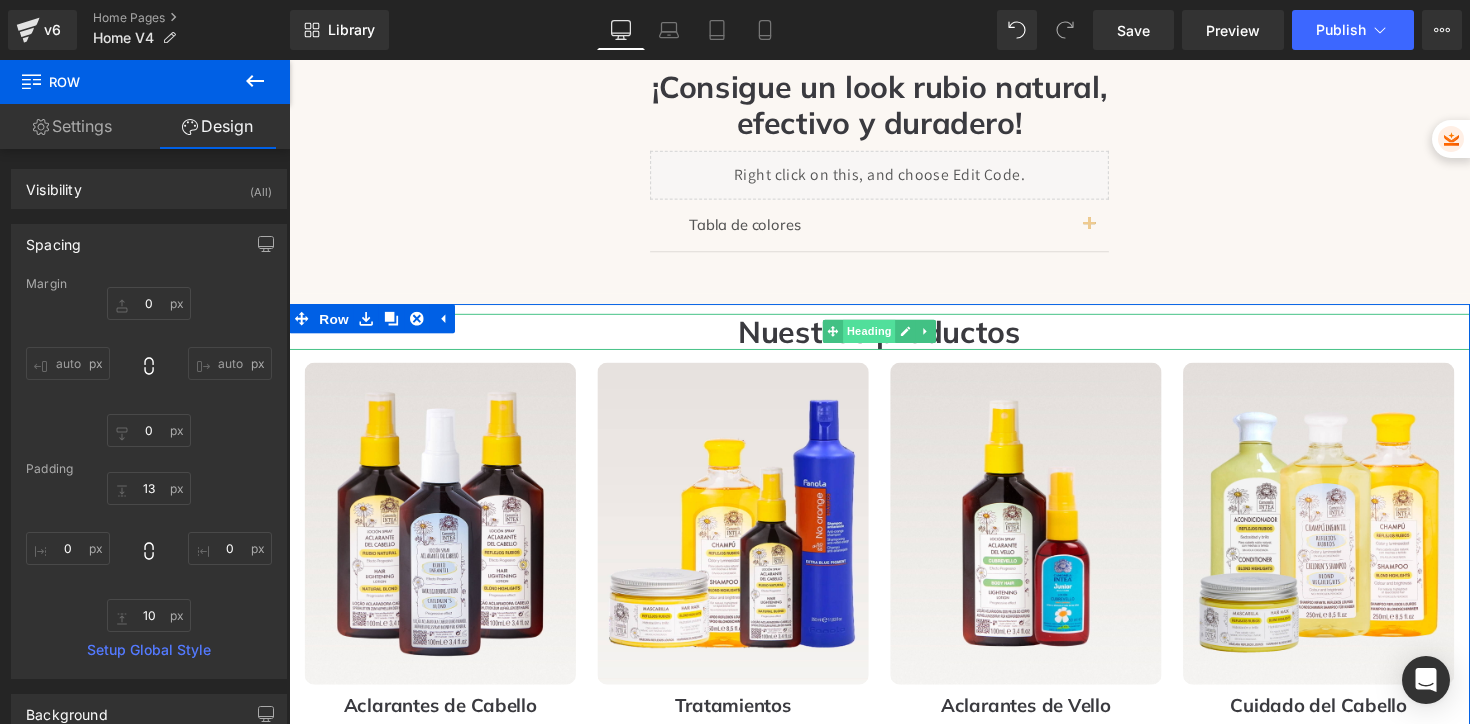 click on "Heading" at bounding box center [884, 338] 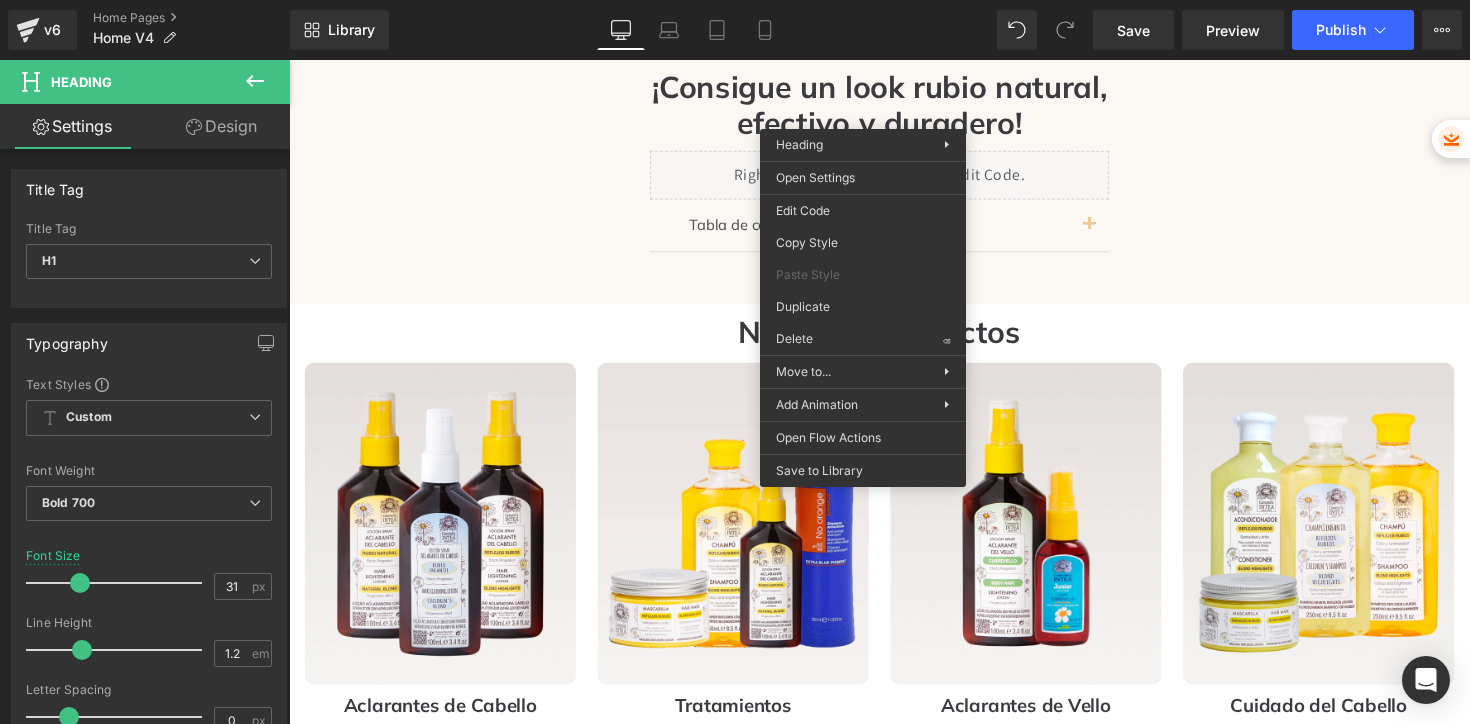 drag, startPoint x: 1083, startPoint y: 291, endPoint x: 806, endPoint y: 235, distance: 282.60397 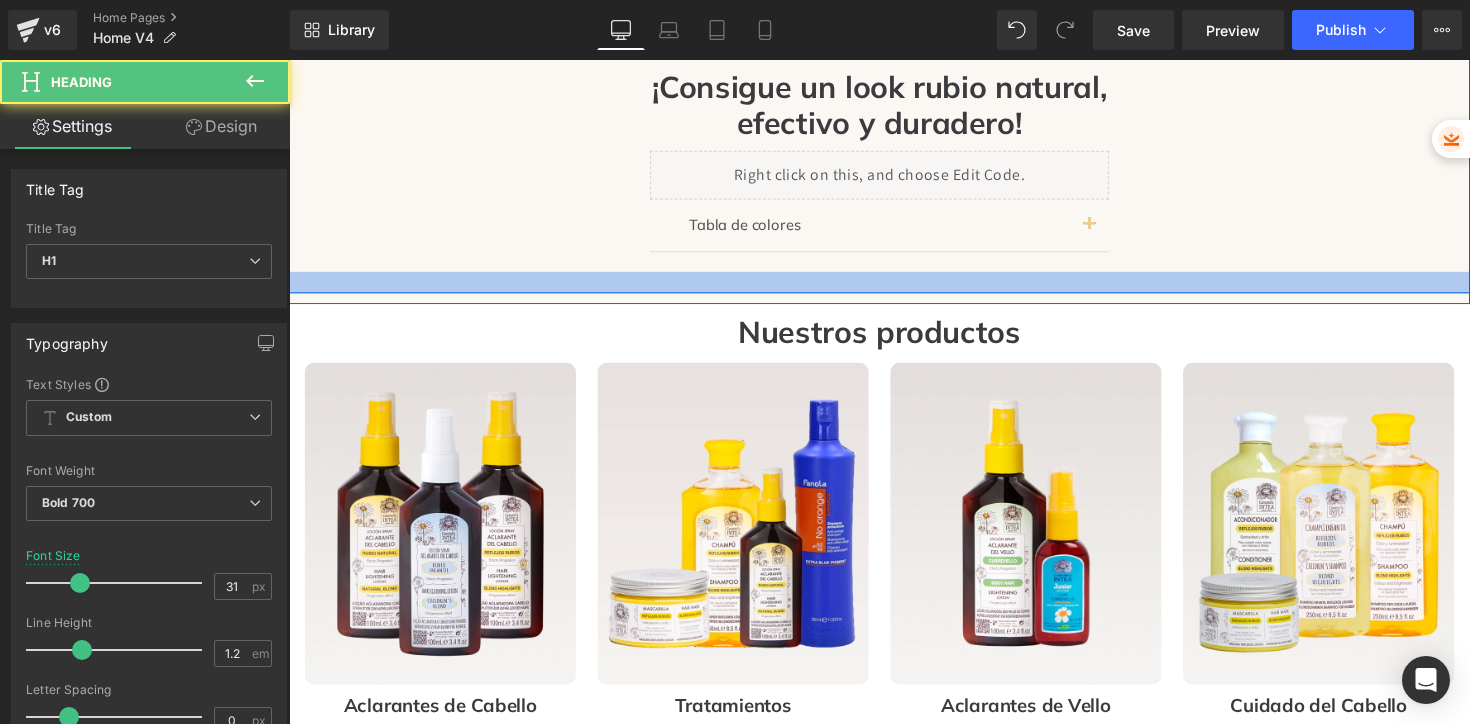 click at bounding box center [894, 288] 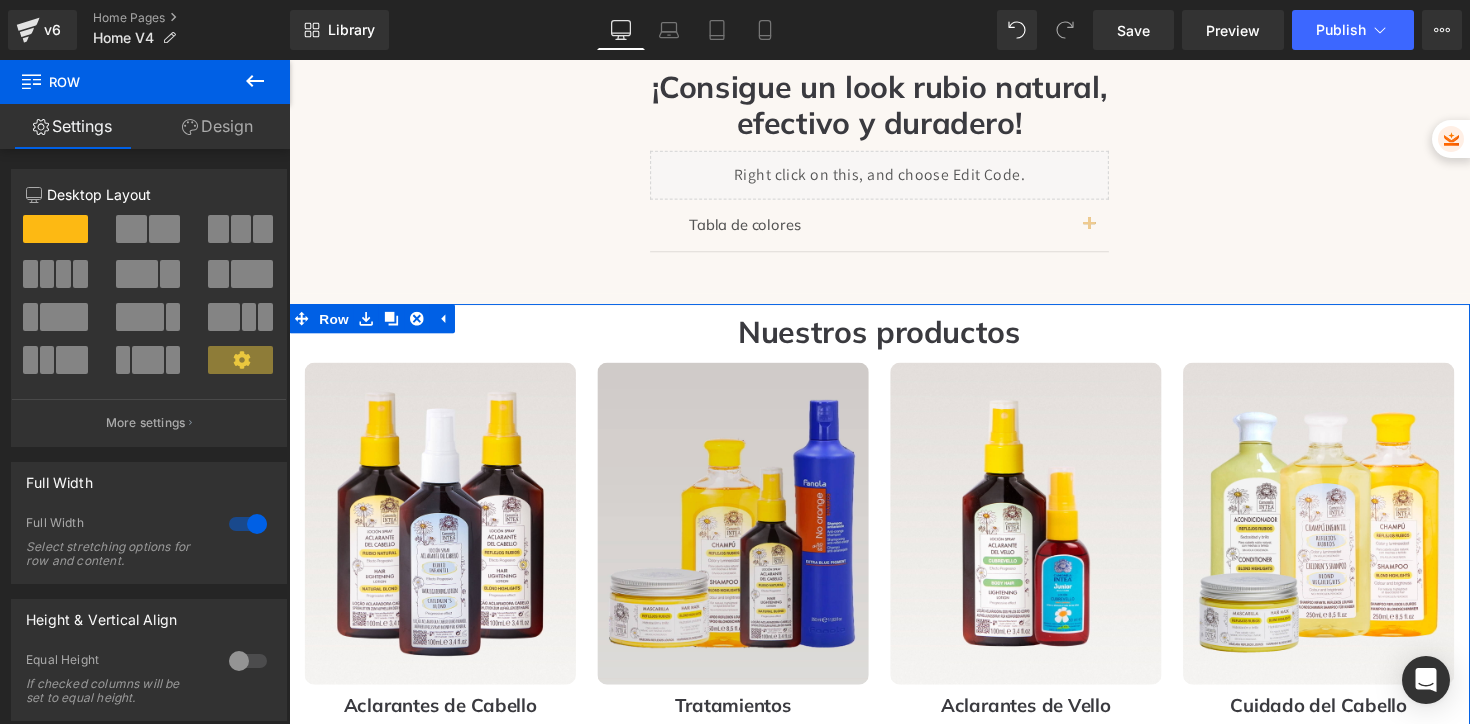 click at bounding box center (744, 535) 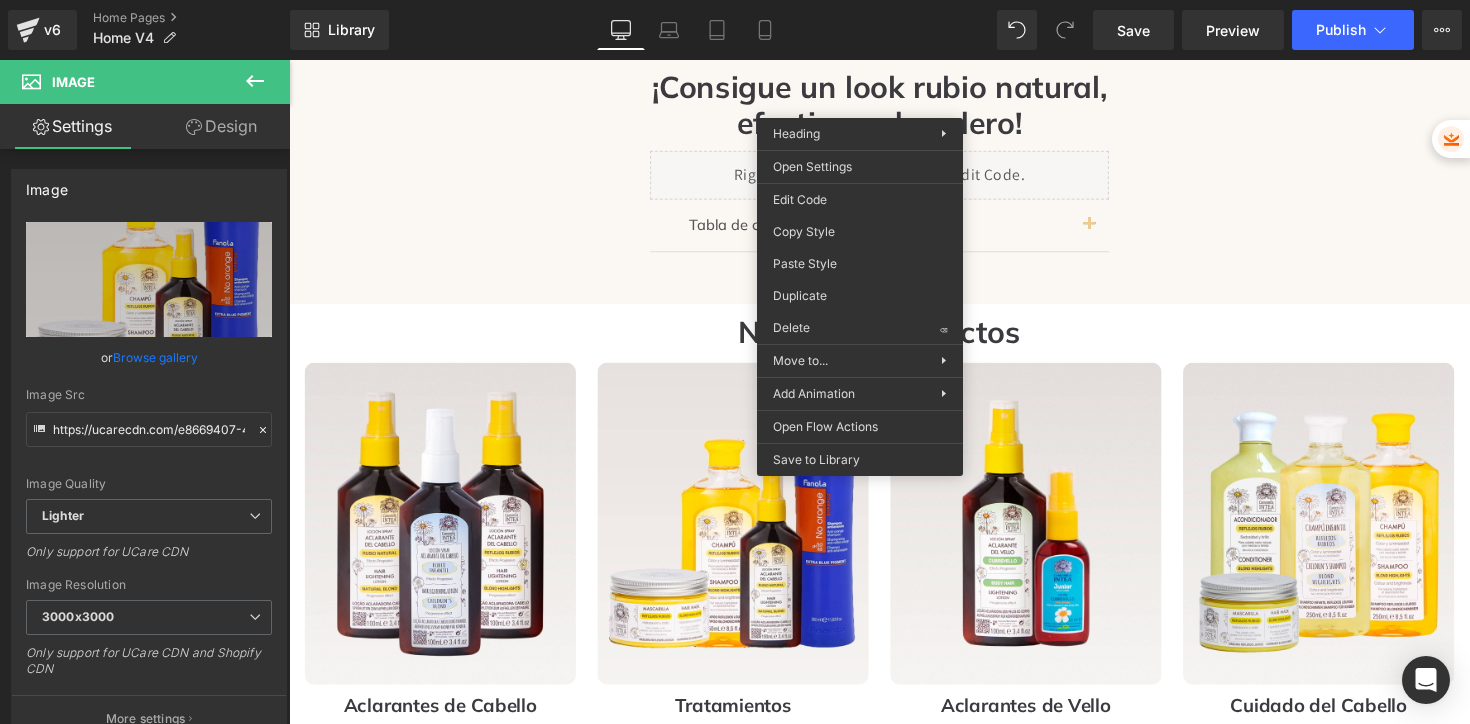 drag, startPoint x: 1102, startPoint y: 282, endPoint x: 826, endPoint y: 226, distance: 281.62387 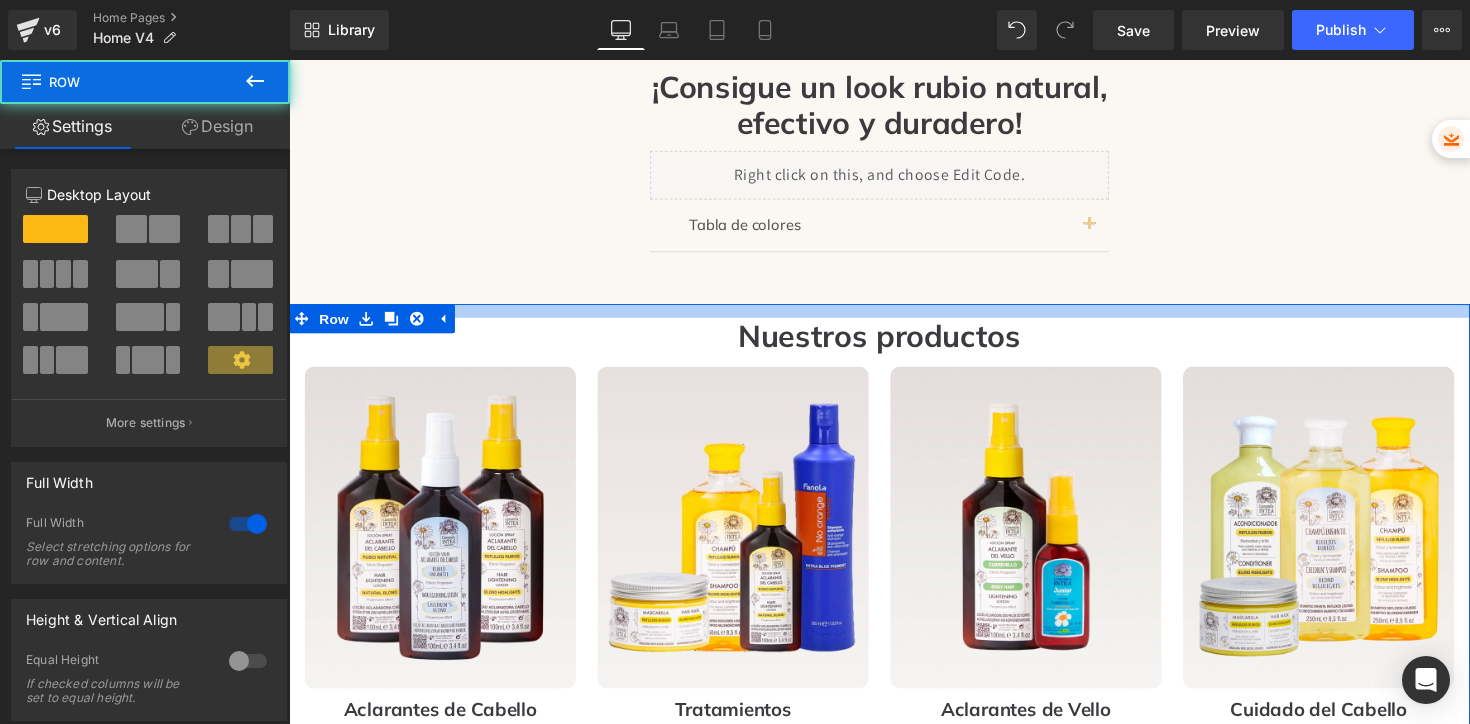 click at bounding box center (894, 317) 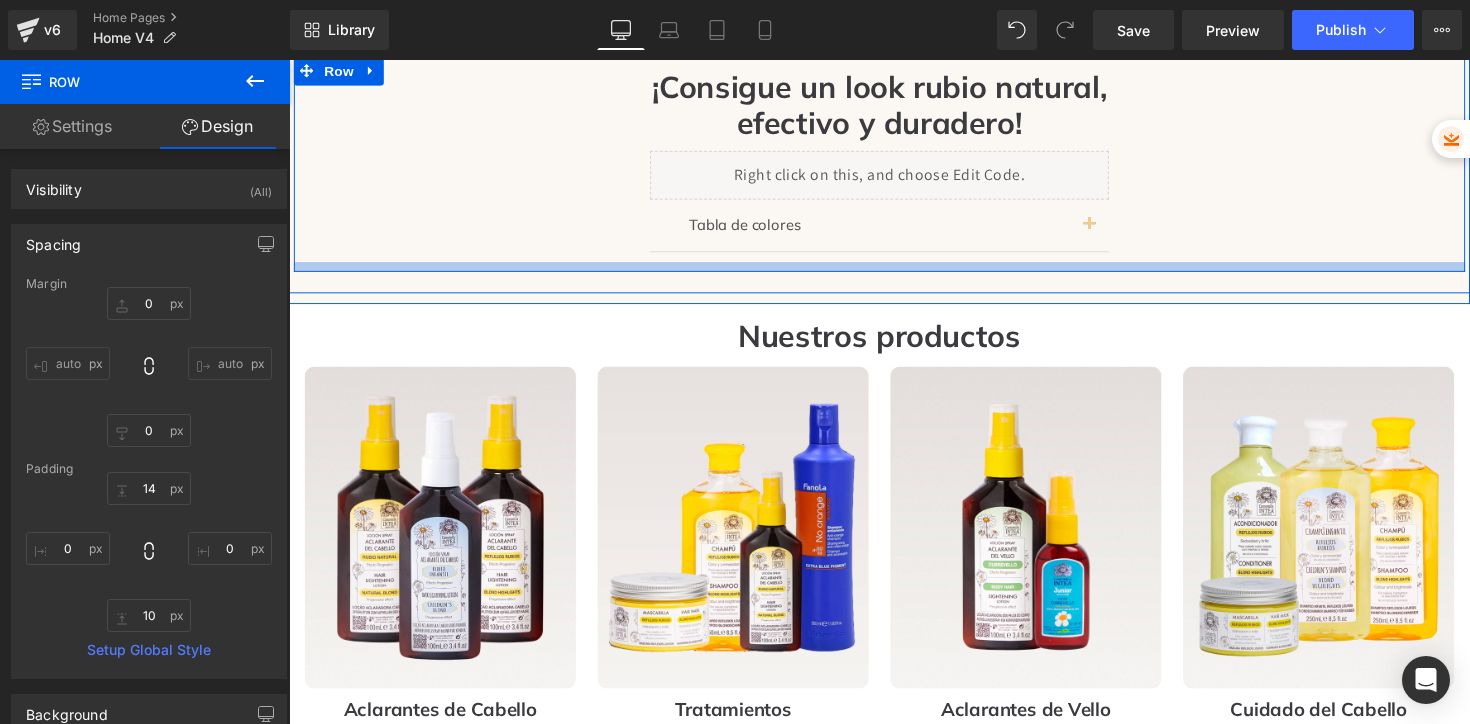 click at bounding box center [894, 272] 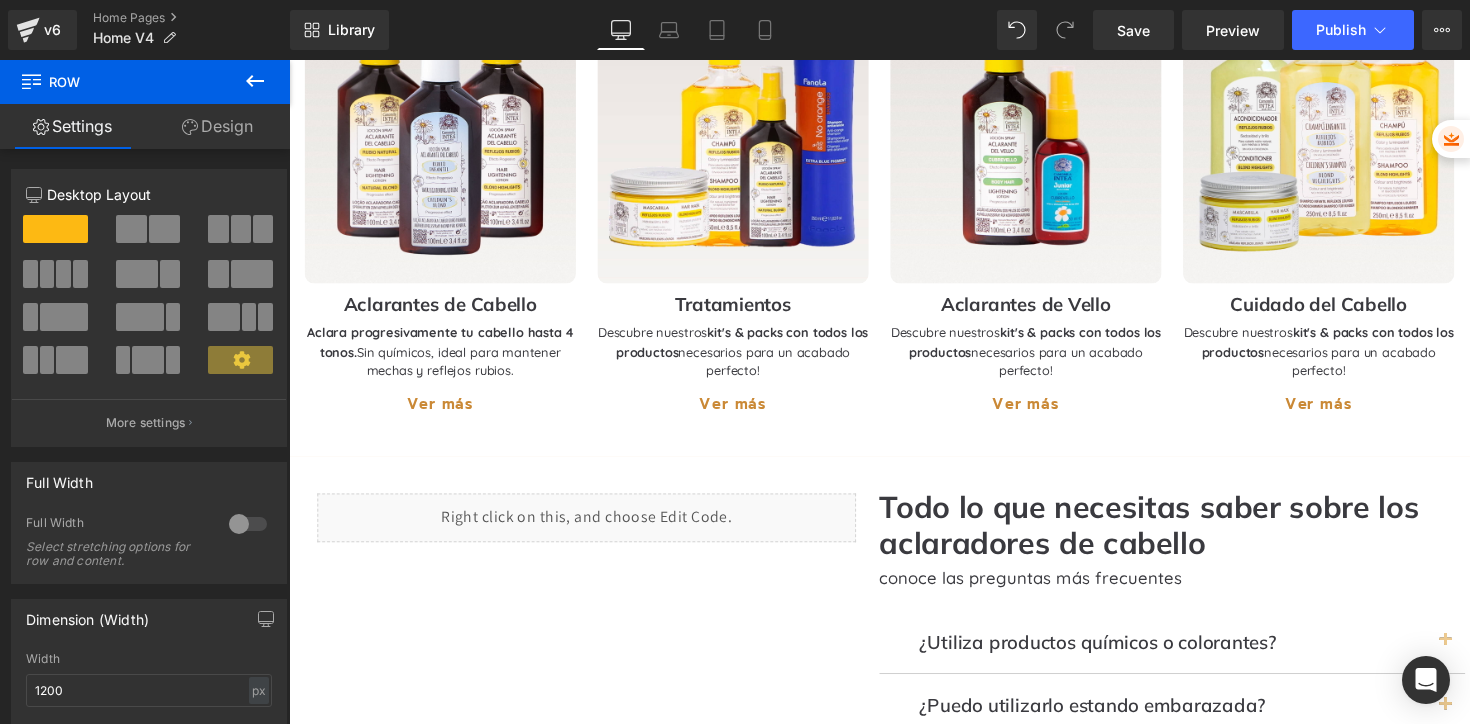 scroll, scrollTop: 1749, scrollLeft: 0, axis: vertical 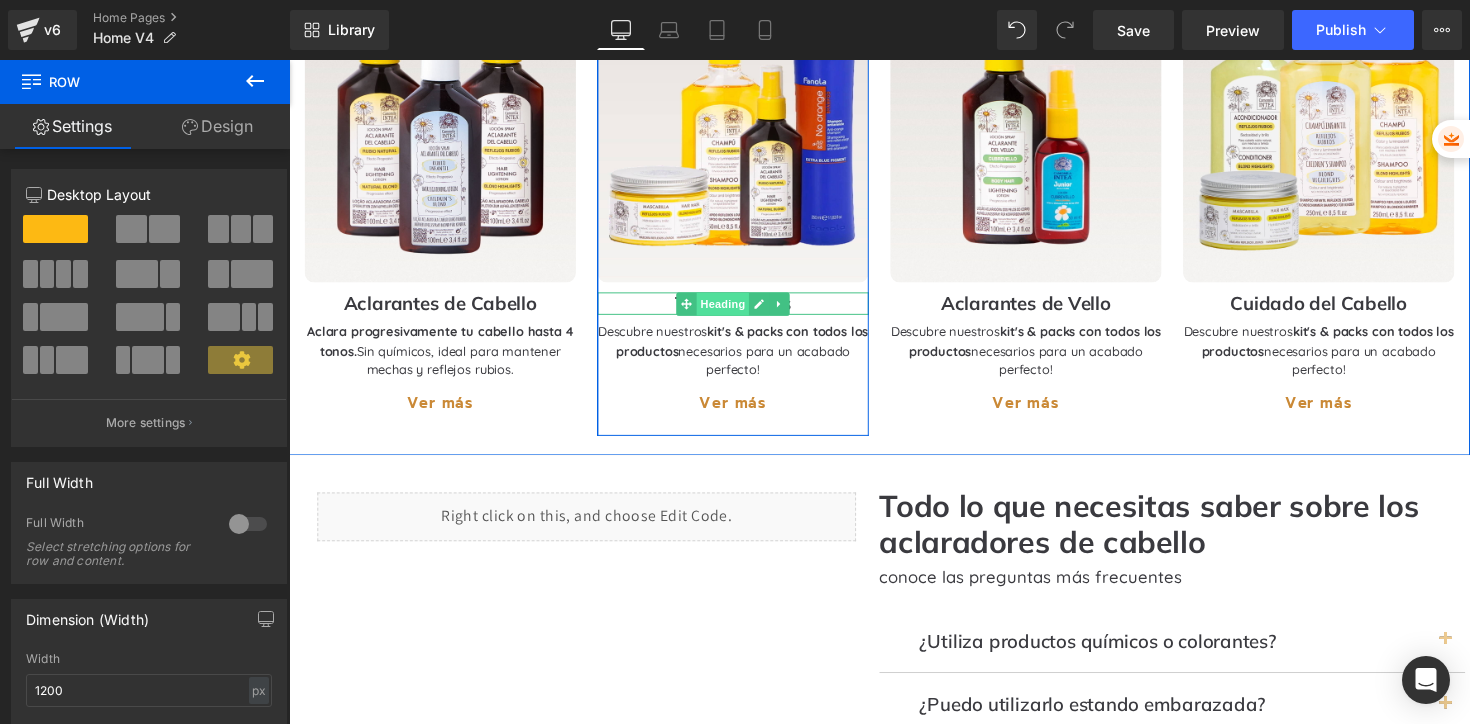 click on "Heading" at bounding box center [734, 310] 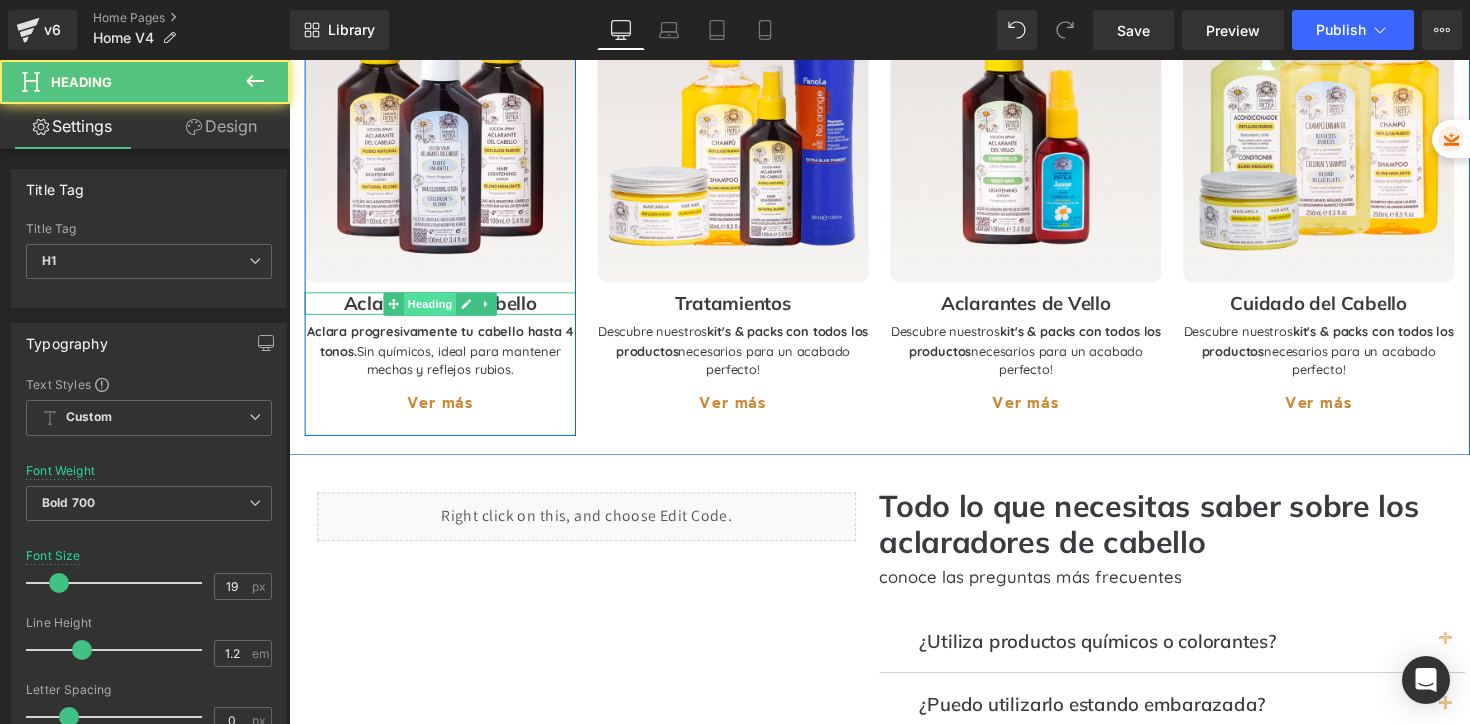 click on "Heading" at bounding box center (434, 310) 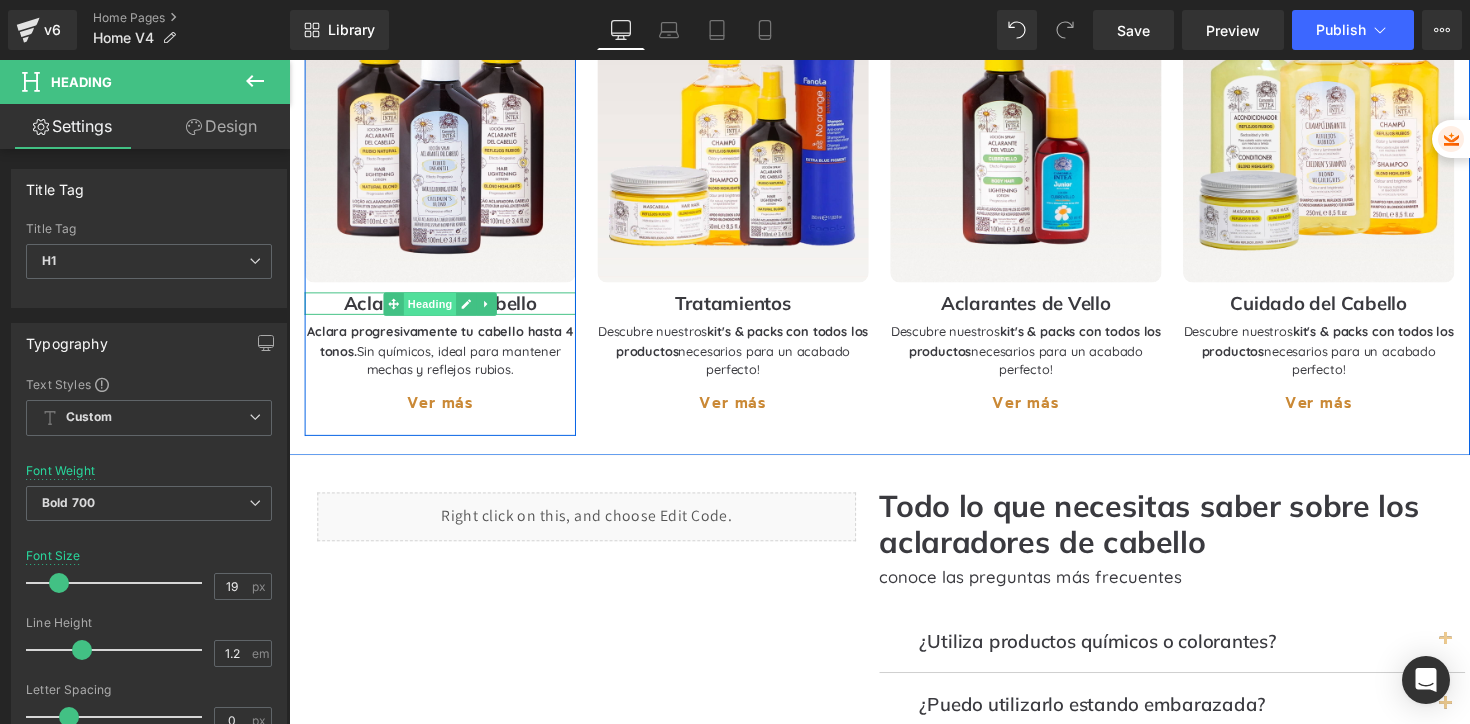 click on "Heading" at bounding box center [434, 310] 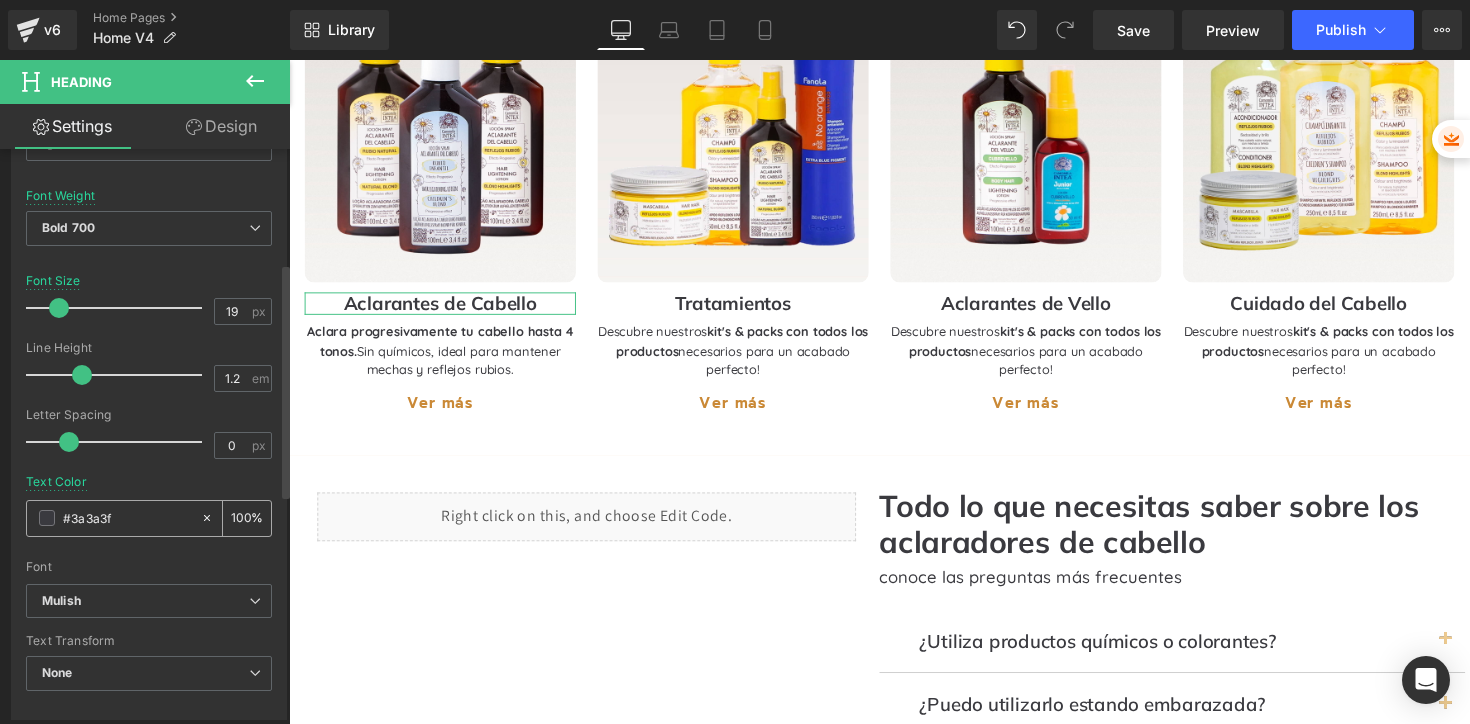 scroll, scrollTop: 289, scrollLeft: 0, axis: vertical 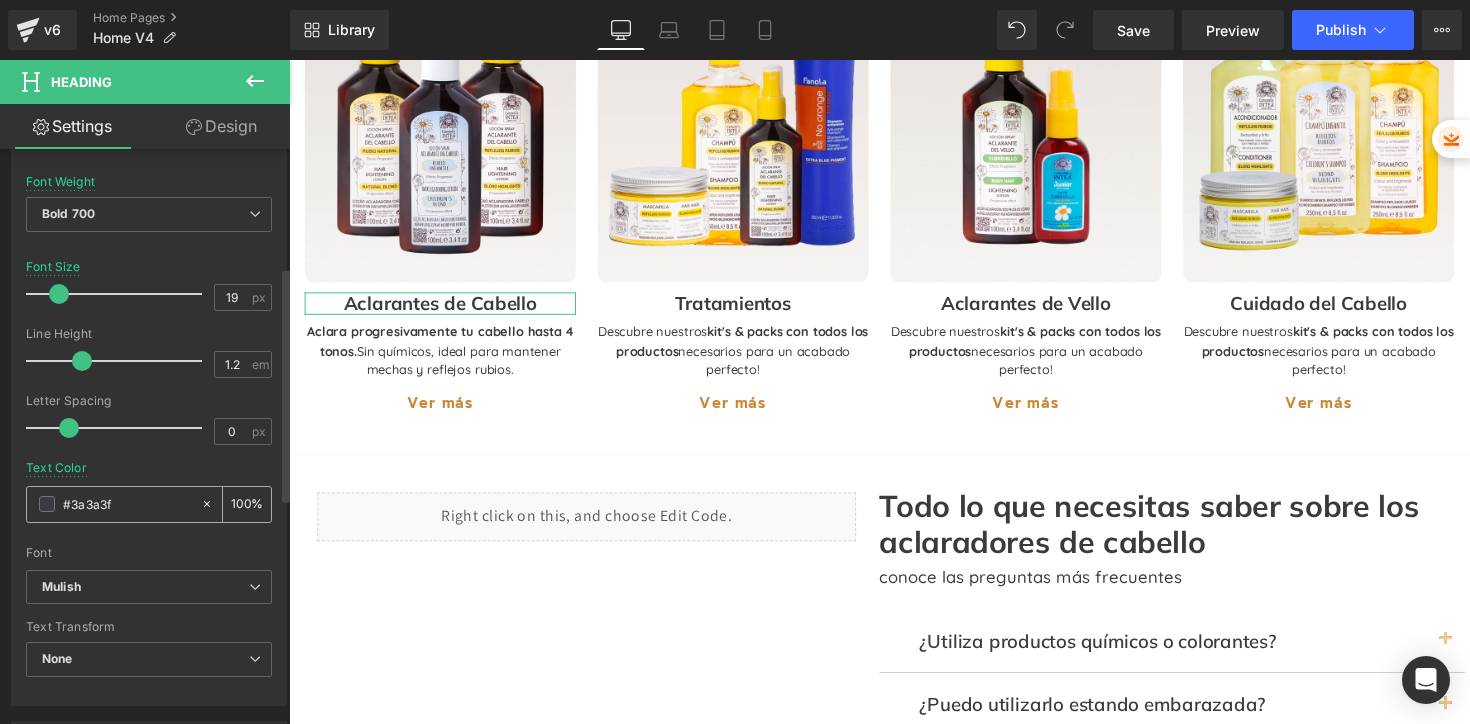 click on "#3a3a3f" at bounding box center [127, 504] 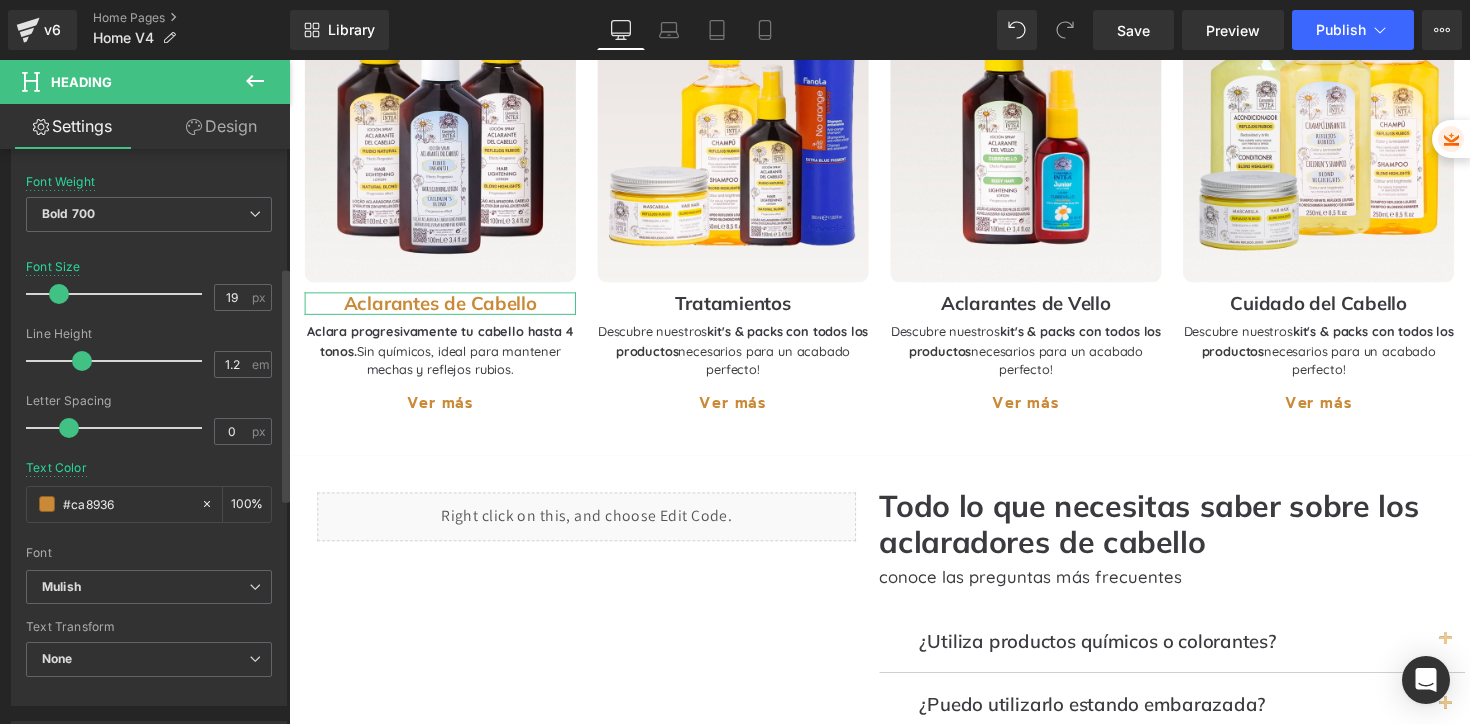 type on "#ca8936" 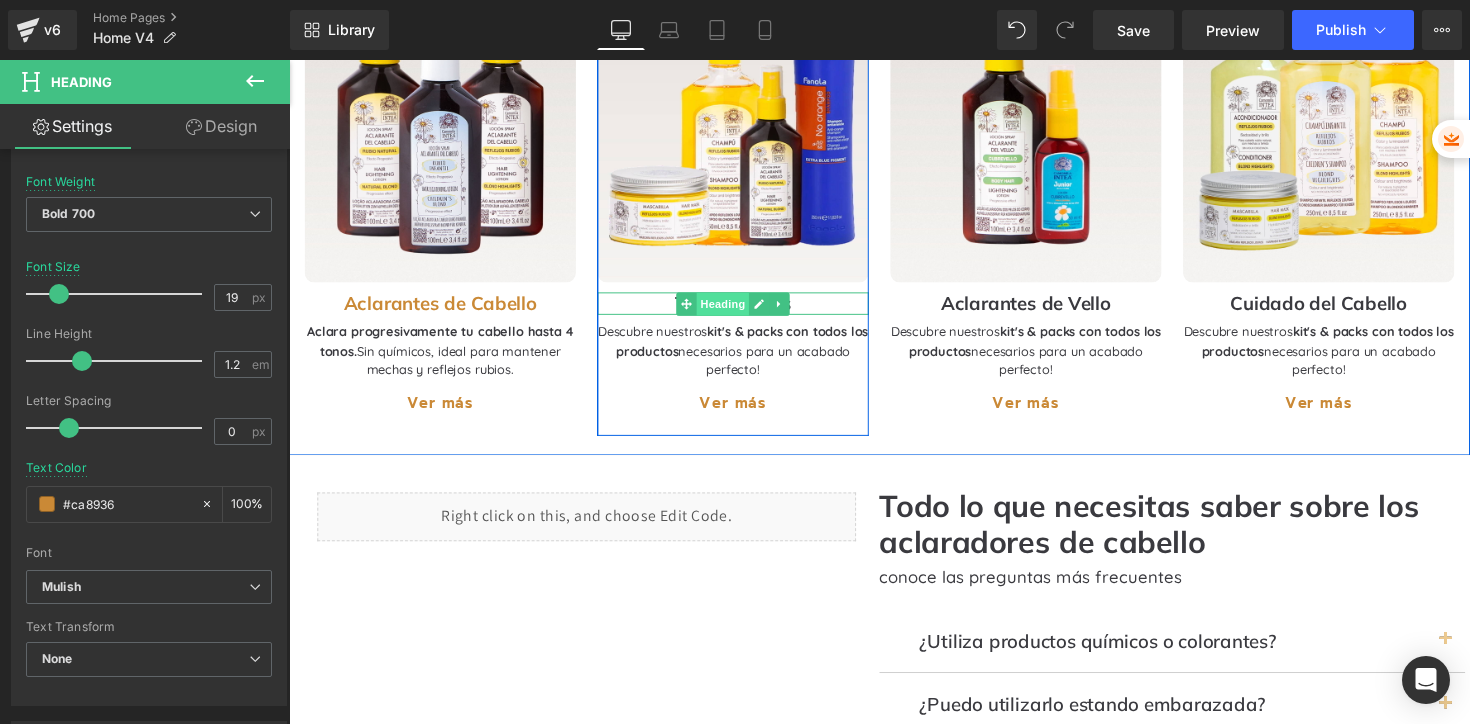 click on "Heading" at bounding box center (734, 310) 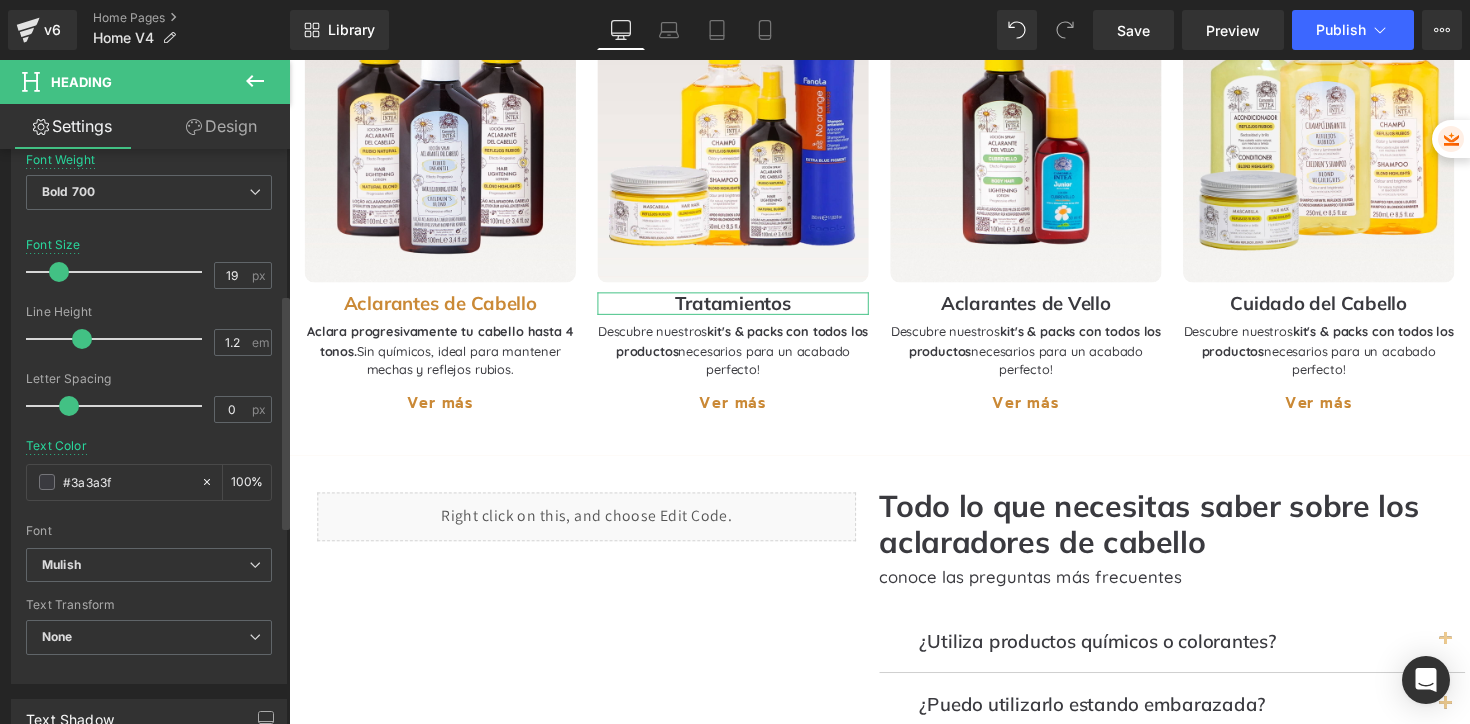 scroll, scrollTop: 355, scrollLeft: 0, axis: vertical 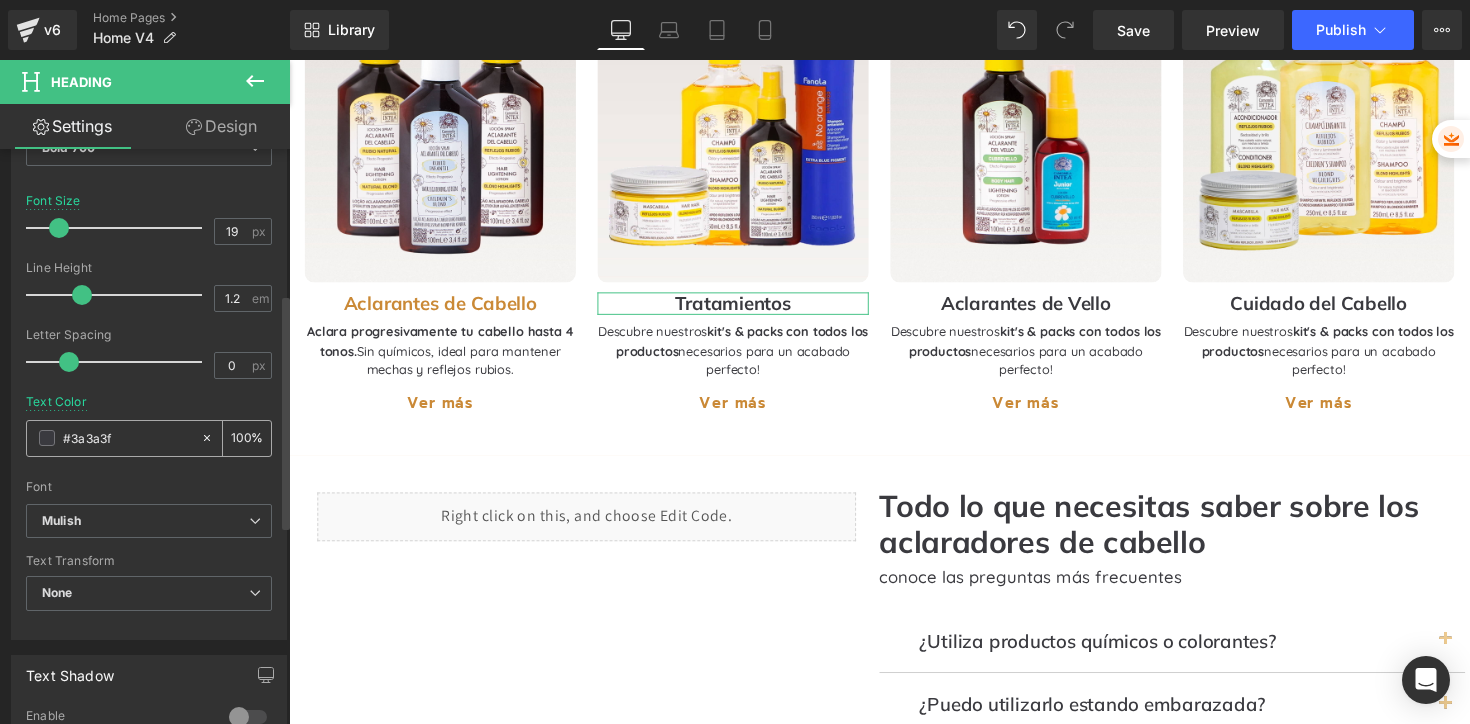 click on "#3a3a3f" at bounding box center [127, 438] 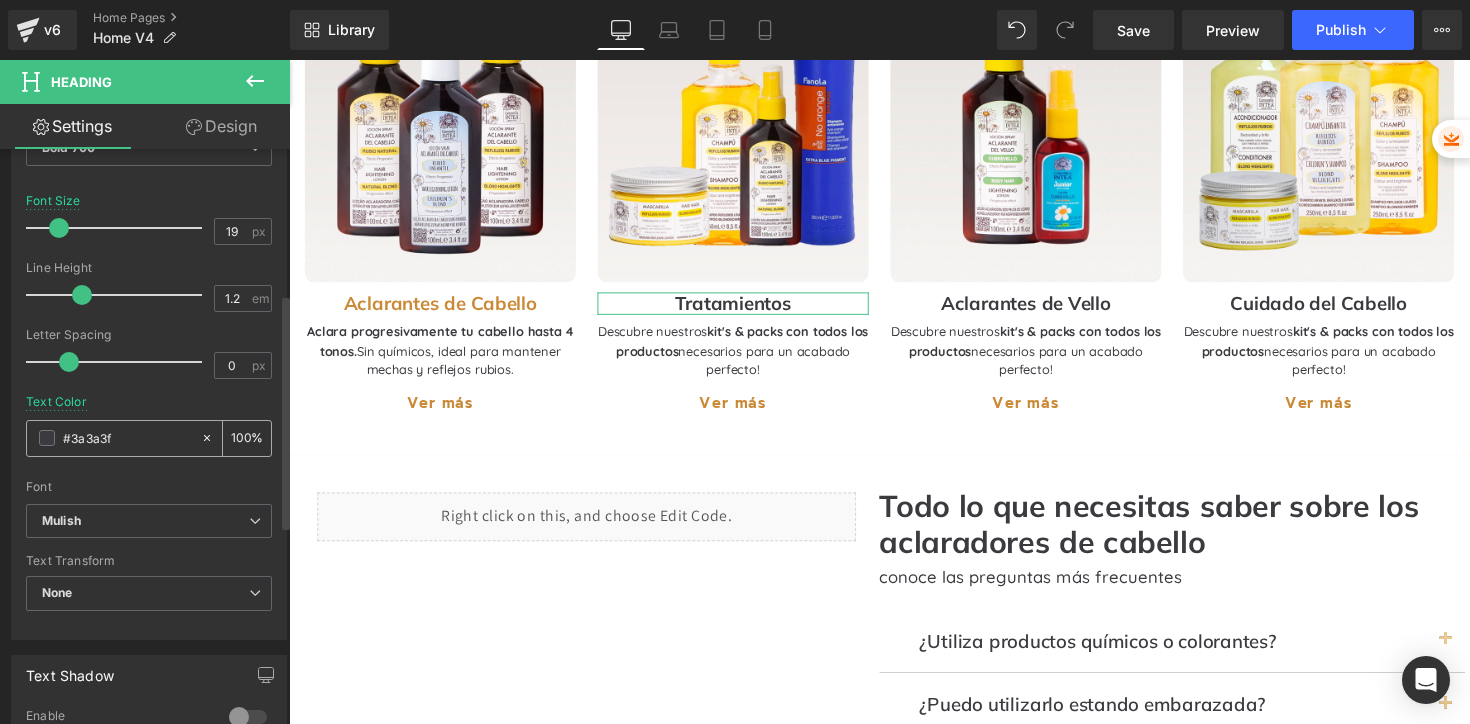 click on "#3a3a3f" at bounding box center (127, 438) 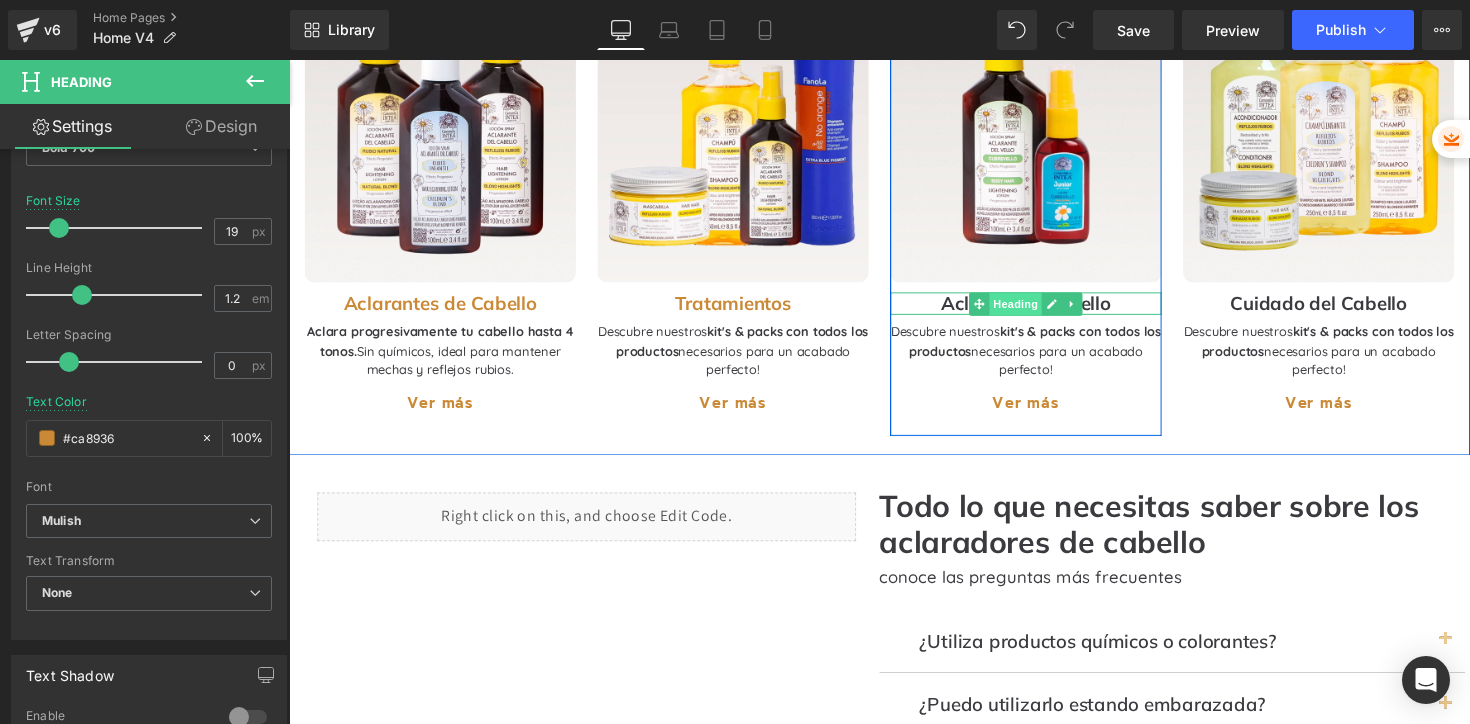 click on "Heading" at bounding box center [1034, 310] 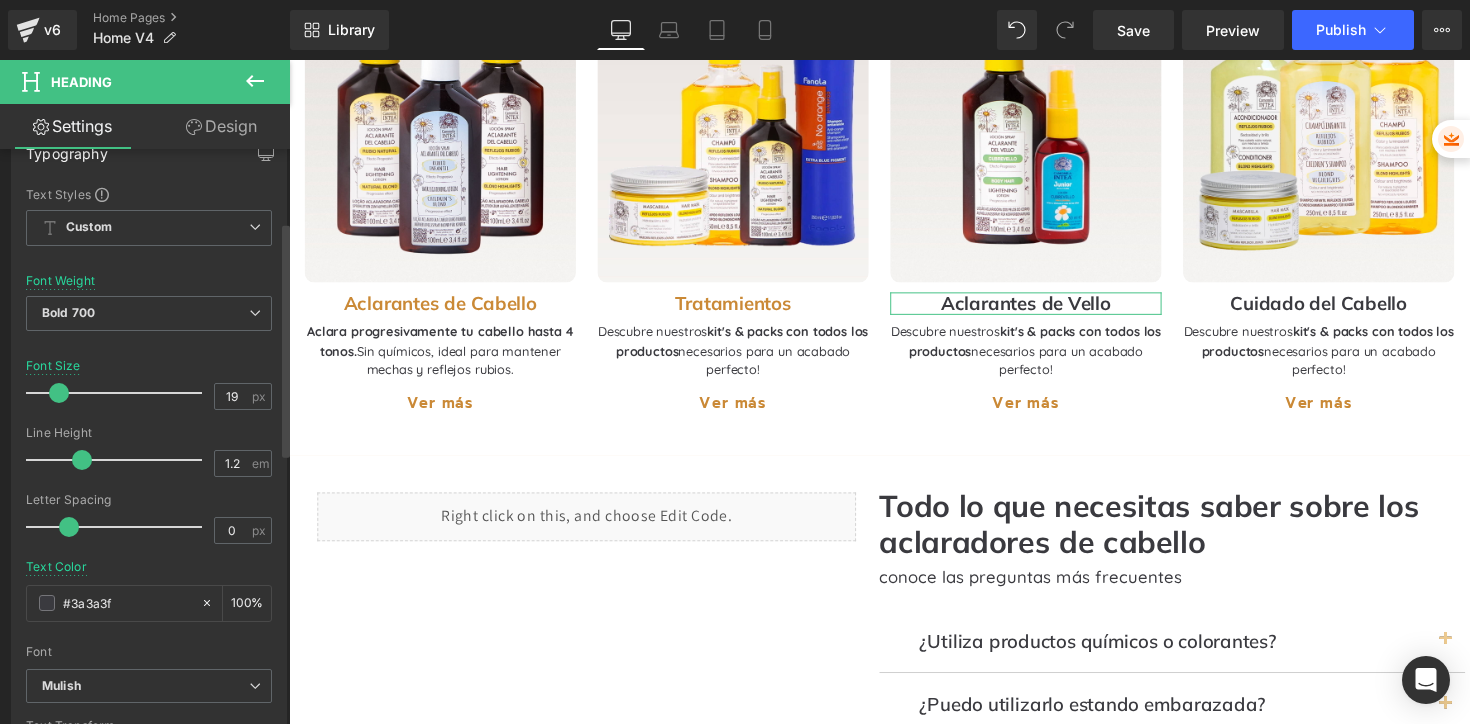 scroll, scrollTop: 303, scrollLeft: 0, axis: vertical 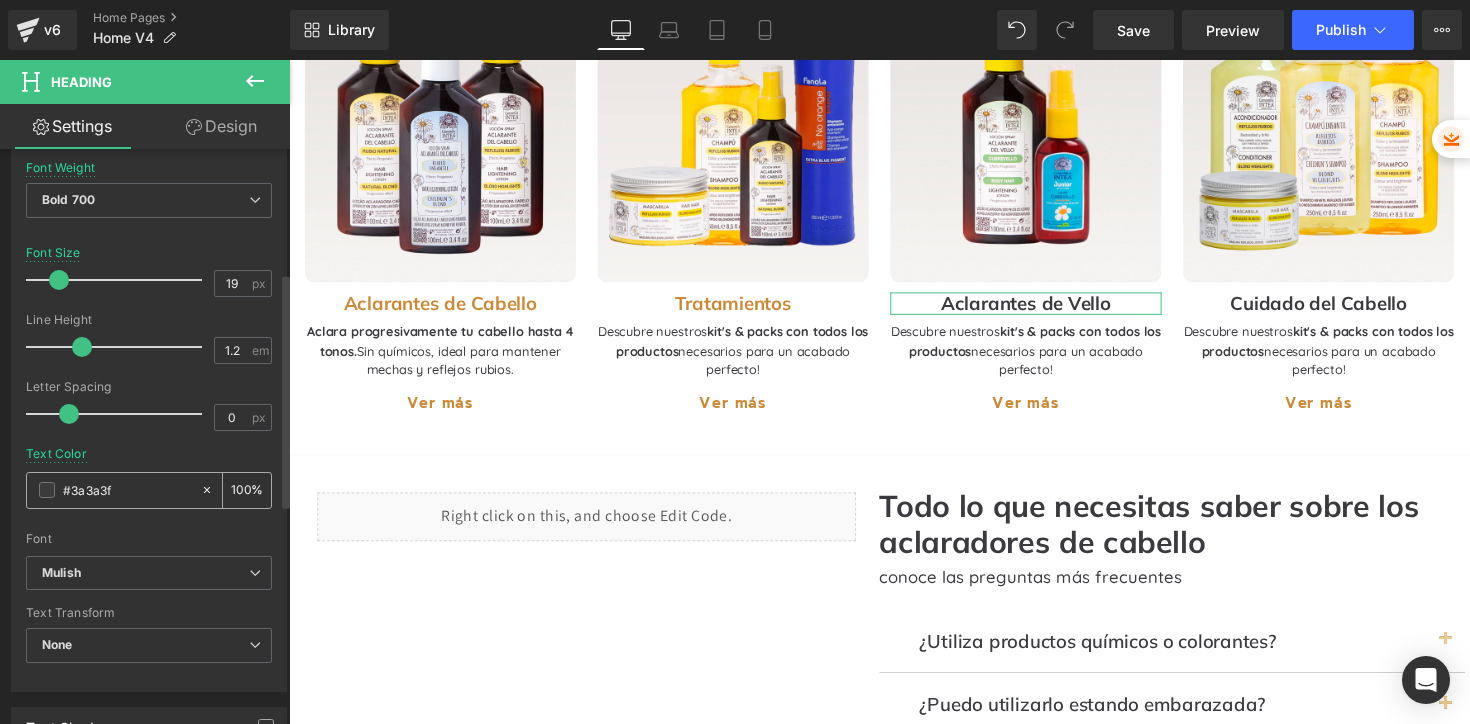 click on "#3a3a3f" at bounding box center [127, 490] 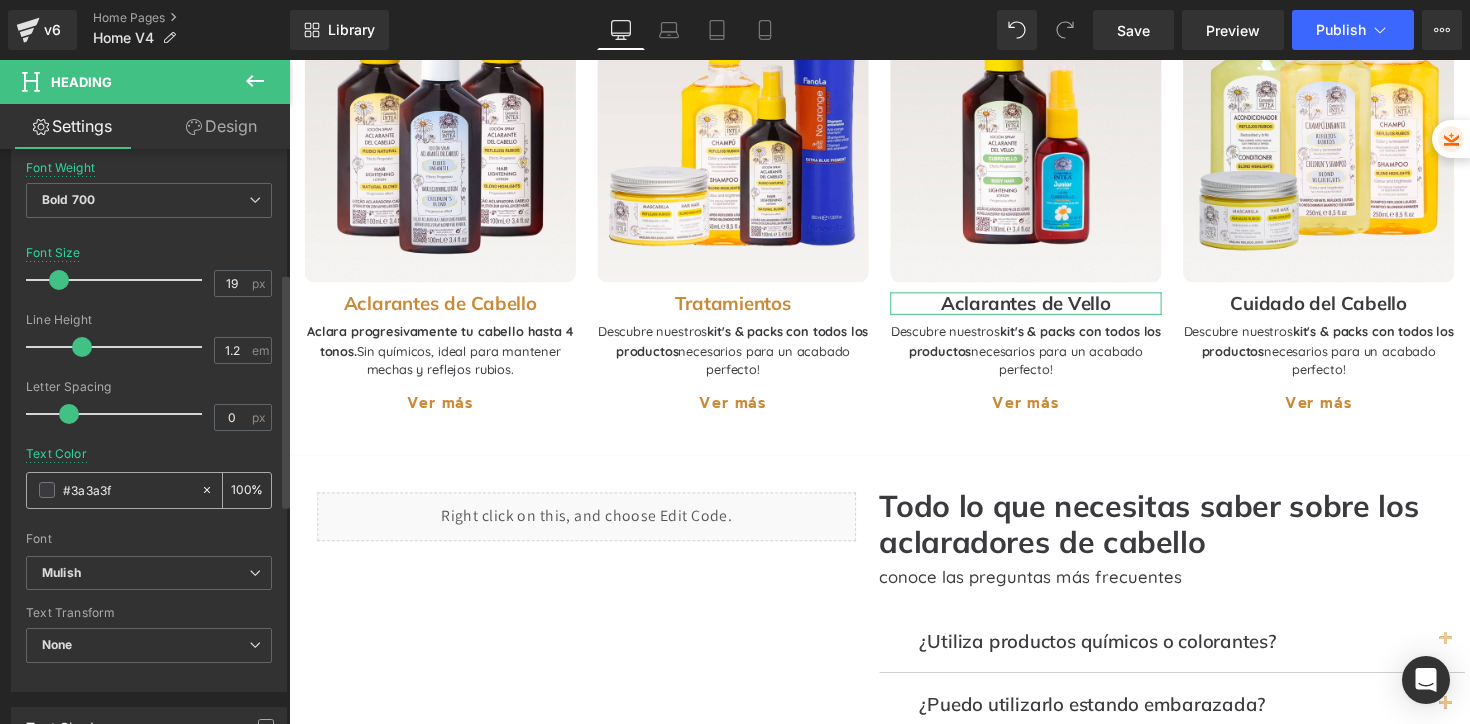click on "#3a3a3f" at bounding box center [127, 490] 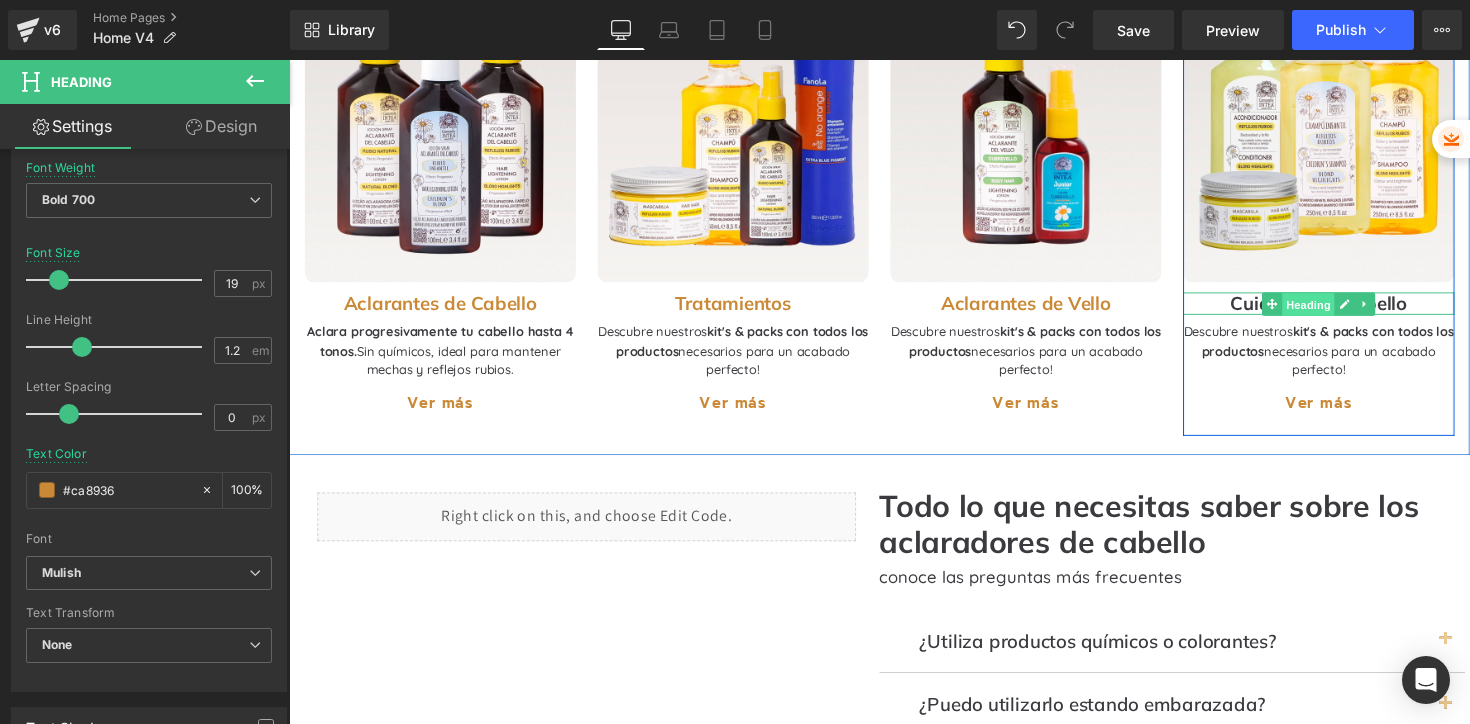 click on "Heading" at bounding box center (1334, 311) 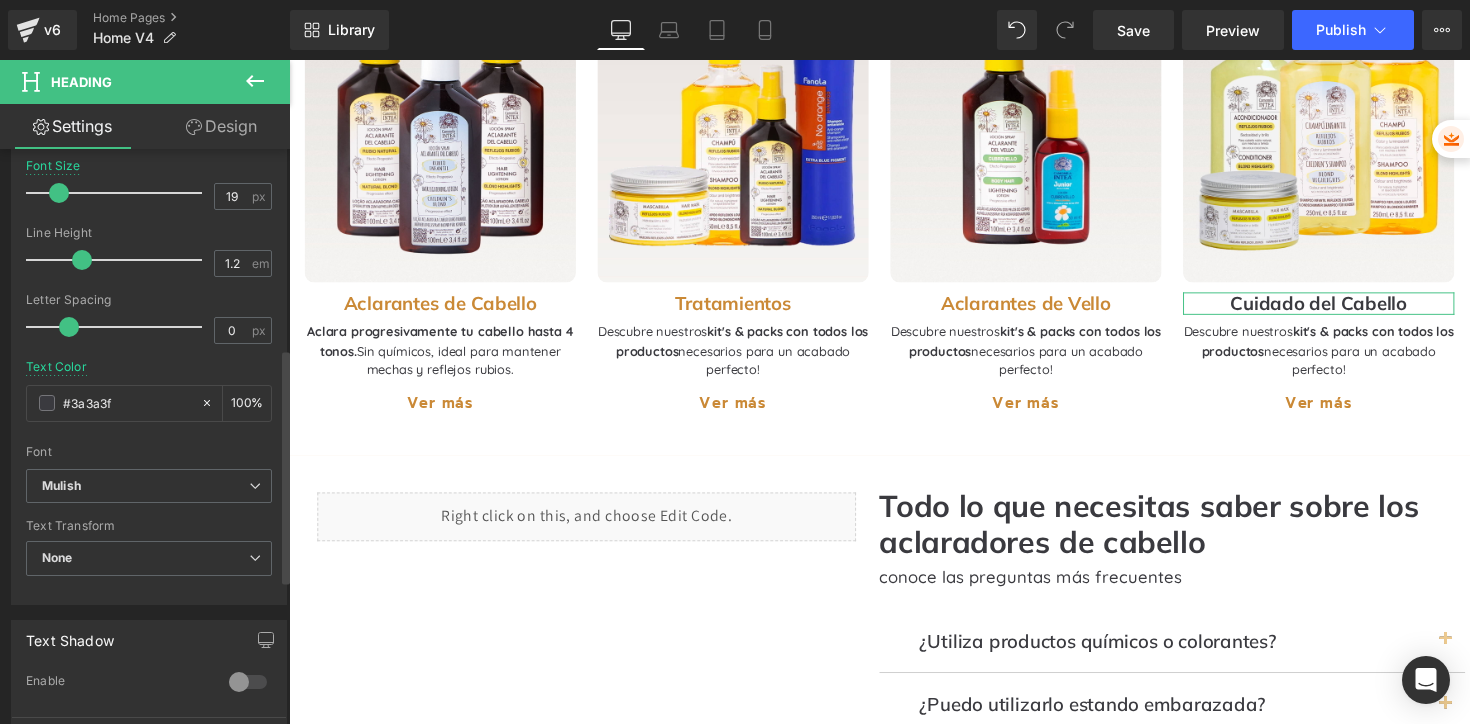 scroll, scrollTop: 498, scrollLeft: 0, axis: vertical 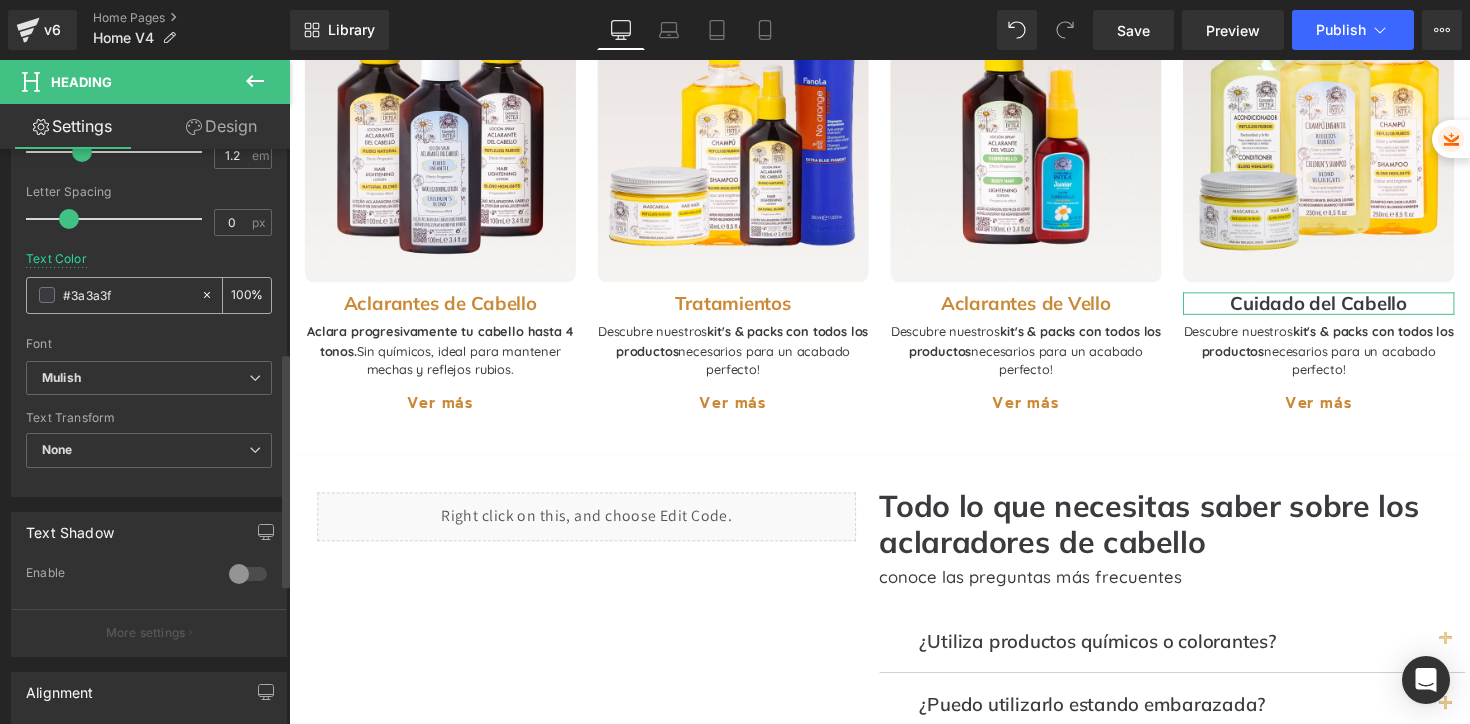 click on "#3a3a3f" at bounding box center (127, 295) 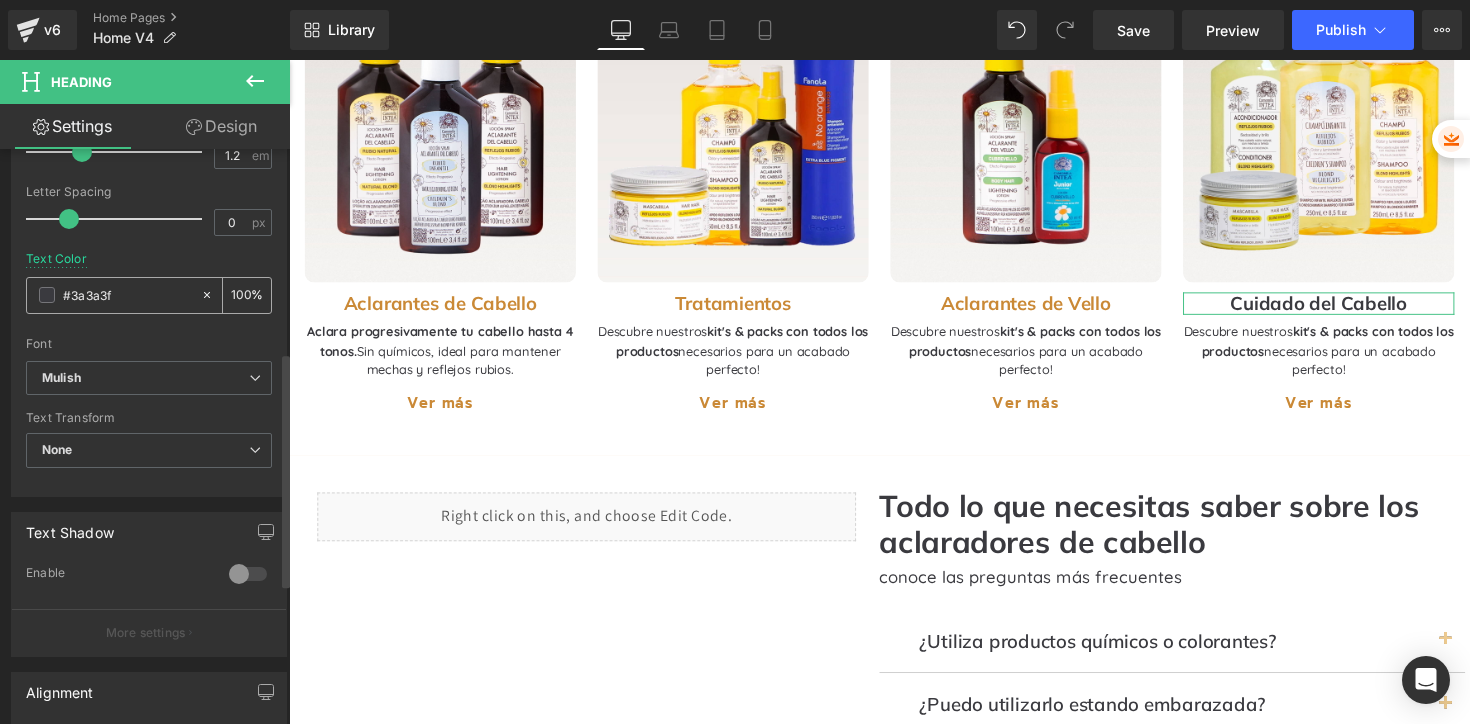 click on "#3a3a3f" at bounding box center (127, 295) 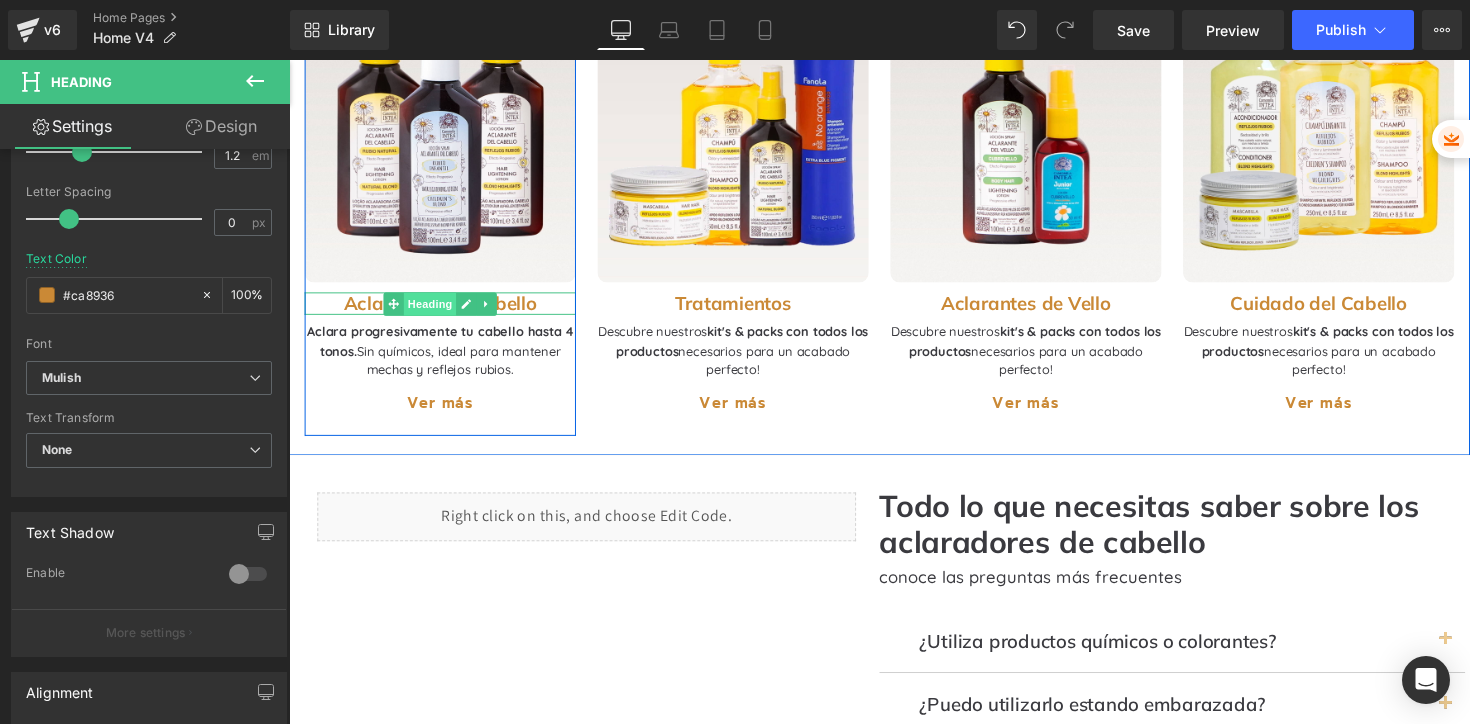 click on "Heading" at bounding box center [434, 310] 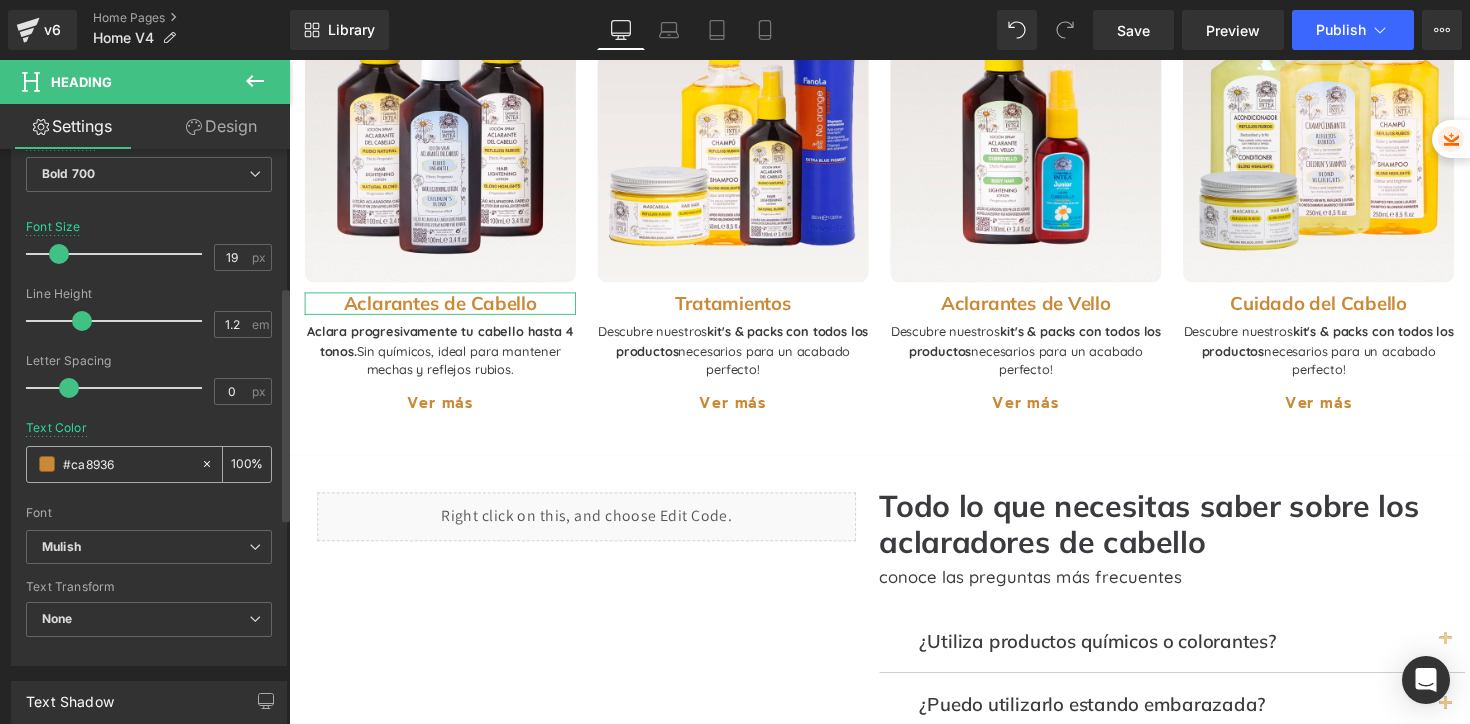 scroll, scrollTop: 336, scrollLeft: 0, axis: vertical 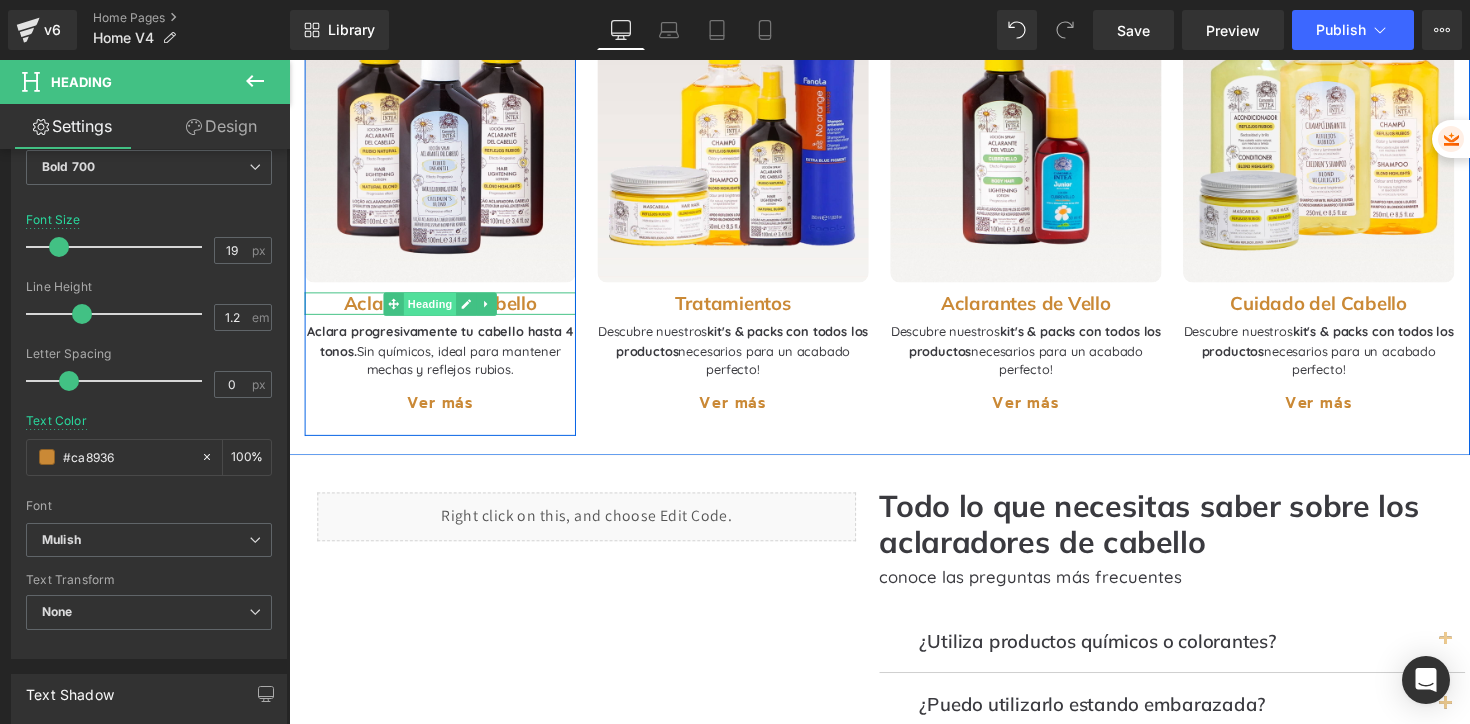 click on "Heading" at bounding box center (434, 310) 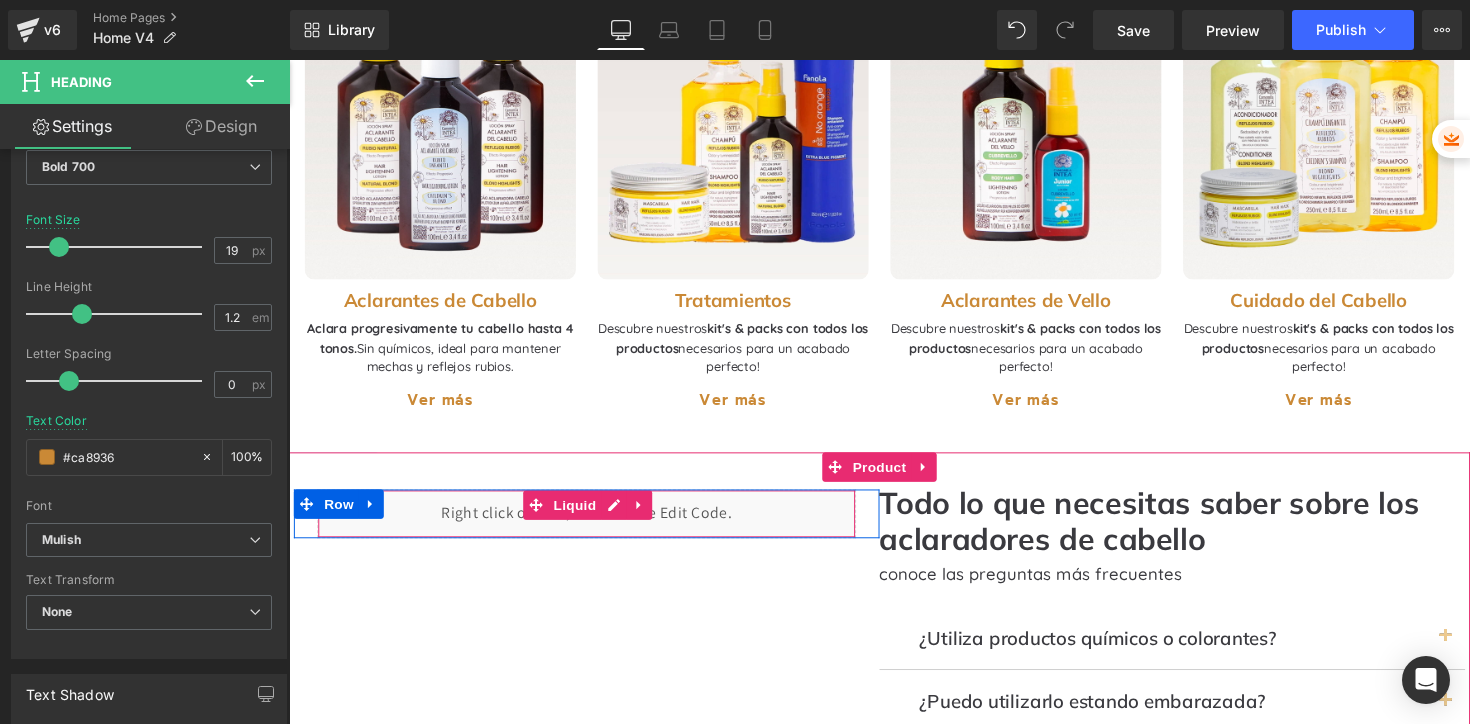 scroll, scrollTop: 1753, scrollLeft: 0, axis: vertical 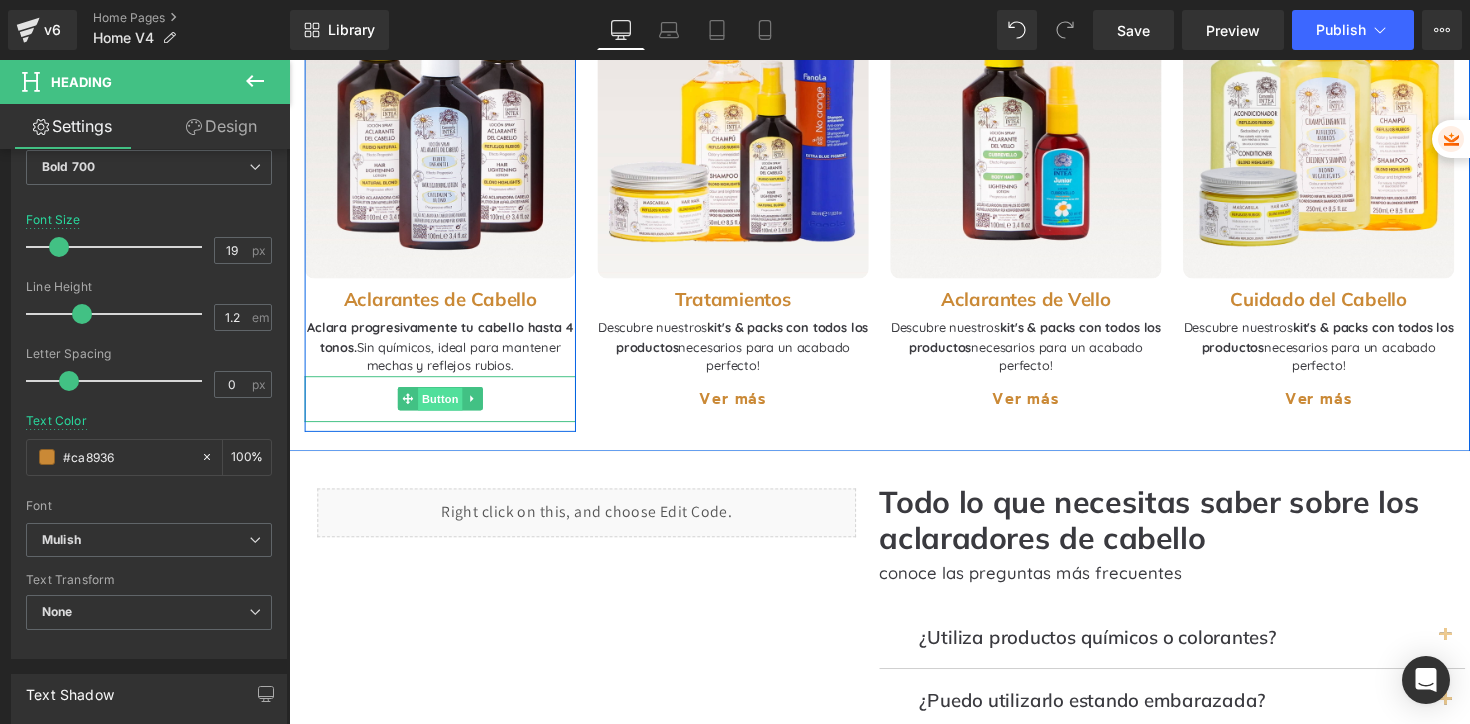 click on "Button" at bounding box center [444, 408] 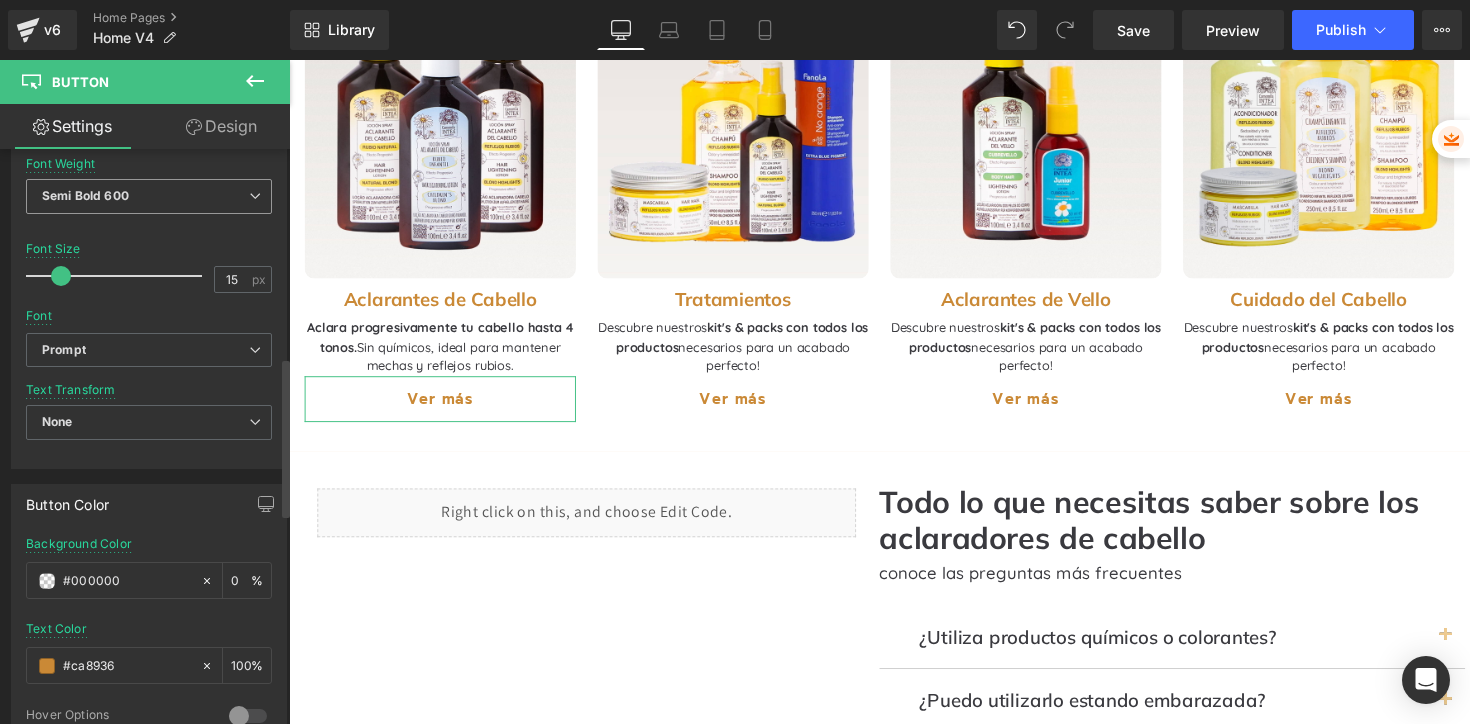 scroll, scrollTop: 752, scrollLeft: 0, axis: vertical 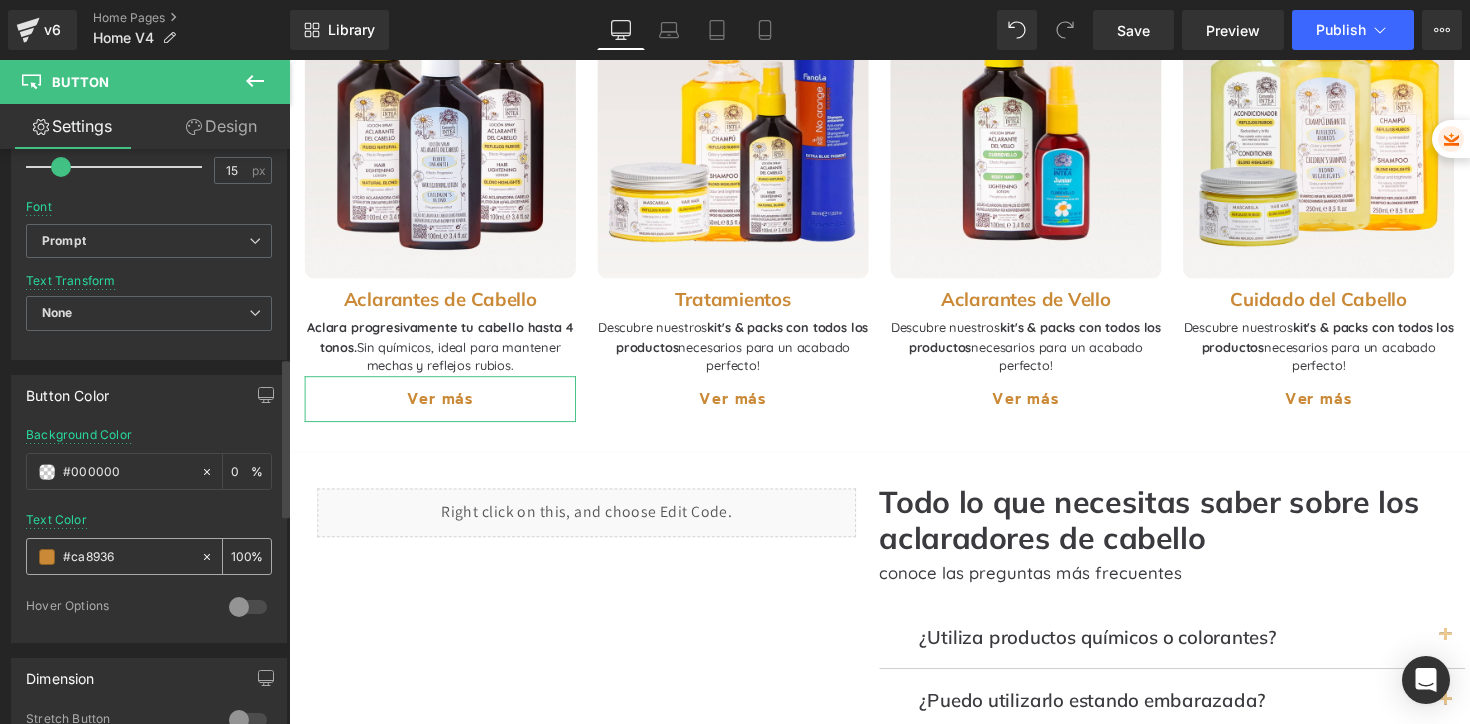 click at bounding box center [47, 557] 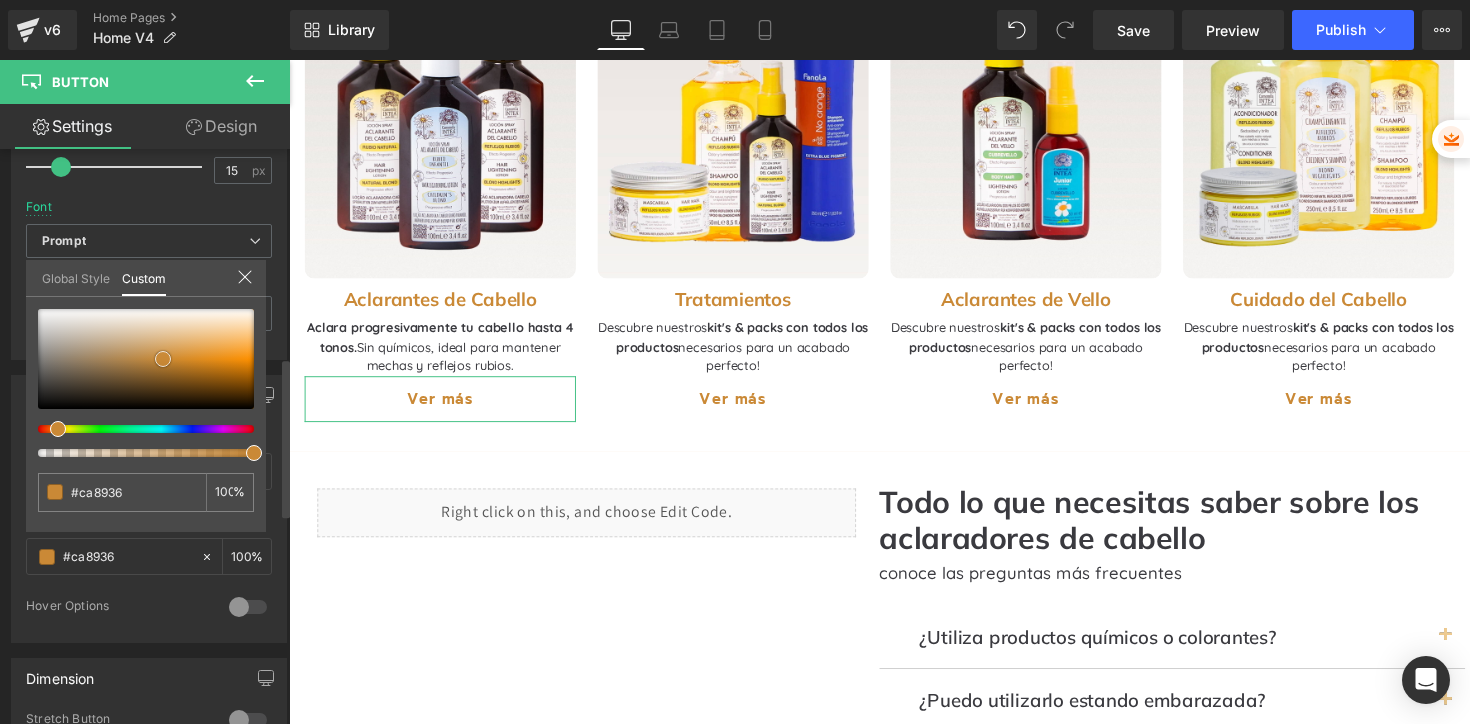 type on "#463c2e" 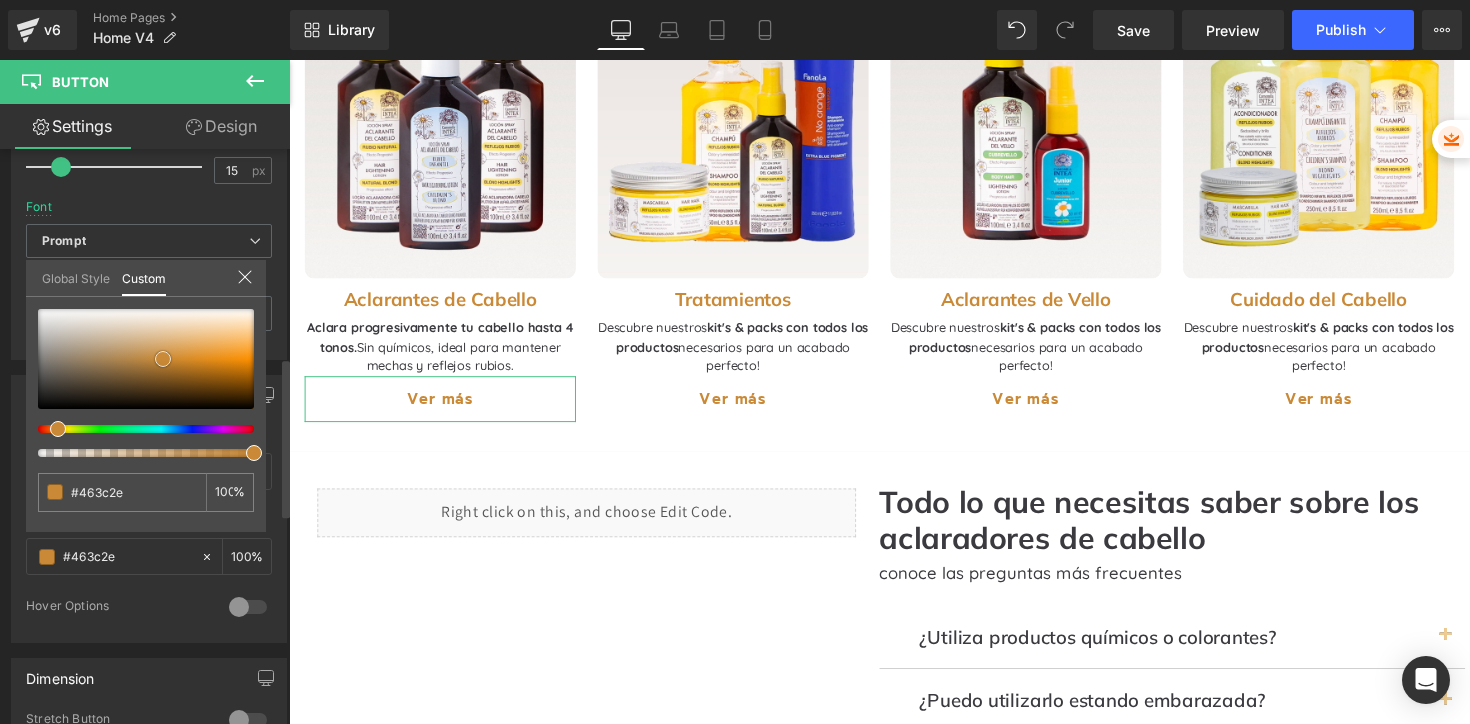 type on "#2c271f" 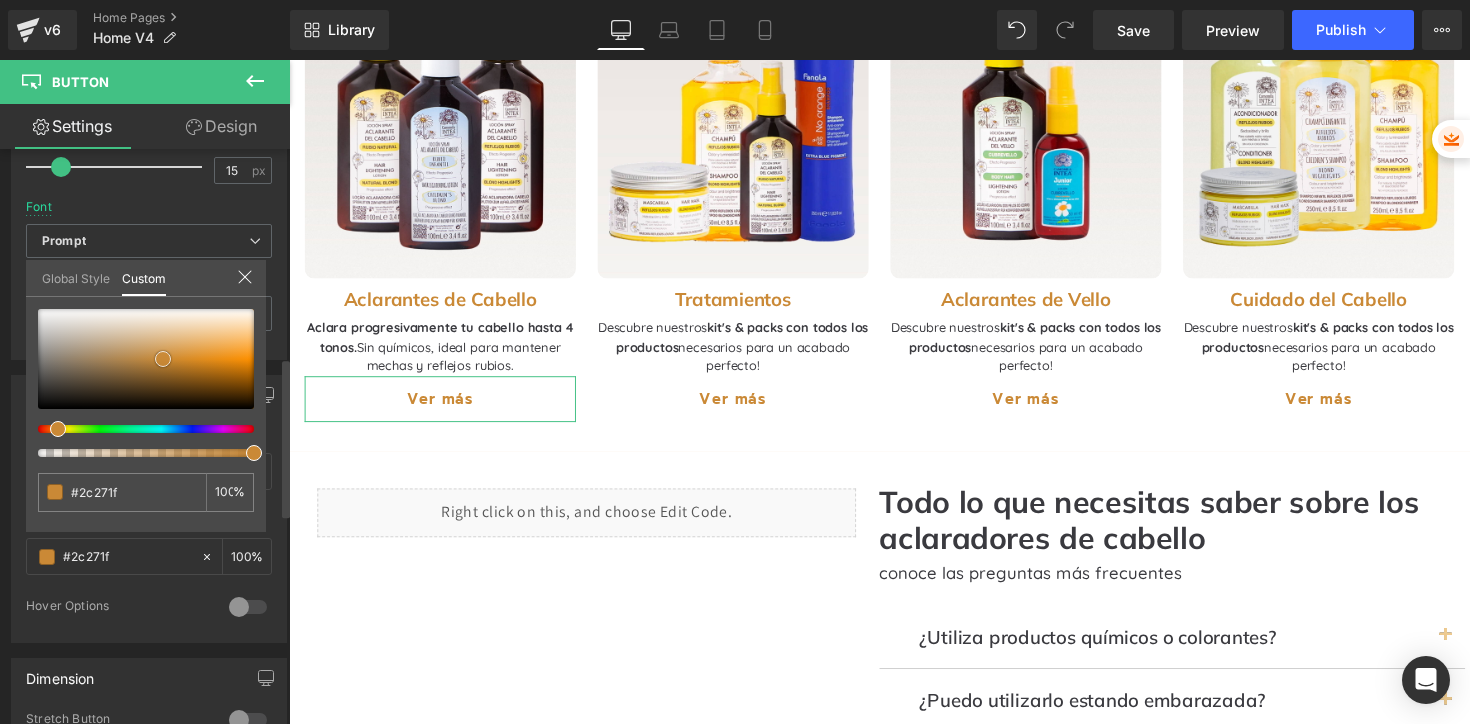 type on "#110f0d" 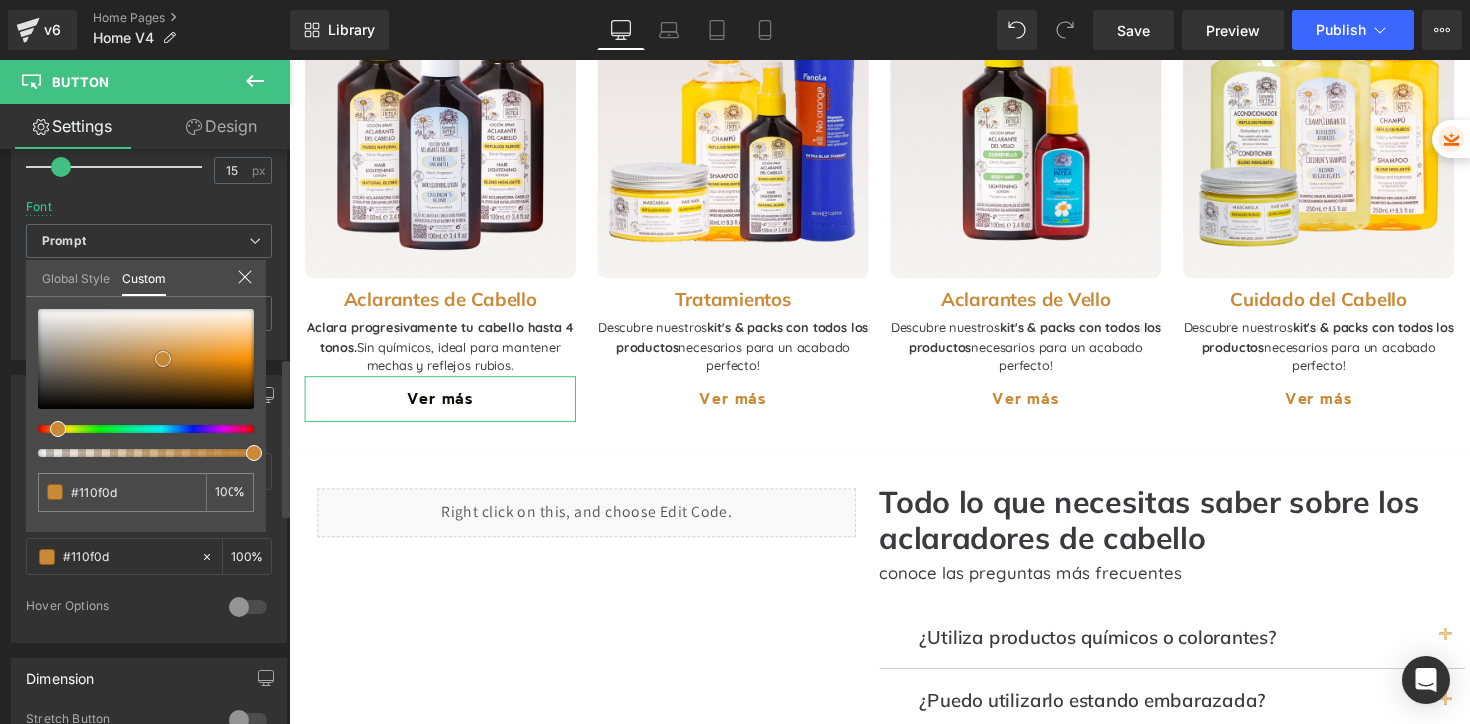 type on "#0e0c0b" 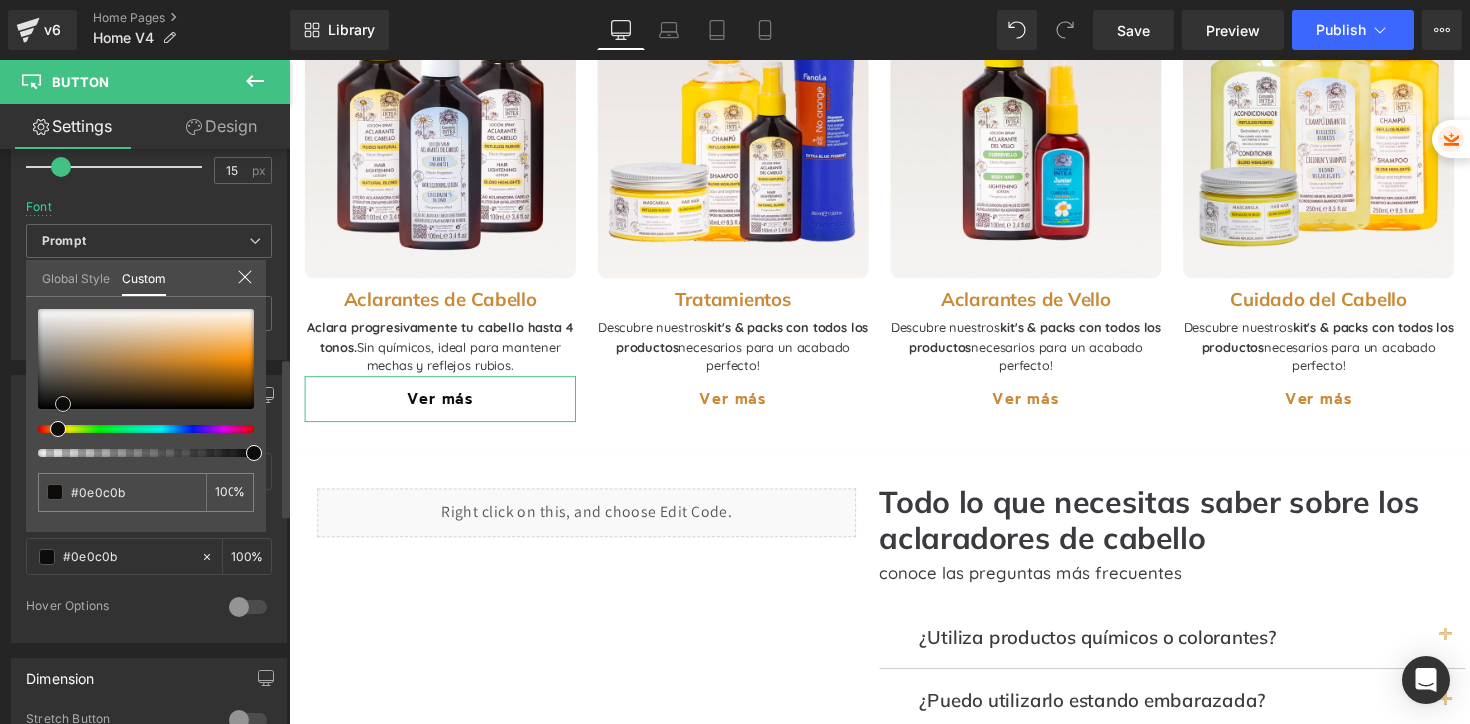 type on "#100e0e" 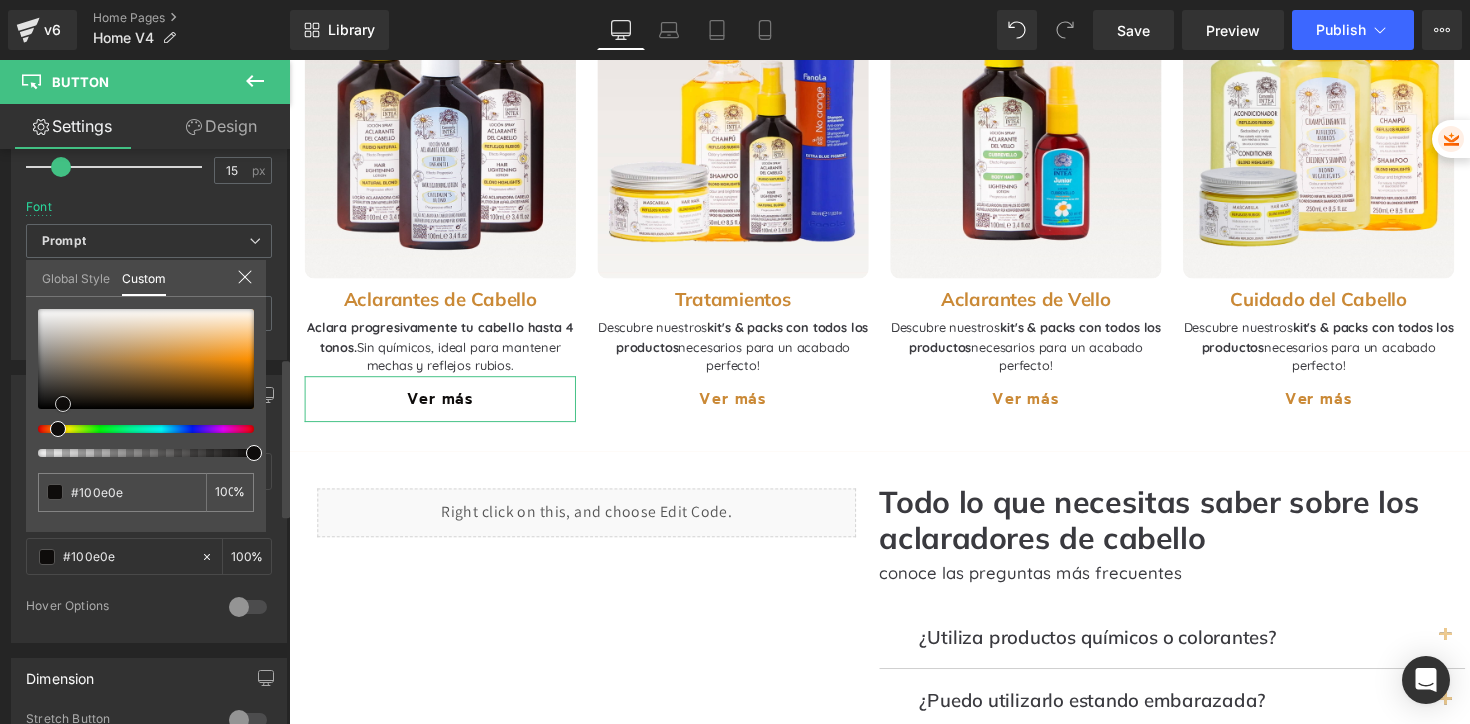 type on "#121110" 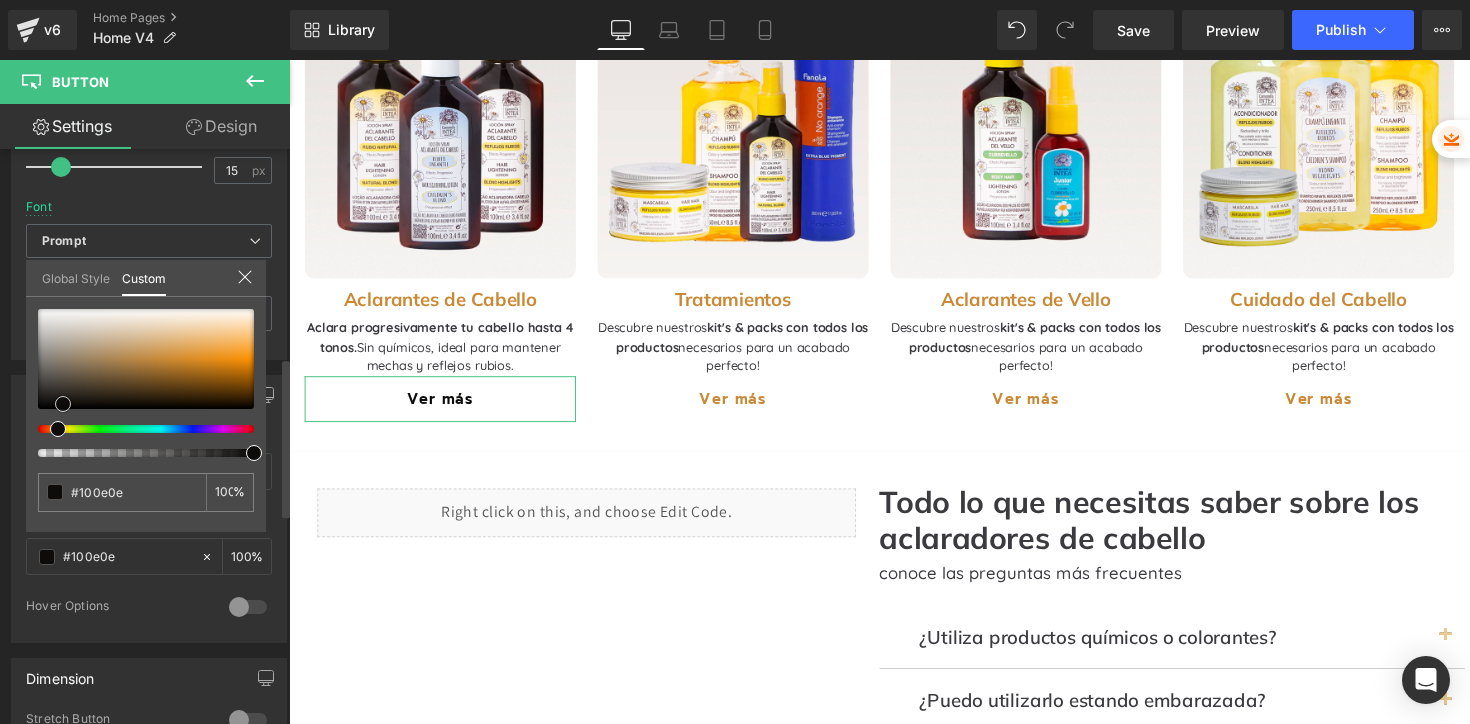 type on "#121110" 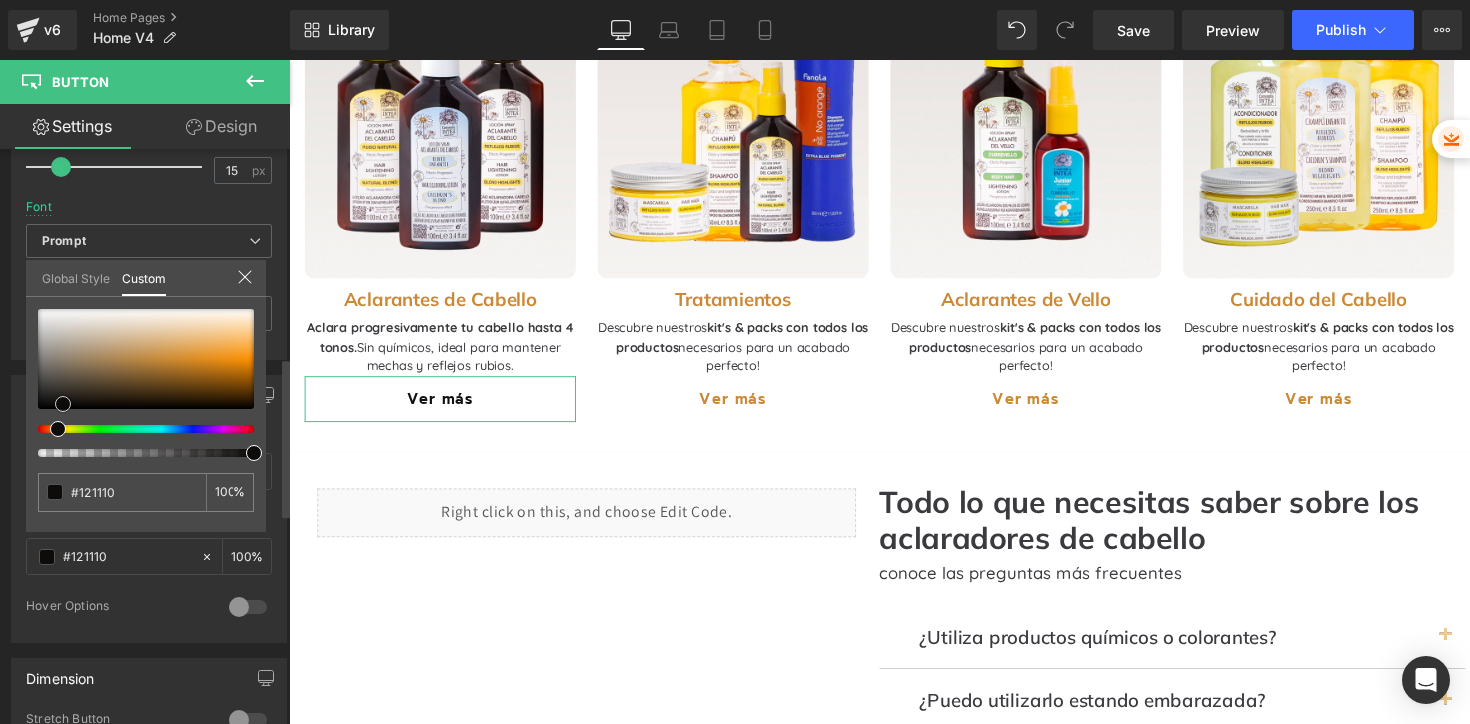 type on "#151413" 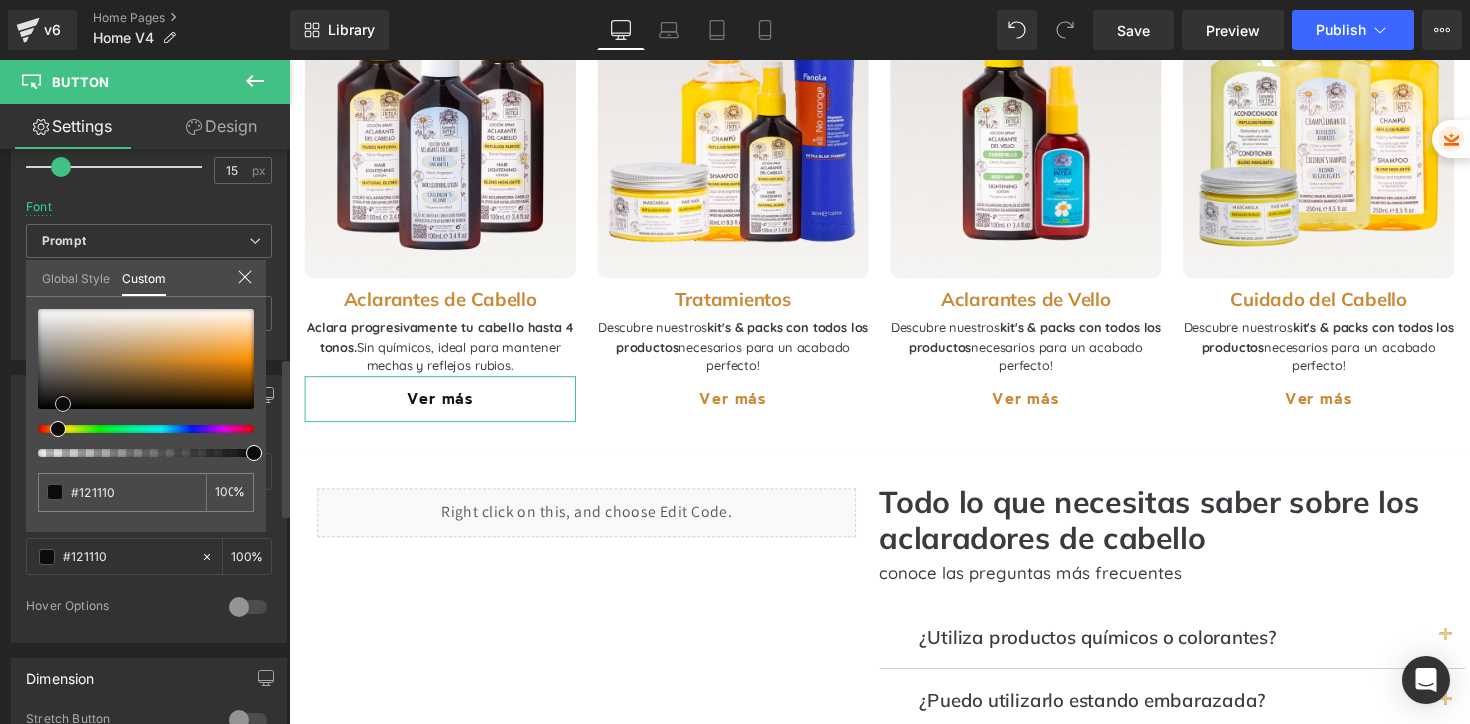 type on "#151413" 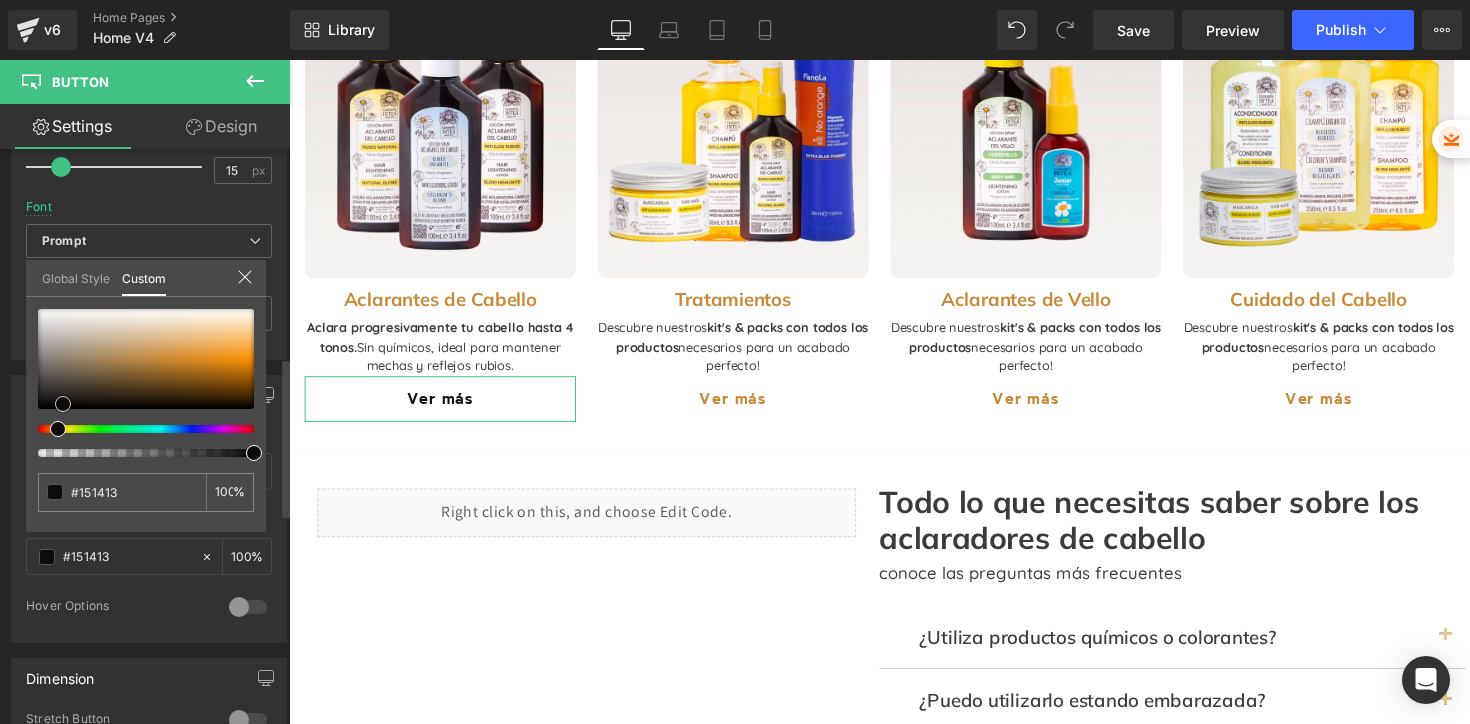 type on "#171616" 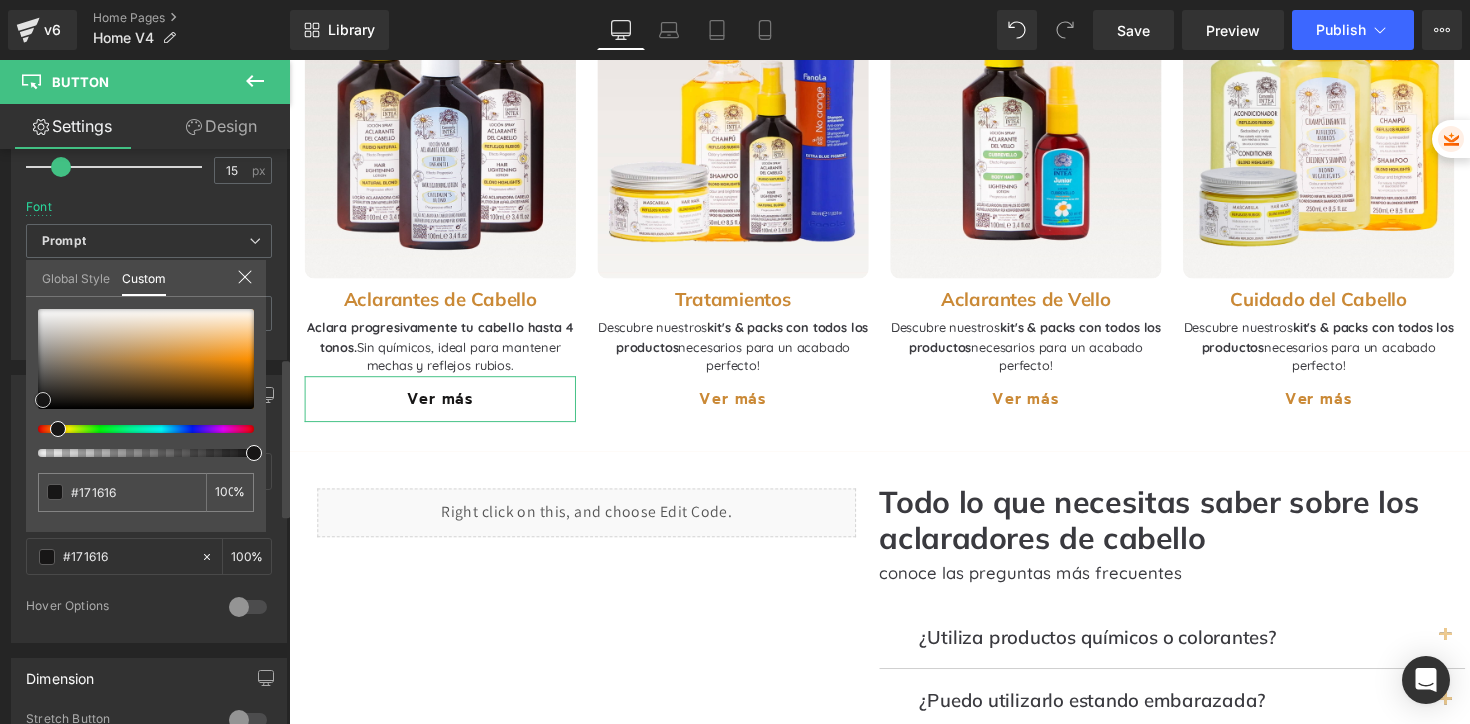 type on "#1a1918" 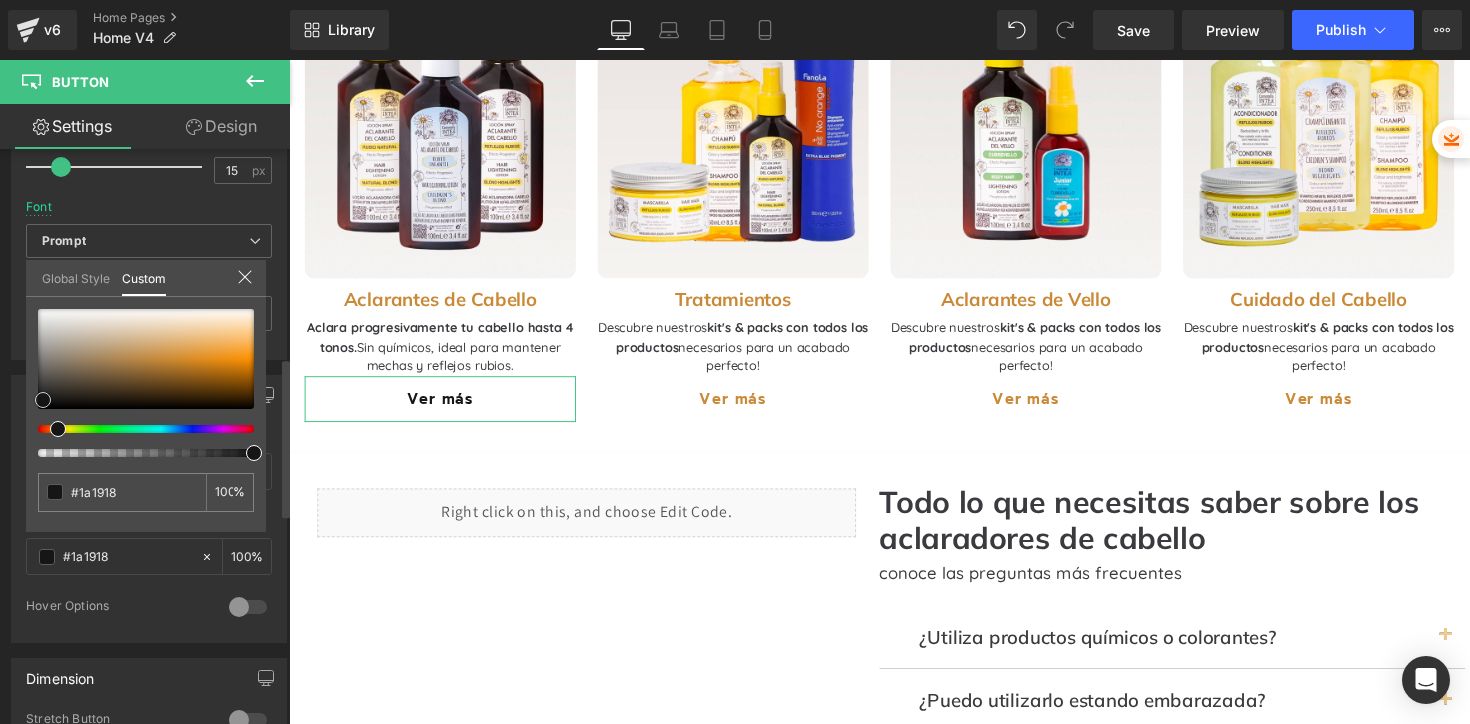 type on "#1f1e1d" 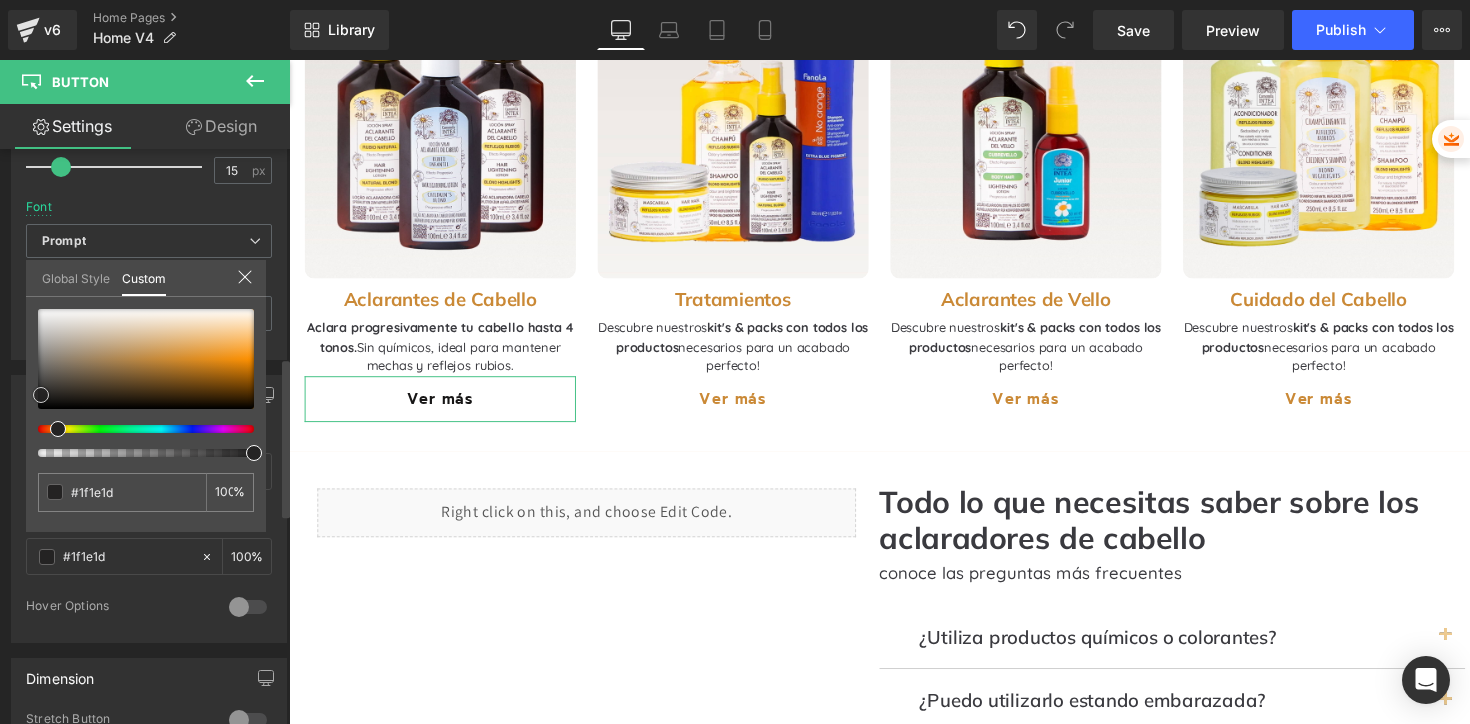 type on "#242323" 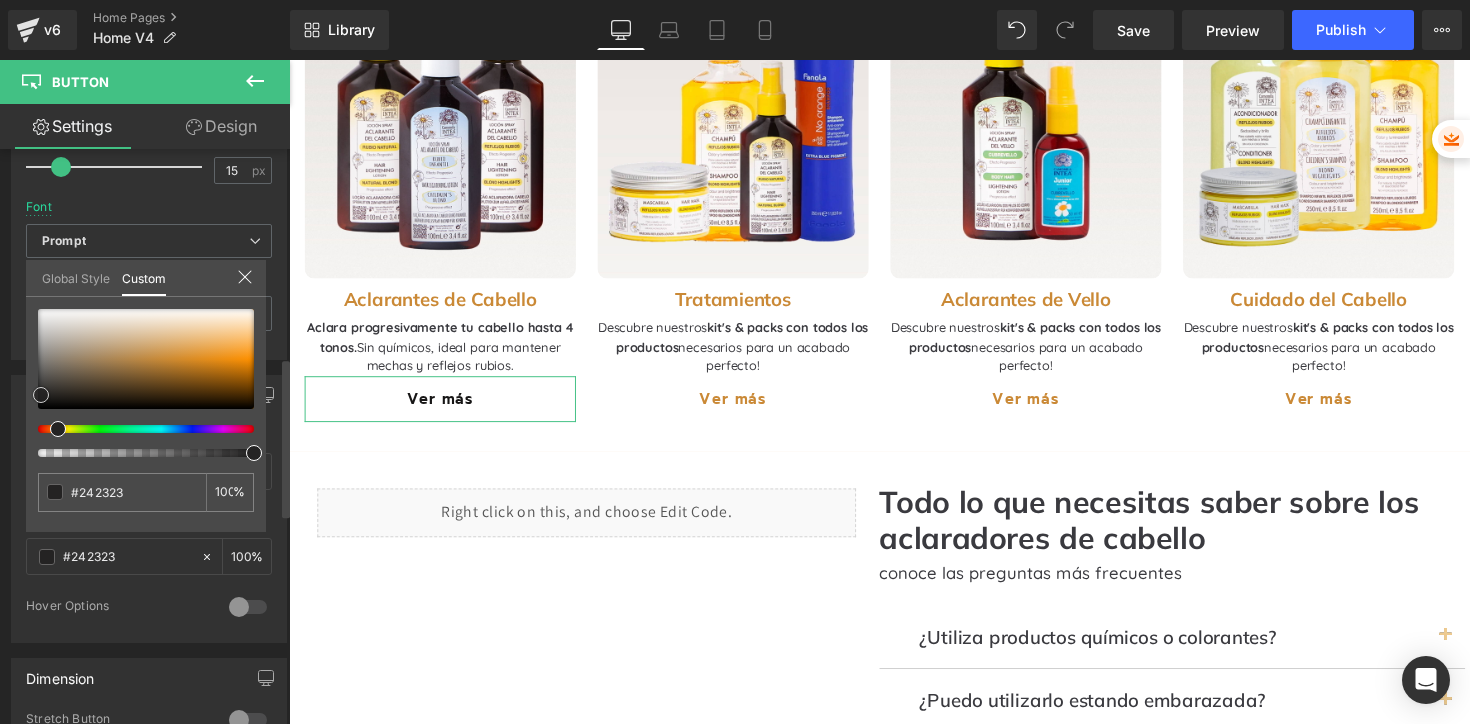 type on "#262625" 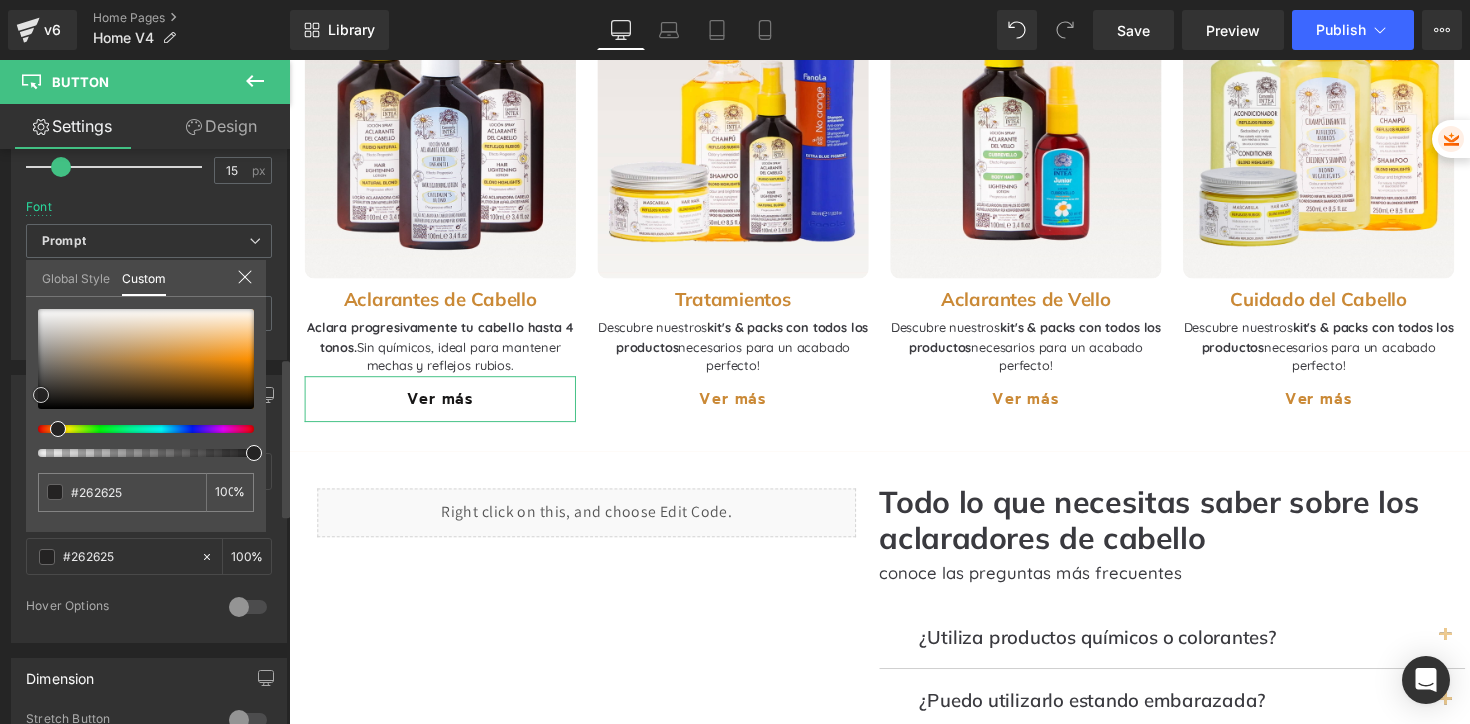 type on "#2e2e2d" 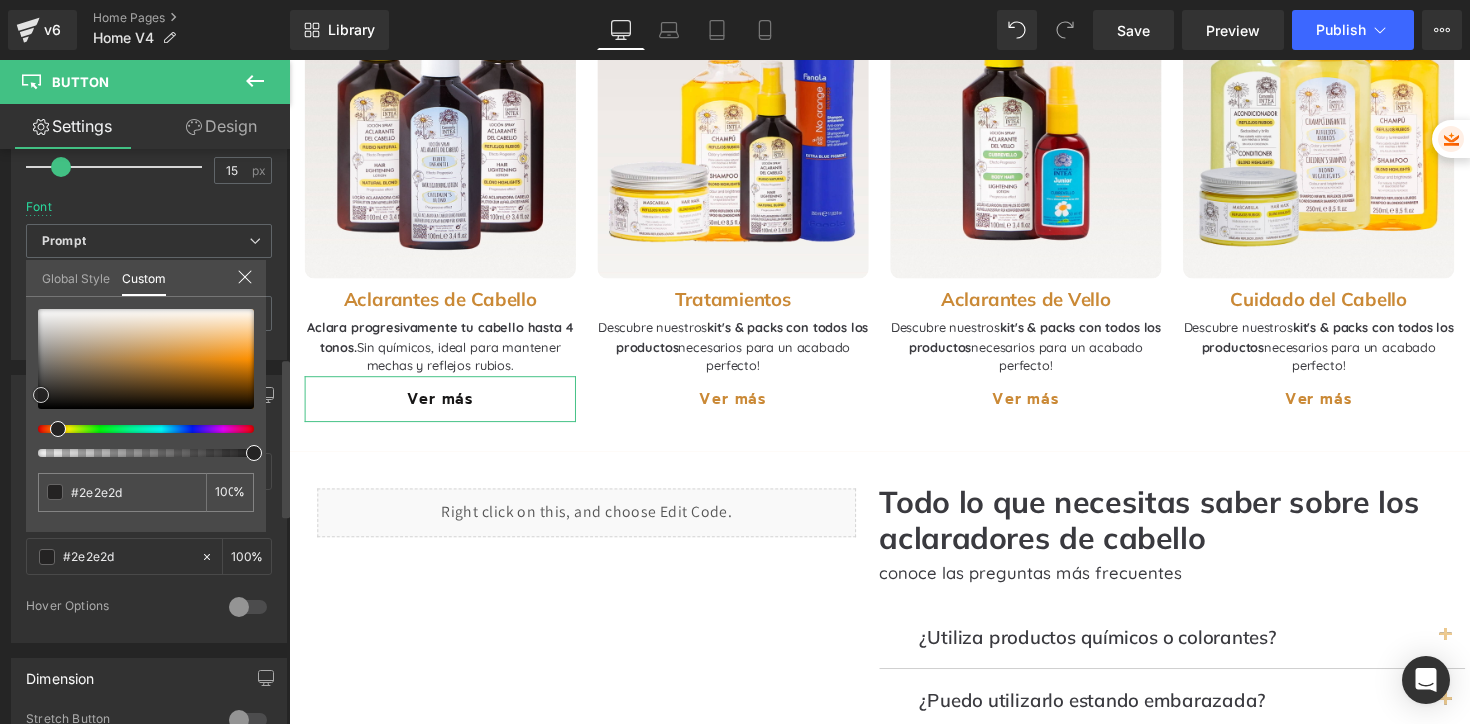 type on "#333332" 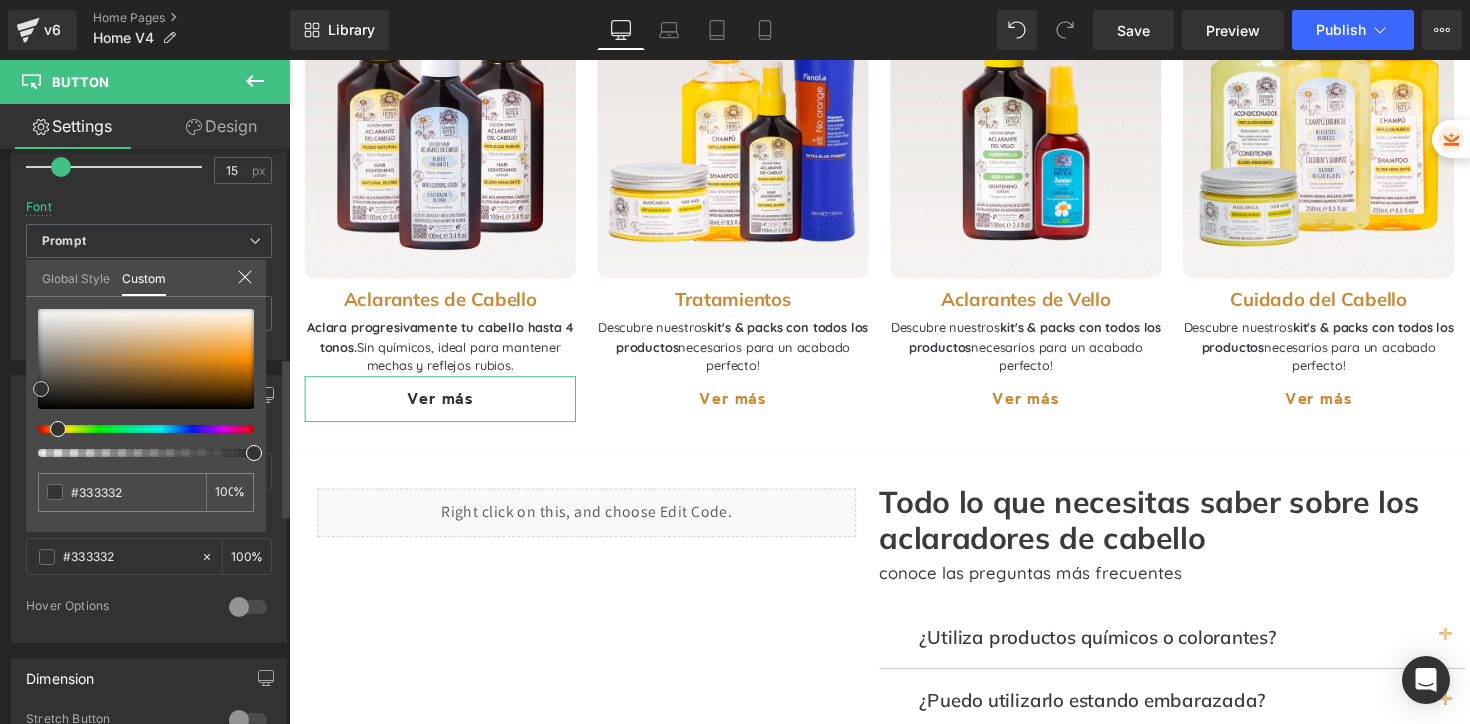 type on "#363635" 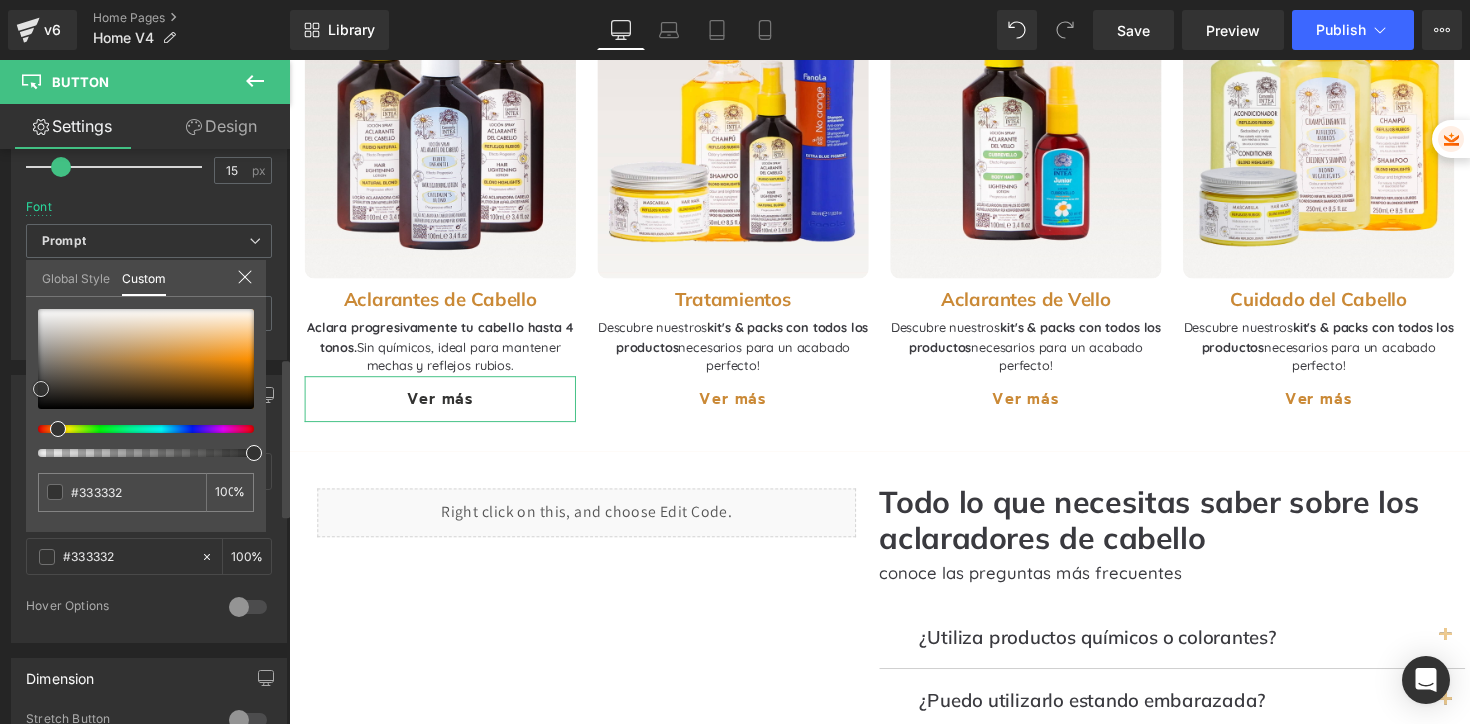 type on "#363635" 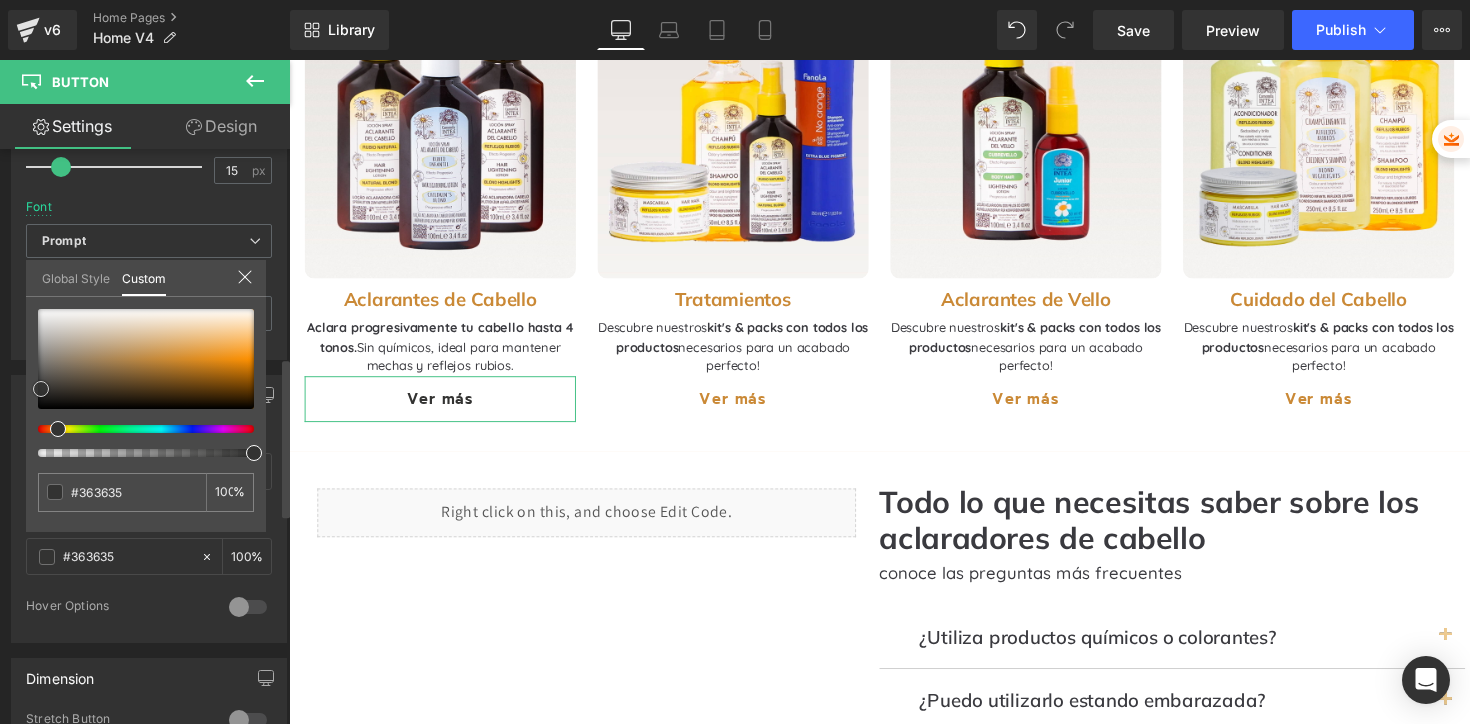 type on "#3b3b3a" 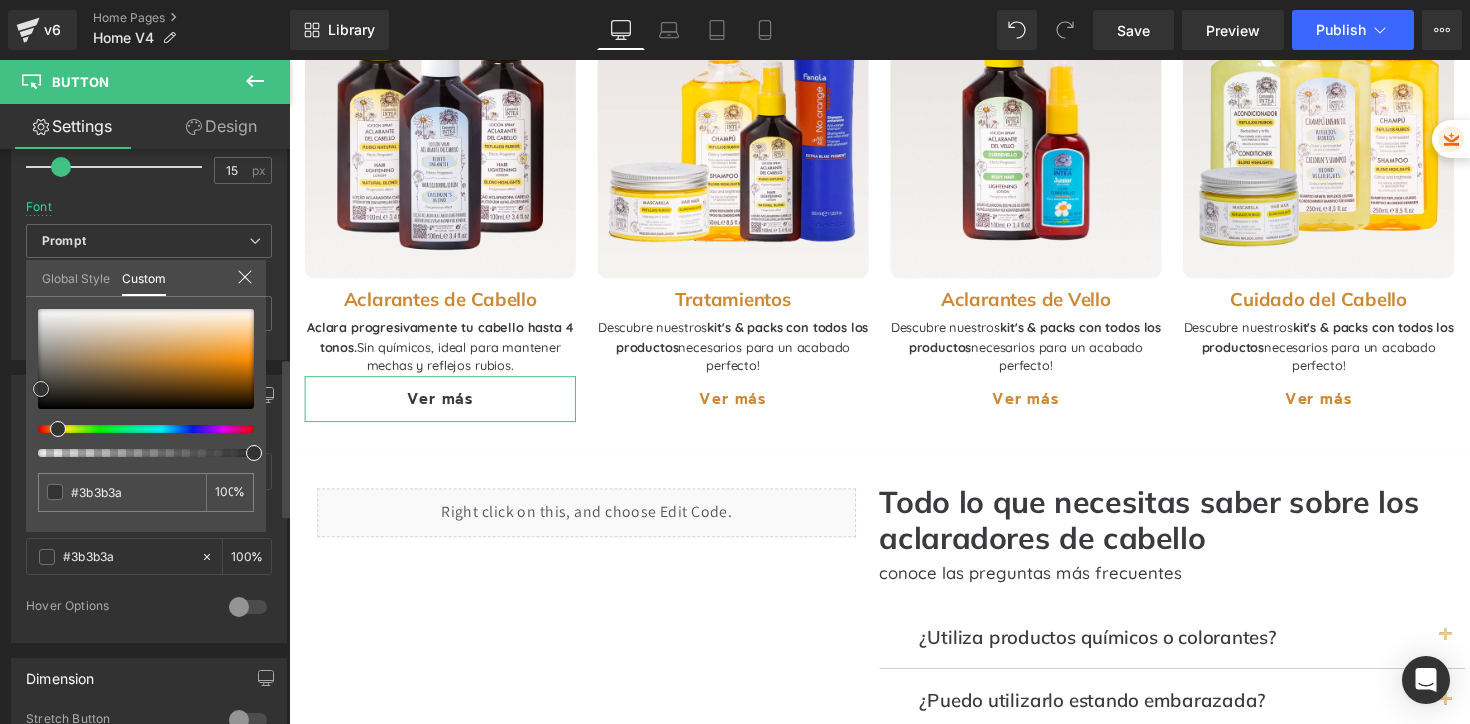 type on "#3d3d3c" 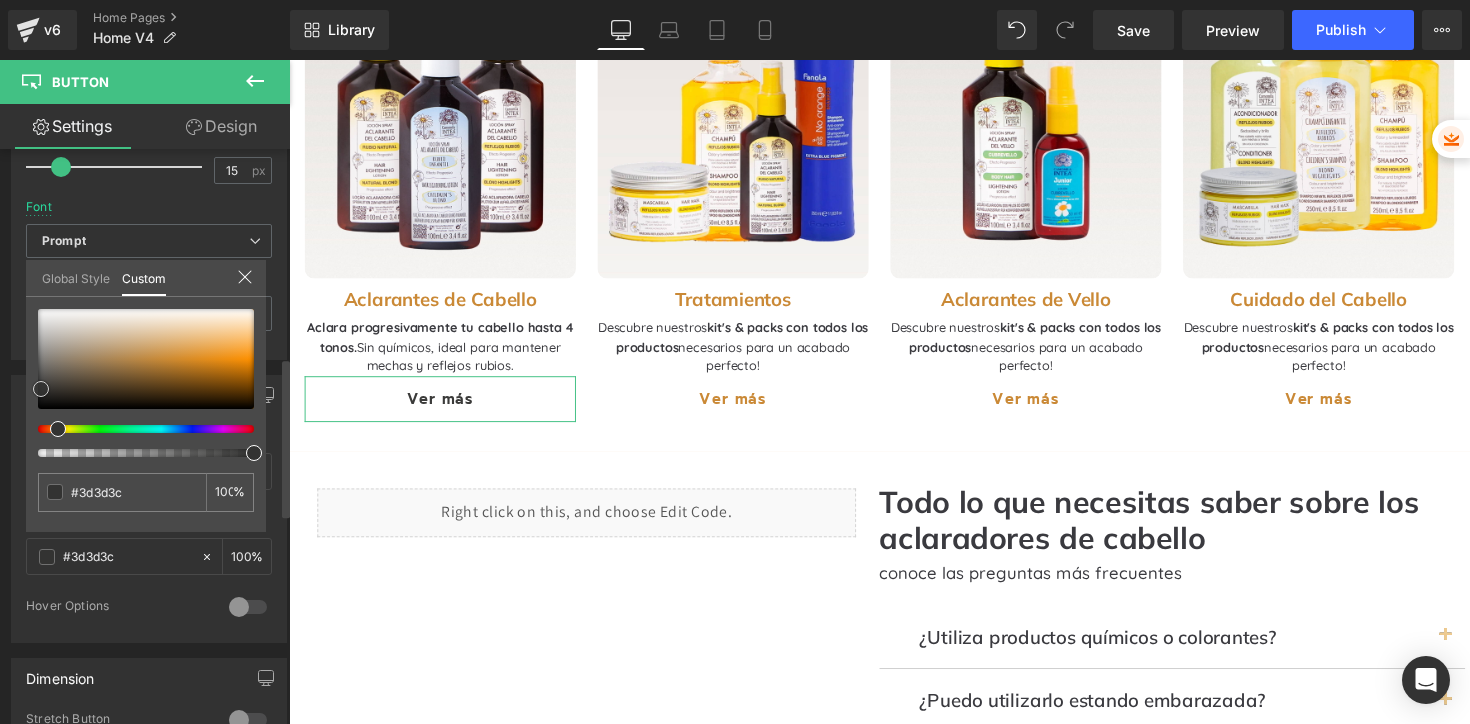 type on "#40403f" 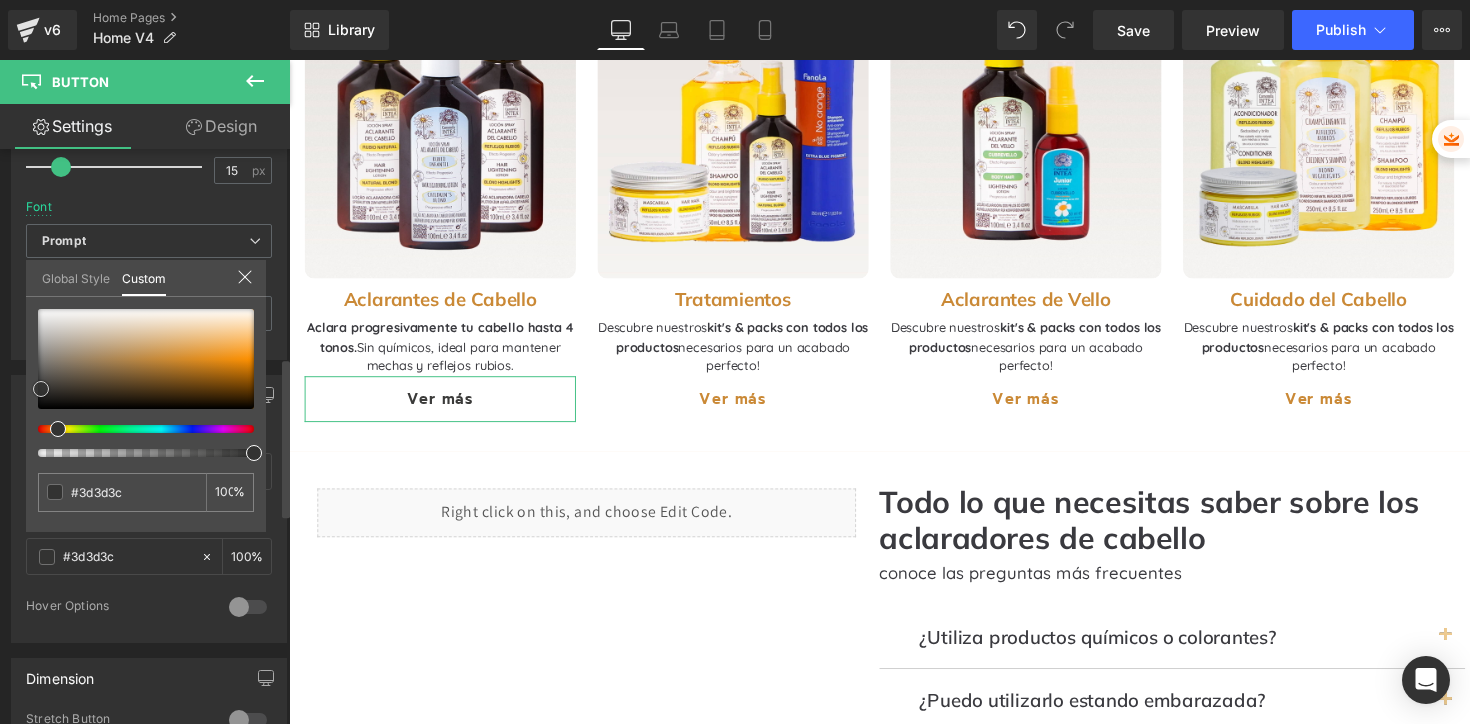 type on "#40403f" 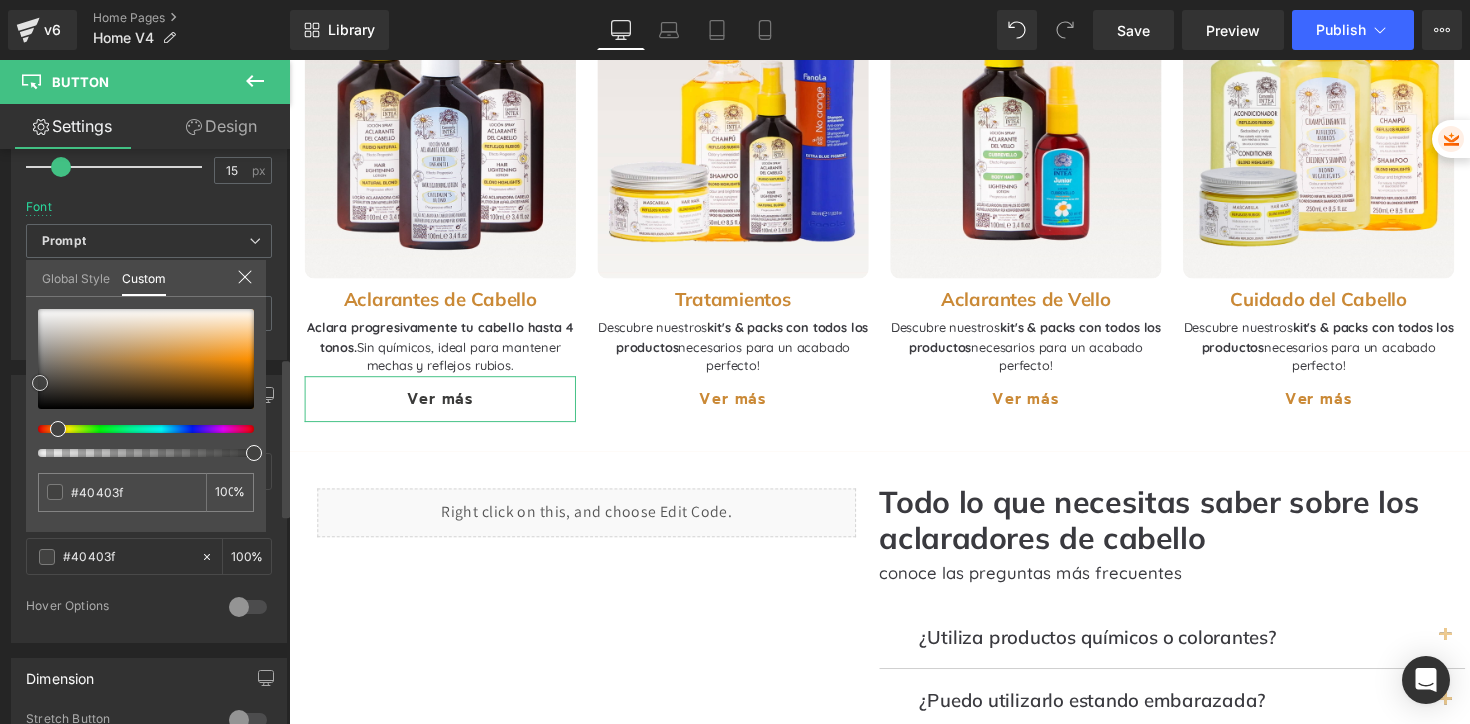 type on "#424241" 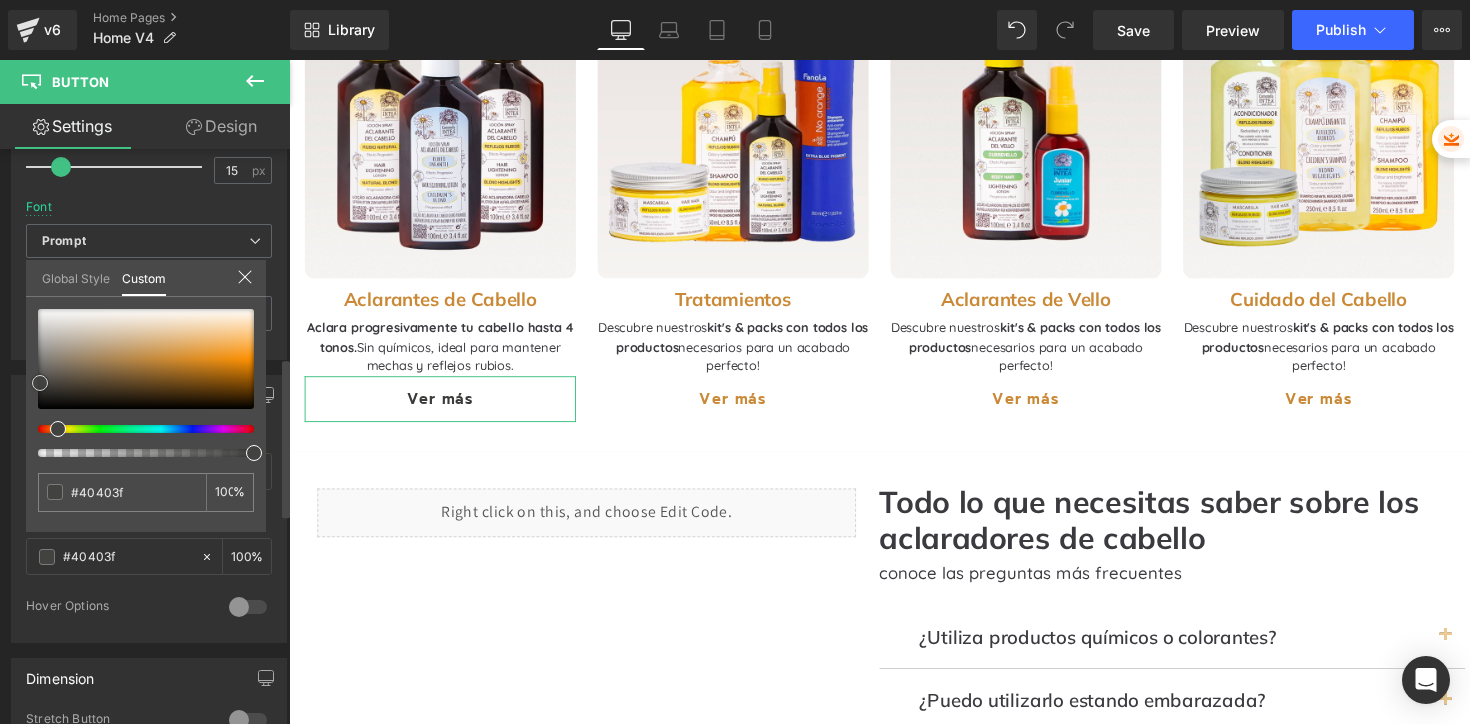 type on "#424241" 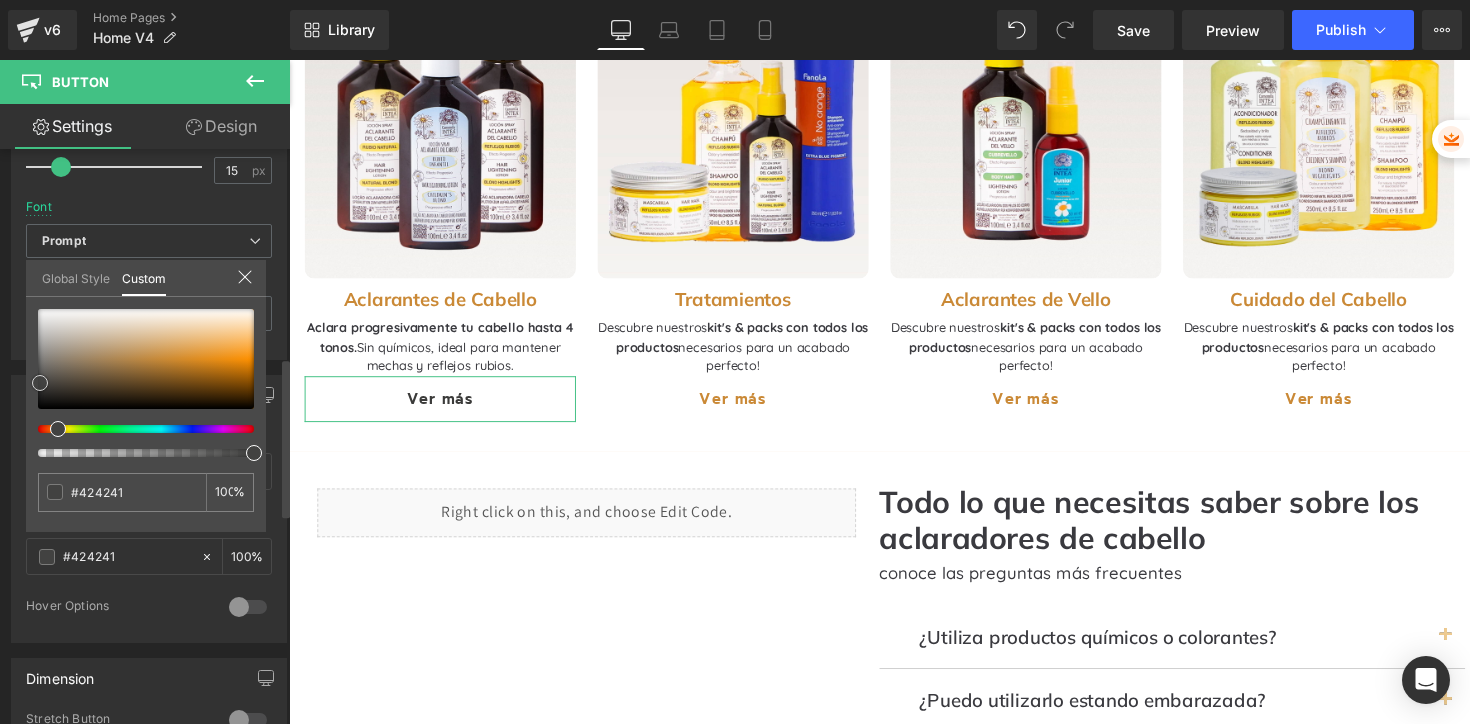 type on "#454544" 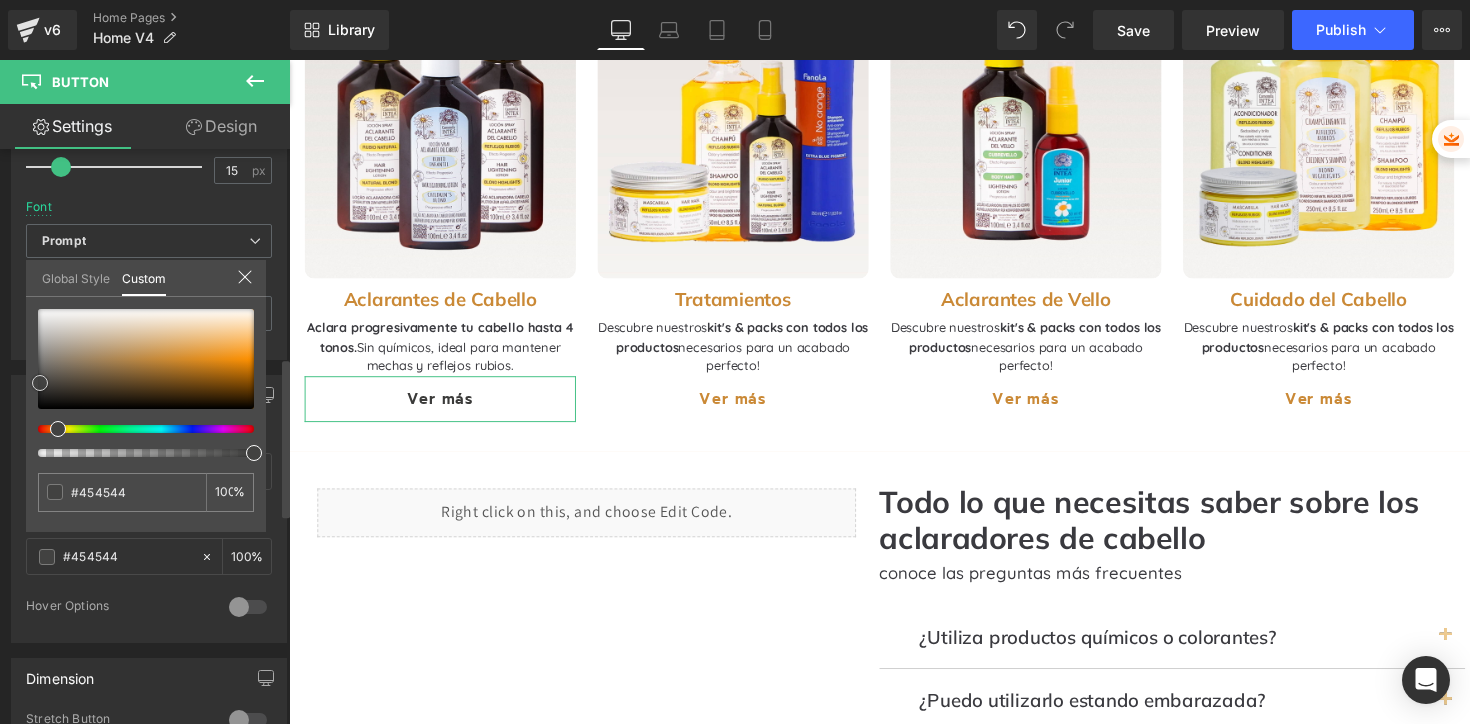type on "#484846" 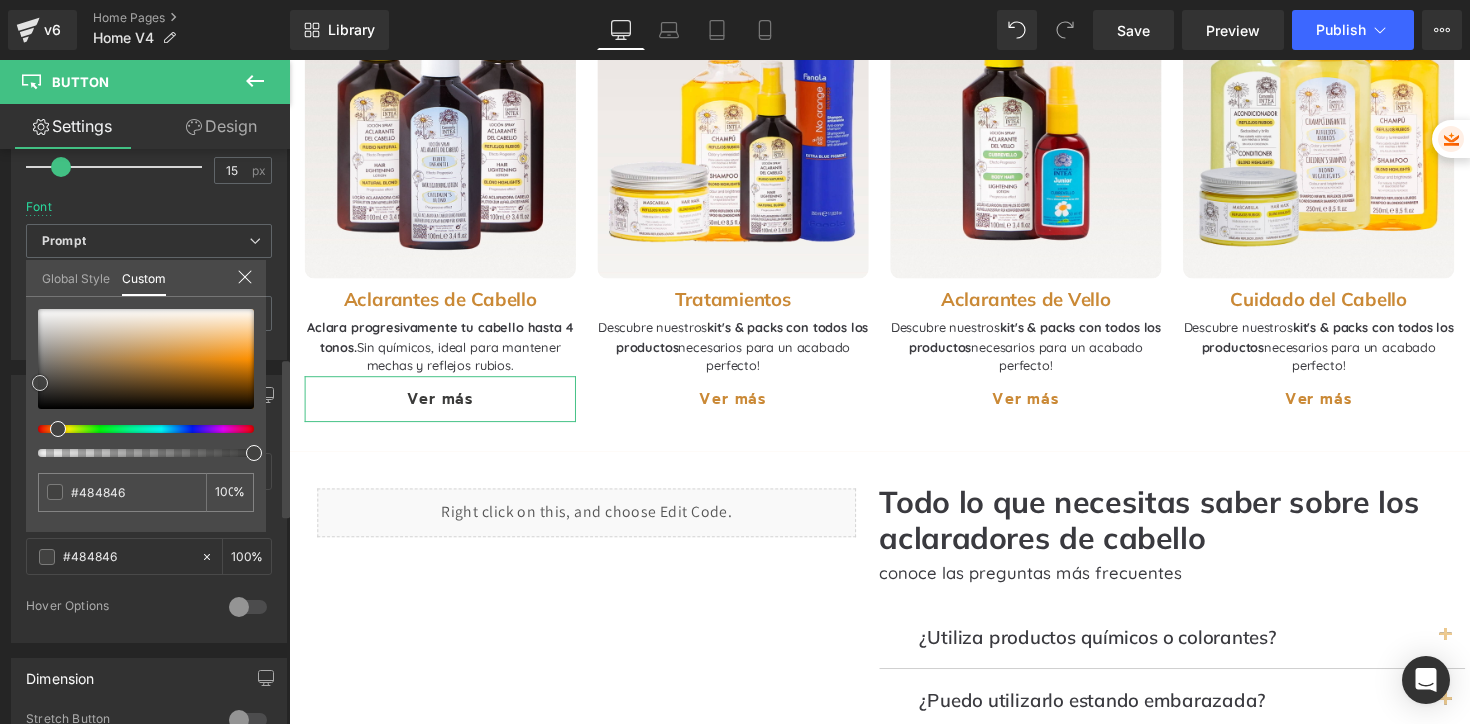 type on "#4a4a49" 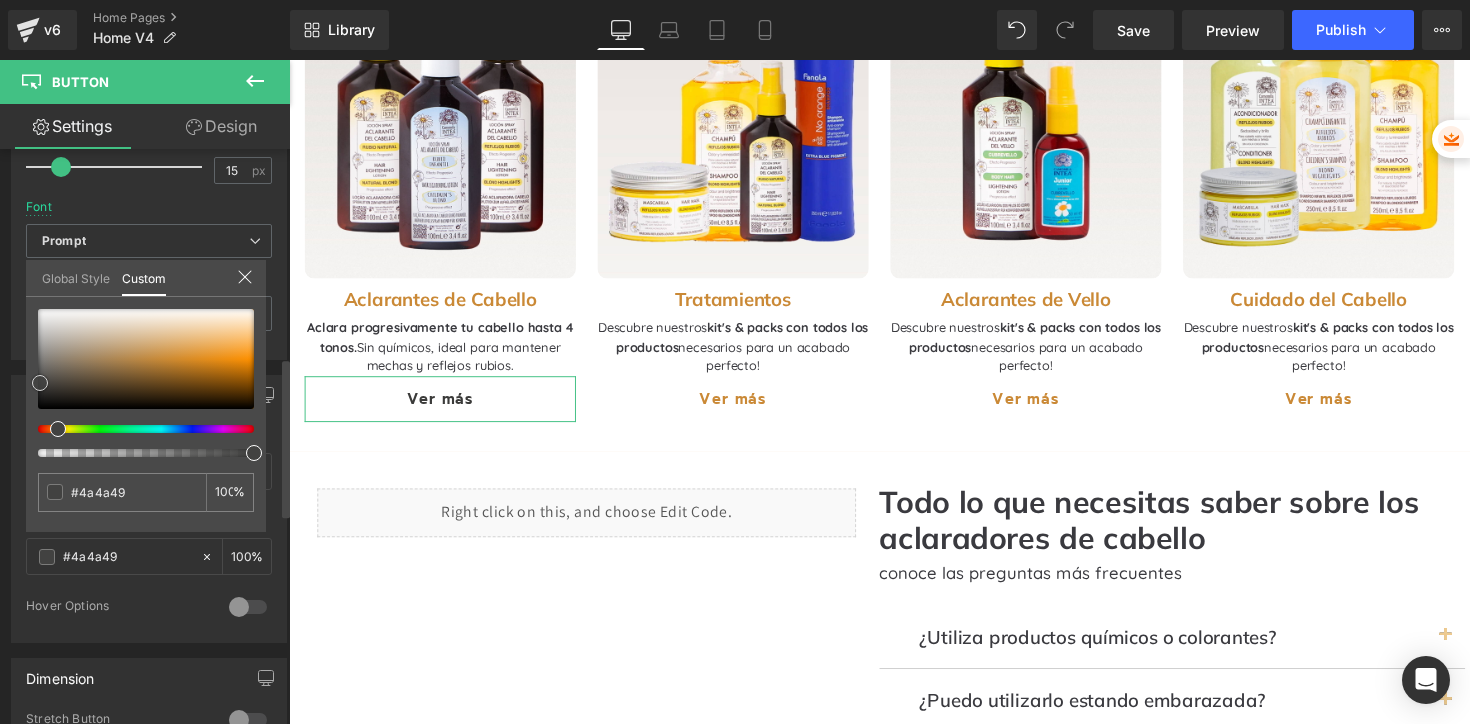 type on "#4d4d4b" 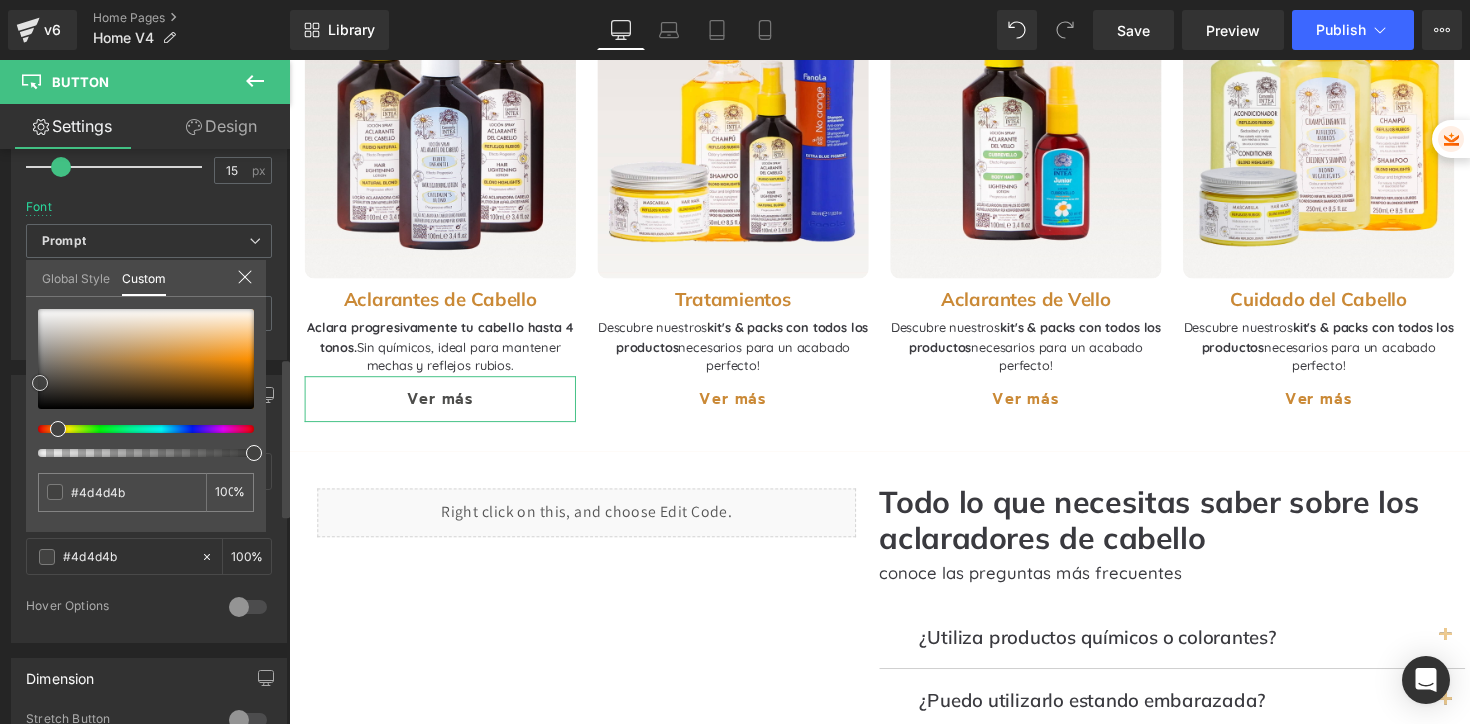 type on "#4f4f4e" 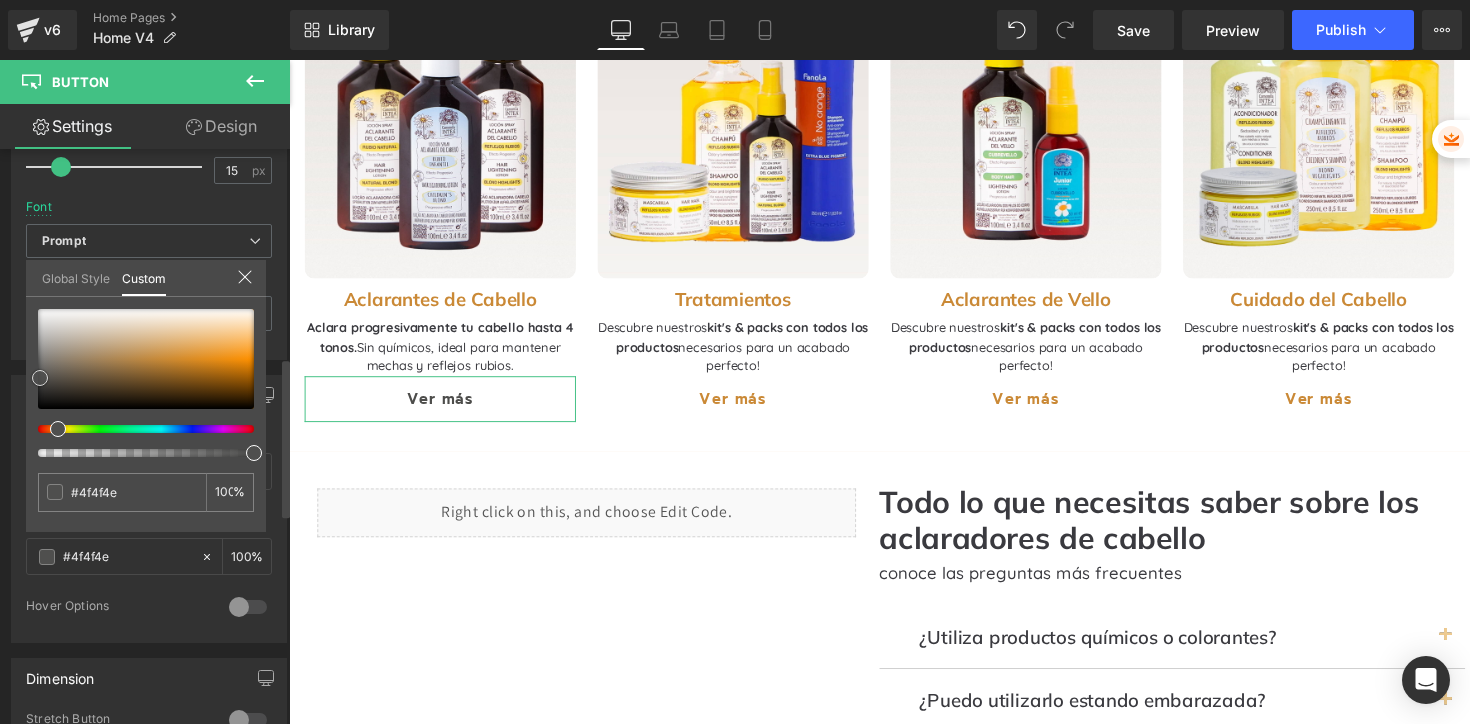 type on "#525250" 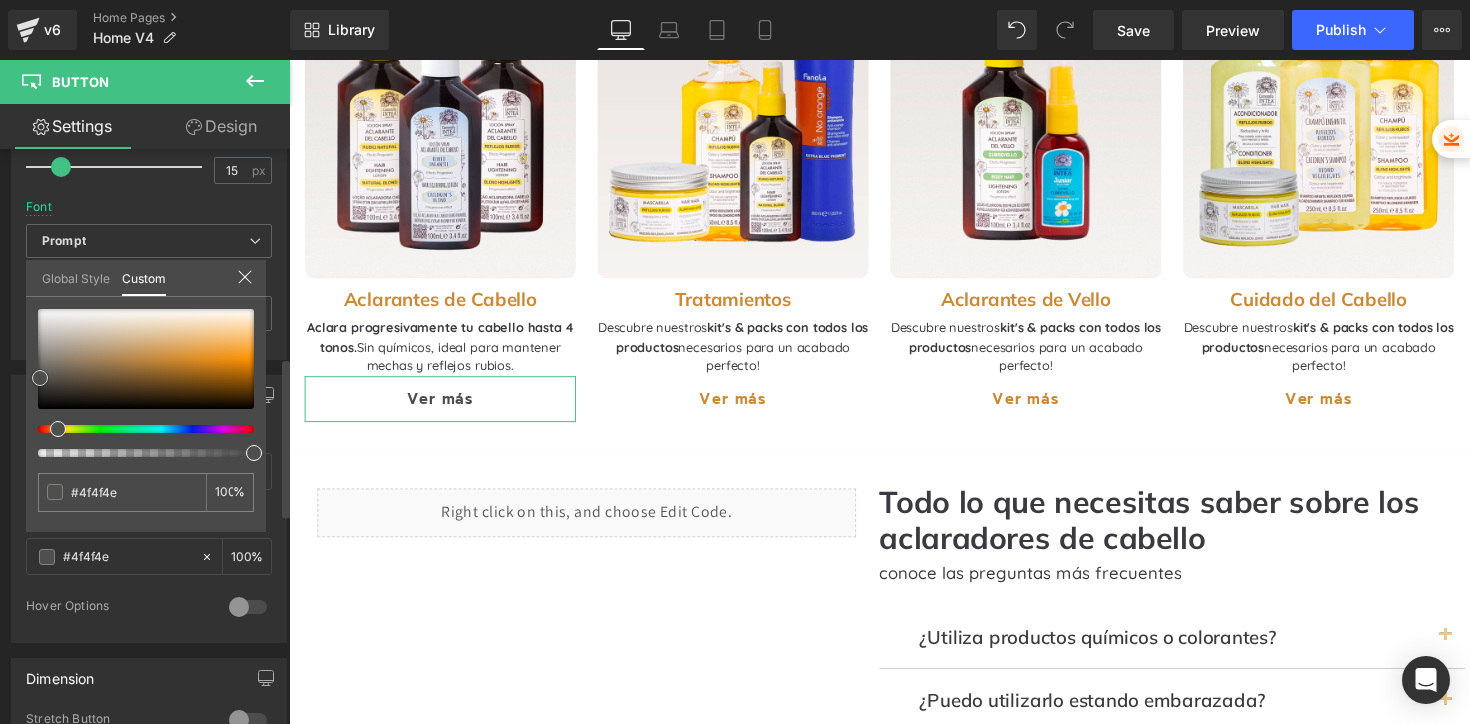 type on "#525250" 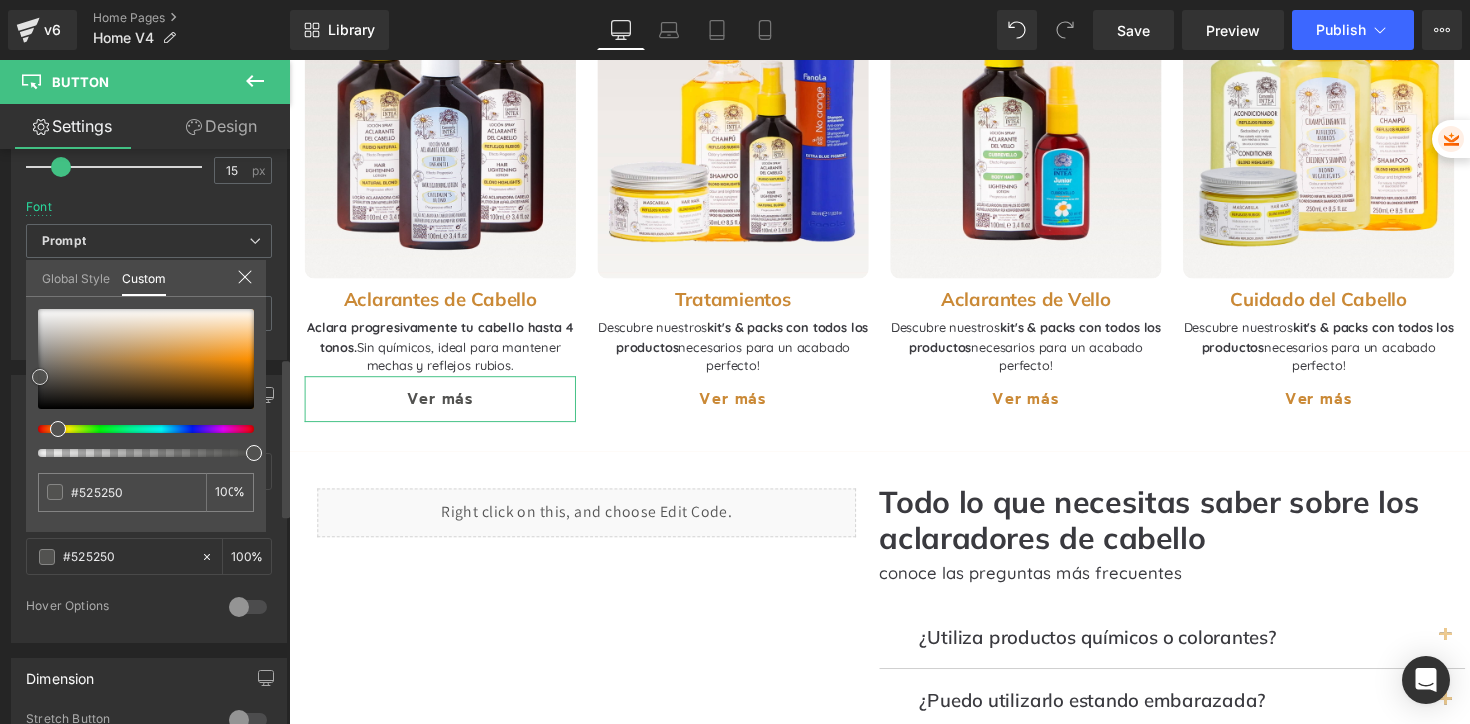 type on "#515151" 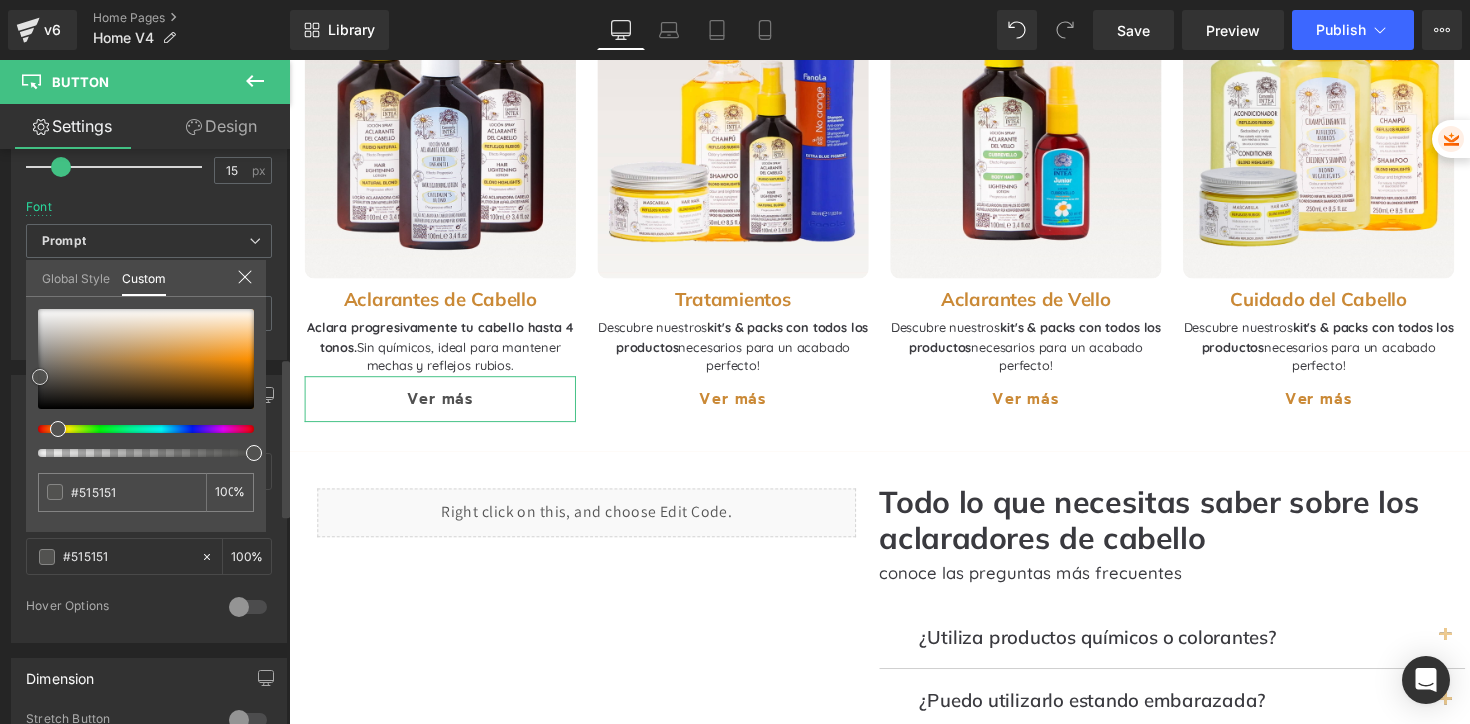type on "#4f4f4f" 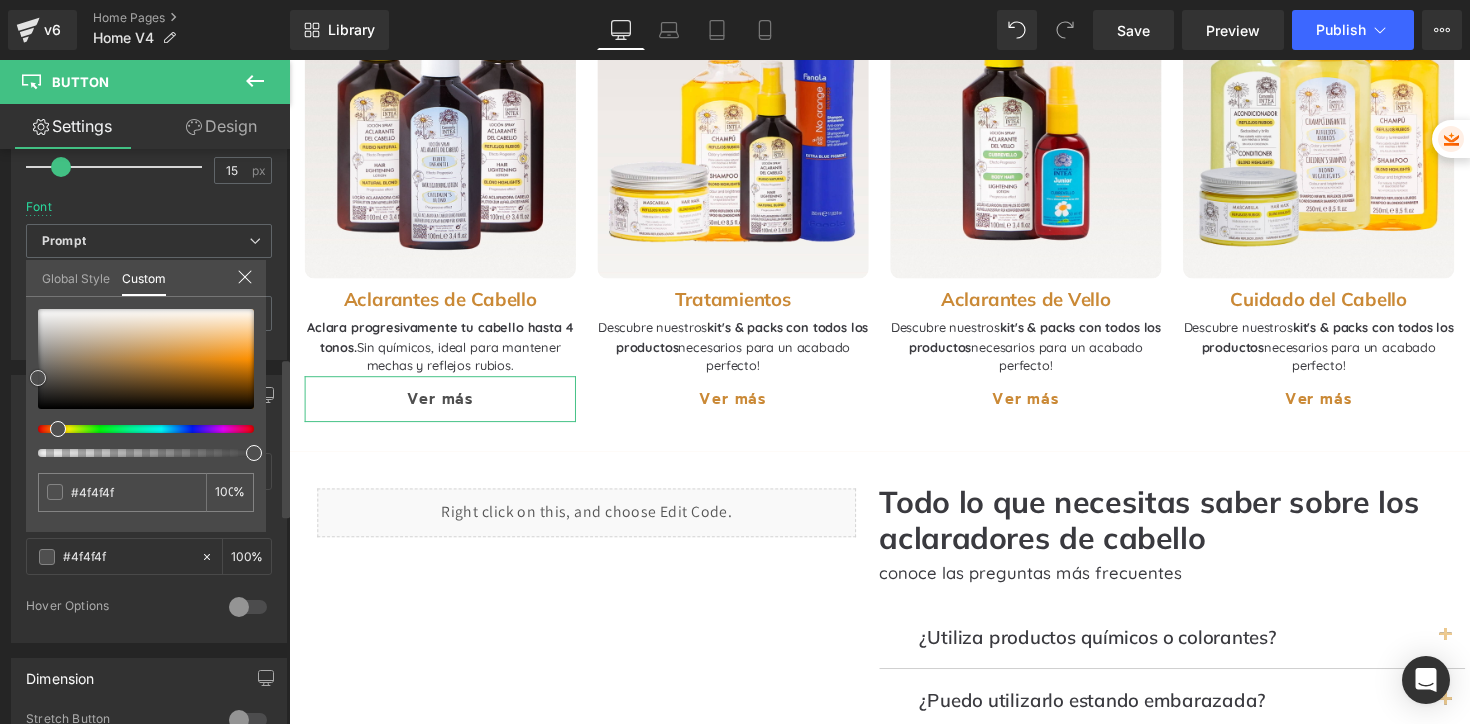 drag, startPoint x: 66, startPoint y: 404, endPoint x: 34, endPoint y: 378, distance: 41.231056 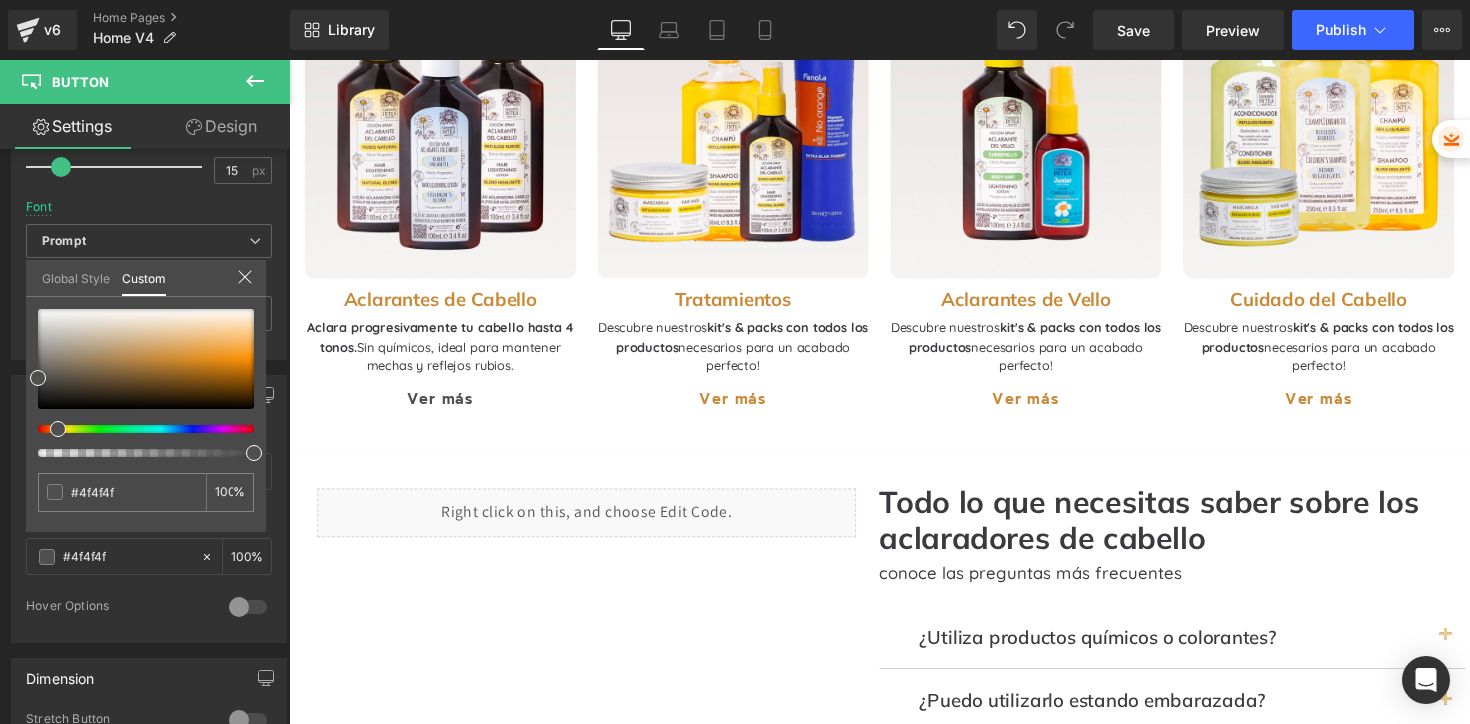click on "Ir directamente al contenido
Inicio
Cabellos Rubios
Cabellos Rubios
Spray Rubio Natural (El más vendido)
Kit Rubio Natural
Spray Reflejos Rubios
Kit Reflejos Rubios
Spray Cubrevellos" at bounding box center (894, 846) 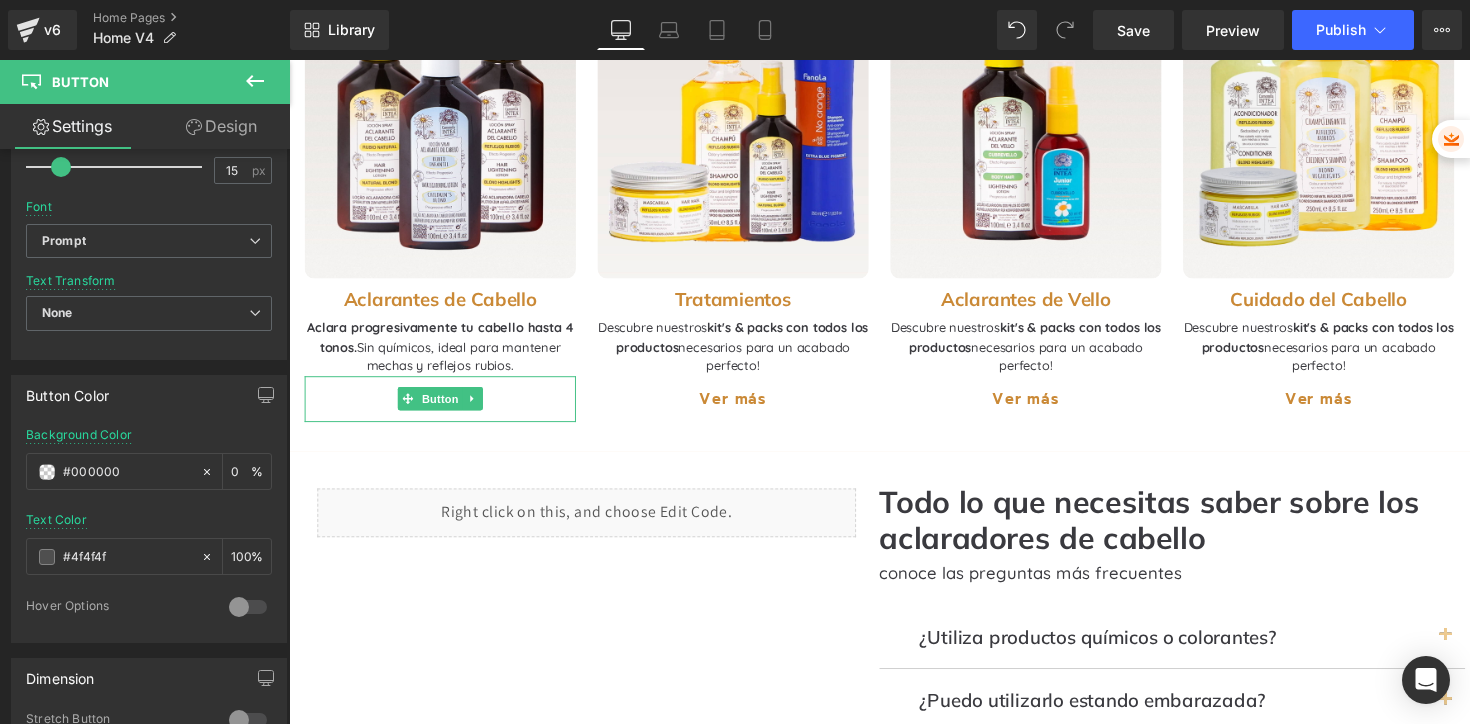 drag, startPoint x: 686, startPoint y: 532, endPoint x: 400, endPoint y: 482, distance: 290.33774 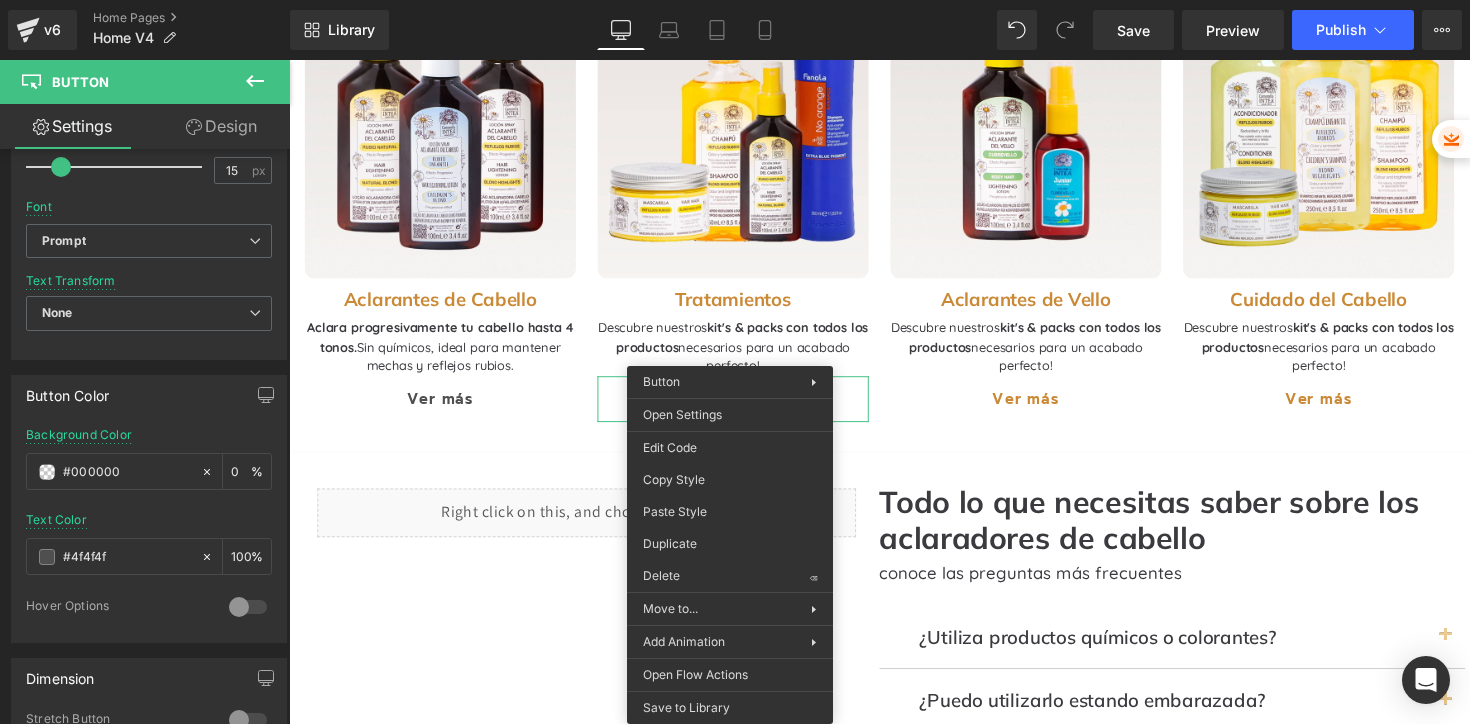 drag, startPoint x: 968, startPoint y: 565, endPoint x: 688, endPoint y: 516, distance: 284.25516 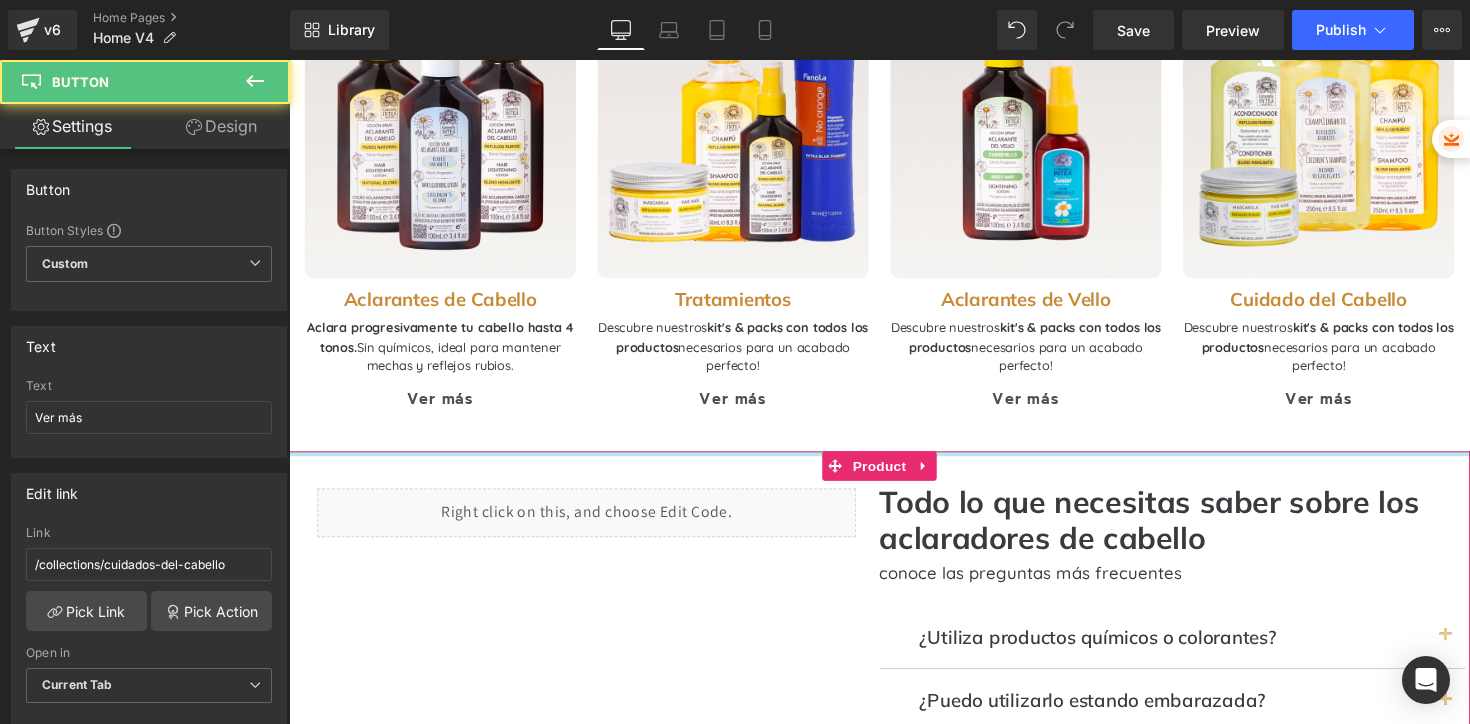 click at bounding box center (894, 463) 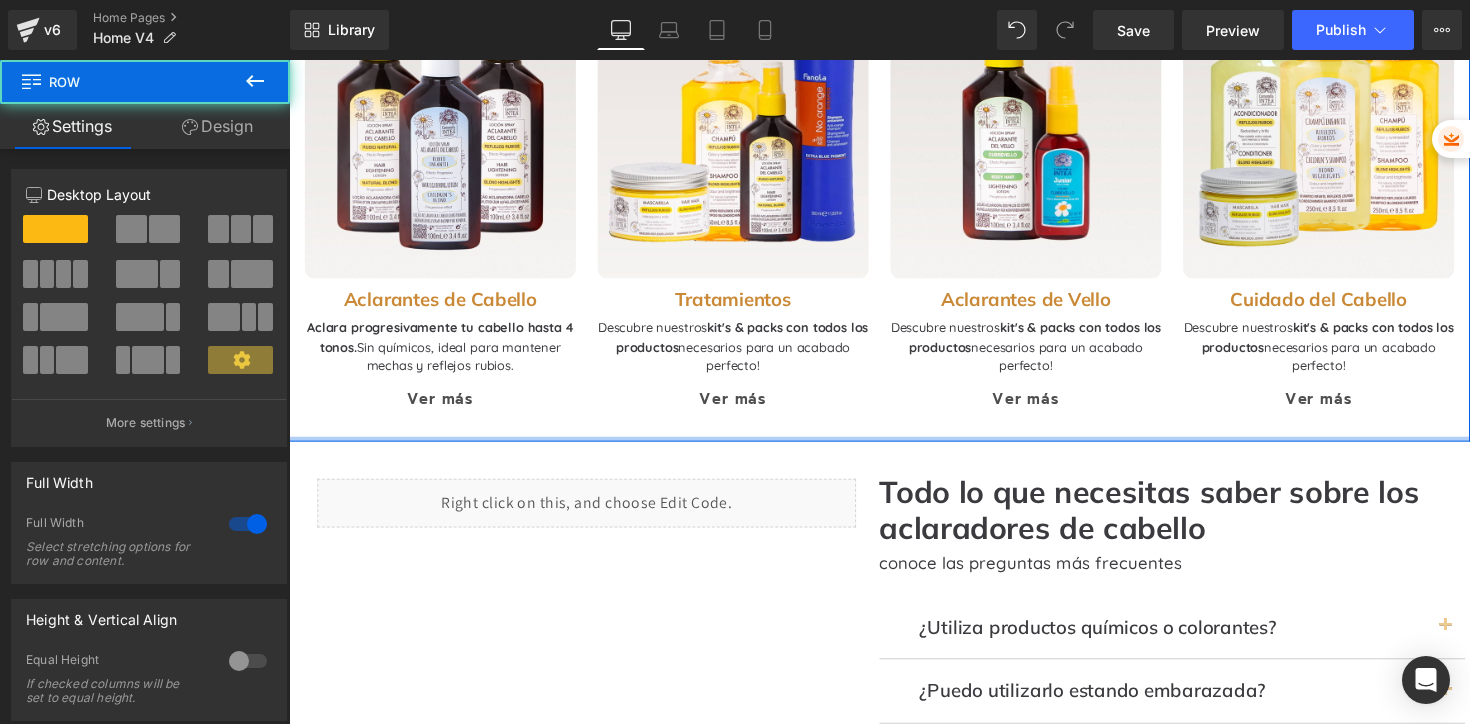 drag, startPoint x: 729, startPoint y: 449, endPoint x: 729, endPoint y: 437, distance: 12 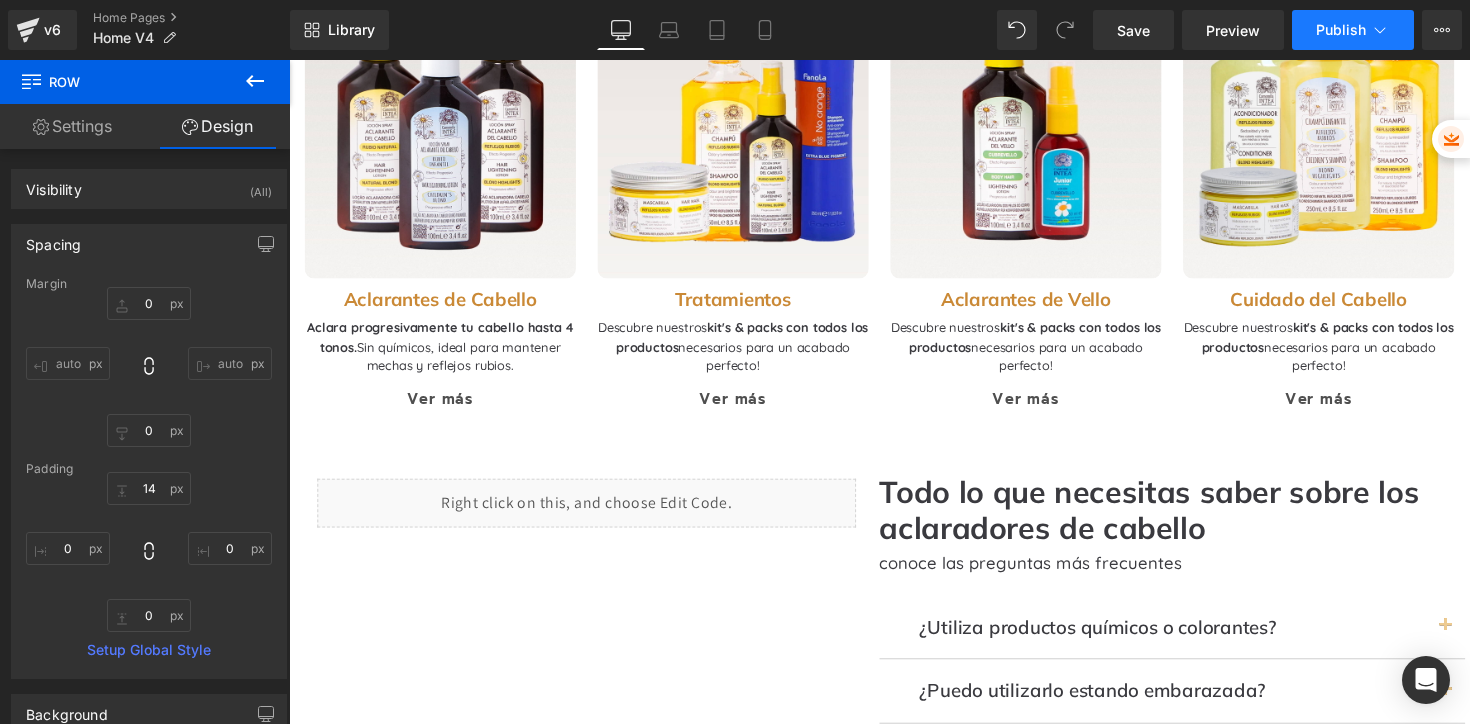 click on "Publish" at bounding box center (1341, 30) 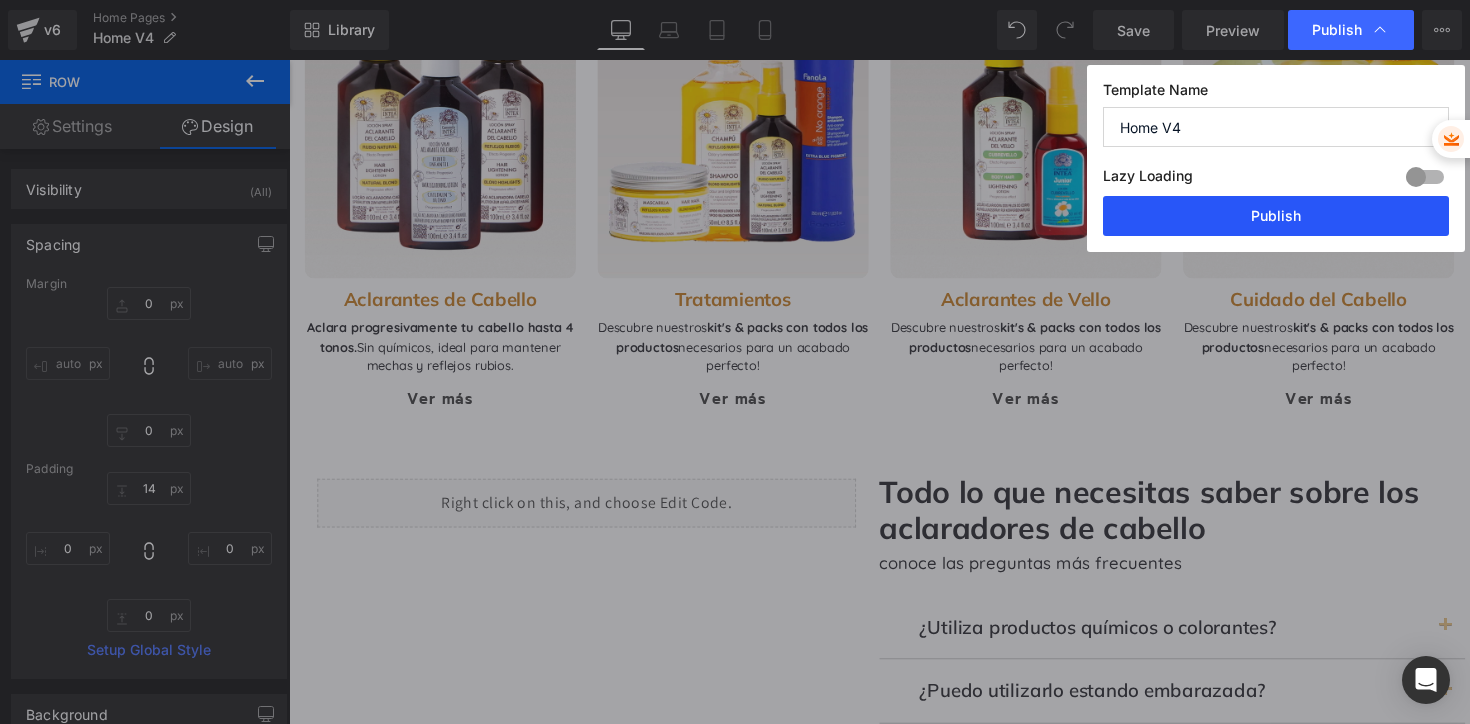 drag, startPoint x: 1264, startPoint y: 211, endPoint x: 993, endPoint y: 147, distance: 278.45465 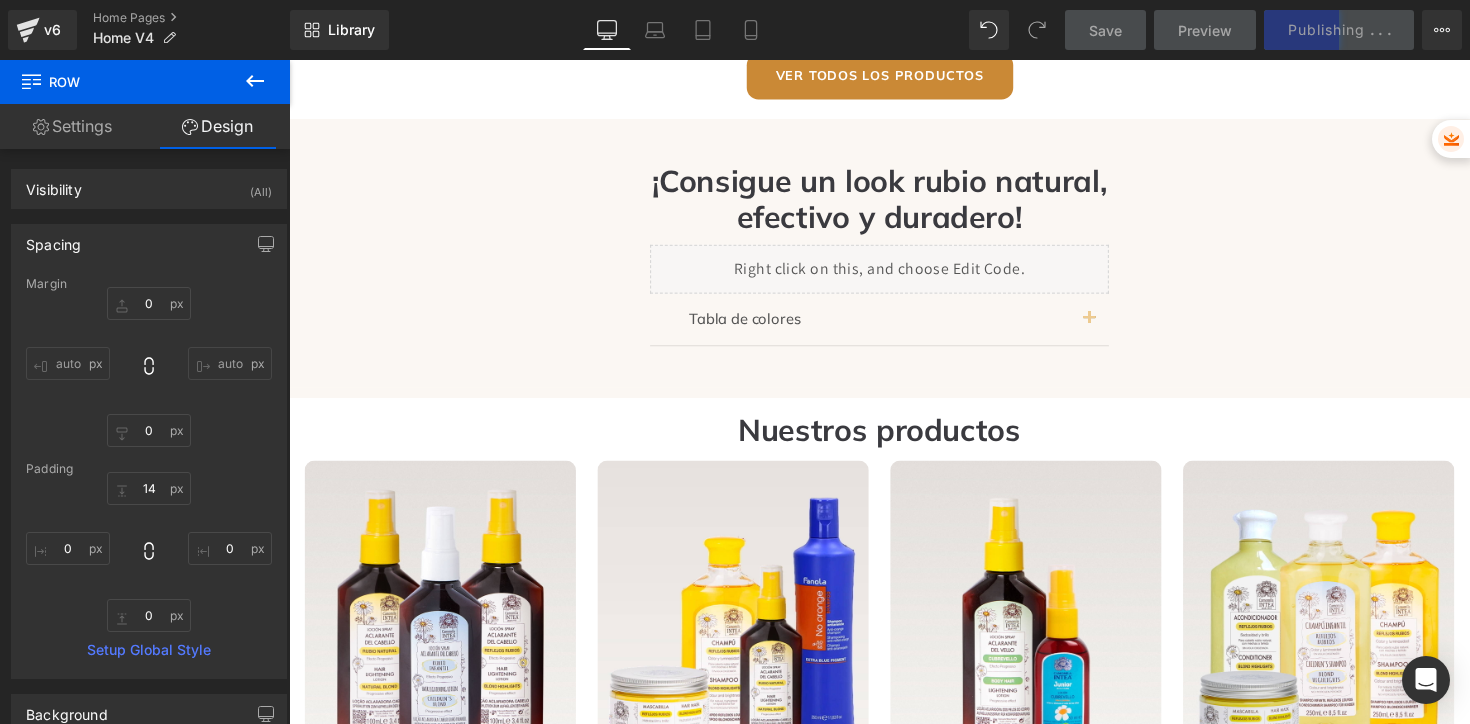 scroll, scrollTop: 1235, scrollLeft: 0, axis: vertical 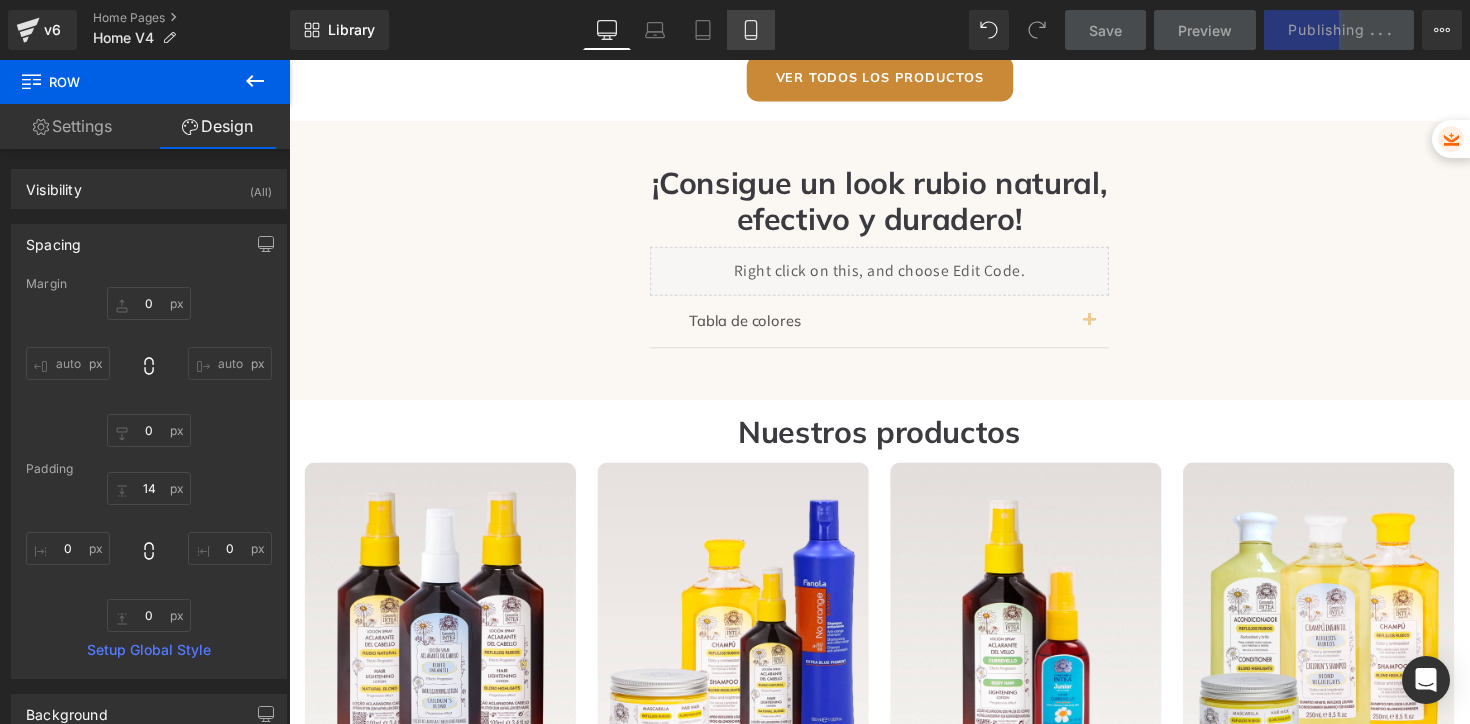 click 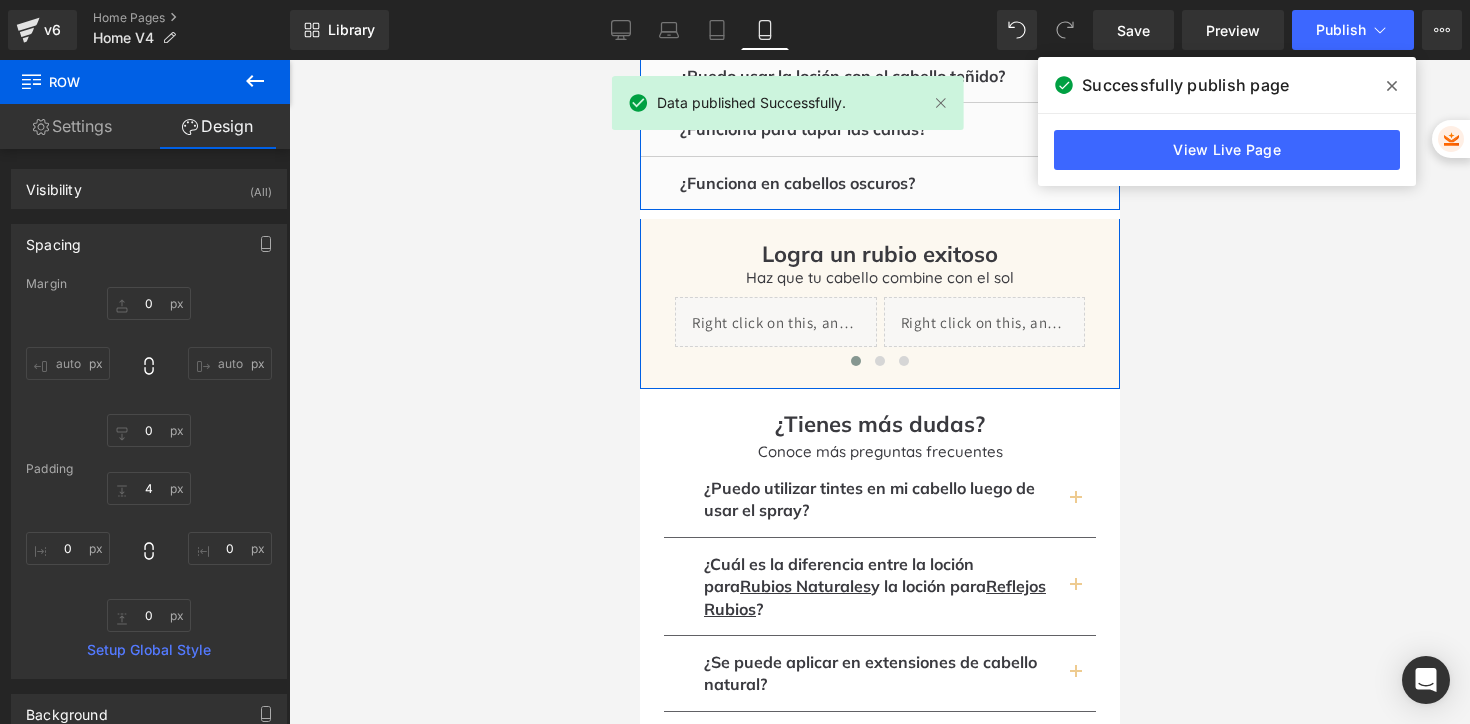 scroll, scrollTop: 3706, scrollLeft: 0, axis: vertical 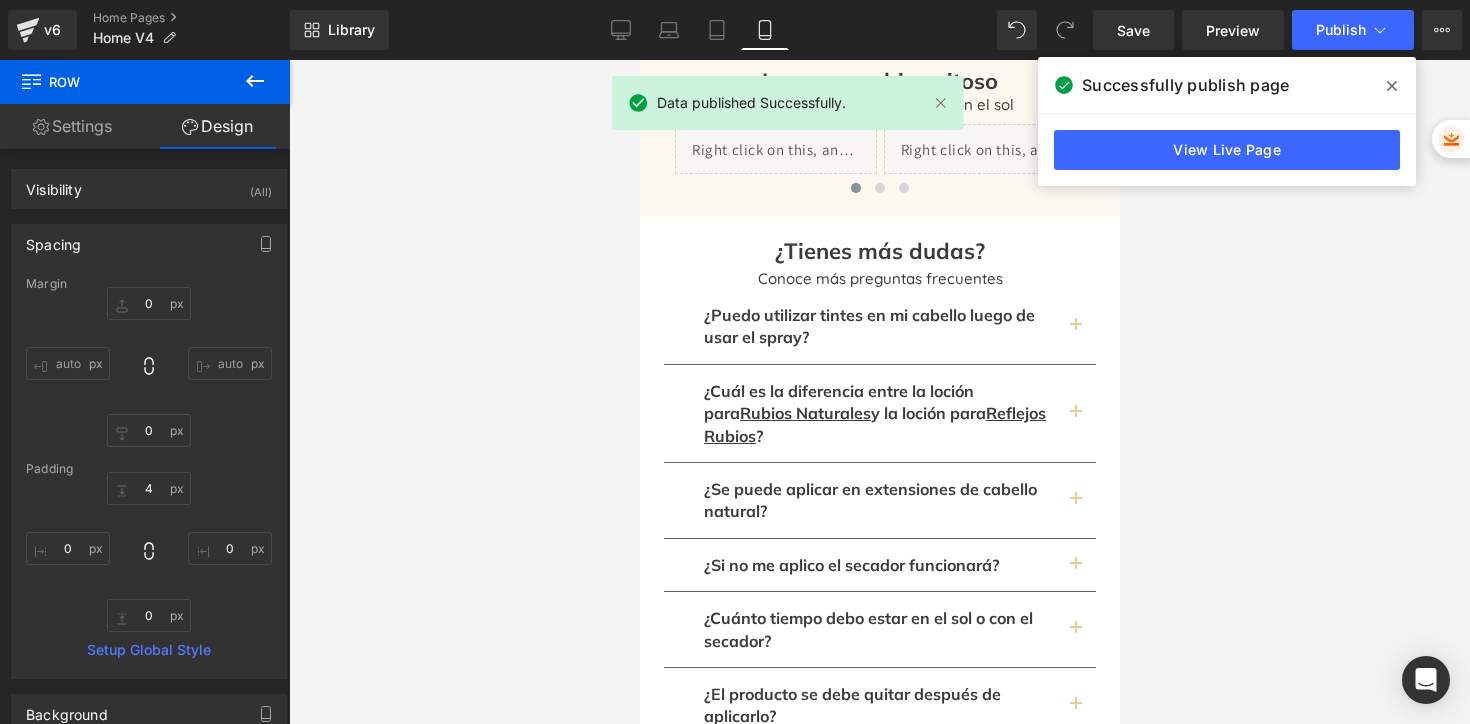 click 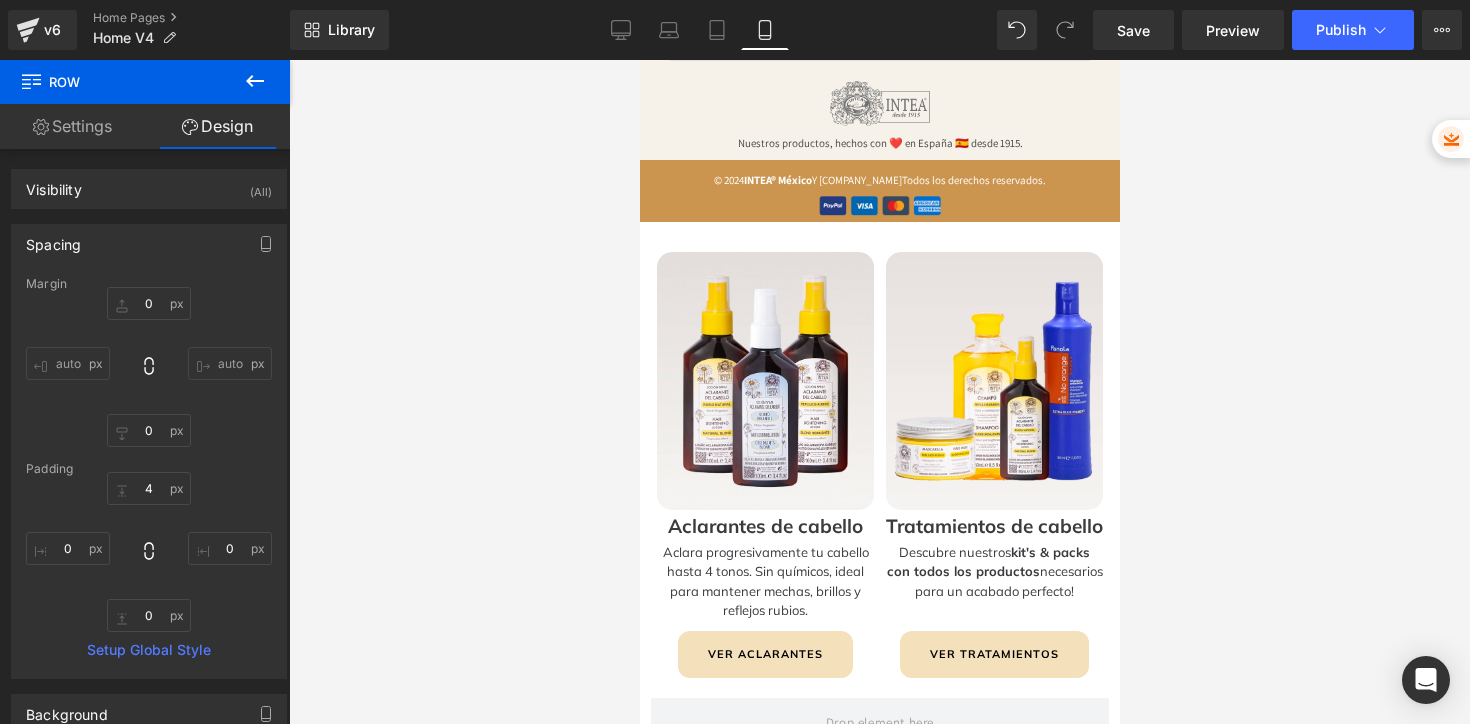 scroll, scrollTop: 5369, scrollLeft: 0, axis: vertical 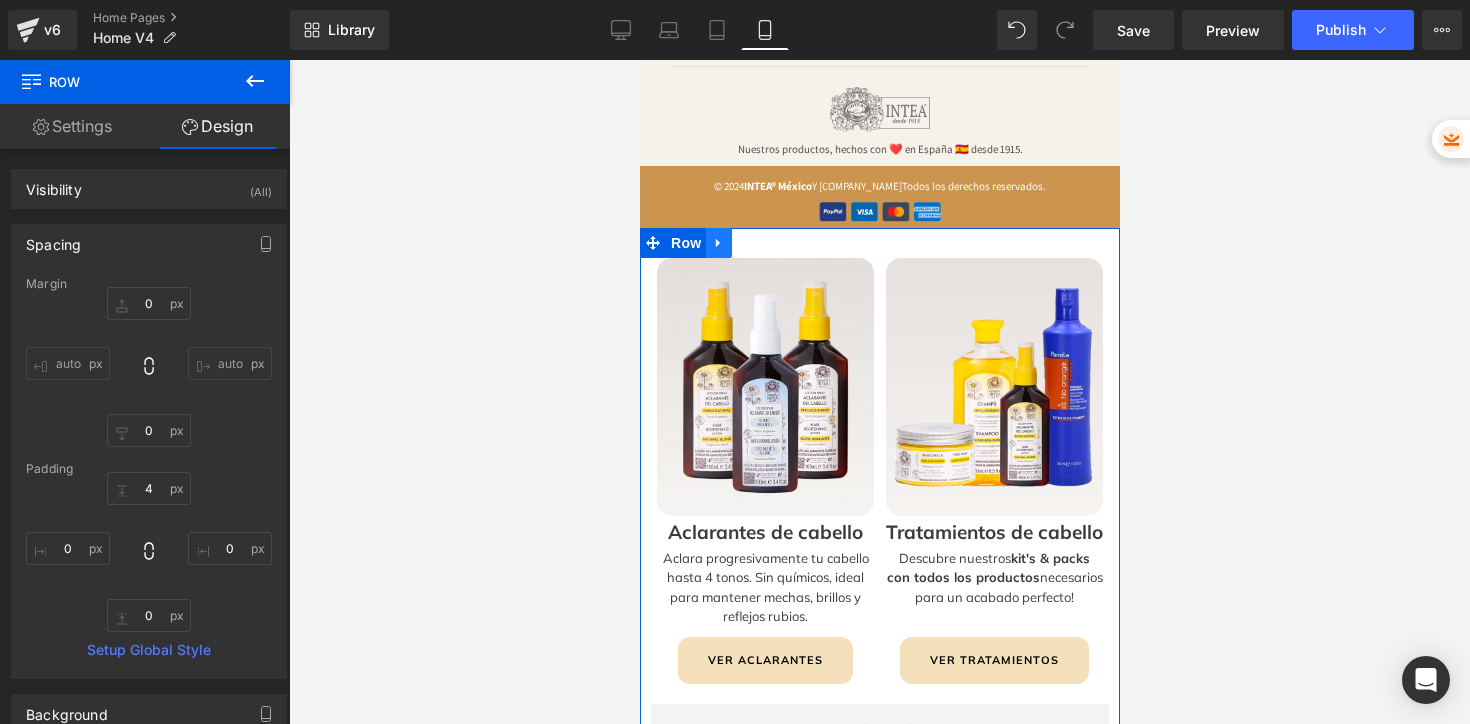 click at bounding box center (718, 243) 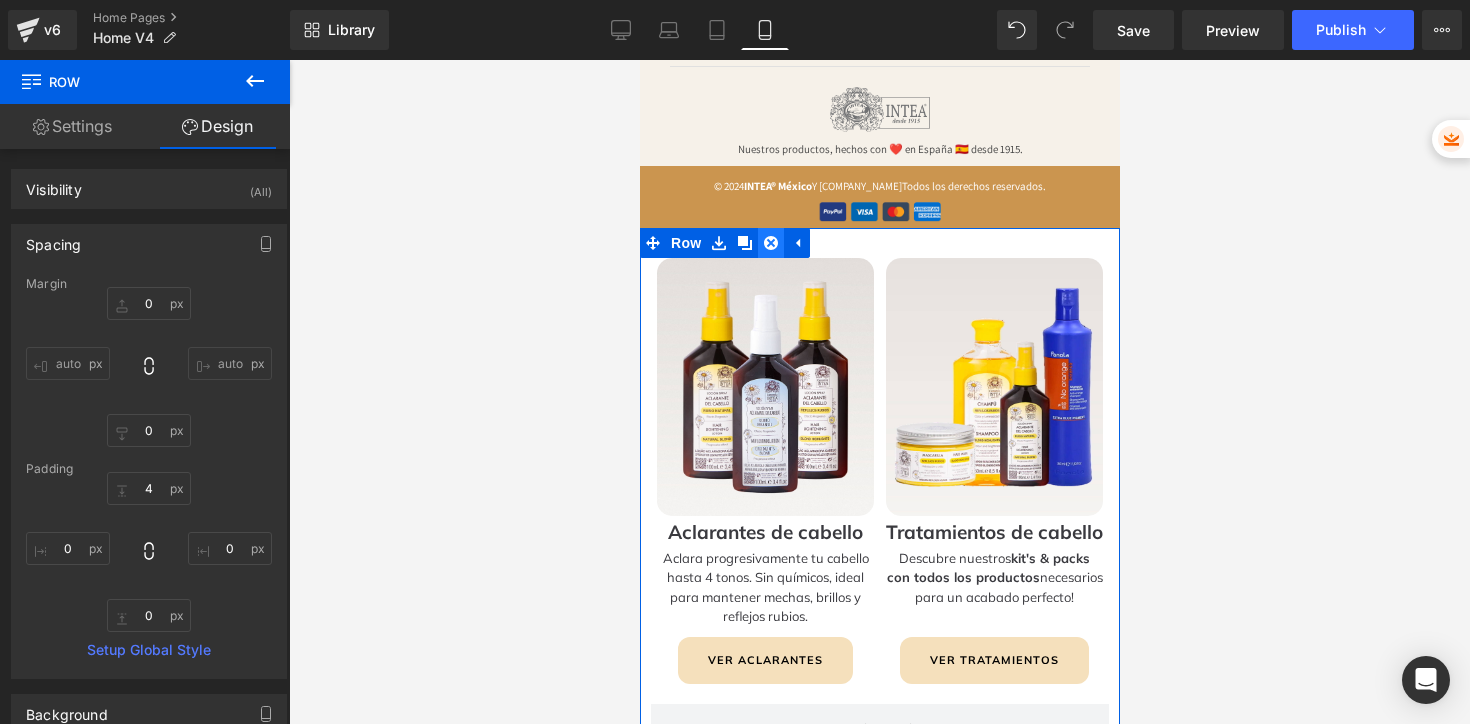 click 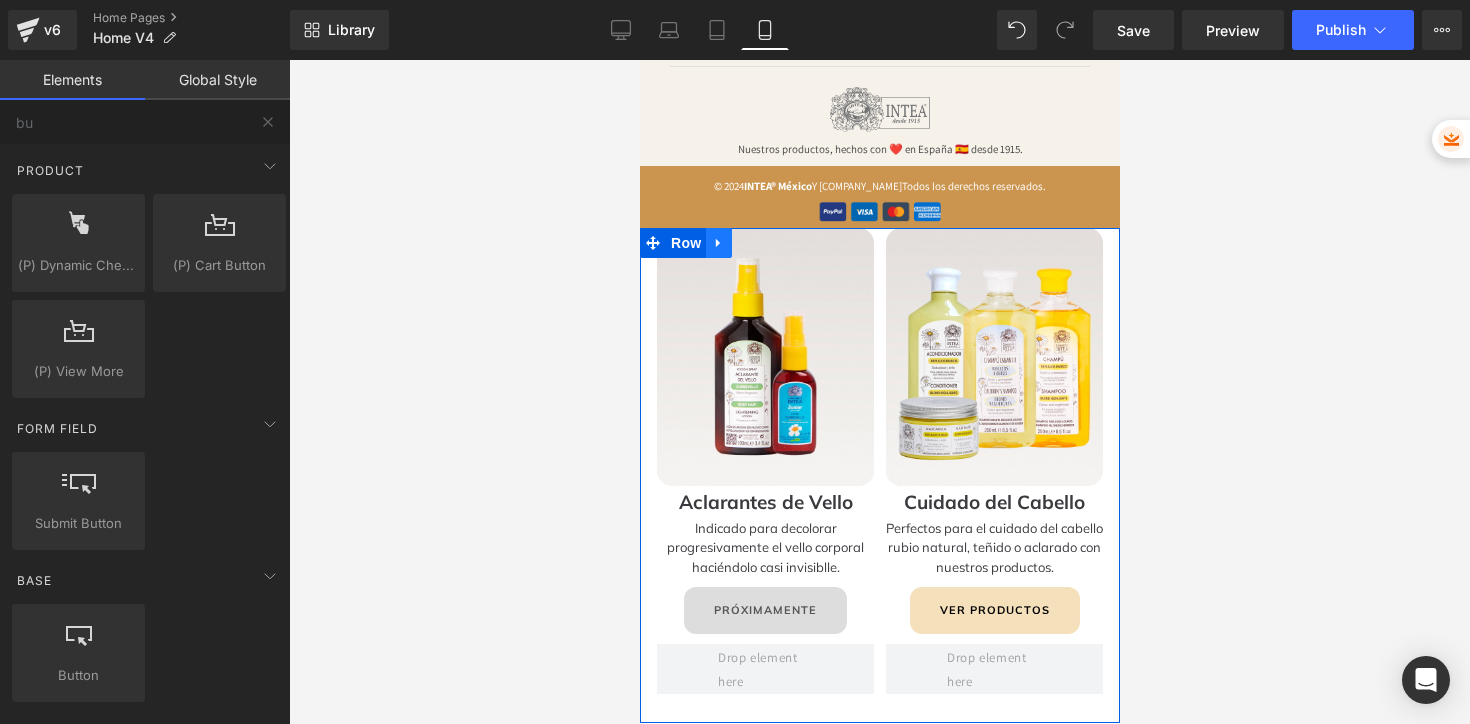 click 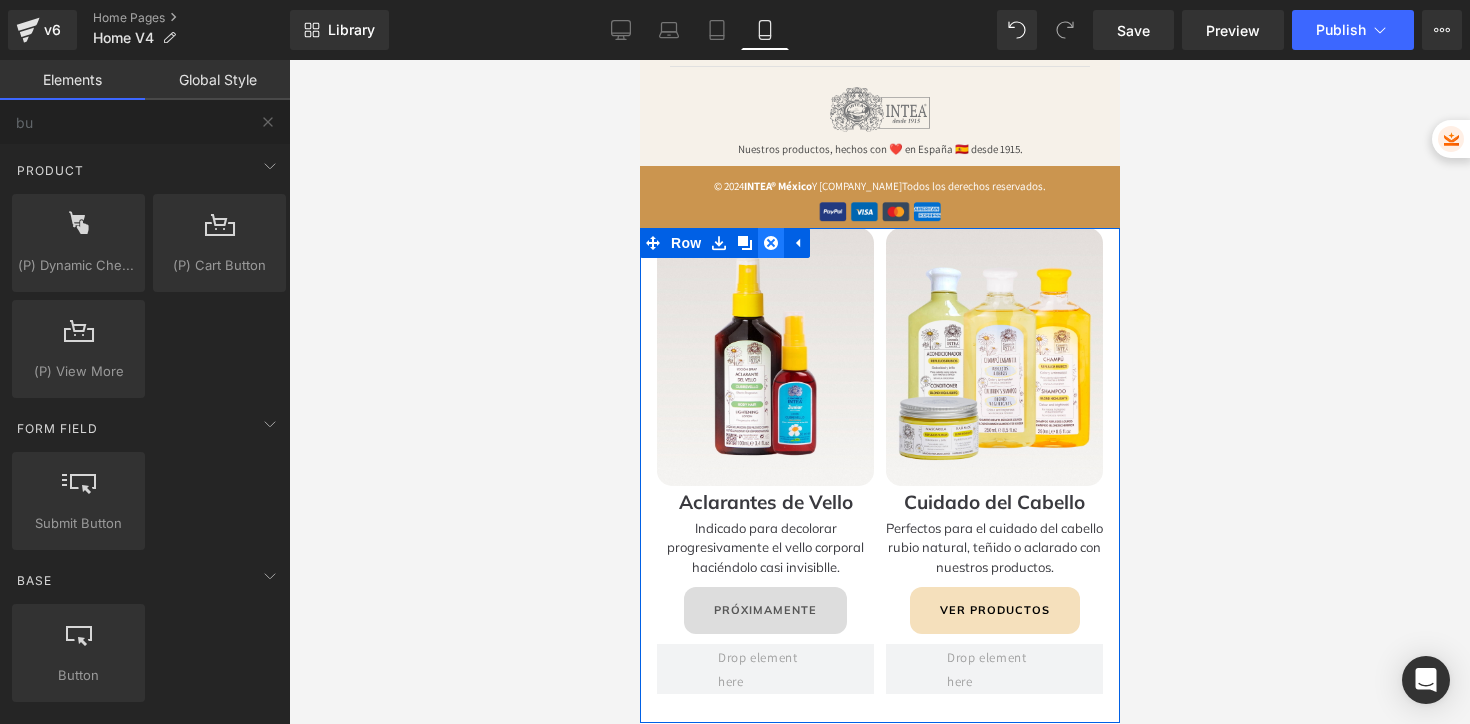 click 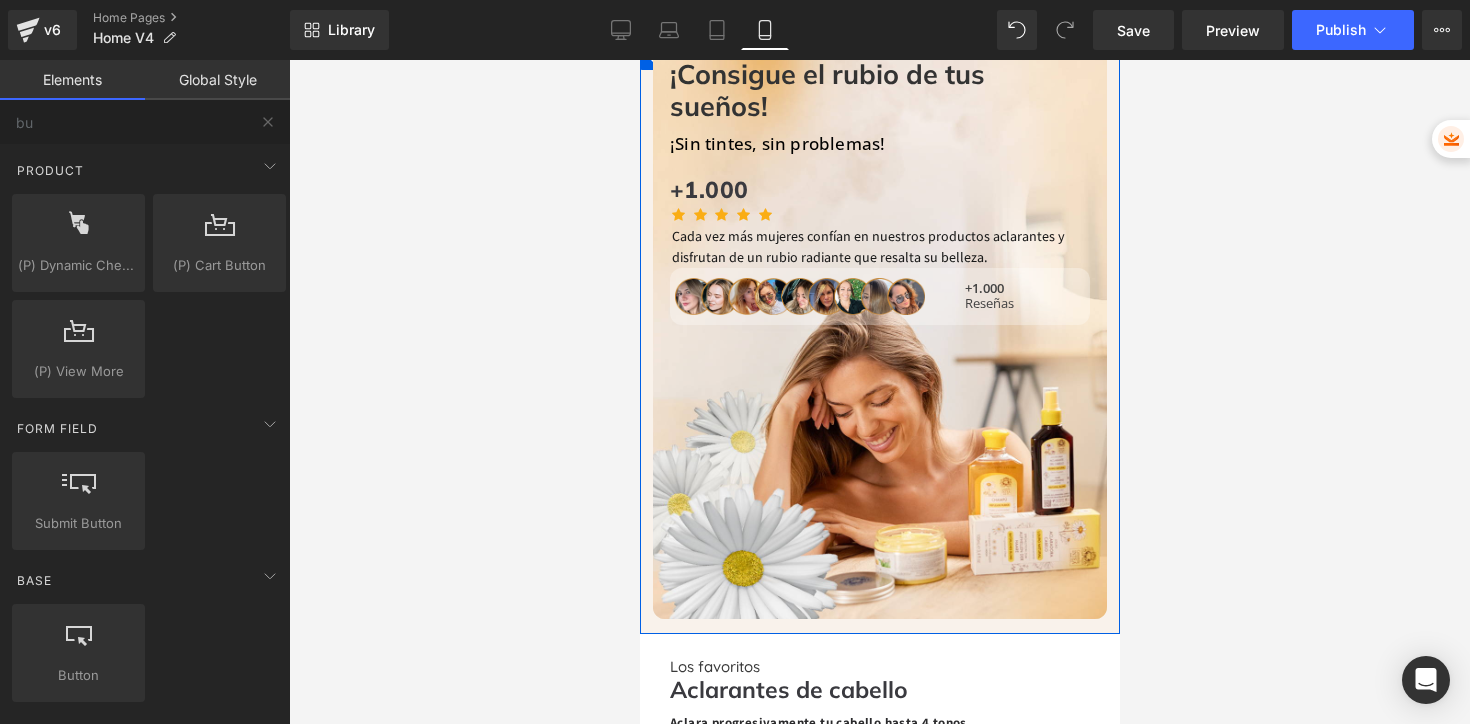 scroll, scrollTop: 0, scrollLeft: 0, axis: both 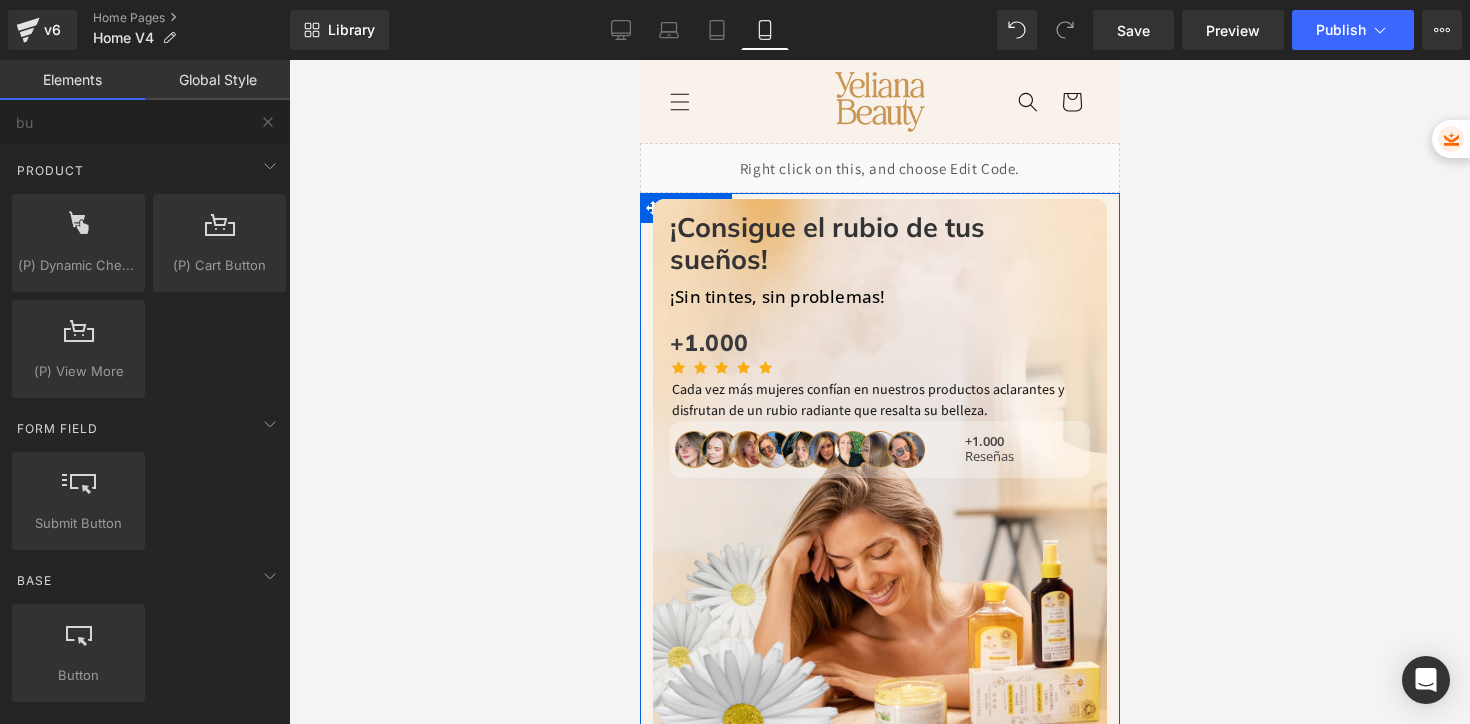 drag, startPoint x: 1110, startPoint y: 668, endPoint x: 1937, endPoint y: 90, distance: 1008.9663 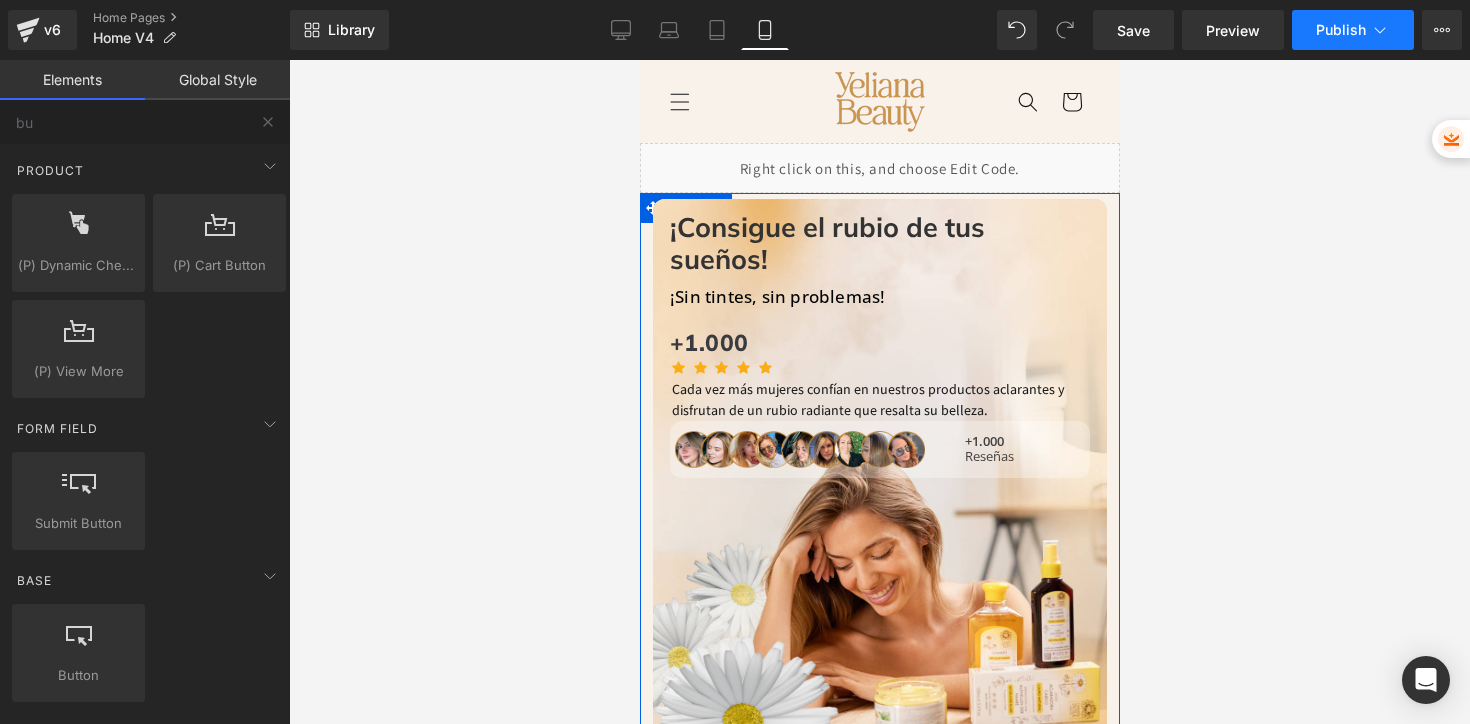 click on "Publish" at bounding box center (1341, 30) 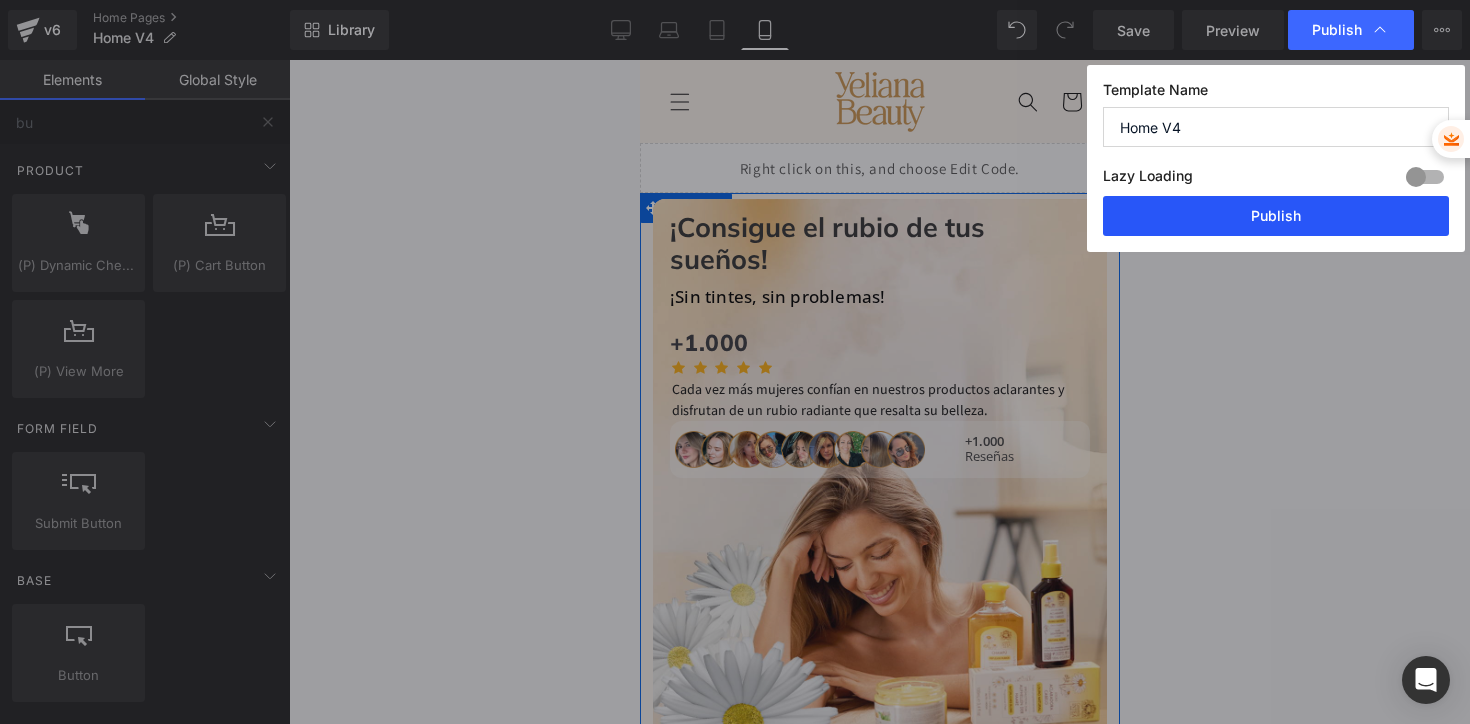 click on "Publish" at bounding box center (1276, 216) 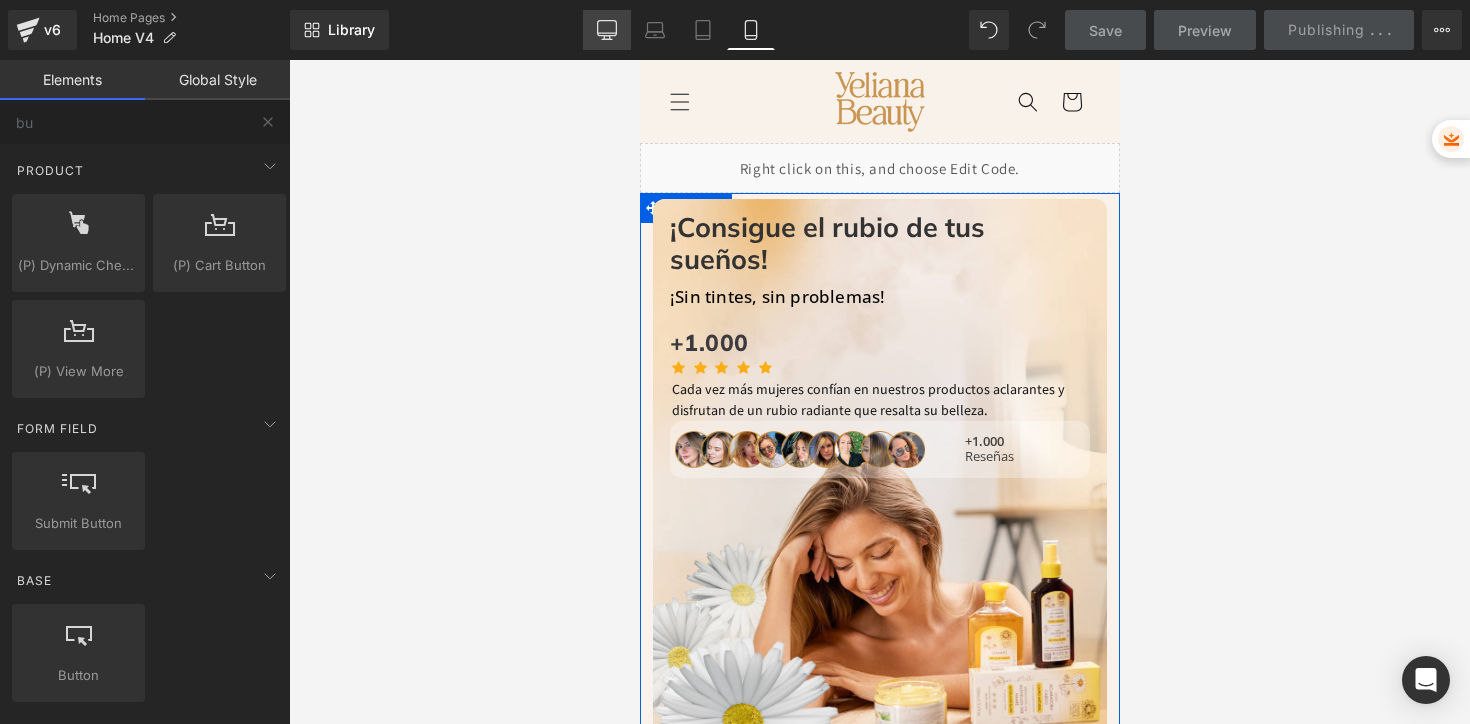 click on "Desktop" at bounding box center (607, 30) 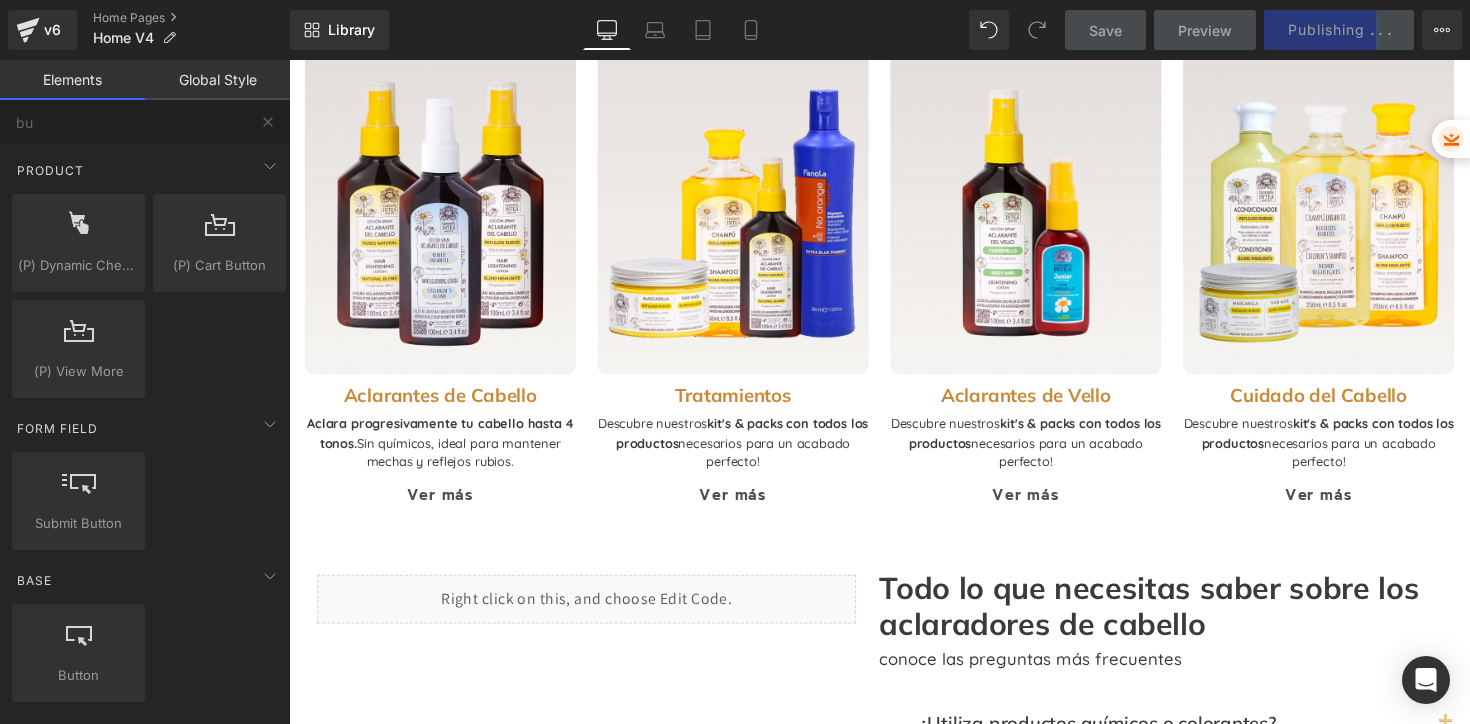scroll, scrollTop: 1696, scrollLeft: 0, axis: vertical 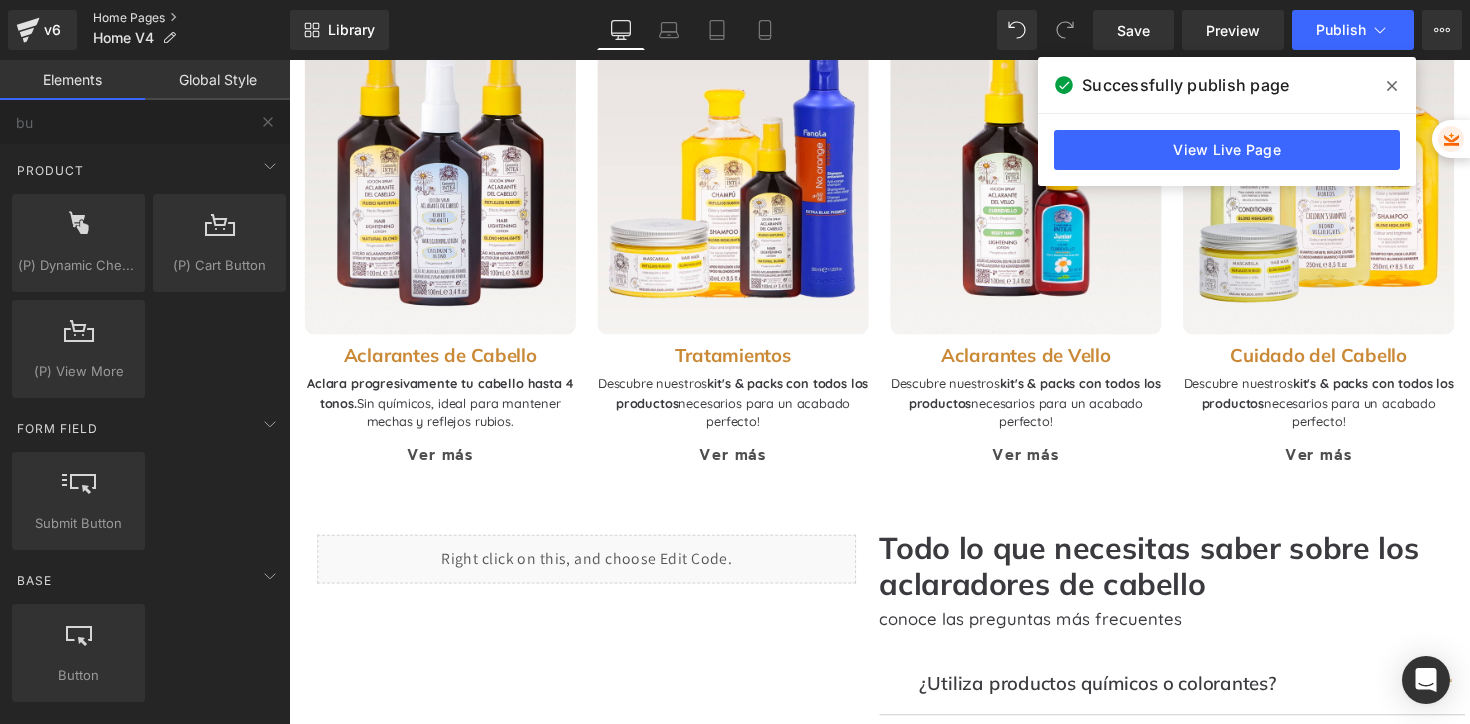click on "Home Pages" at bounding box center [191, 18] 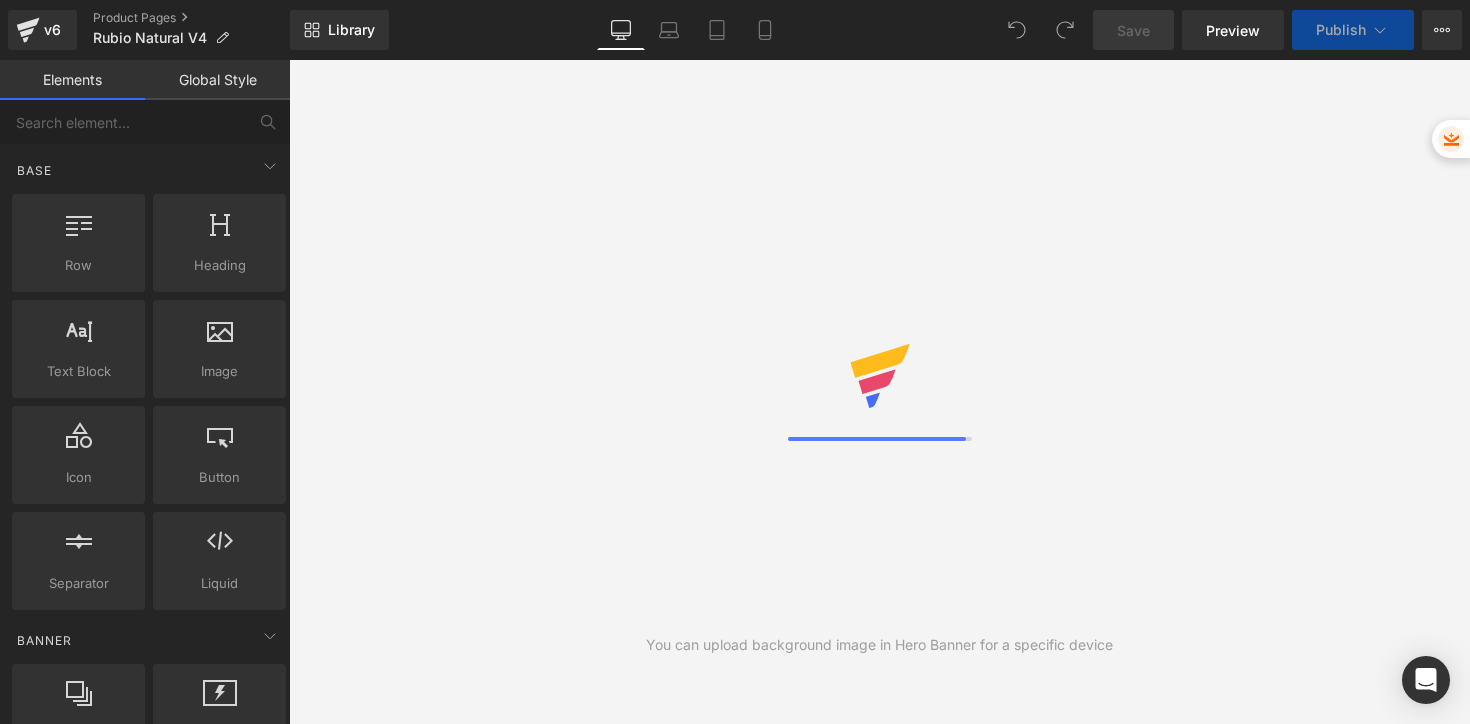 scroll, scrollTop: 0, scrollLeft: 0, axis: both 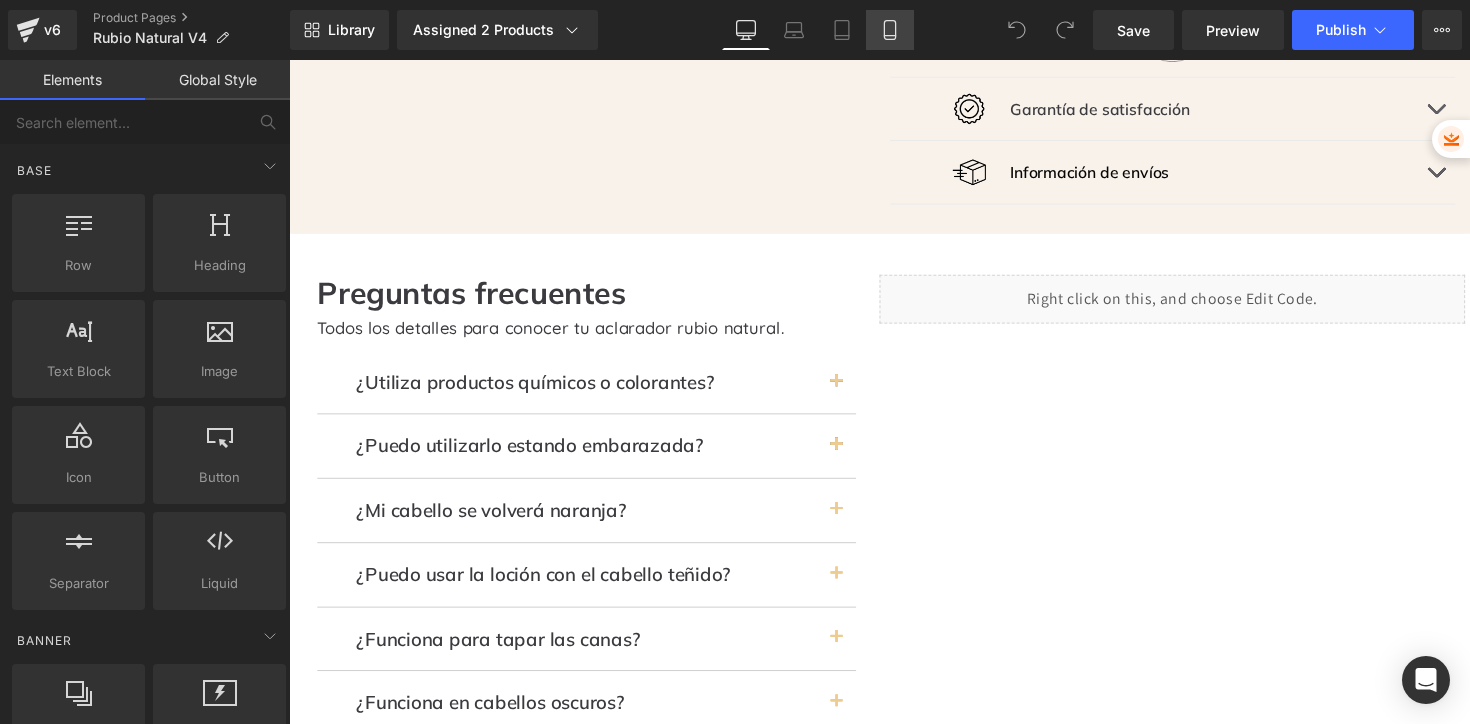 click 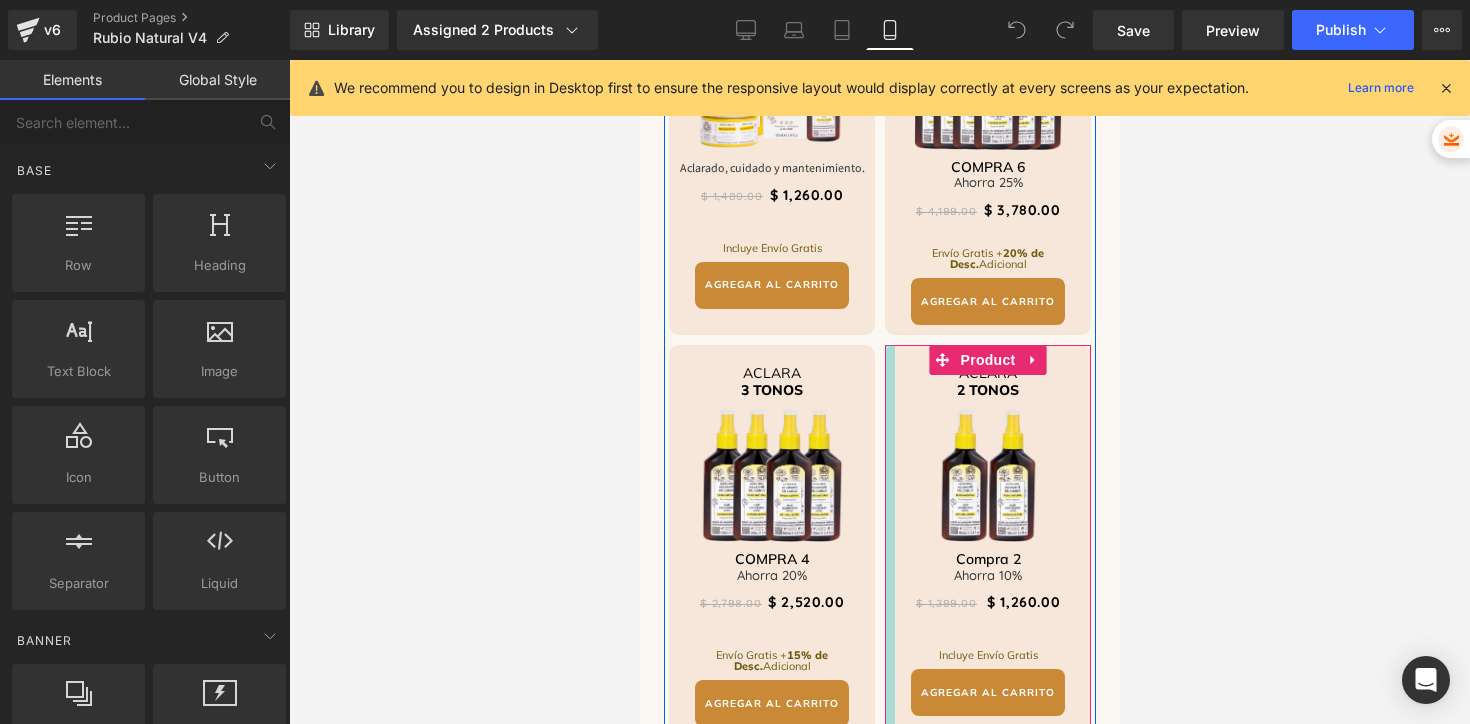 scroll, scrollTop: 4174, scrollLeft: 0, axis: vertical 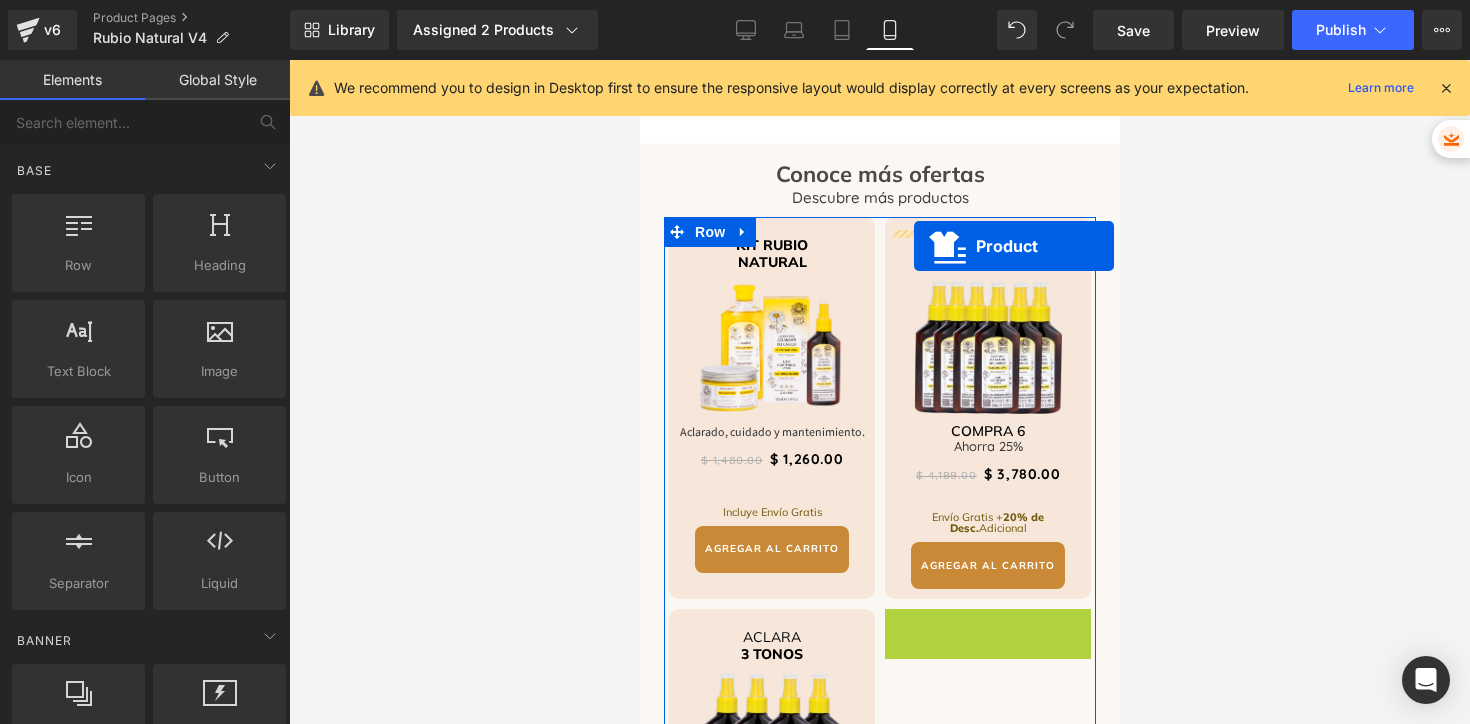 drag, startPoint x: 931, startPoint y: 374, endPoint x: 913, endPoint y: 246, distance: 129.25943 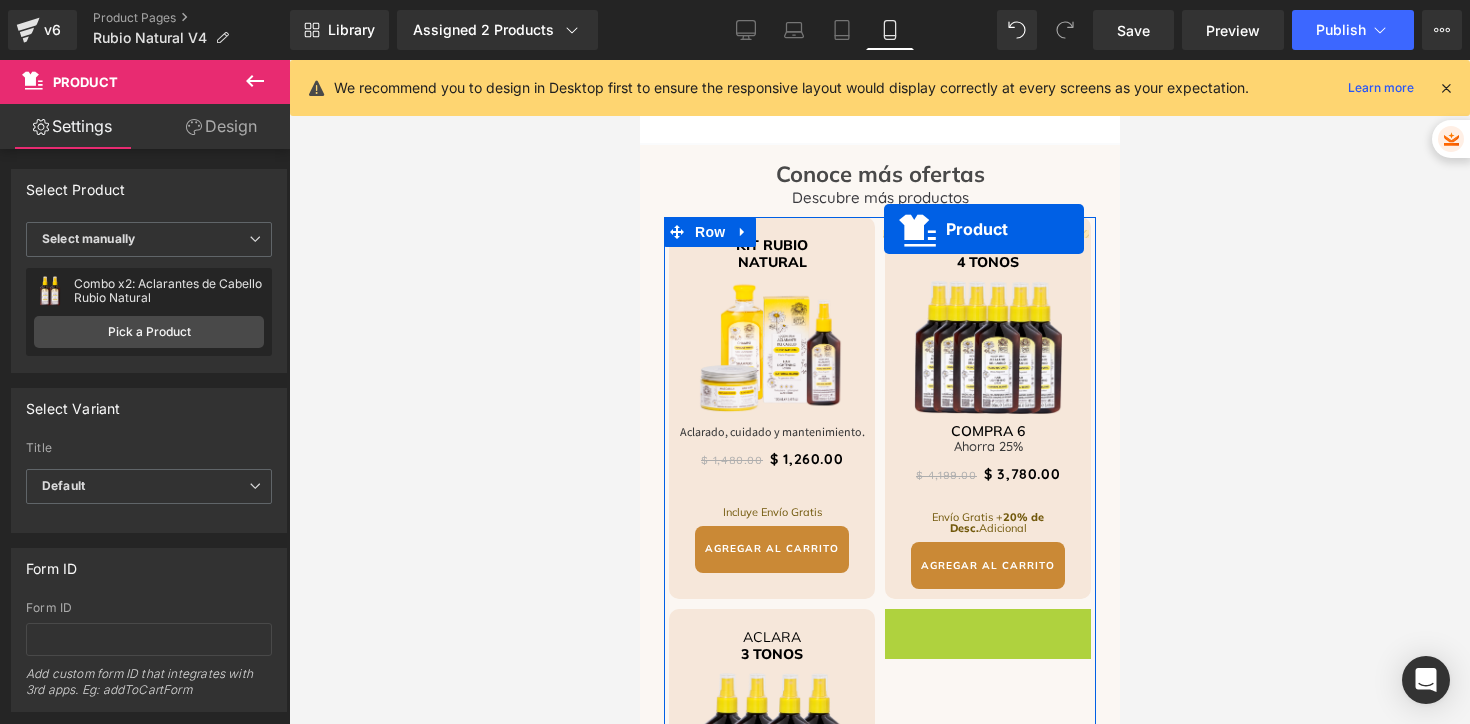 drag, startPoint x: 933, startPoint y: 637, endPoint x: 883, endPoint y: 229, distance: 411.0523 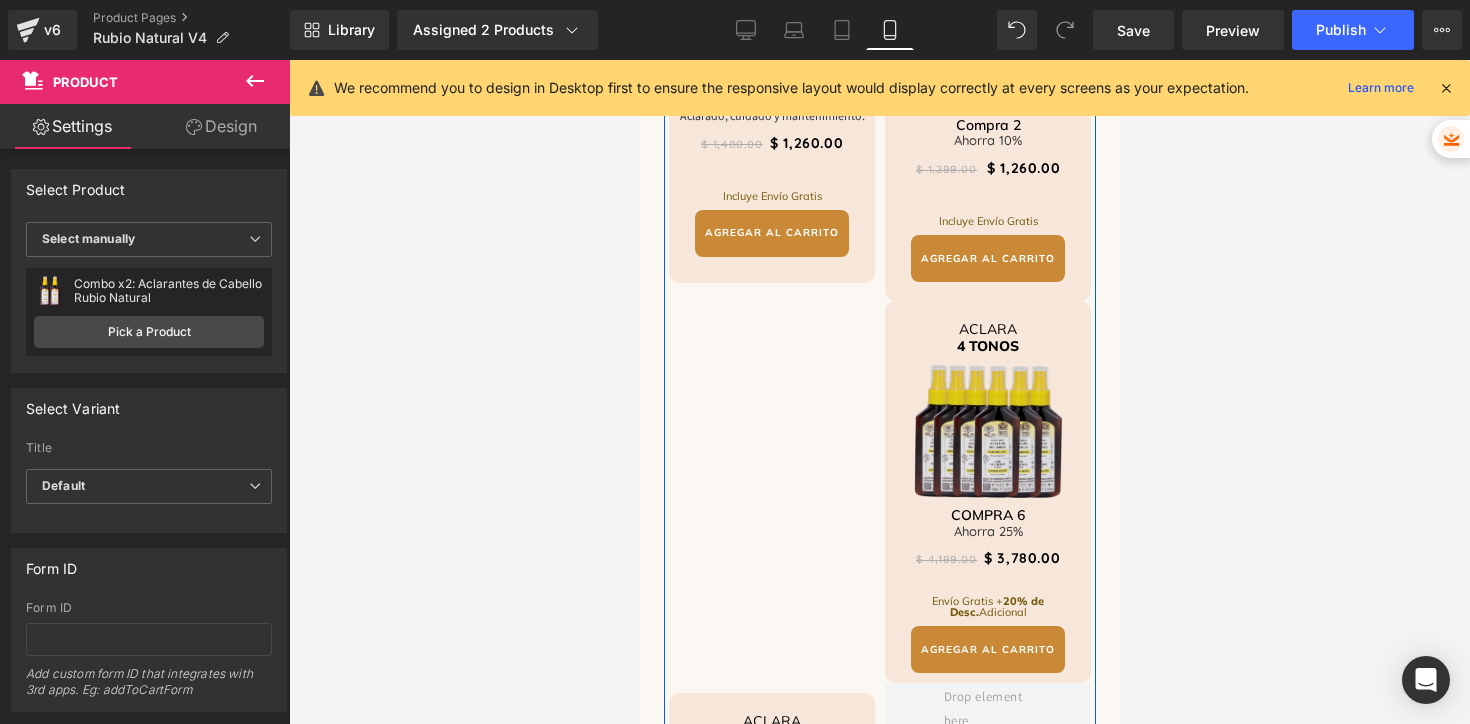scroll, scrollTop: 4245, scrollLeft: 0, axis: vertical 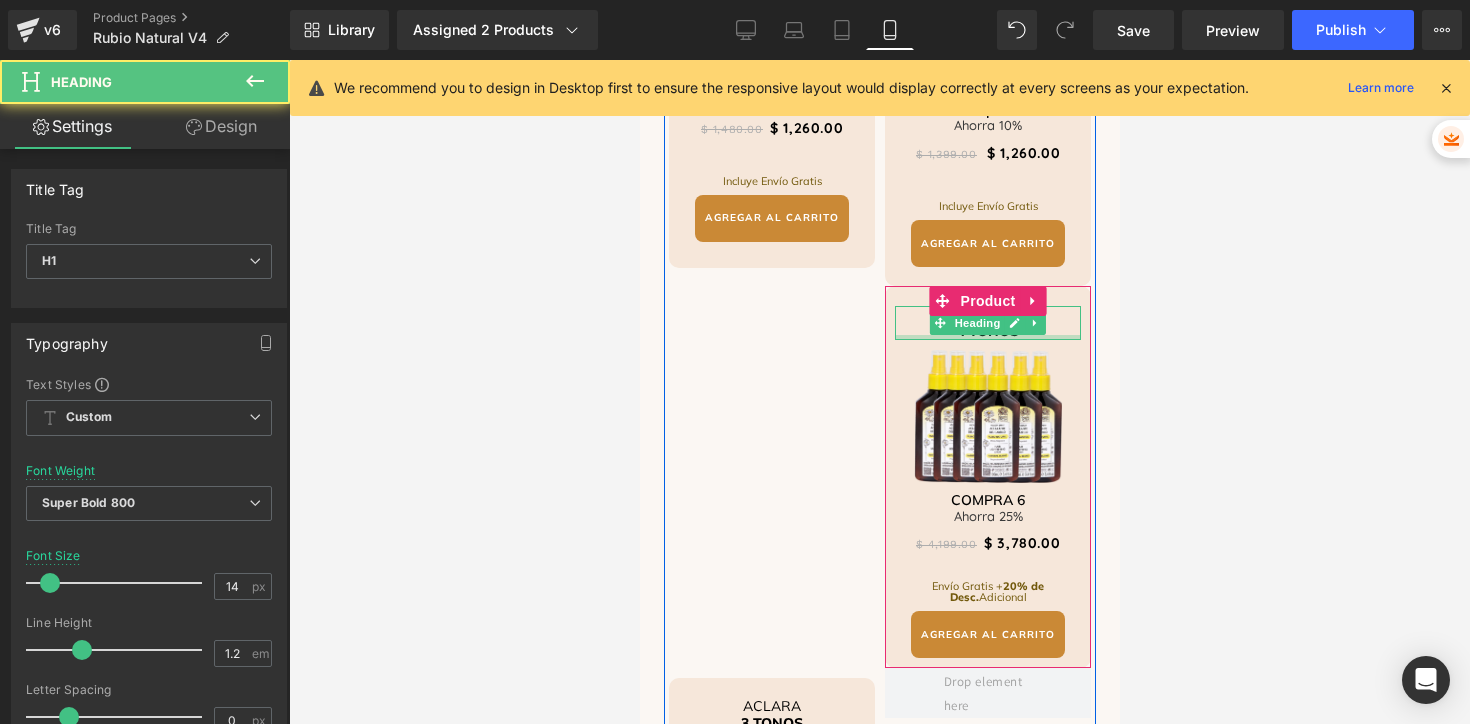 click at bounding box center (987, 337) 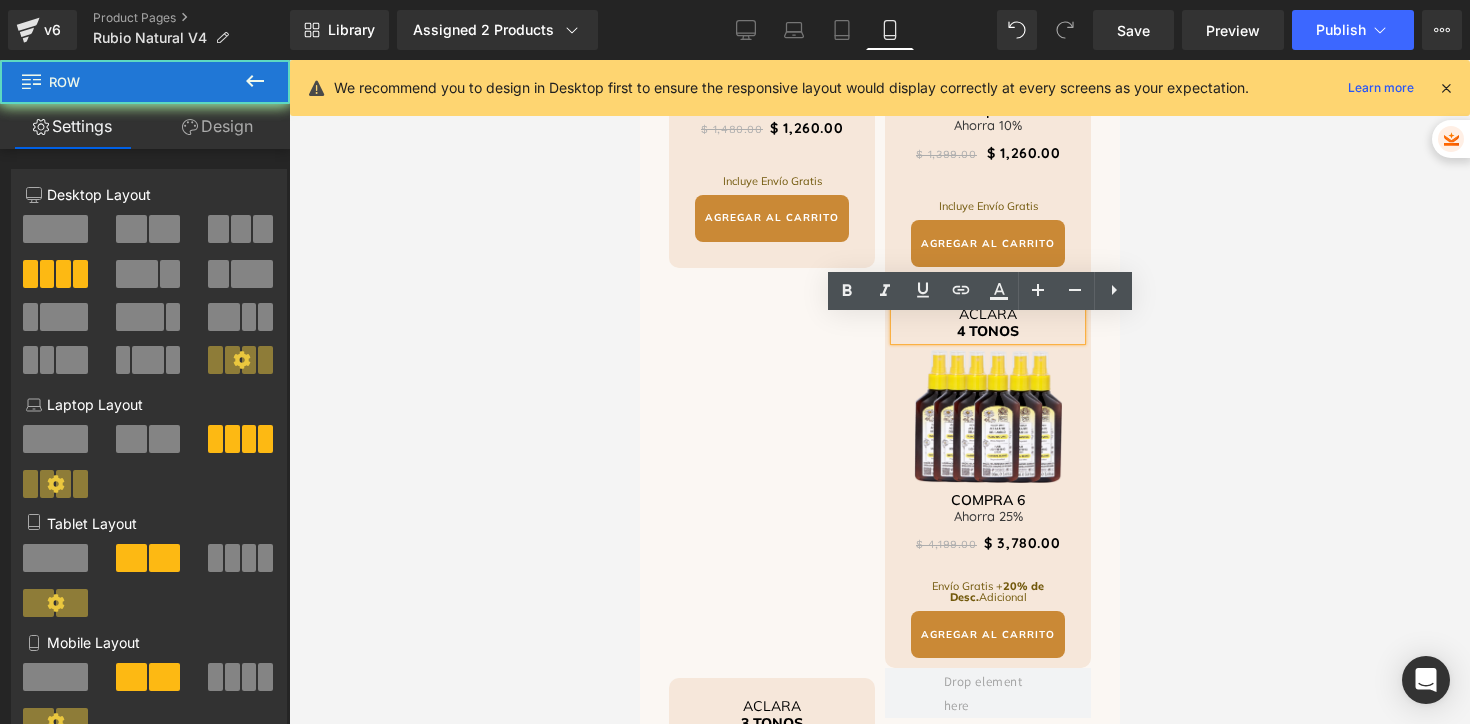 drag, startPoint x: 828, startPoint y: 342, endPoint x: 903, endPoint y: 335, distance: 75.32596 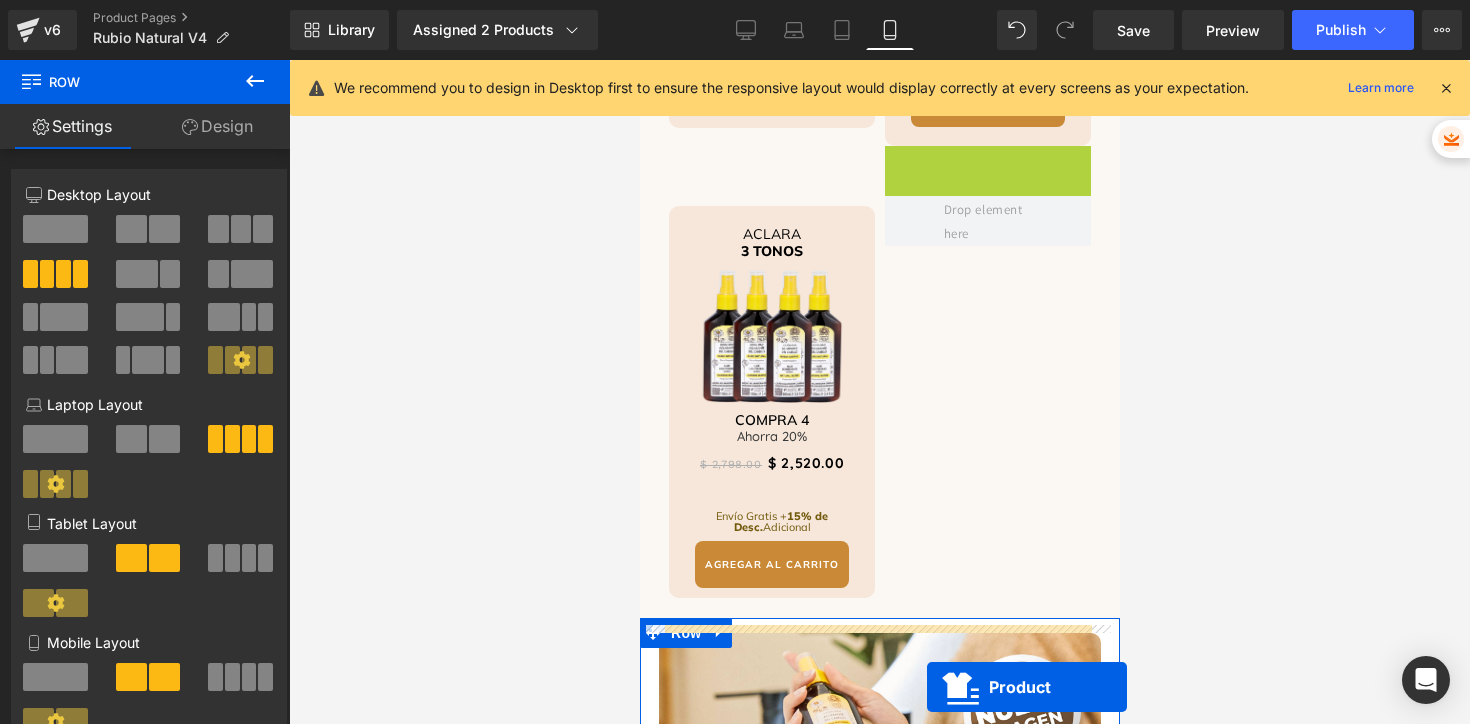 scroll, scrollTop: 4445, scrollLeft: 0, axis: vertical 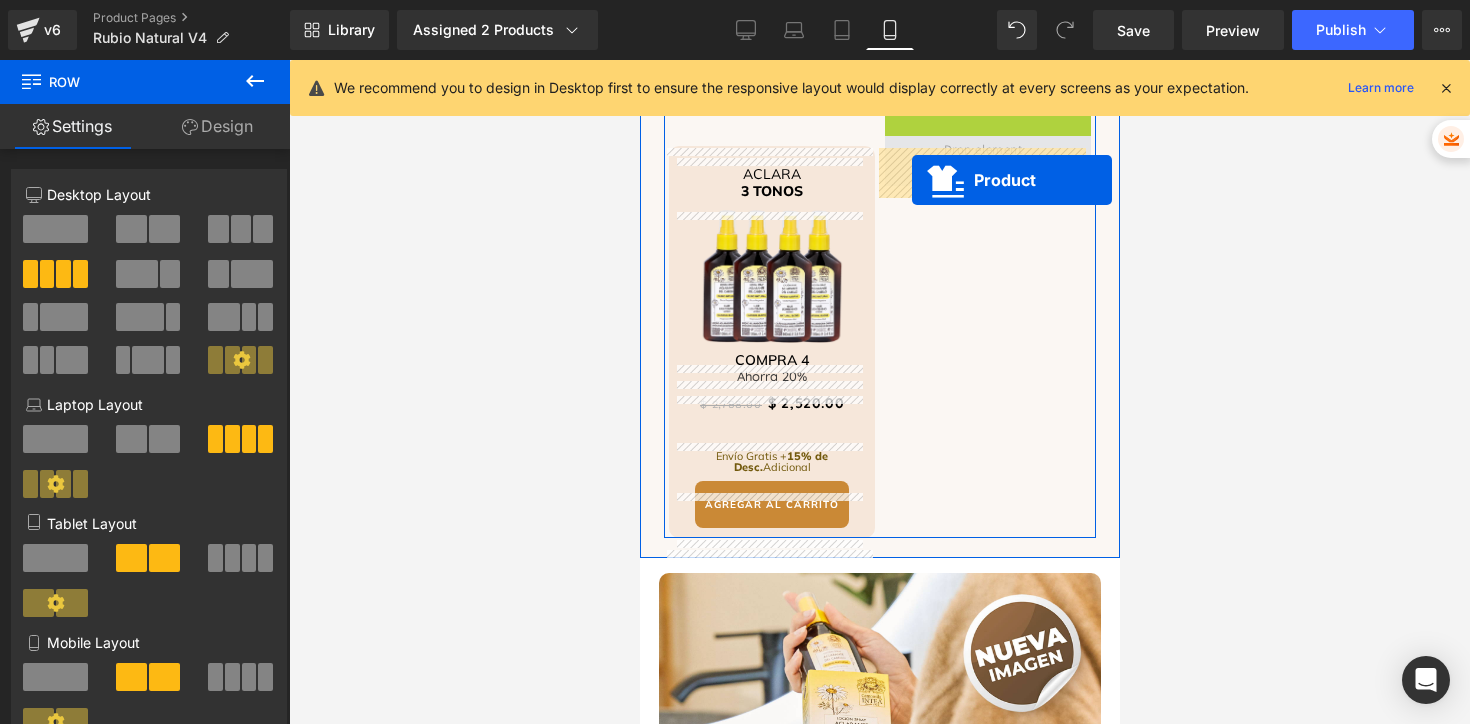 drag, startPoint x: 940, startPoint y: 379, endPoint x: 911, endPoint y: 179, distance: 202.09157 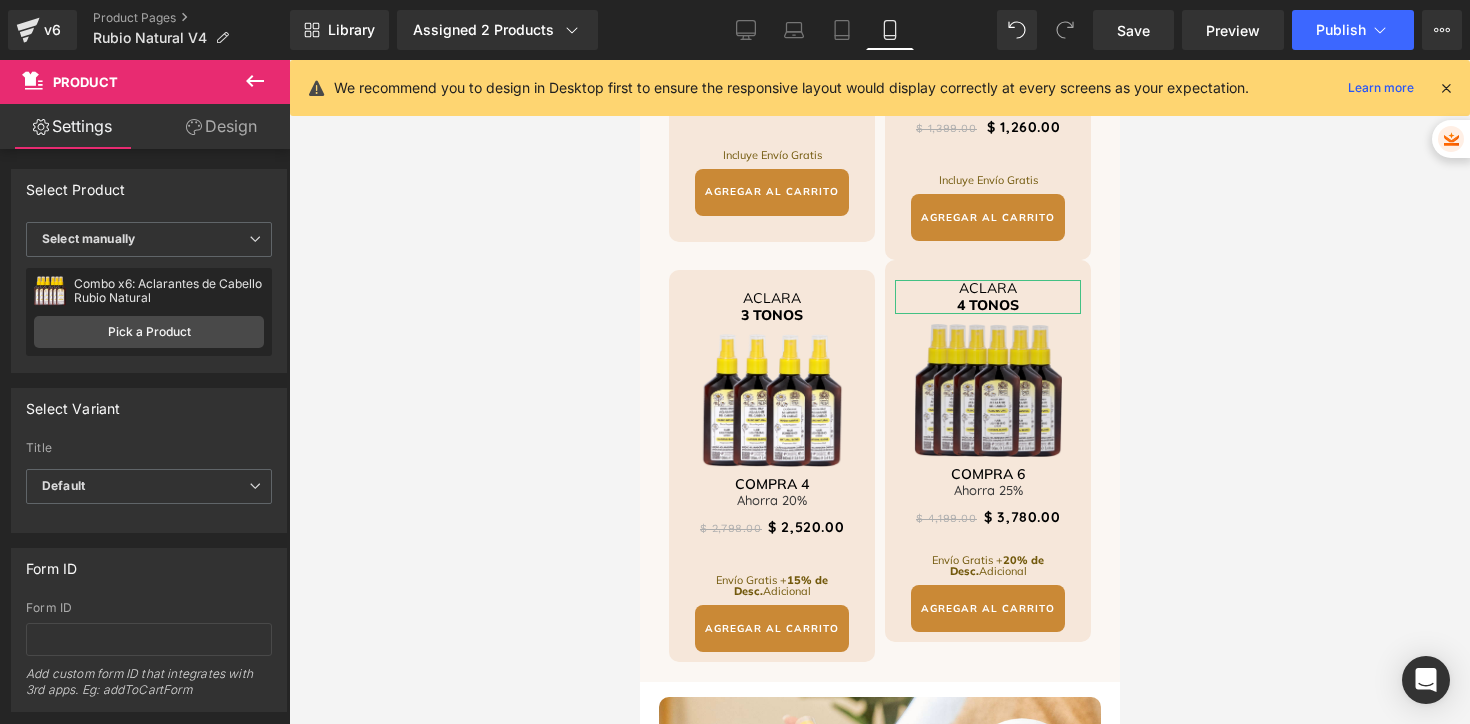 scroll, scrollTop: 4095, scrollLeft: 0, axis: vertical 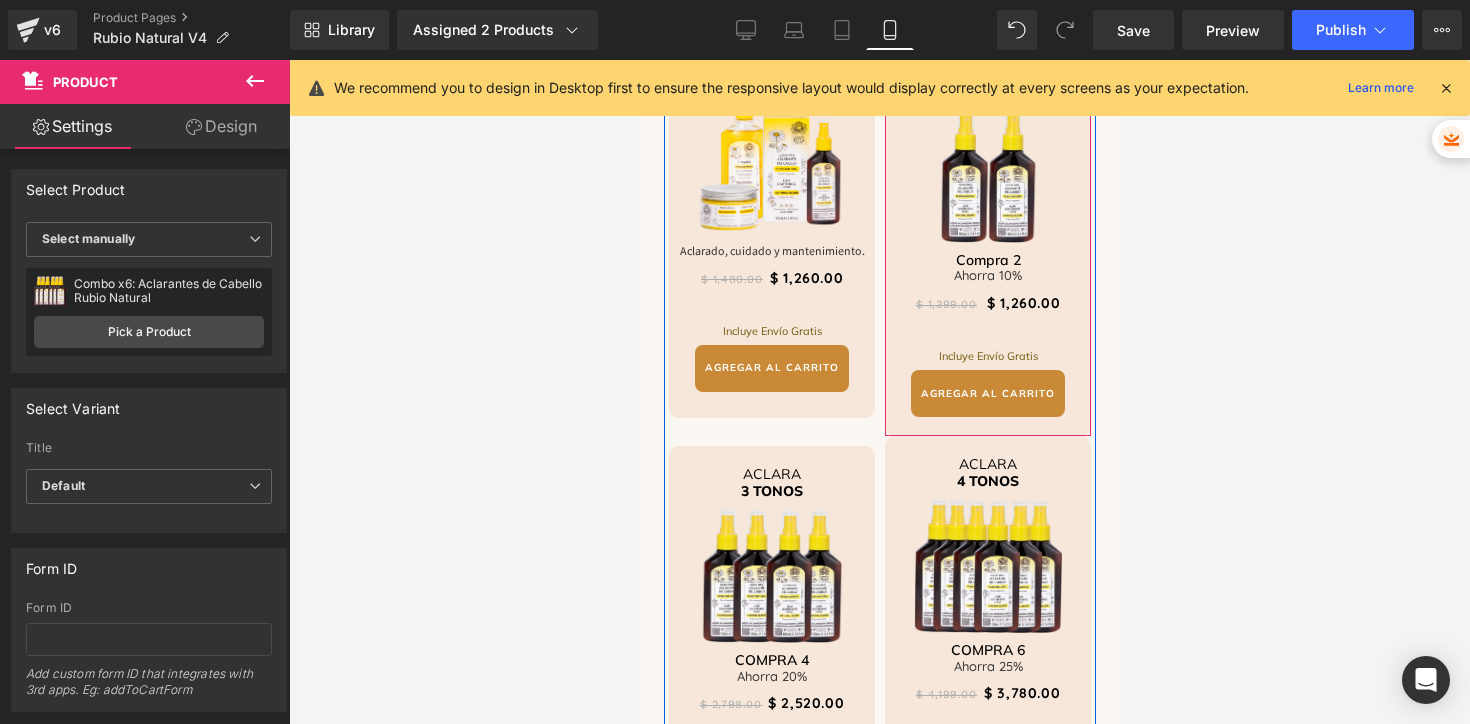 click on "ACLARA 2 TONOS Heading         Image         Compra 2 Heading         Ahorra 10% Heading
$ 1,399.00
$ 1,260.00
(P) Price Incluye Envío Gratis Heading
AGREGAR AL CARRITO
(P) Cart Button
Product" at bounding box center [987, 241] 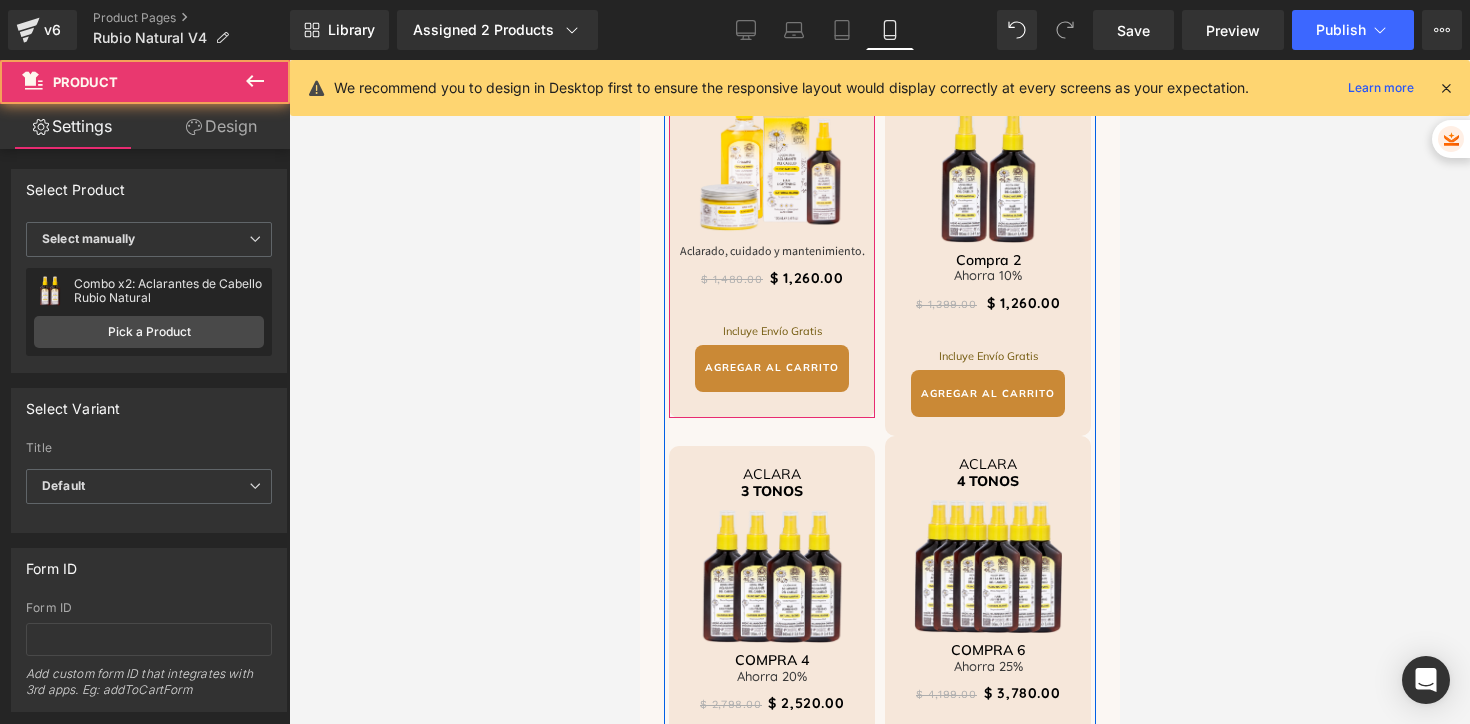 click on "KIT RUBIO NATURAL Heading
Image         Aclarado, cuidado y mantenimiento. Heading
$ 1,480.00
$ 1,260.00
(P) Price Incluye Envío Gratis Heading
AGREGAR AL CARRITO
(P) Cart Button
Product" at bounding box center [771, 227] 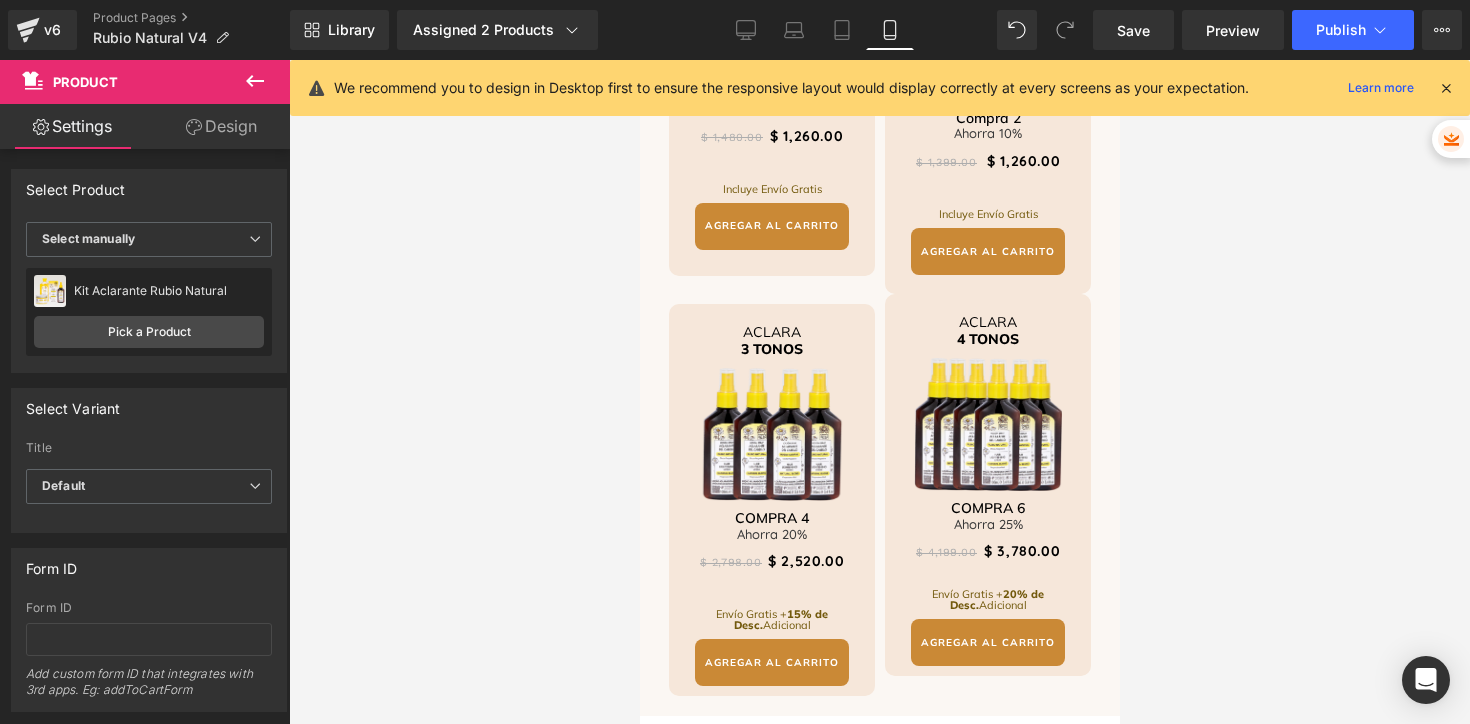 scroll, scrollTop: 4459, scrollLeft: 0, axis: vertical 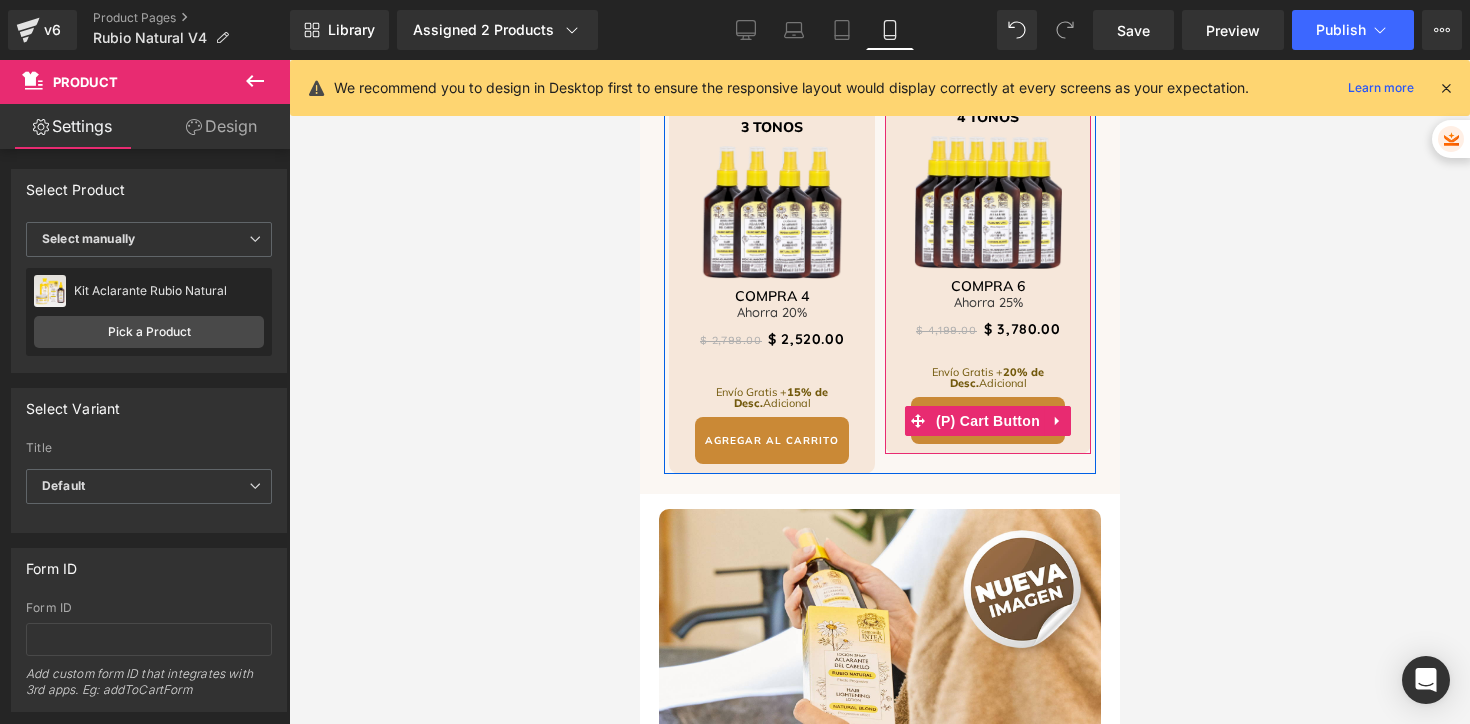 click on "AGREGAR AL CARRITO" at bounding box center [987, 420] 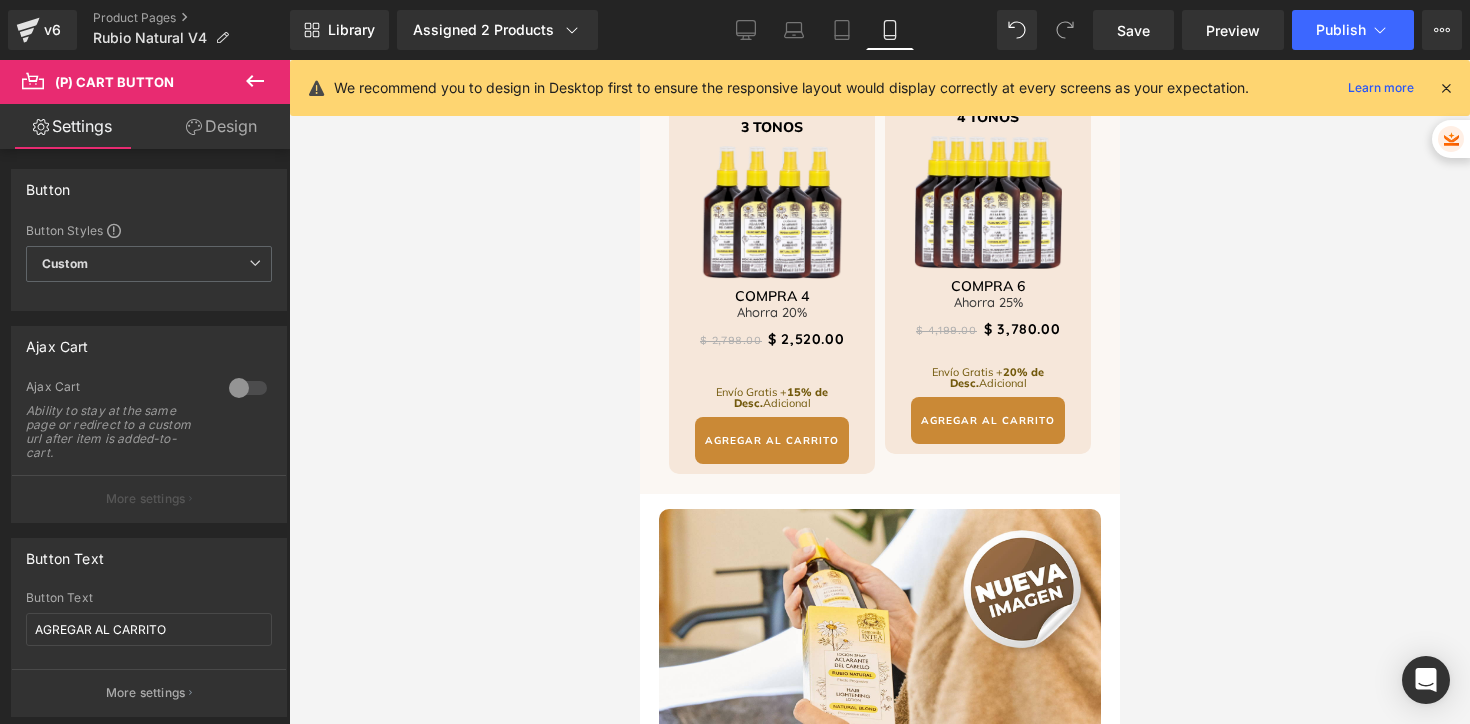 click on "Design" at bounding box center (221, 126) 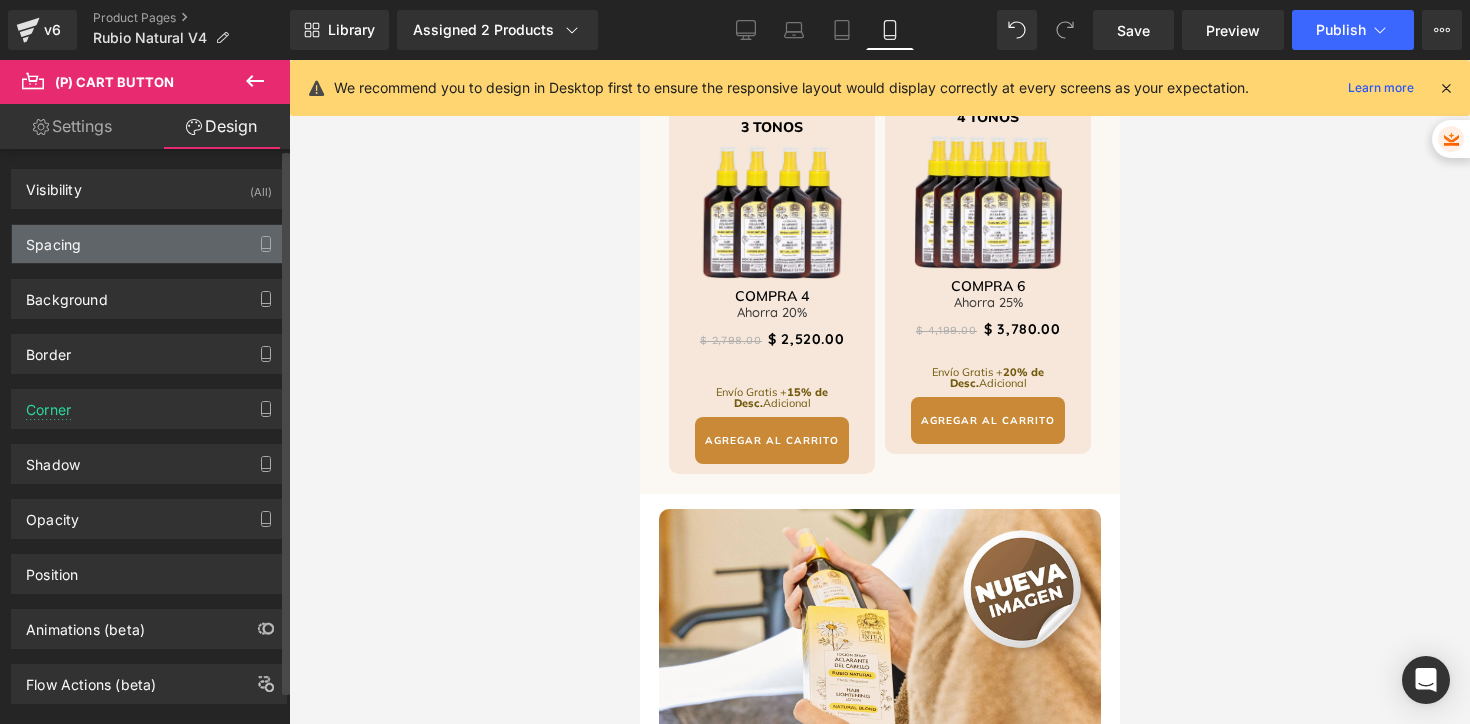 click on "Spacing" at bounding box center [53, 239] 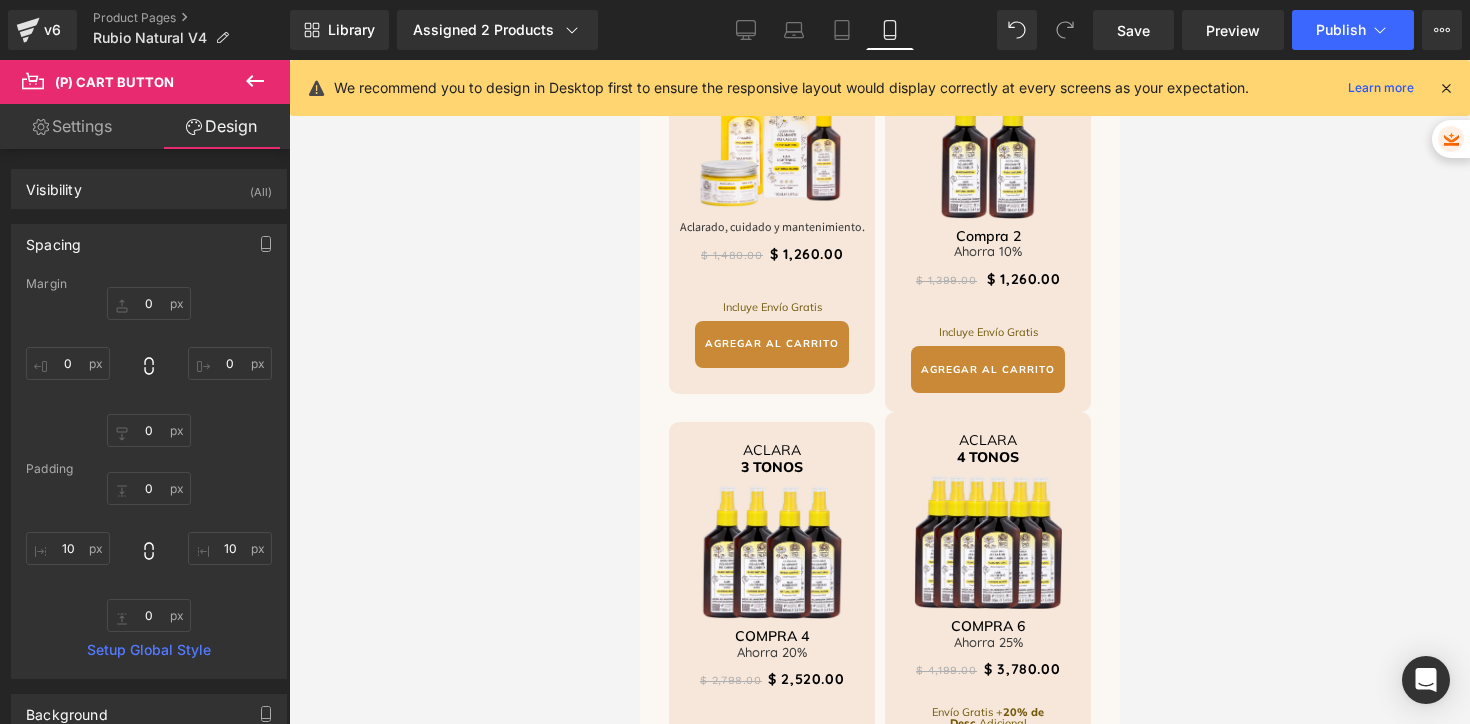 scroll, scrollTop: 4121, scrollLeft: 0, axis: vertical 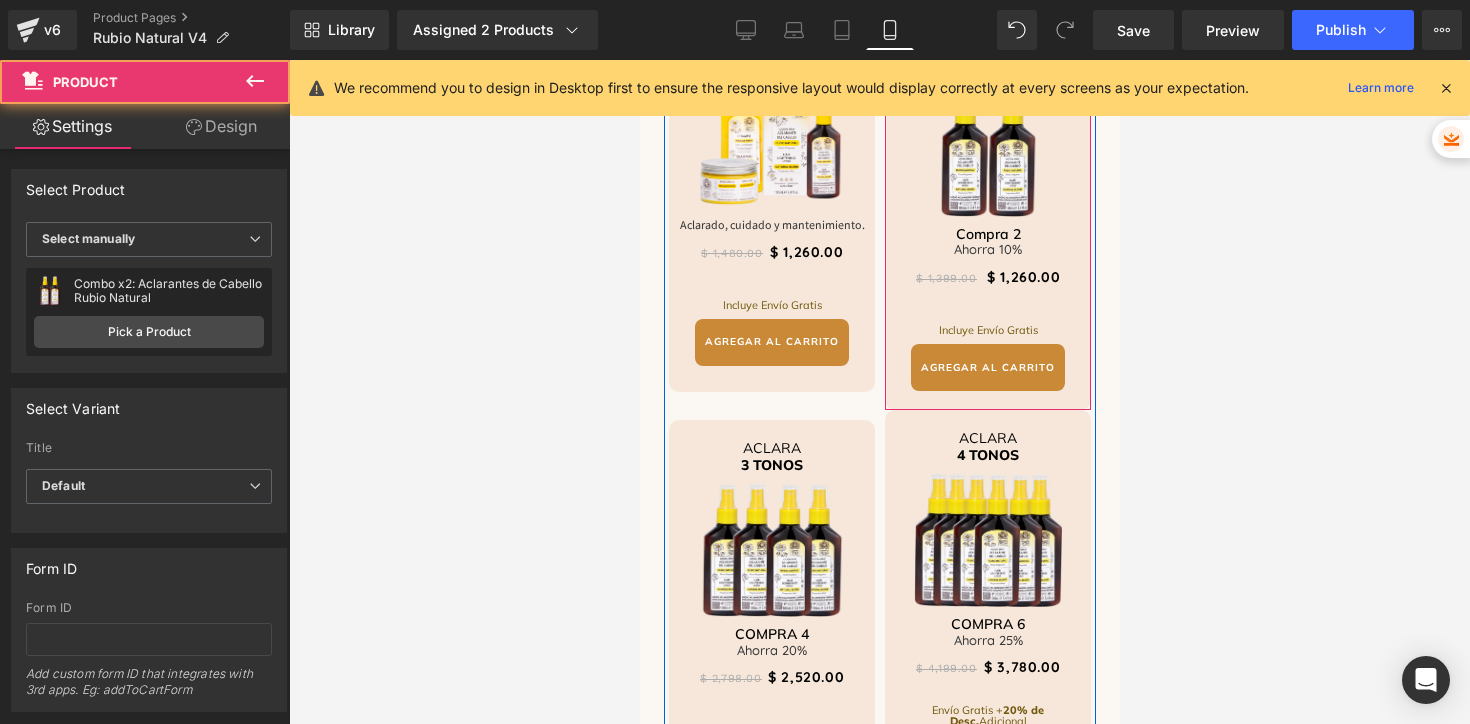 click on "ACLARA 2 TONOS Heading         Image         Compra 2 Heading         Ahorra 10% Heading
$ 1,399.00
$ 1,260.00
(P) Price Incluye Envío Gratis Heading
AGREGAR AL CARRITO
(P) Cart Button
Product" at bounding box center (987, 215) 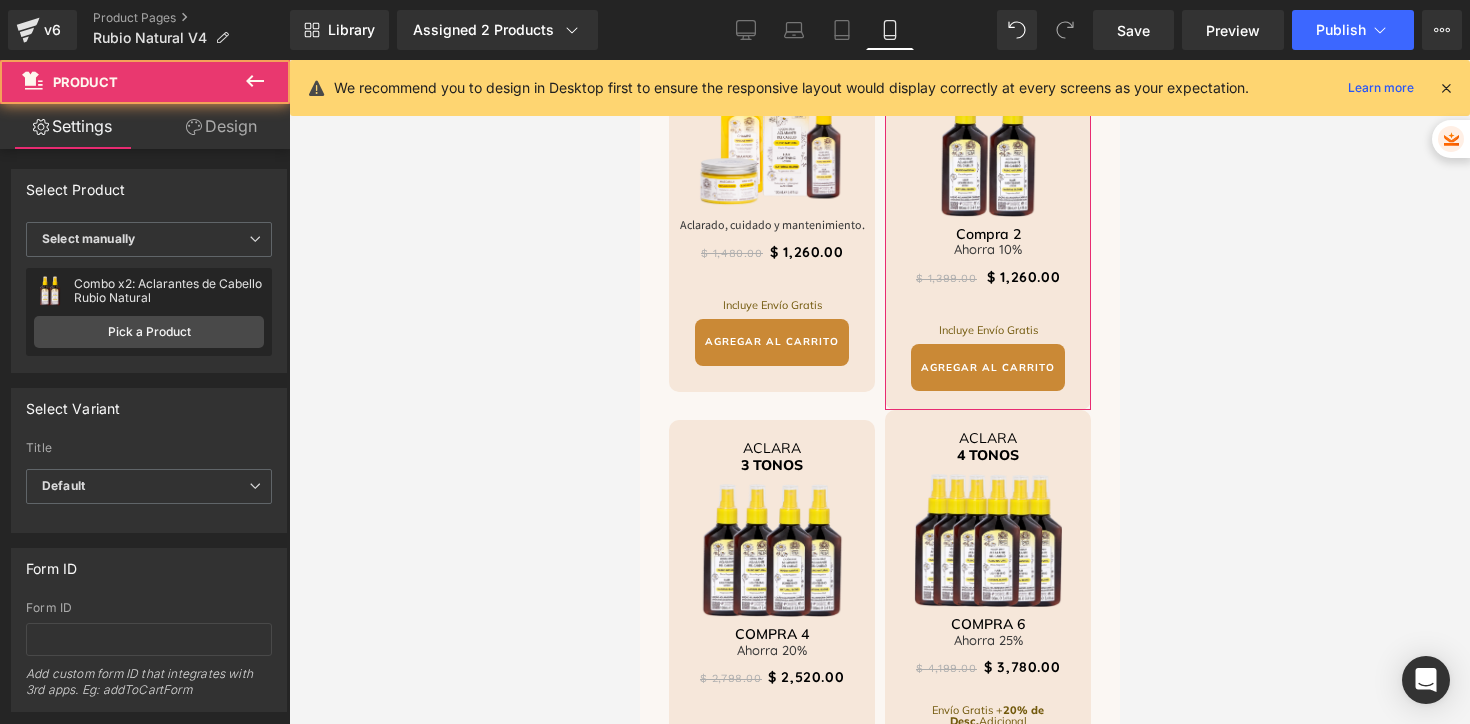 click on "Design" at bounding box center [221, 126] 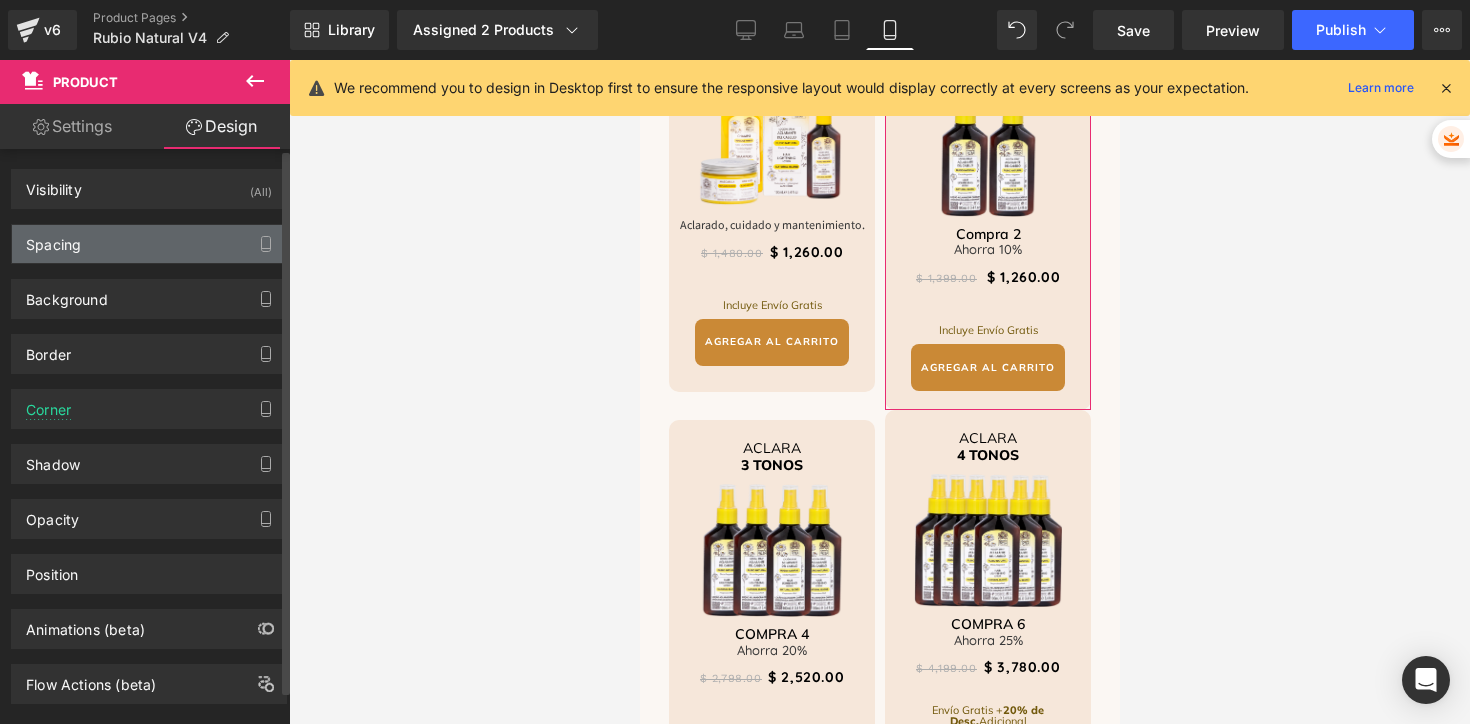 click on "Spacing" at bounding box center [149, 244] 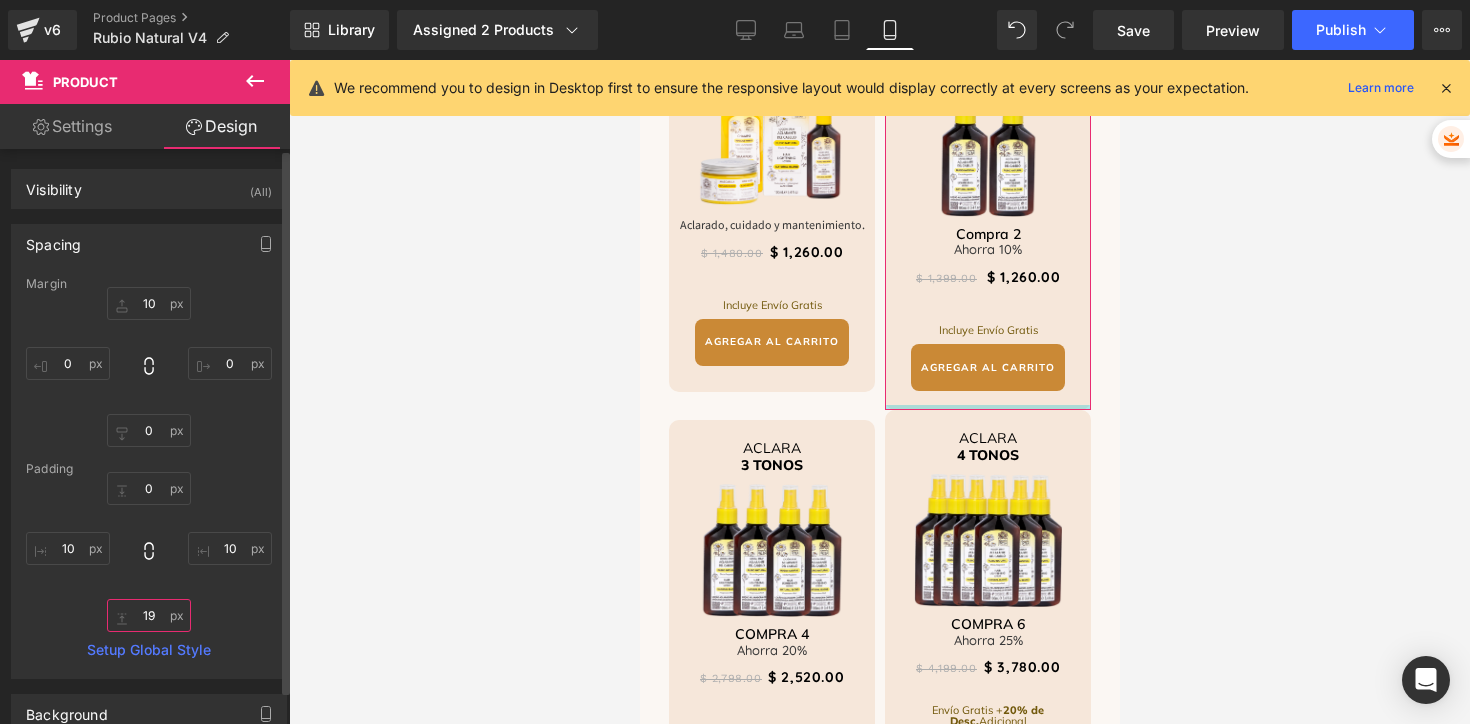click on "19" at bounding box center (149, 615) 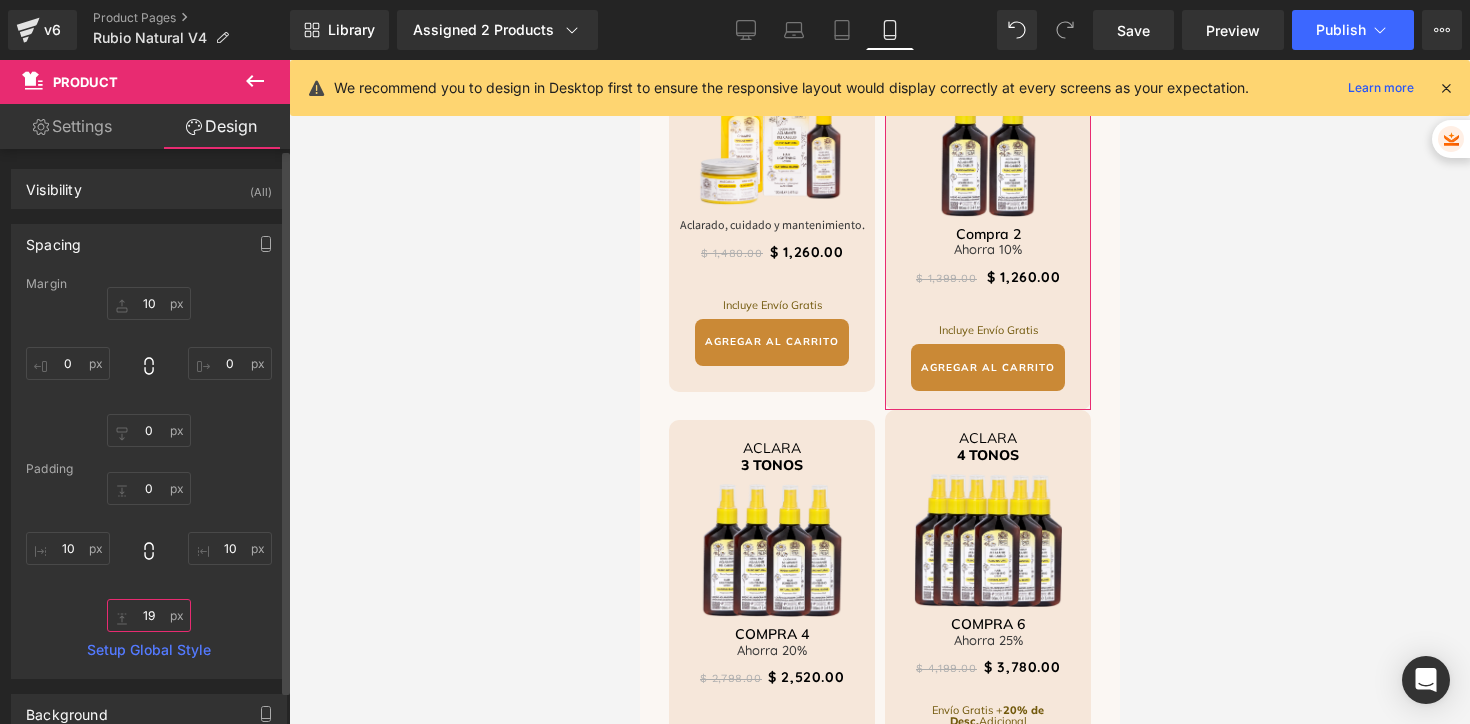 type on "0" 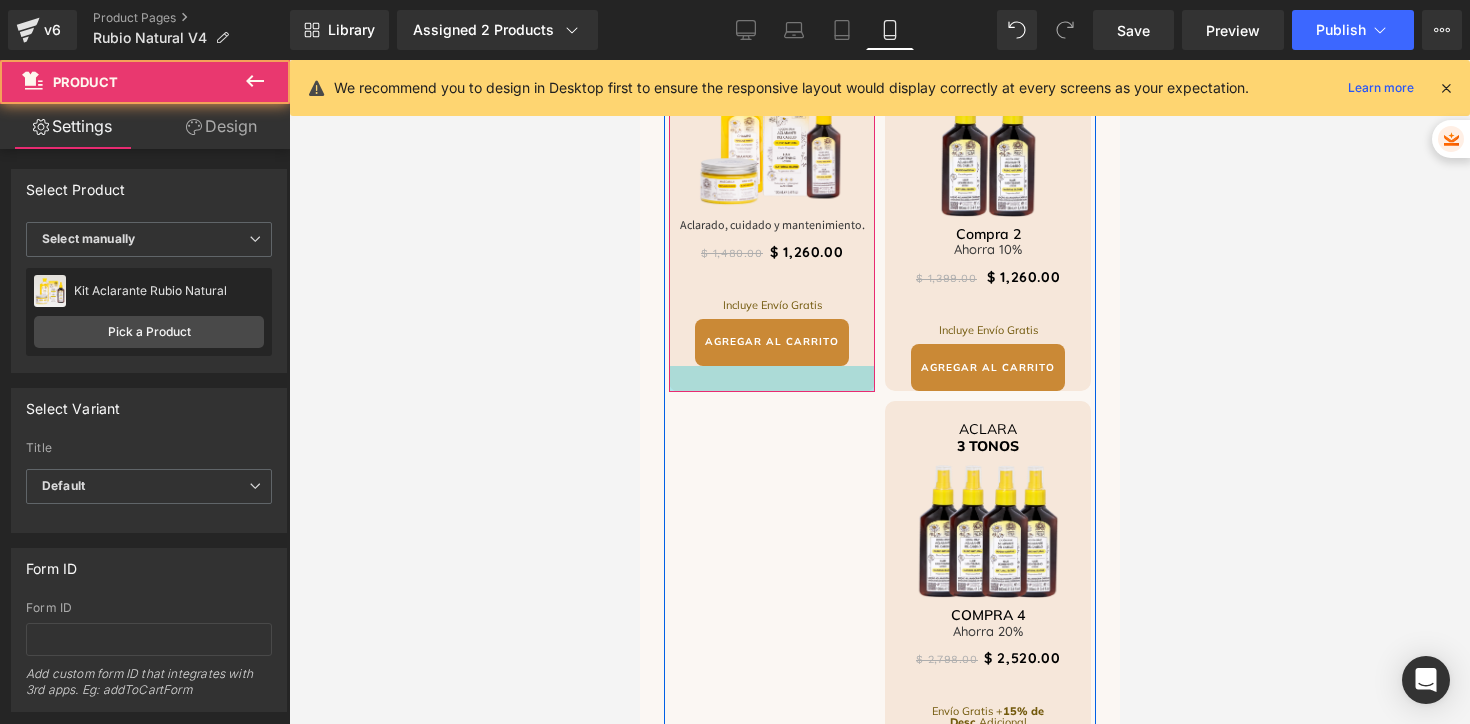 click at bounding box center [771, 379] 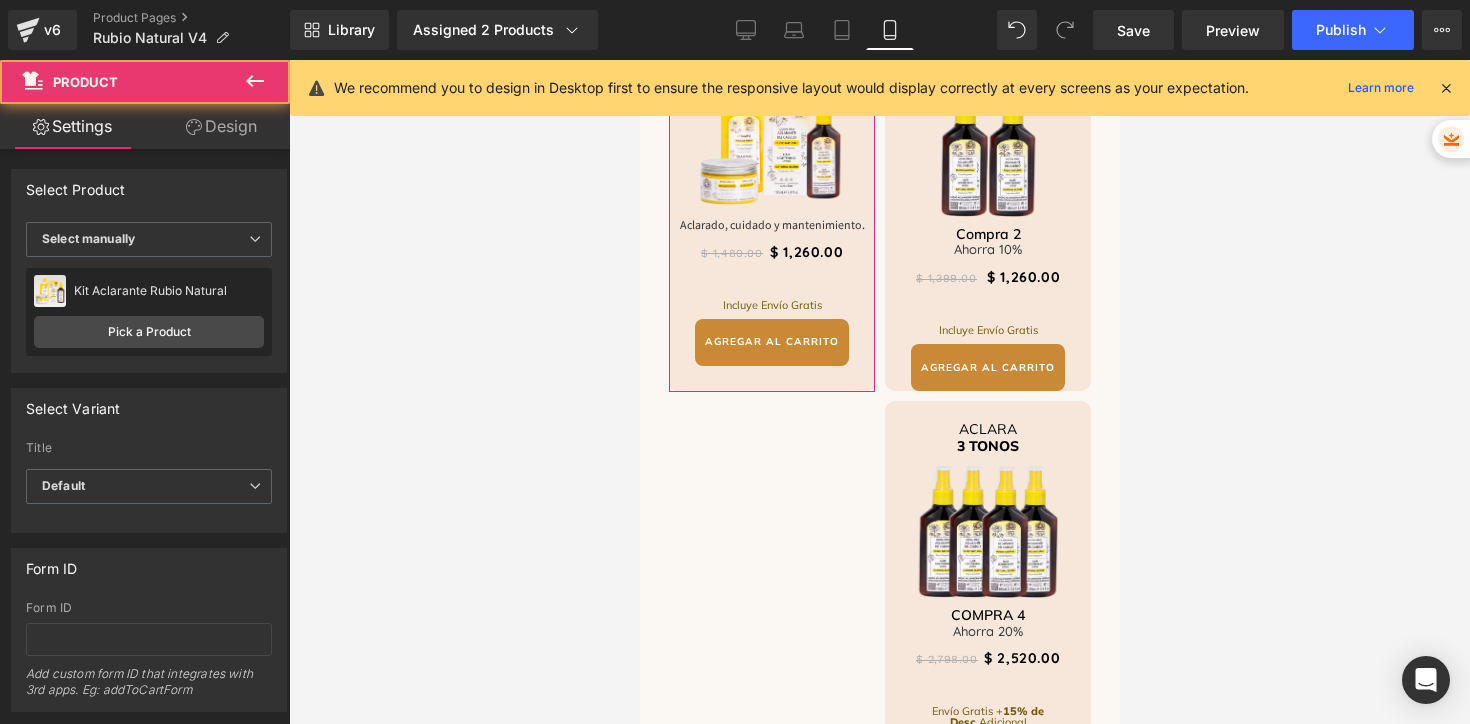 click on "Design" at bounding box center [221, 126] 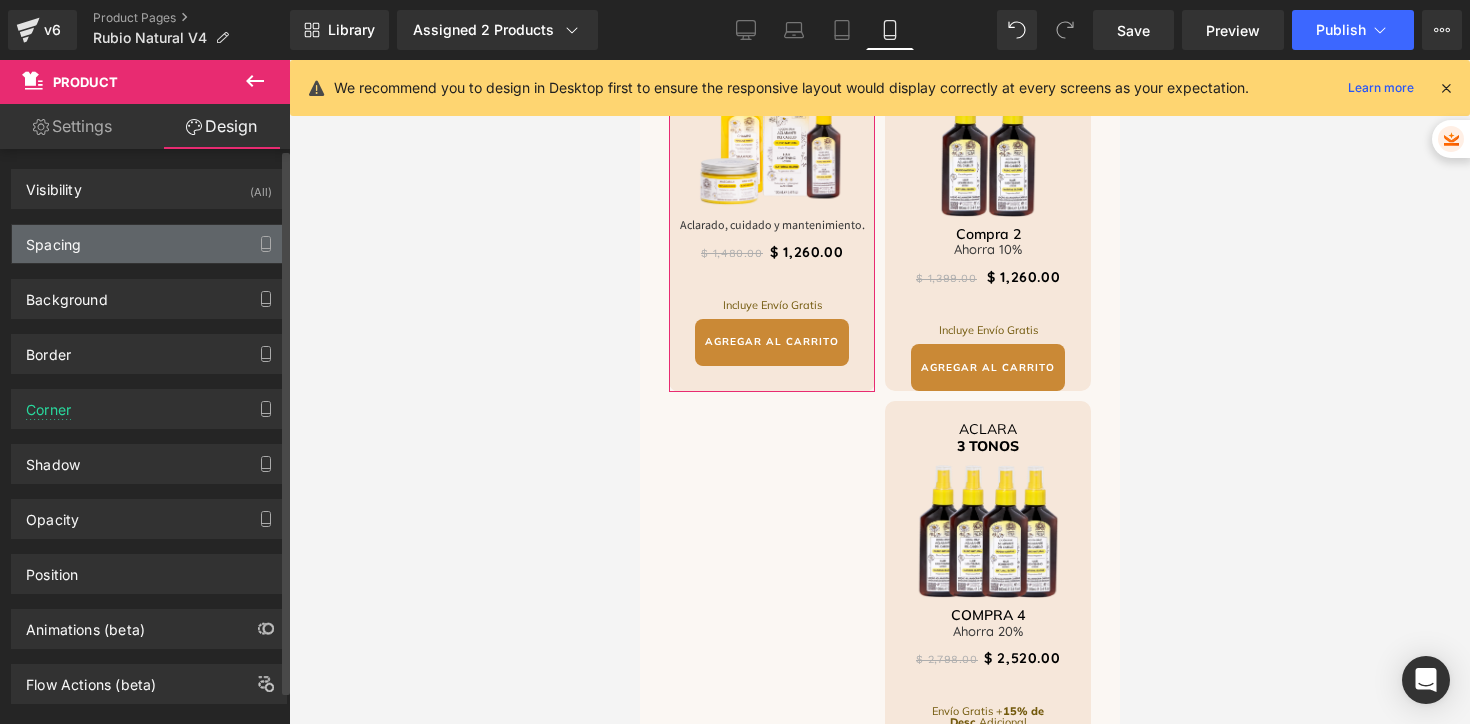click on "Spacing" at bounding box center (149, 244) 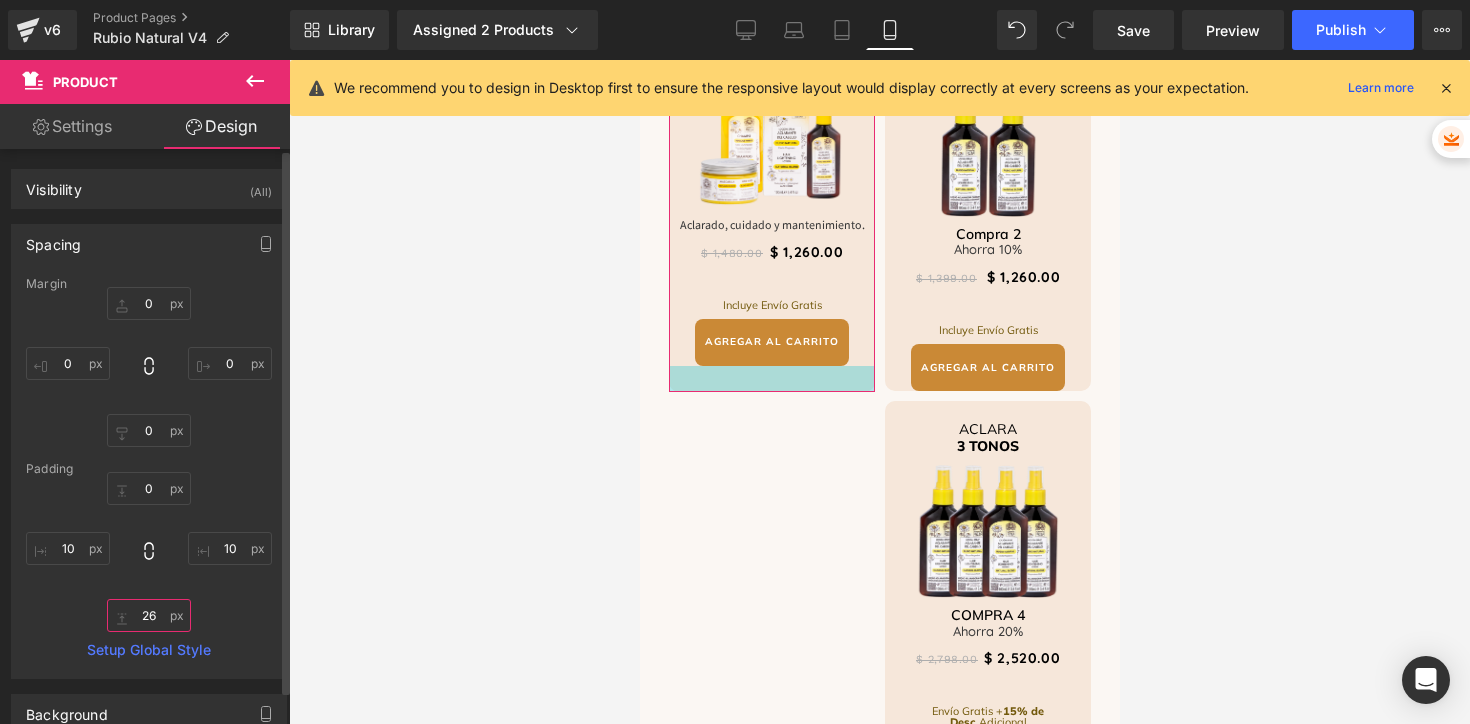 click at bounding box center (149, 615) 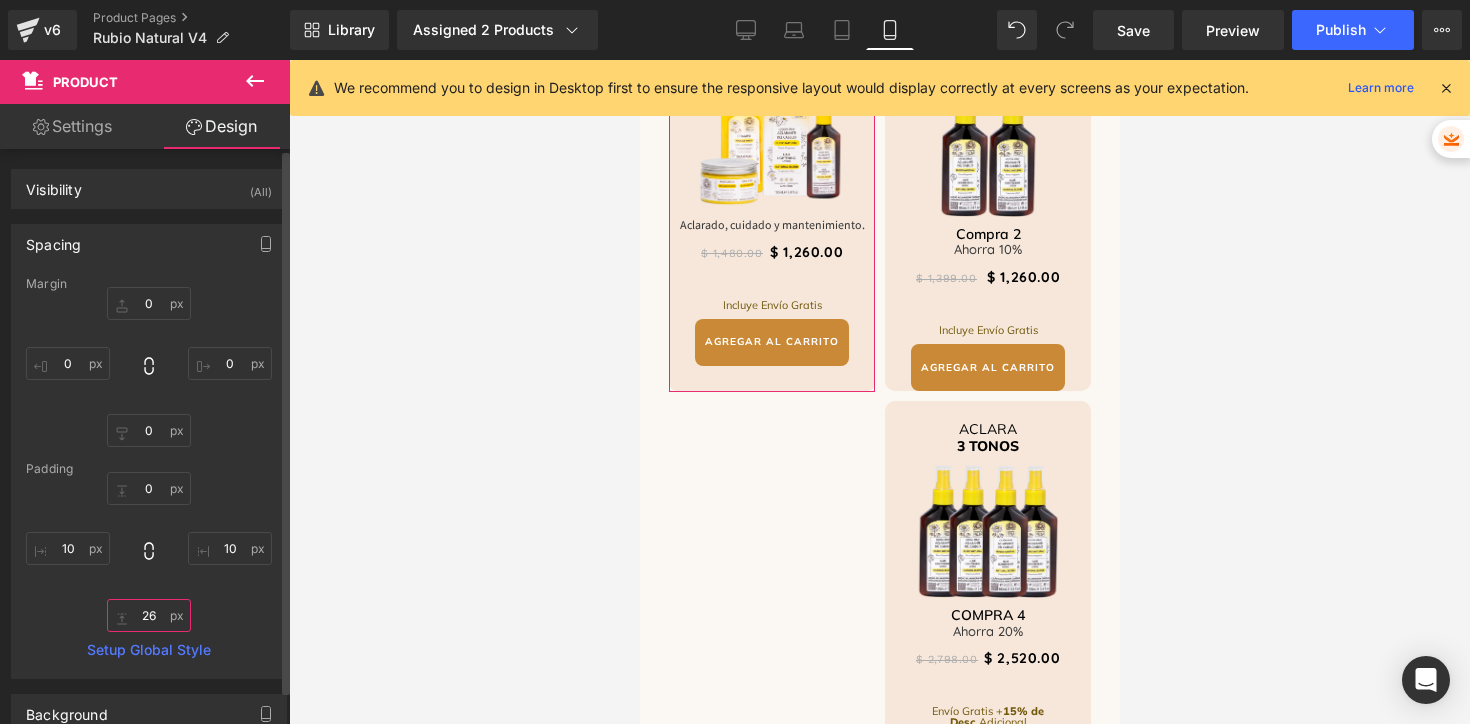 type on "0" 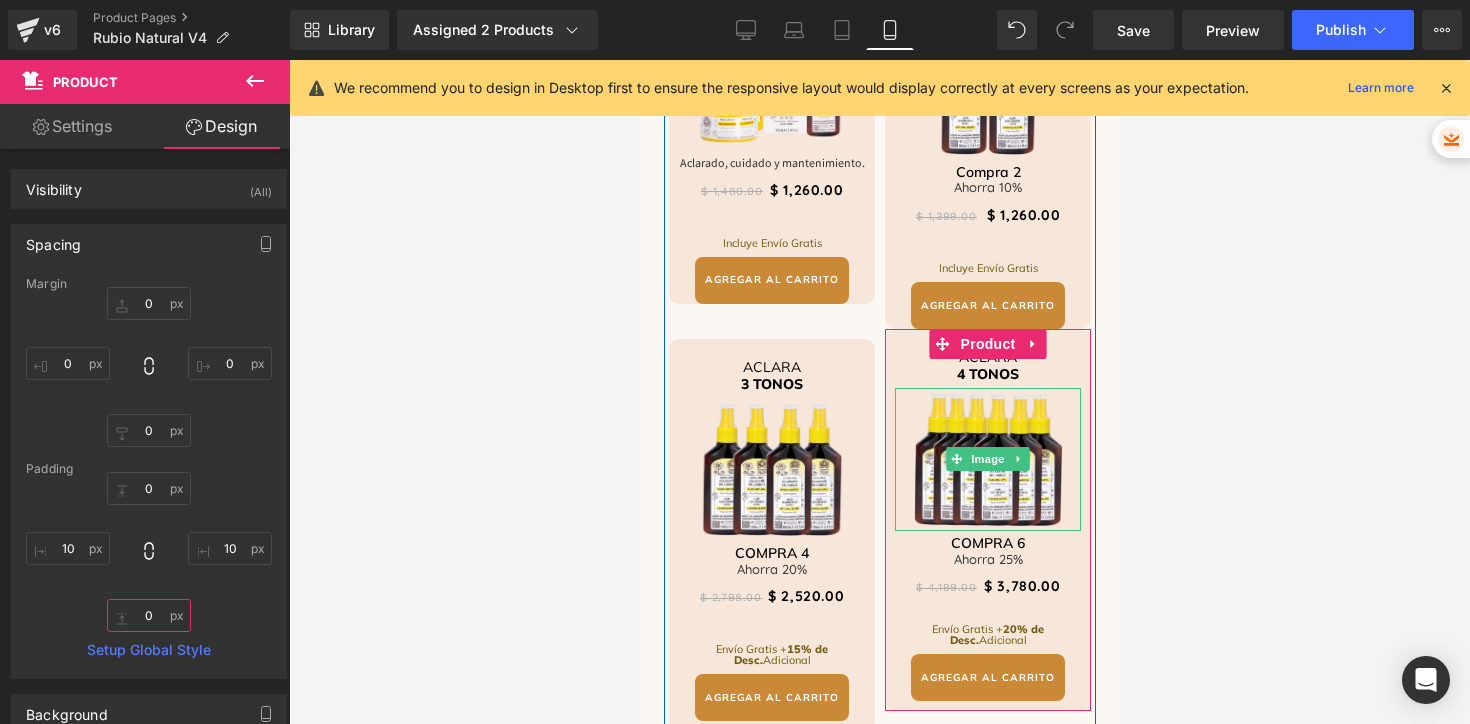 scroll, scrollTop: 4276, scrollLeft: 0, axis: vertical 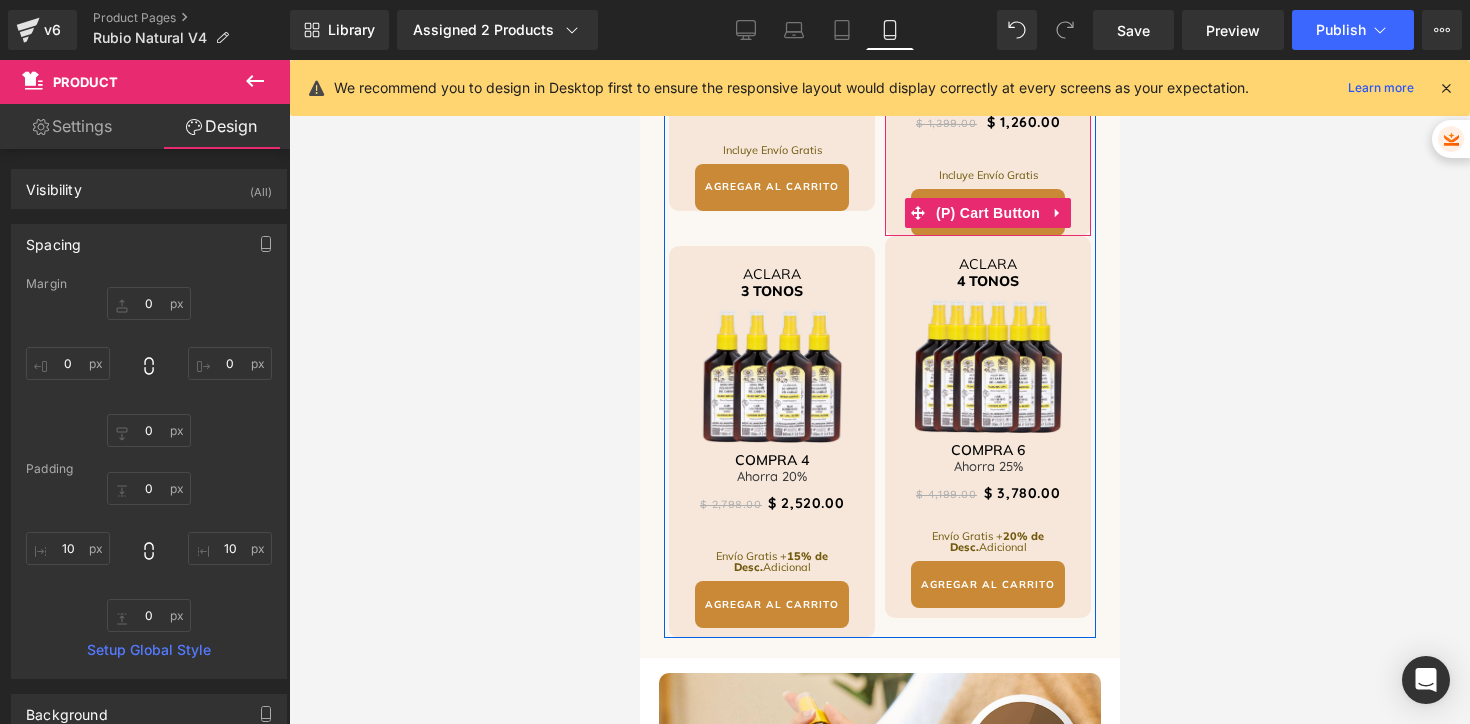 click on "AGREGAR AL CARRITO" at bounding box center (987, 212) 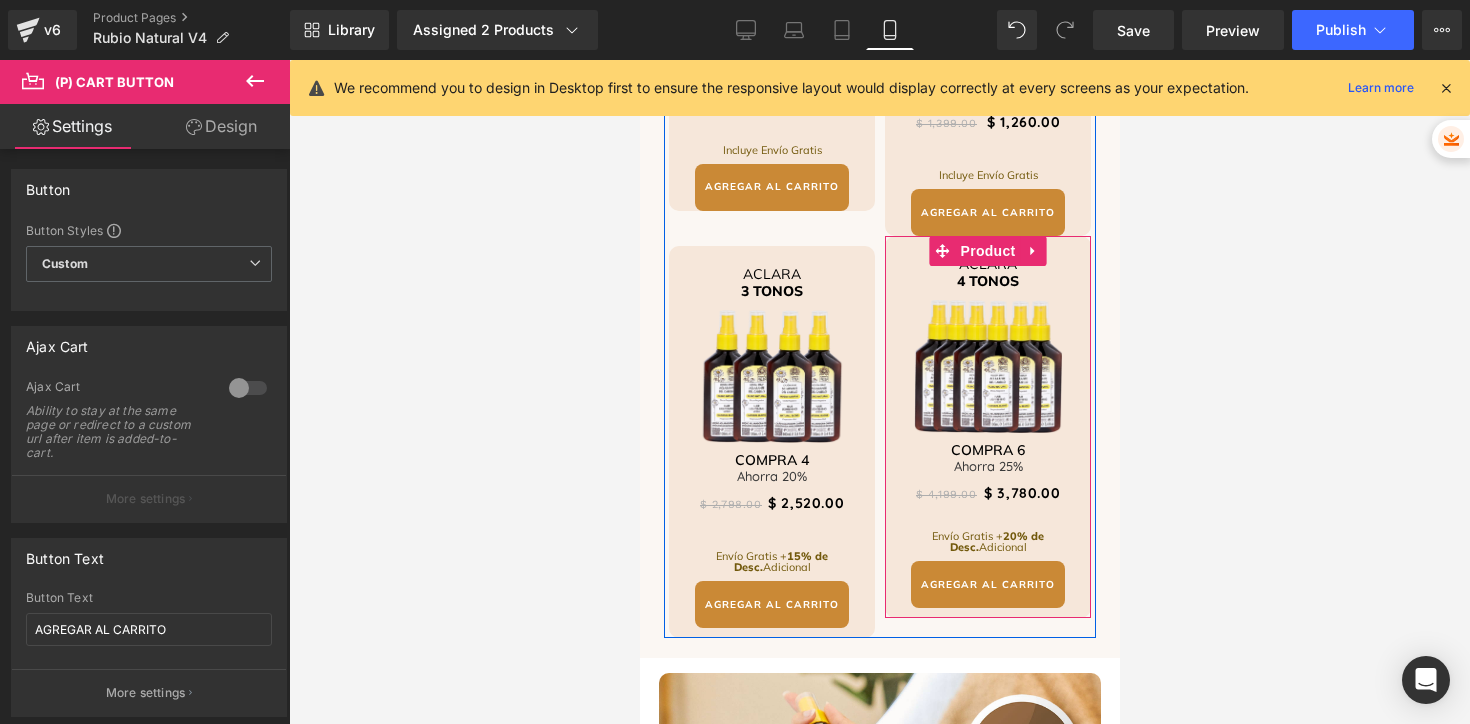 click on "ACLARA 4 TONOS Heading
Image         COMPRA 6 Heading         Ahorra 25% Heading
$ 4,199.00
$ 3,780.00
(P) Price Envío Gratis +  20% de Desc.  Adicional Heading
AGREGAR AL CARRITO
(P) Cart Button" at bounding box center [987, 422] 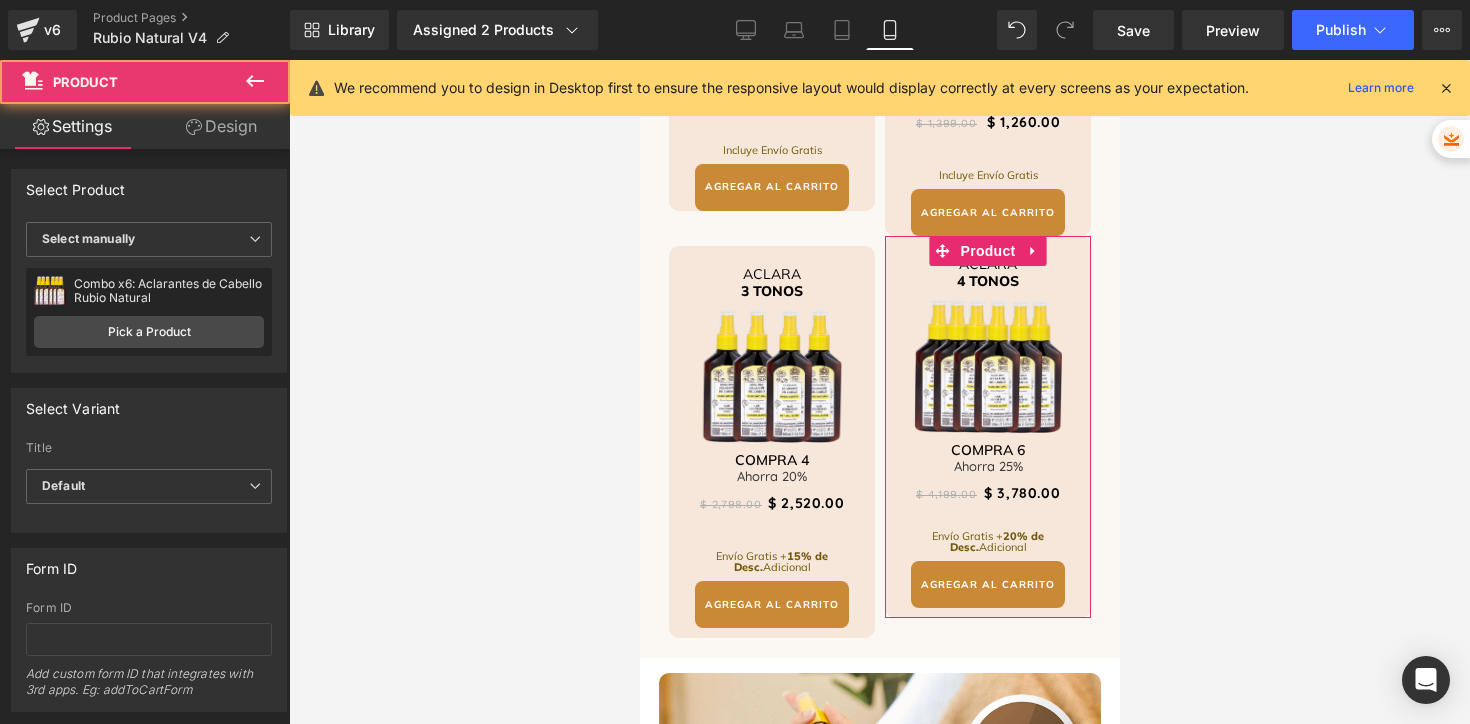 click on "Design" at bounding box center (221, 126) 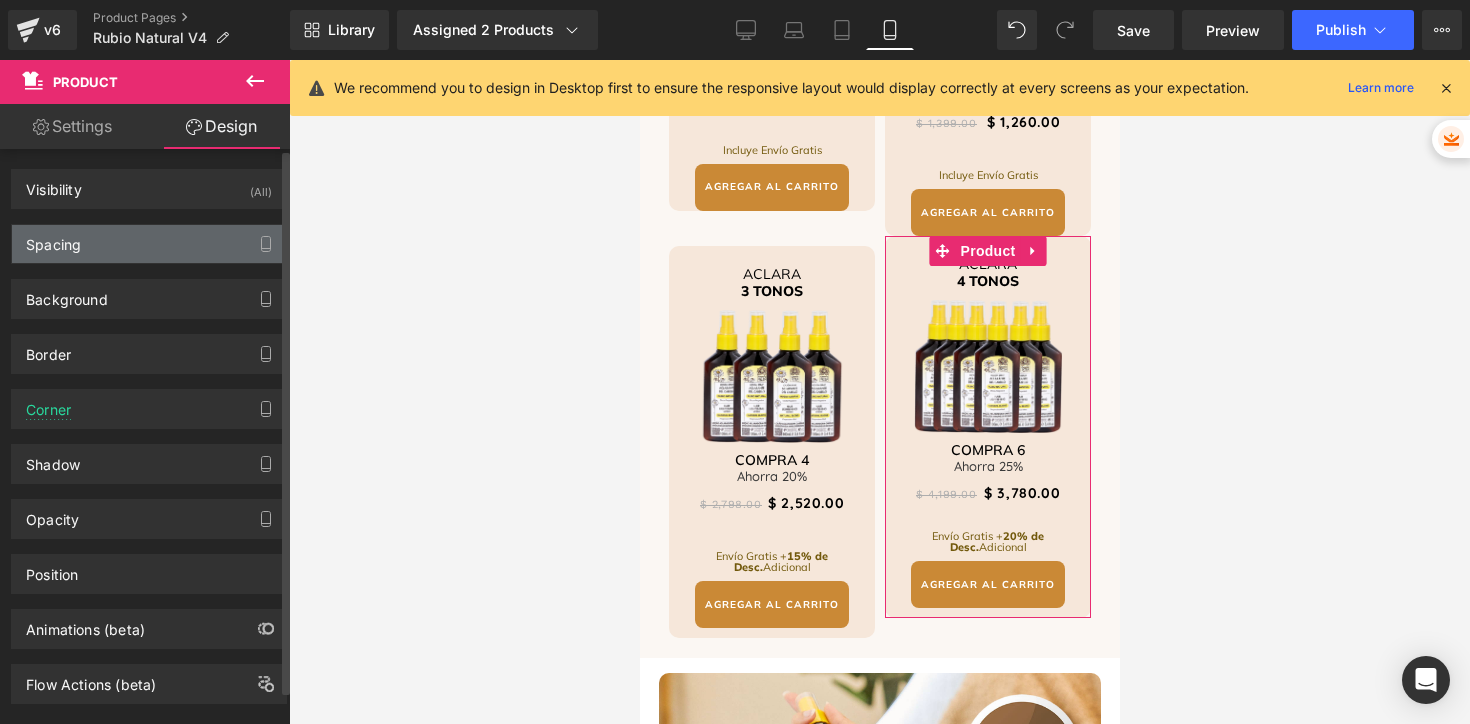 click on "Spacing" at bounding box center (149, 244) 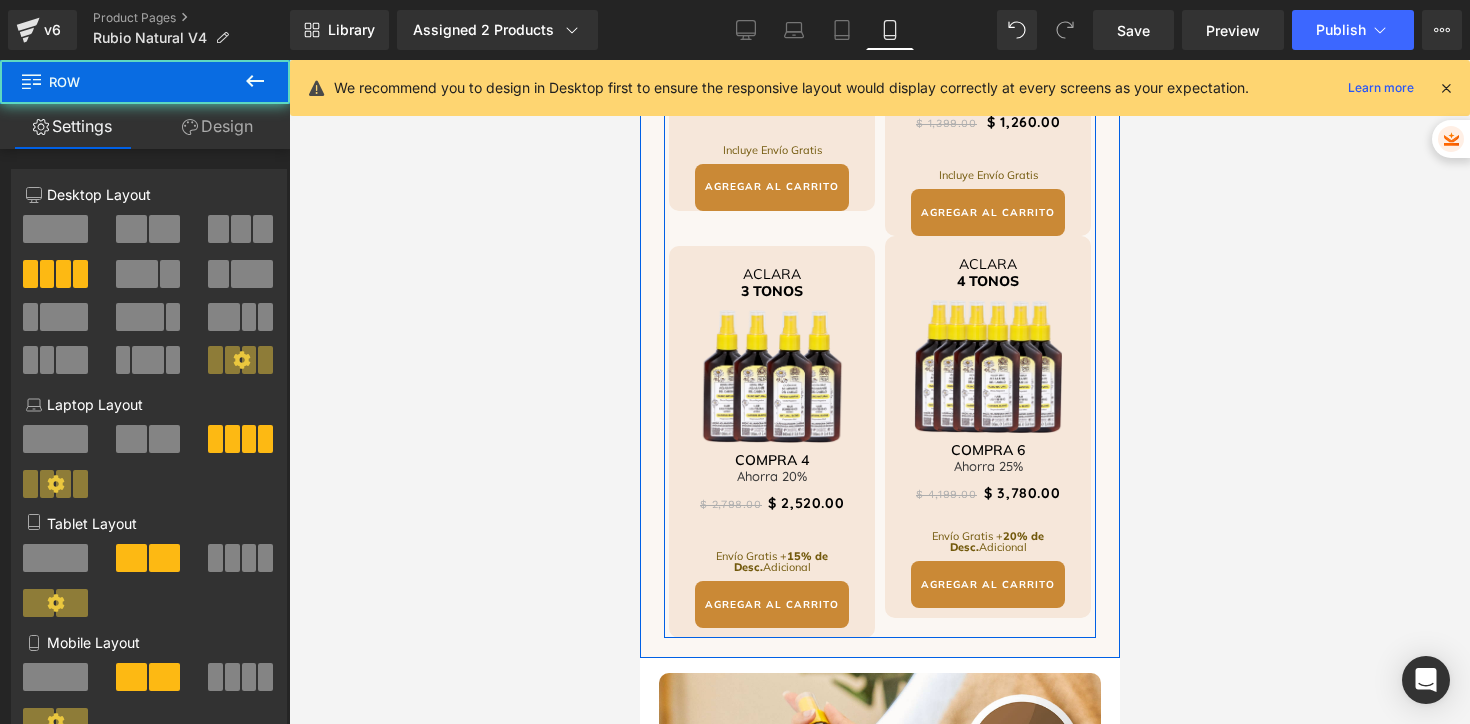click on "KIT RUBIO NATURAL Heading
Image         Aclarado, cuidado y mantenimiento. Heading
$ 1,480.00
$ 1,260.00
(P) Price Incluye Envío Gratis Heading
AGREGAR AL CARRITO
(P) Cart Button
Product
ACLARA 2 TONOS Heading         Image         Compra 2 Heading         Ahorra 10%" at bounding box center [879, 246] 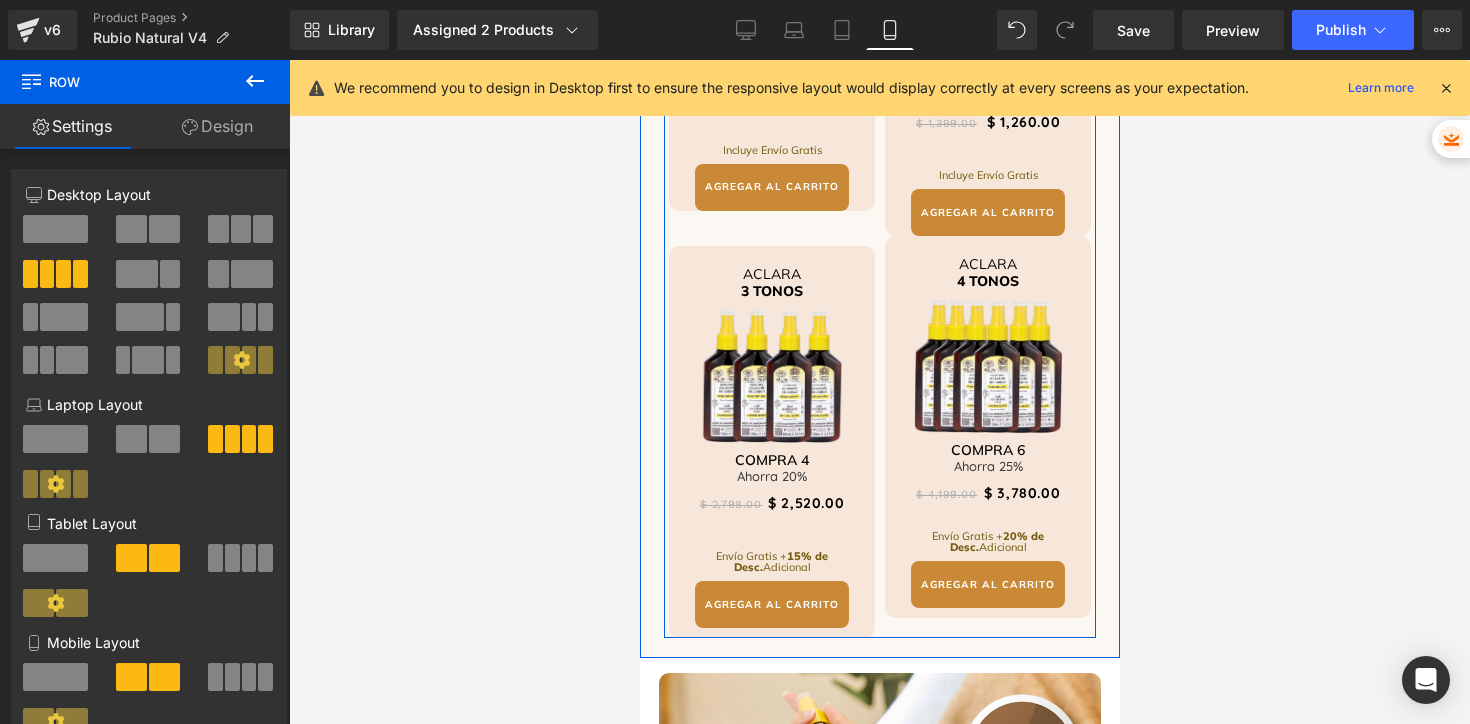 click on "ACLARA 2 TONOS Heading         Image         Compra 2 Heading         Ahorra 10% Heading
$ 1,399.00
$ 1,260.00
(P) Price Incluye Envío Gratis Heading
AGREGAR AL CARRITO
(P) Cart Button
Product" at bounding box center (987, 45) 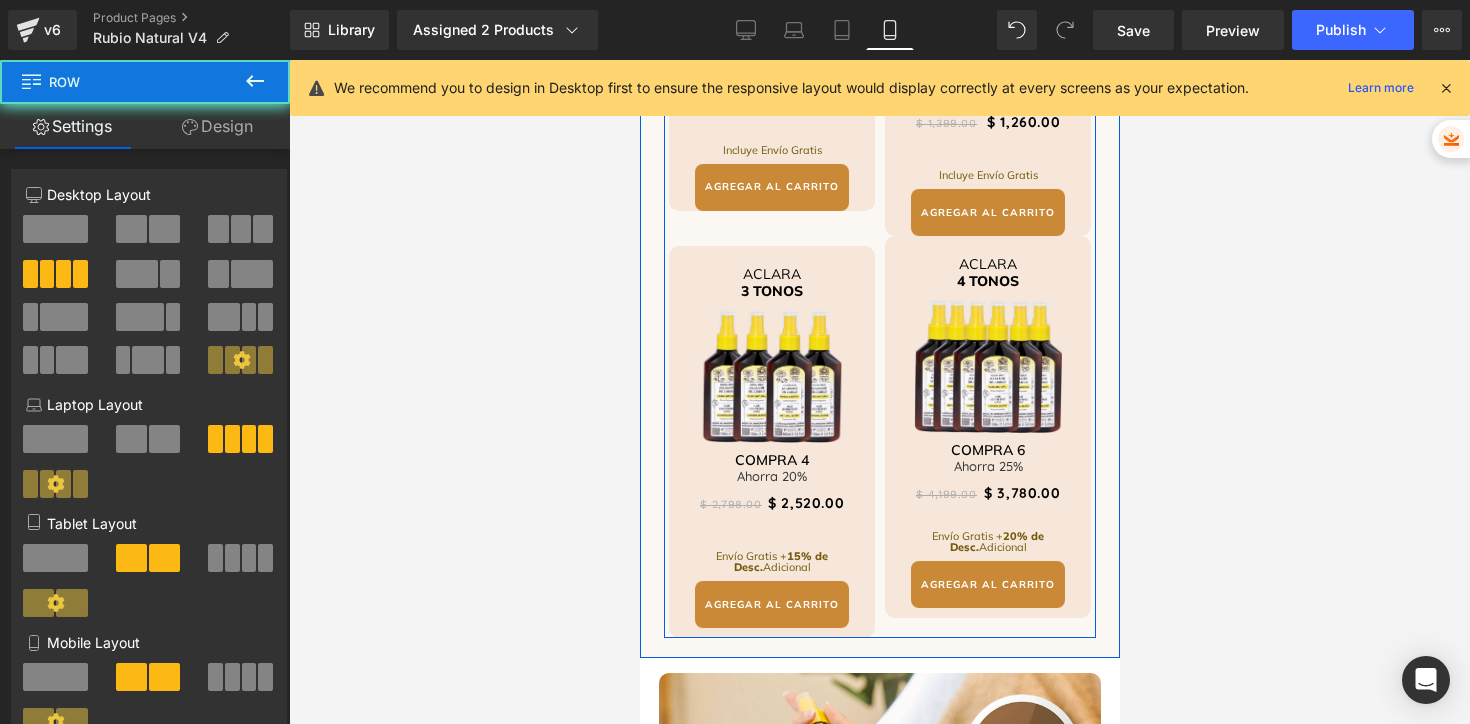 click on "KIT RUBIO NATURAL Heading
Image         Aclarado, cuidado y mantenimiento. Heading
$ 1,480.00
$ 1,260.00
(P) Price Incluye Envío Gratis Heading
AGREGAR AL CARRITO
(P) Cart Button
Product
ACLARA 2 TONOS Heading         Image         Compra 2 Heading         Ahorra 10%" at bounding box center (879, 246) 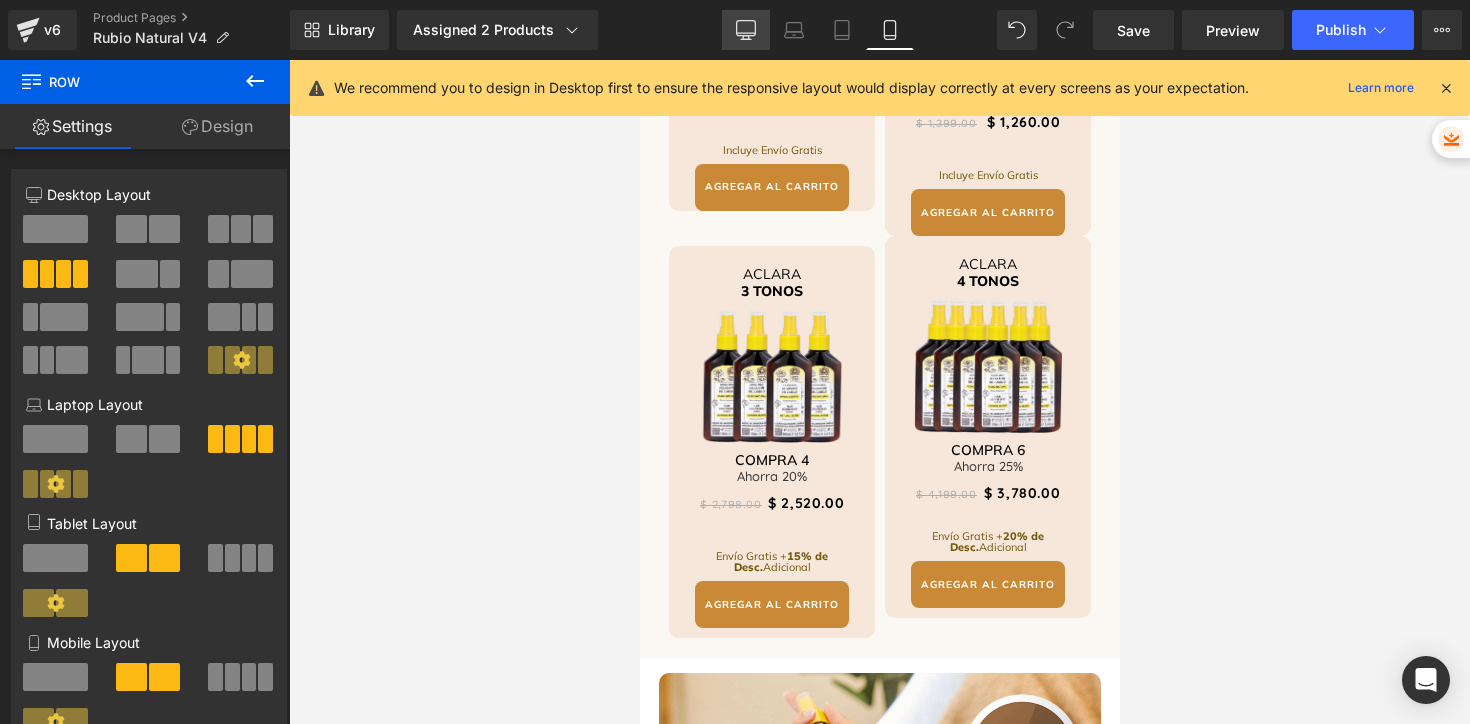 click on "Desktop" at bounding box center [746, 30] 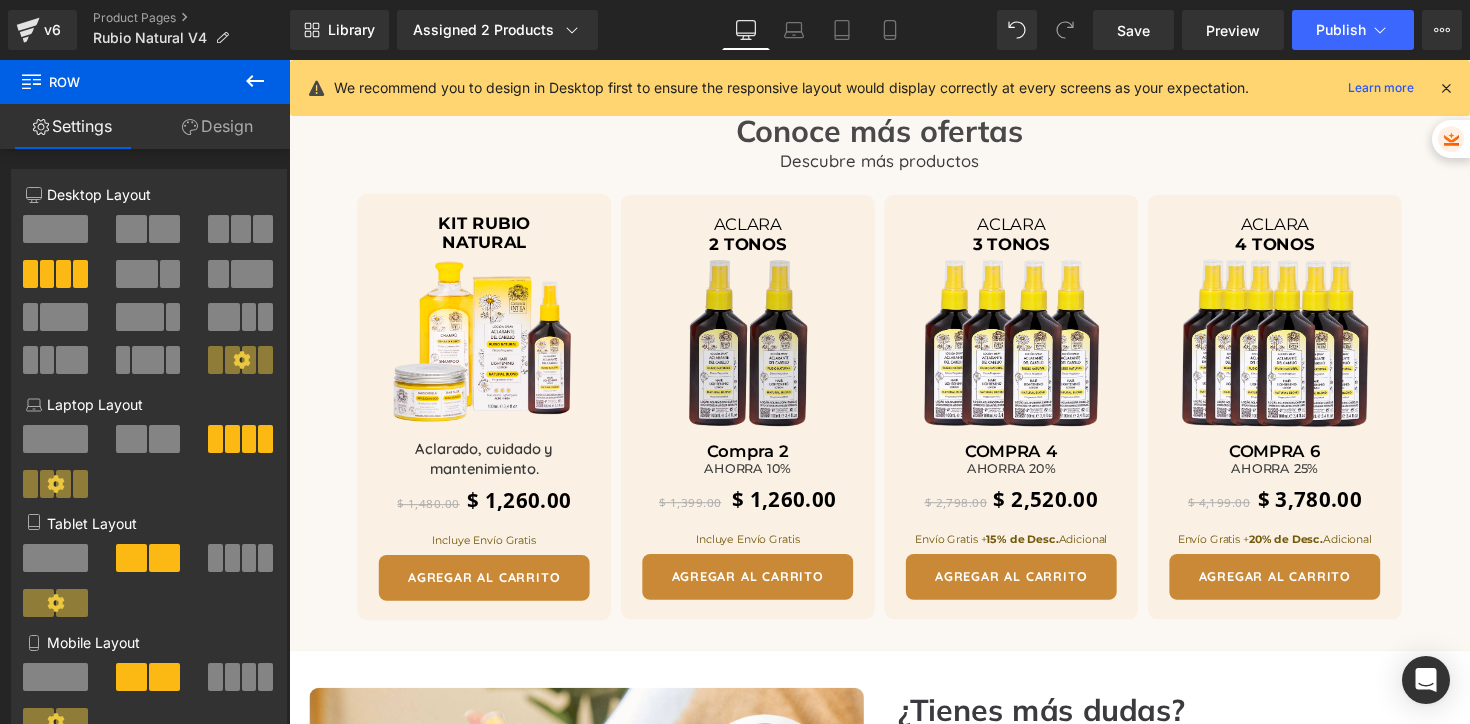 scroll, scrollTop: 3709, scrollLeft: 0, axis: vertical 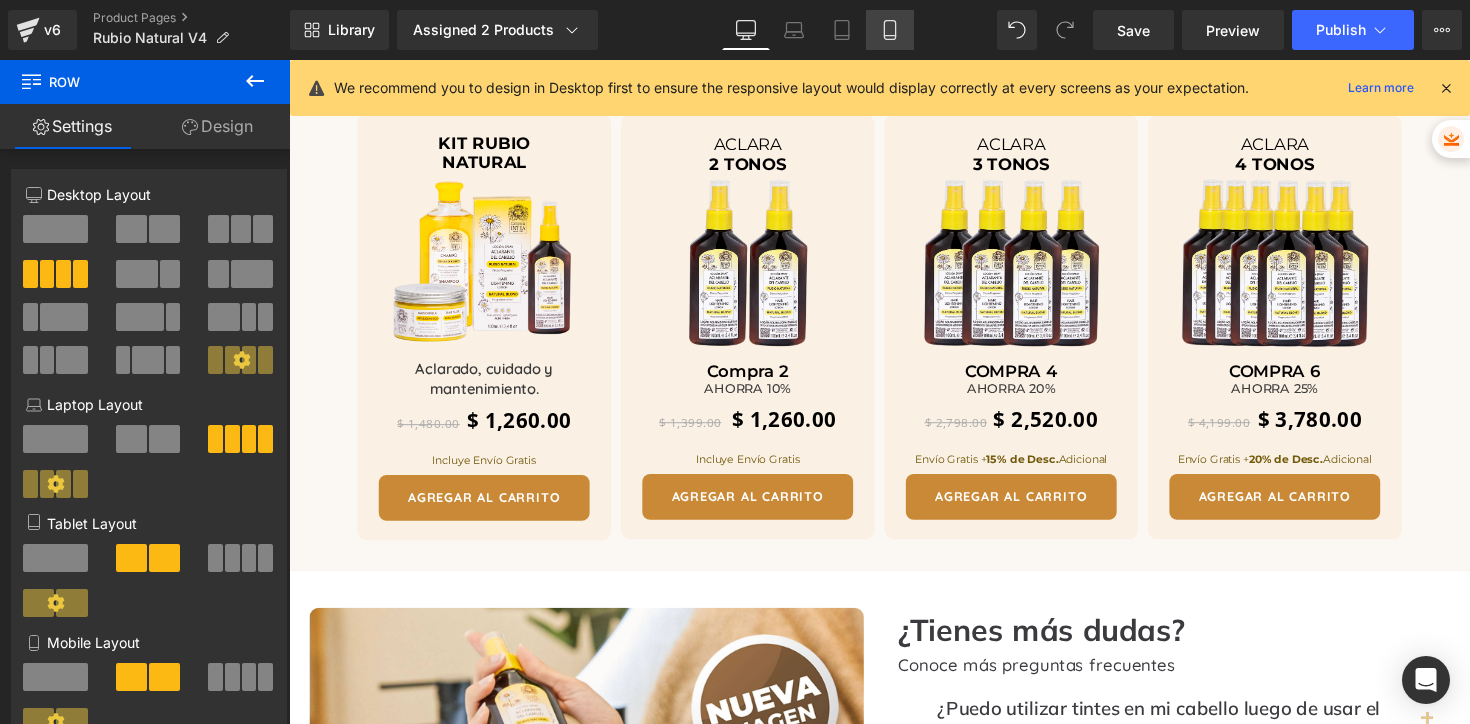click 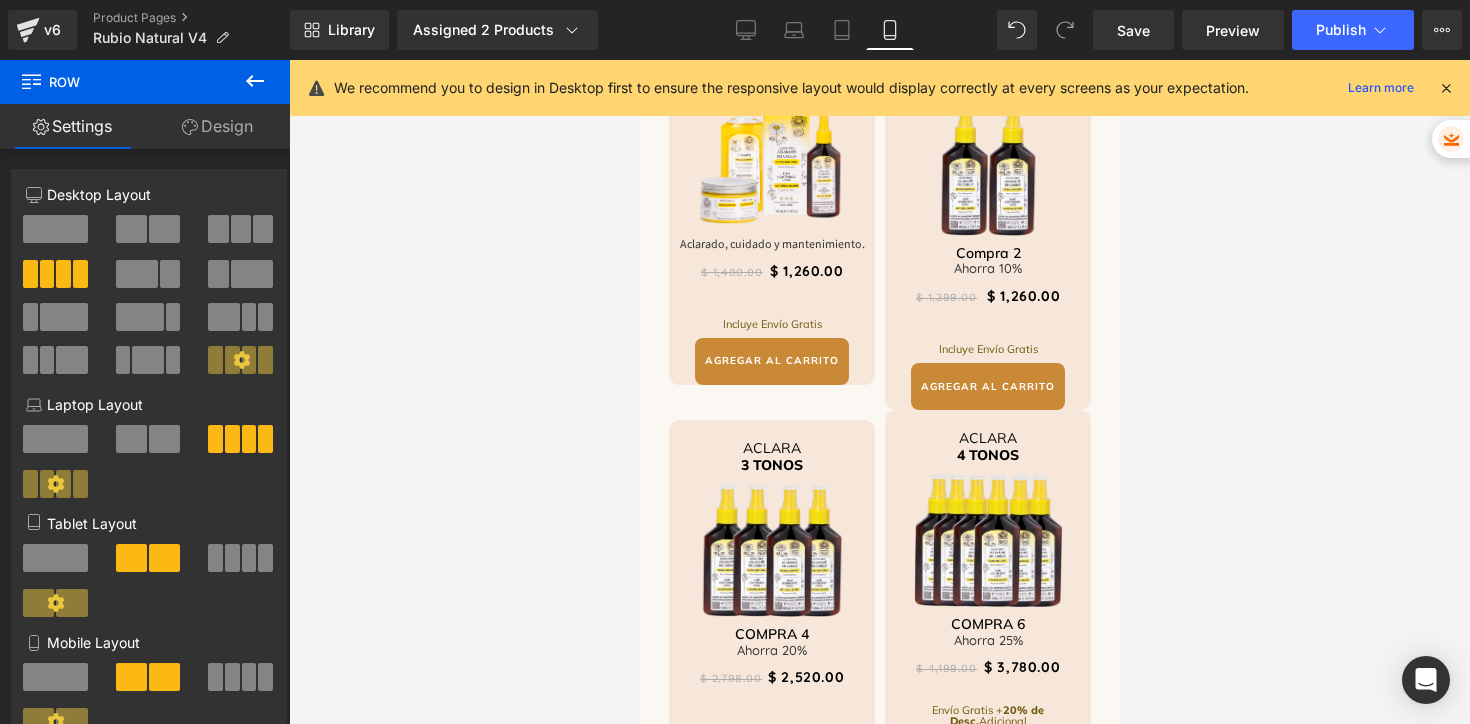 scroll, scrollTop: 4039, scrollLeft: 0, axis: vertical 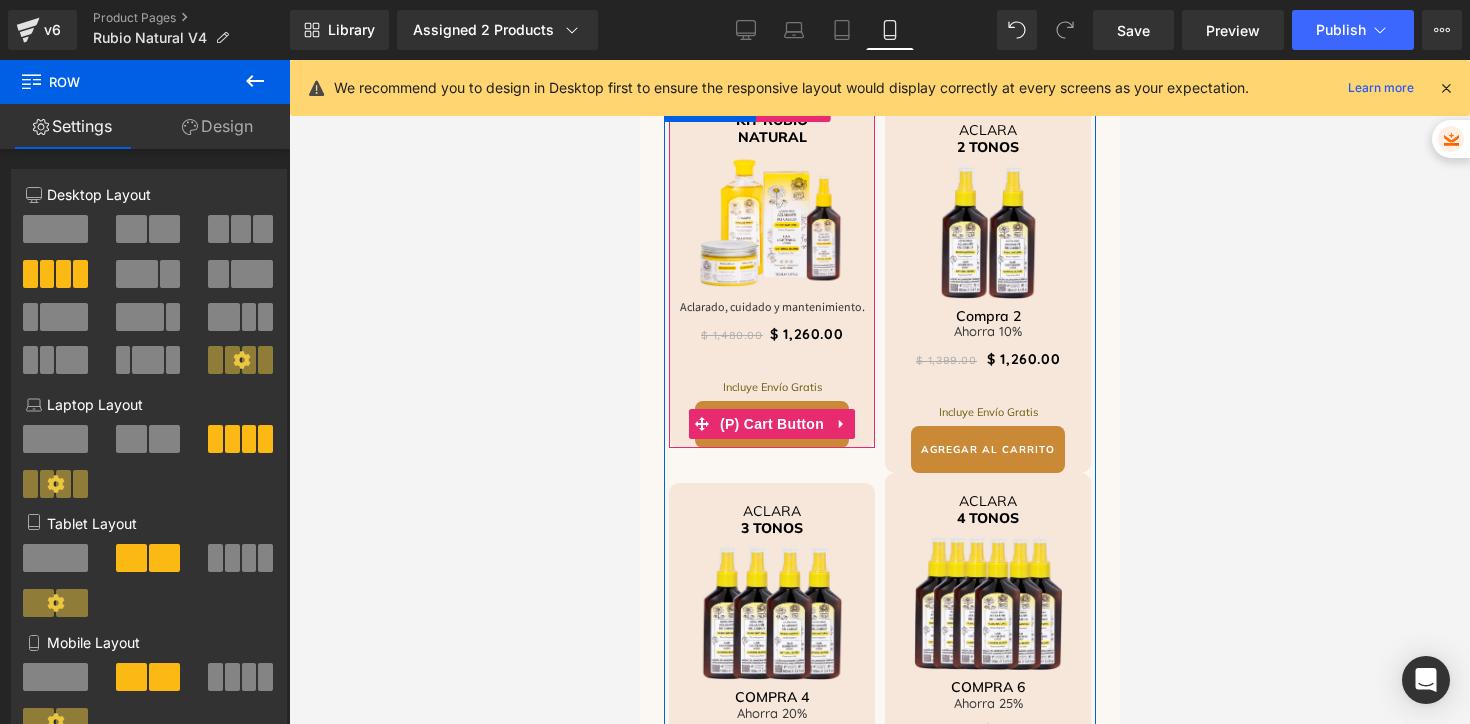 click on "AGREGAR AL CARRITO" at bounding box center [771, 424] 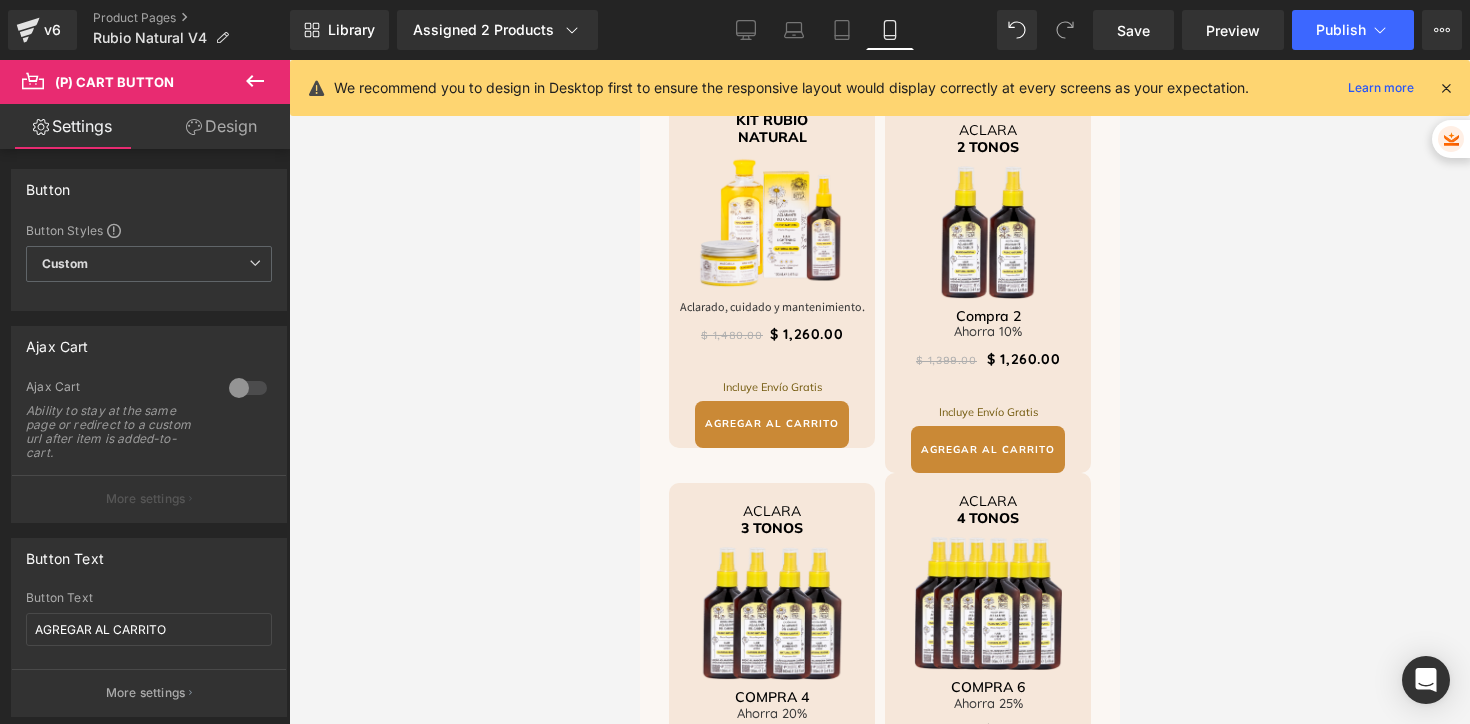 click on "Design" at bounding box center (221, 126) 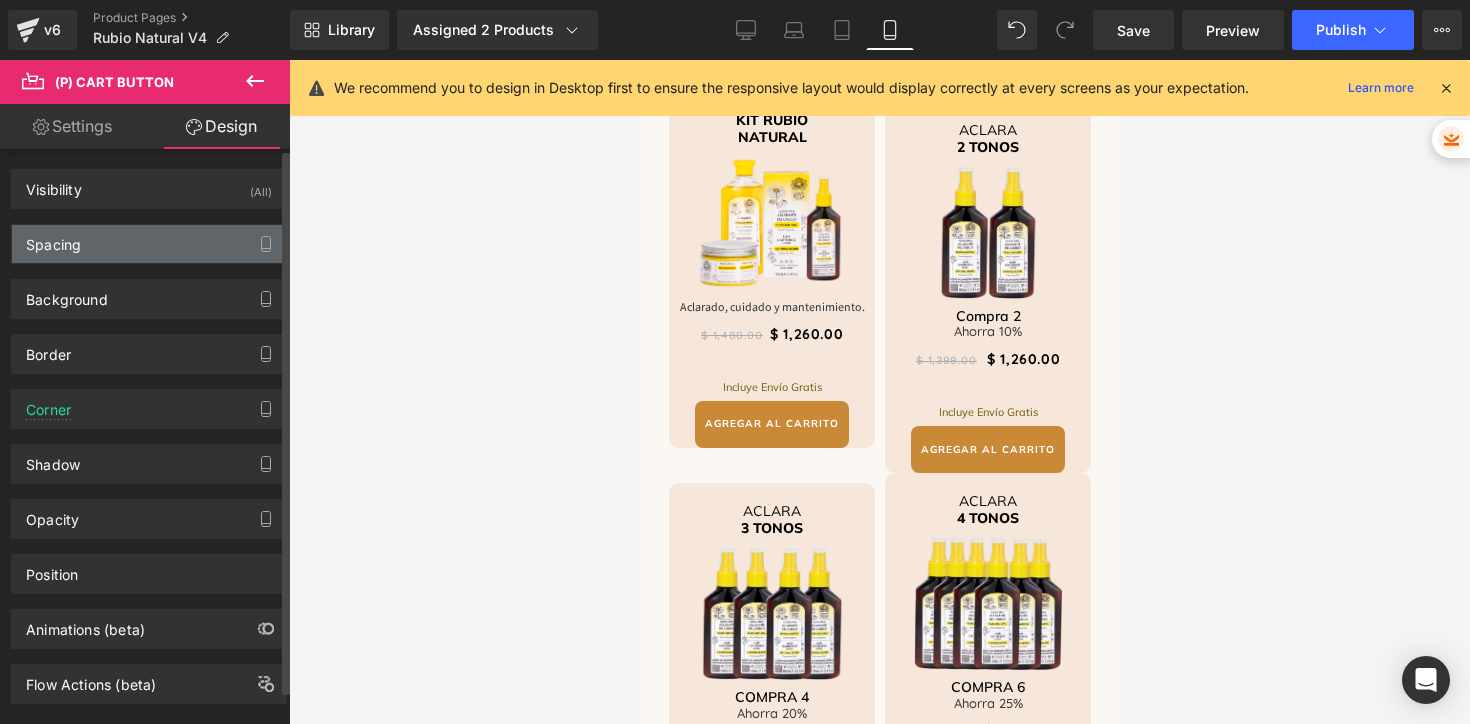 click on "Spacing" at bounding box center (53, 239) 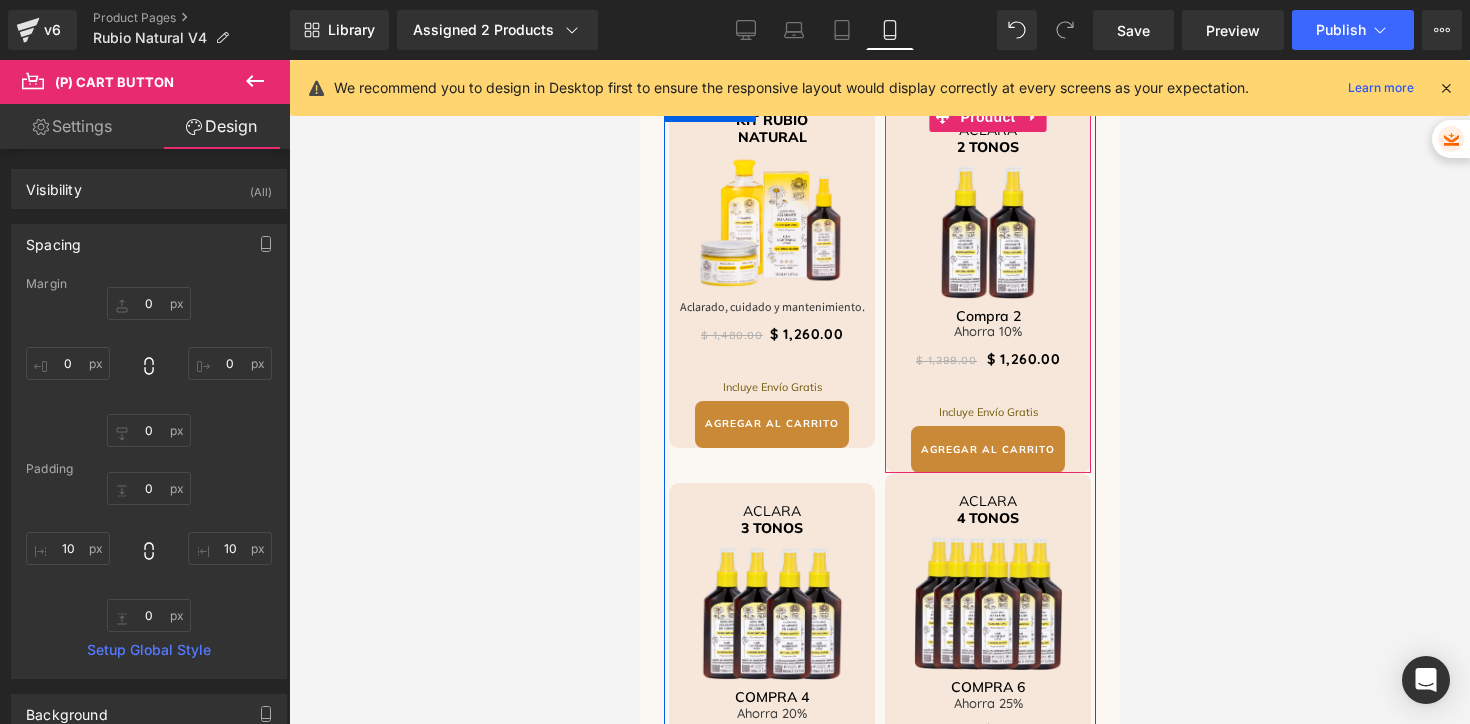 click on "ACLARA 2 TONOS Heading         Image         Compra 2 Heading         Ahorra 10% Heading
$ 1,399.00
$ 1,260.00
(P) Price Incluye Envío Gratis Heading
AGREGAR AL CARRITO
(P) Cart Button" at bounding box center (987, 287) 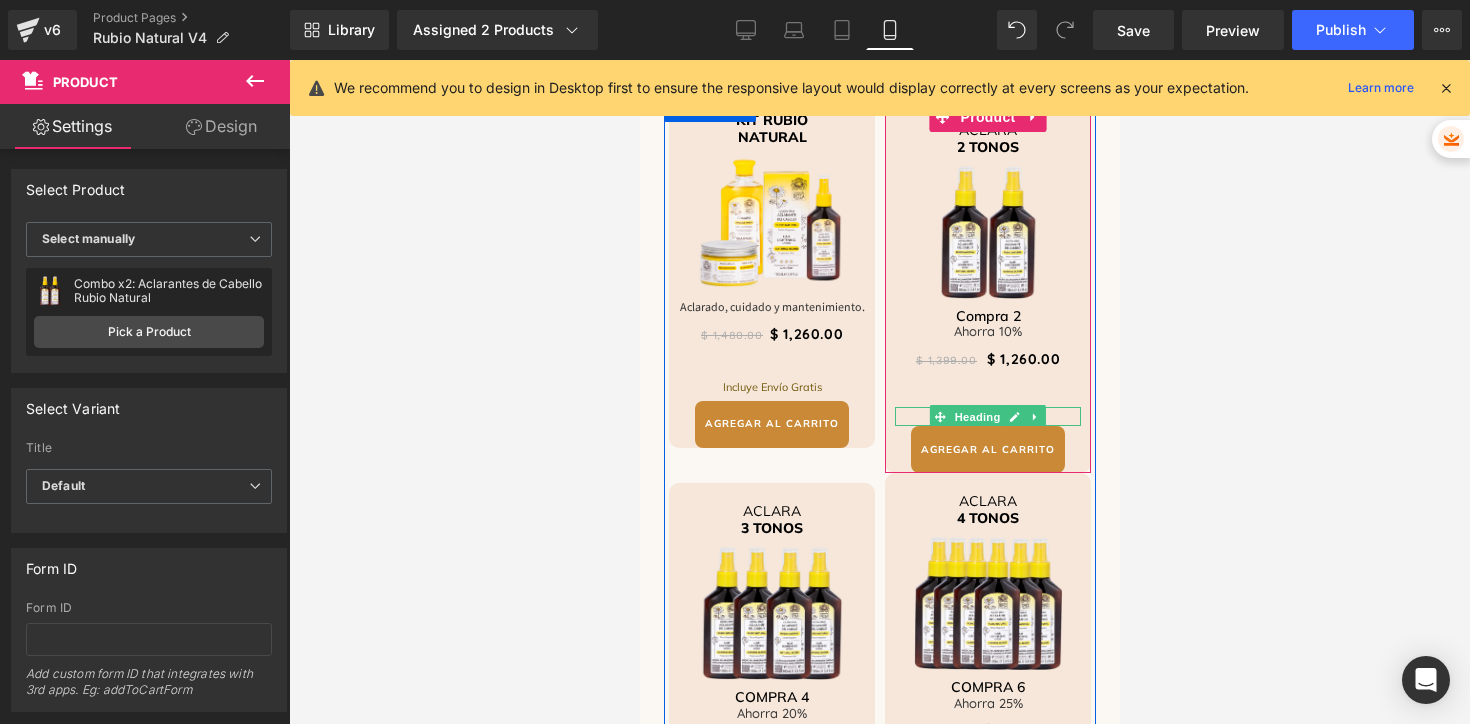 click on "Incluye Envío Gratis" at bounding box center [987, 412] 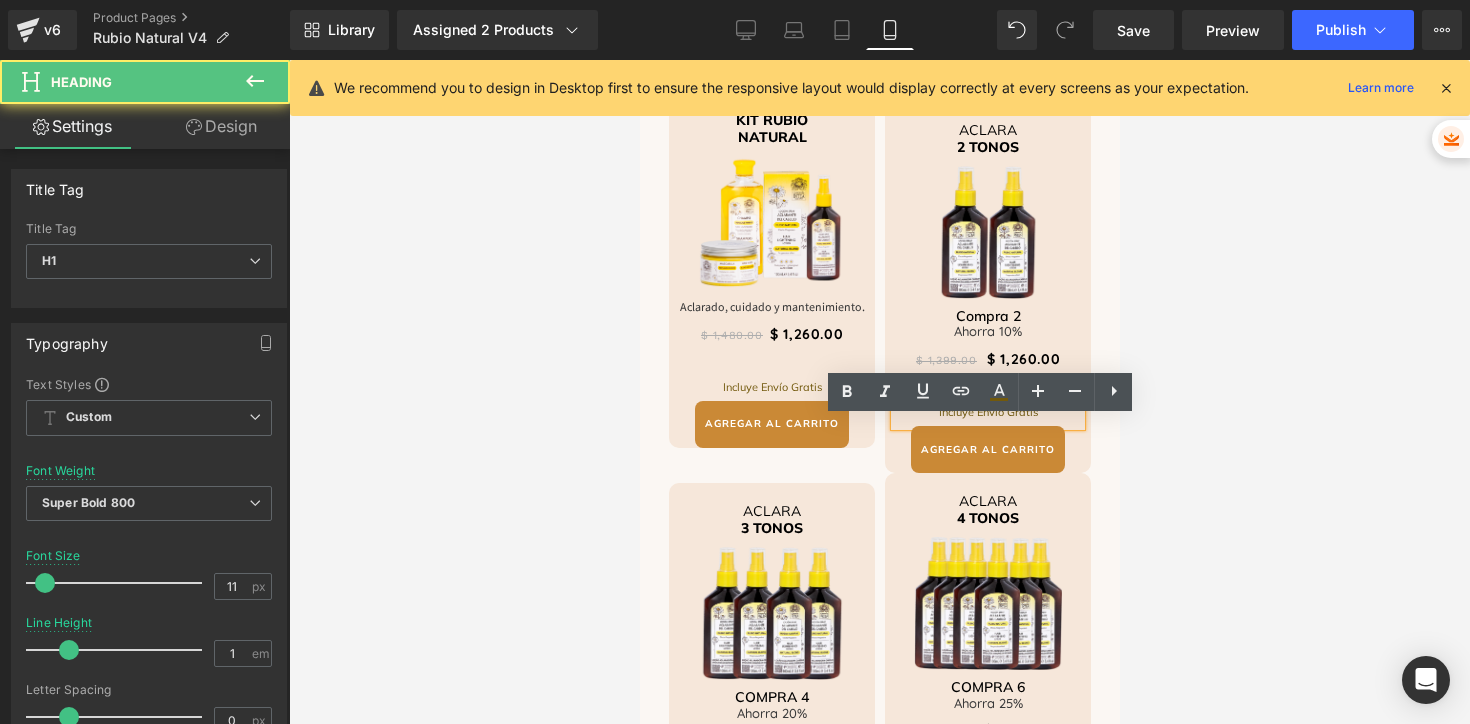 click on "ACLARA 2 TONOS Heading         Image         Compra 2 Heading         Ahorra 10% Heading
$ 1,399.00
$ 1,260.00
(P) Price Incluye Envío Gratis Heading
AGREGAR AL CARRITO
(P) Cart Button
Product" at bounding box center [987, 287] 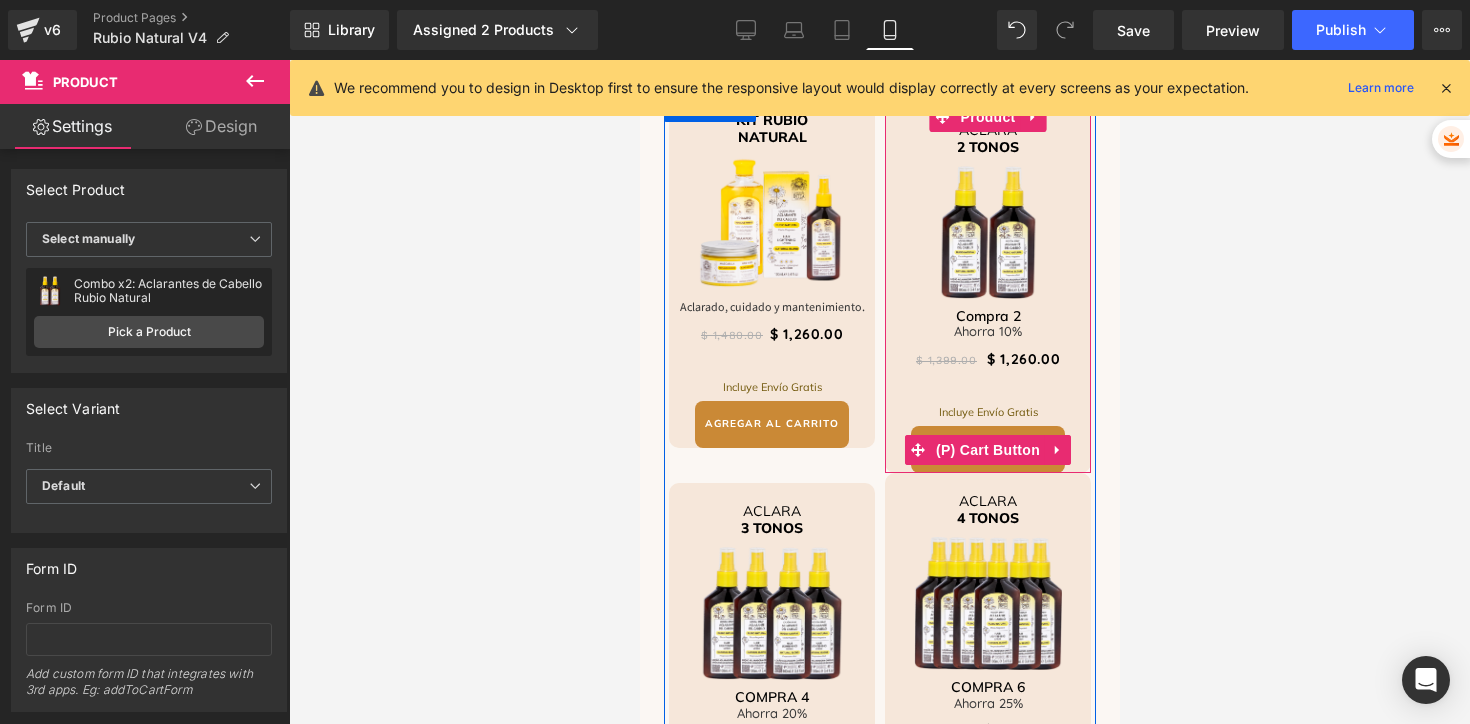 click on "AGREGAR AL CARRITO" at bounding box center (987, 449) 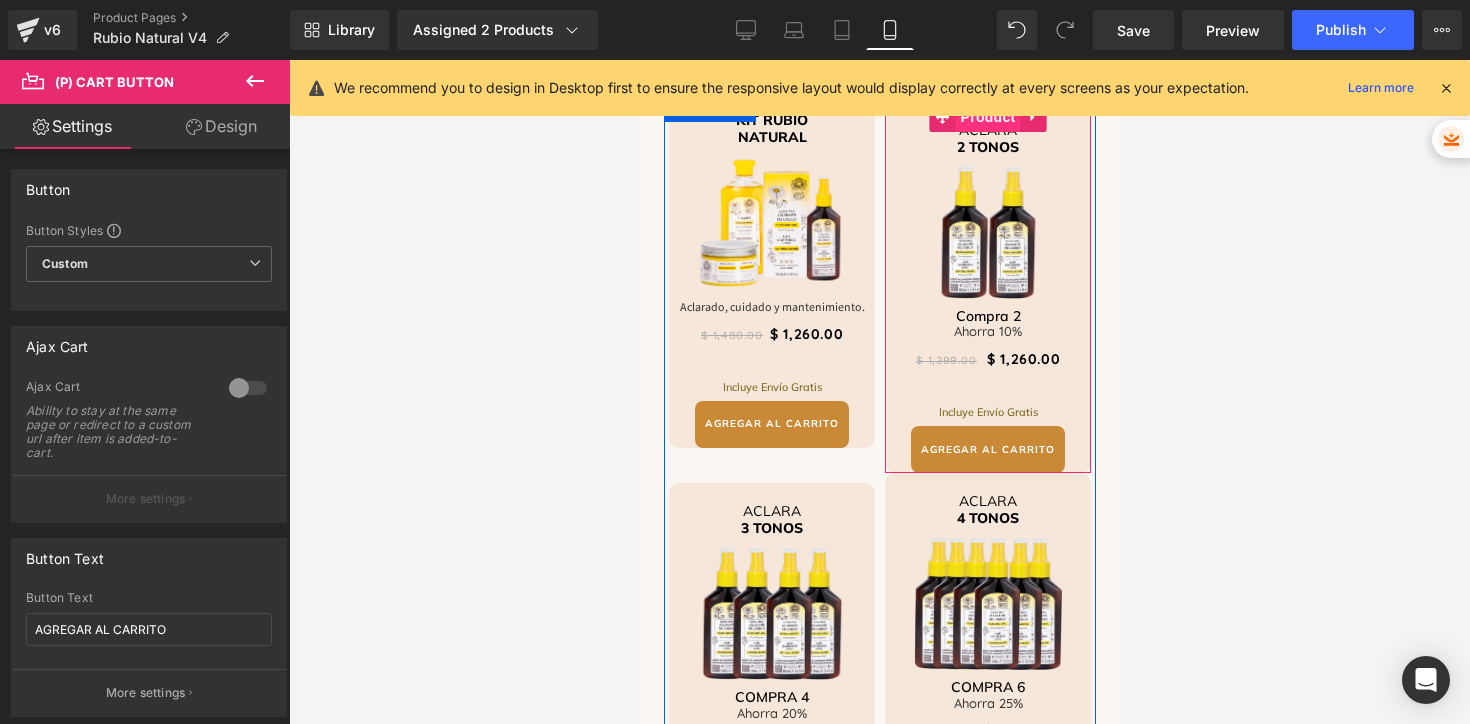 click on "Product" at bounding box center [987, 117] 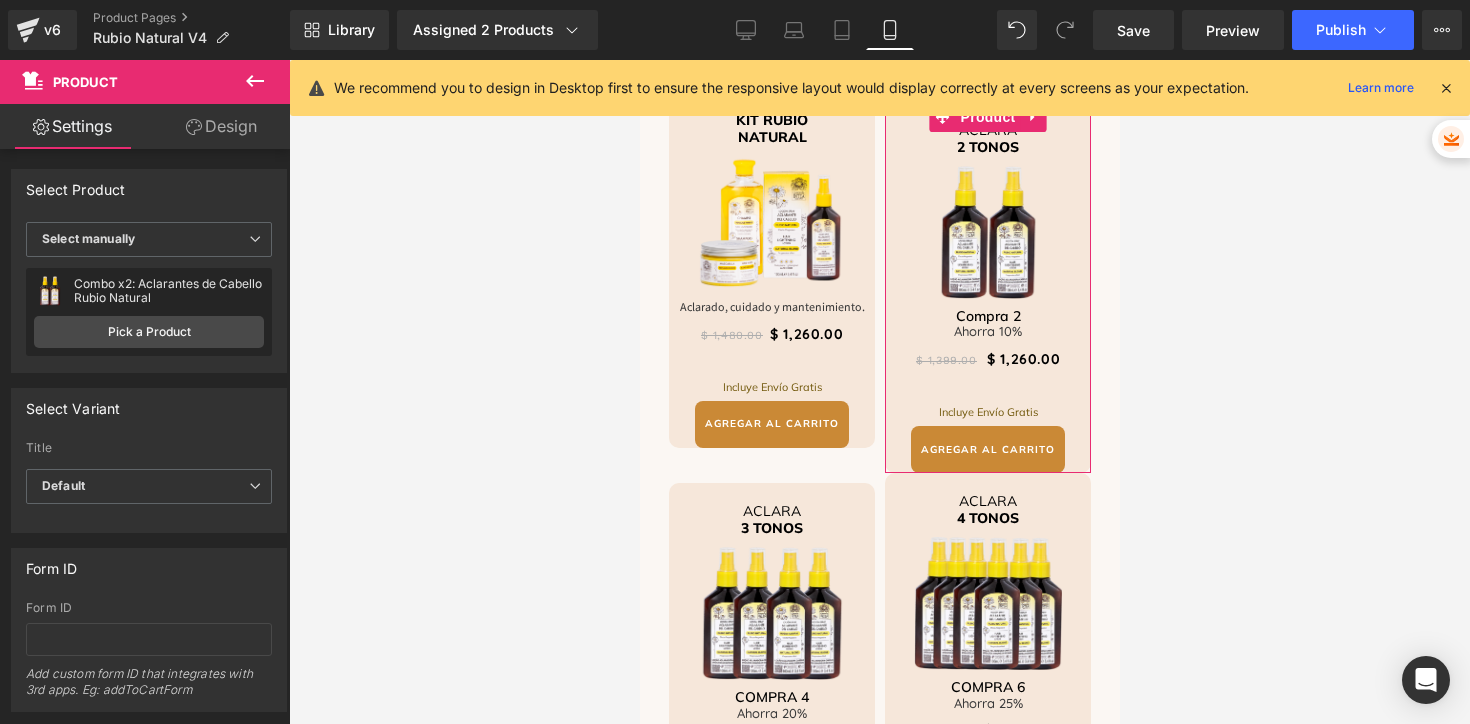 click on "Design" at bounding box center [221, 126] 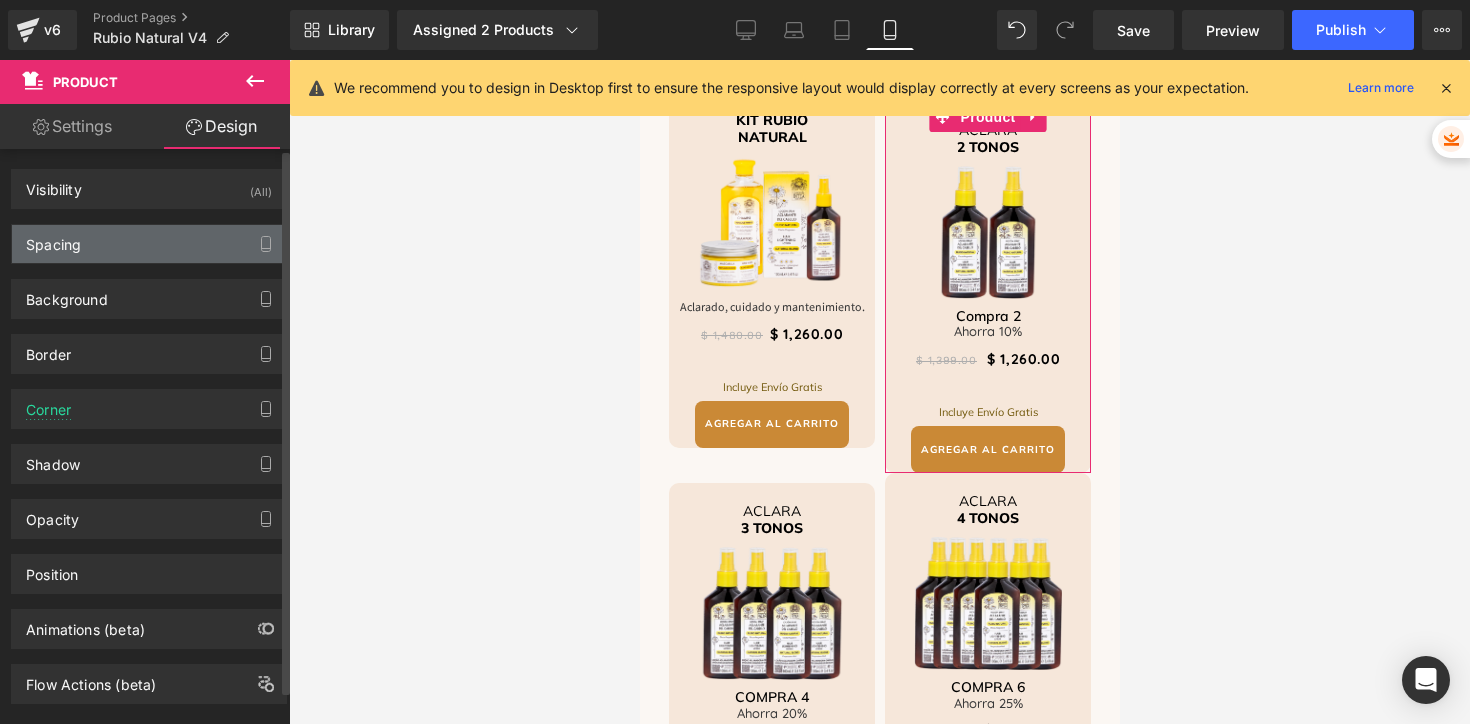 click on "Spacing" at bounding box center [53, 239] 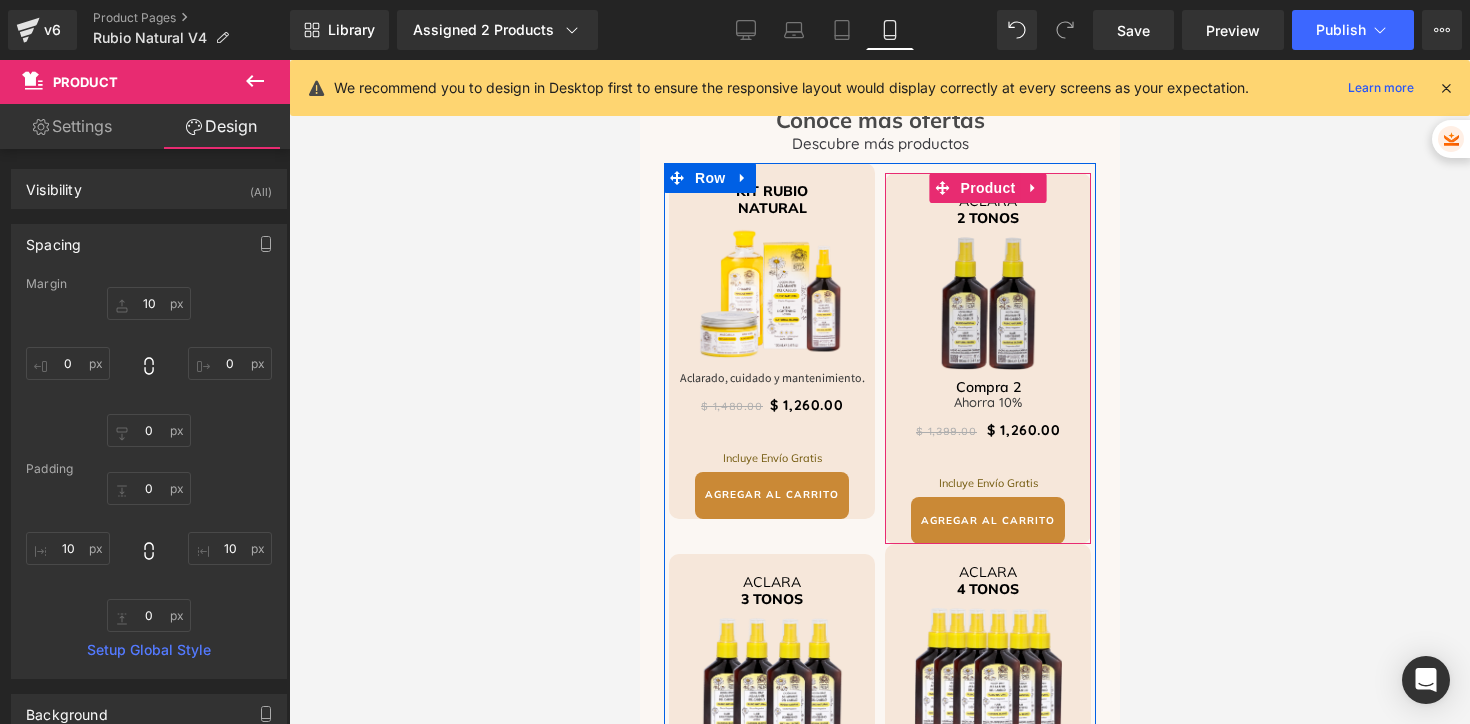 scroll, scrollTop: 3967, scrollLeft: 0, axis: vertical 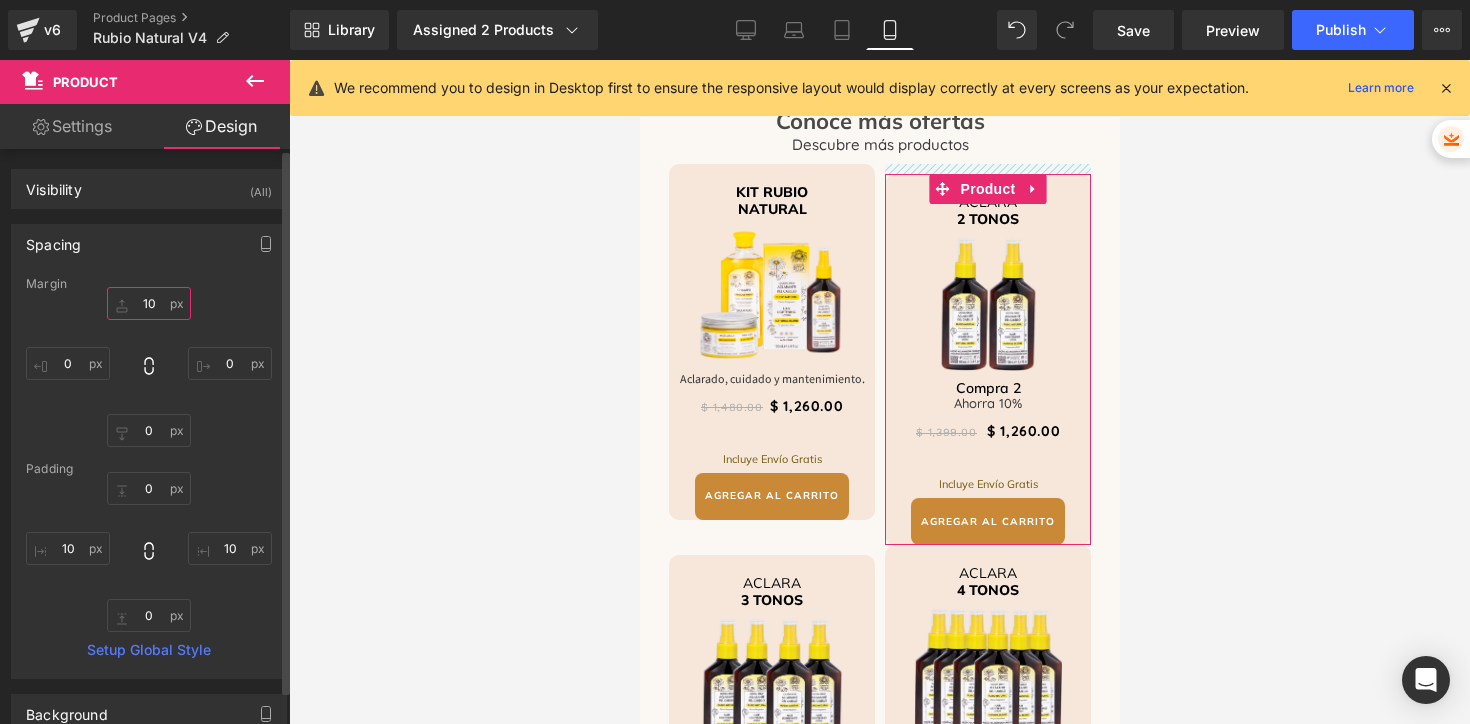 click on "10" at bounding box center [149, 303] 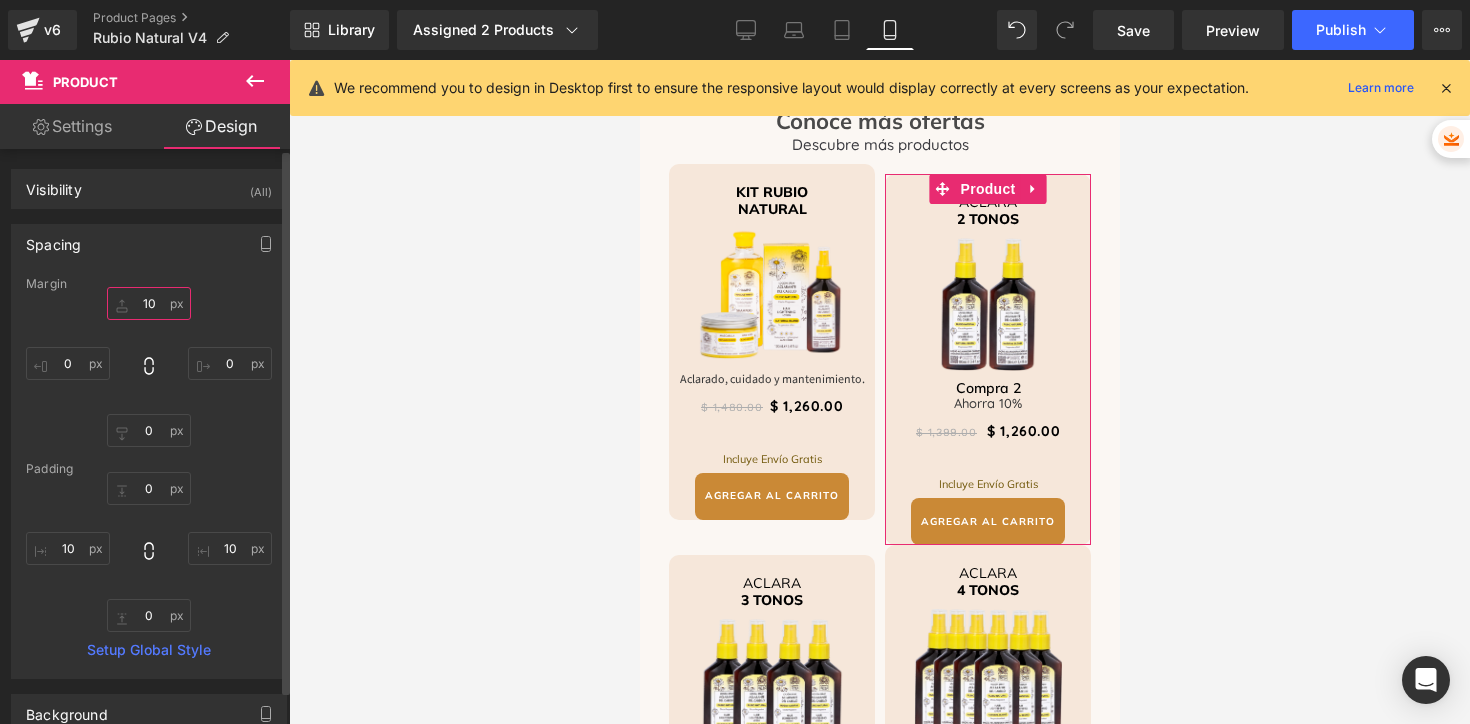 type on "0" 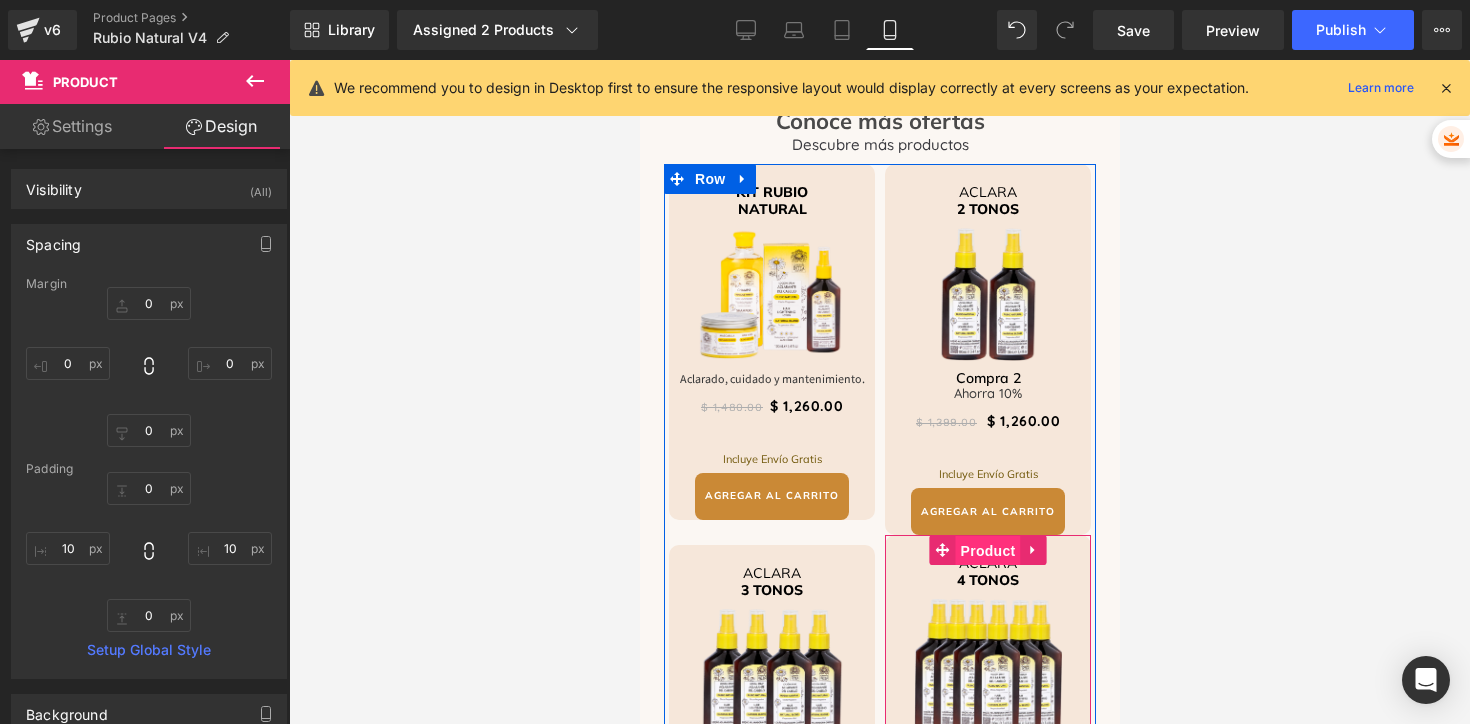 click on "Product" at bounding box center [987, 551] 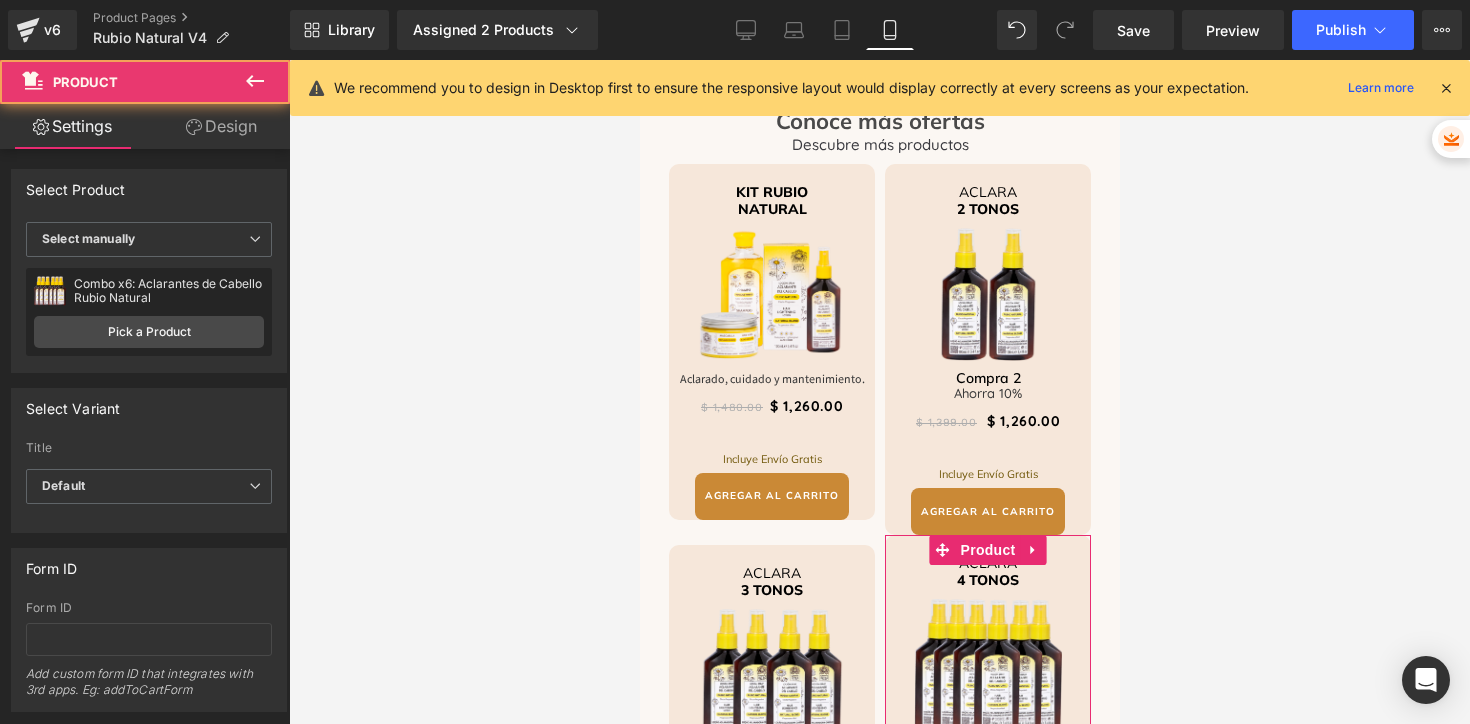 click on "Design" at bounding box center [221, 126] 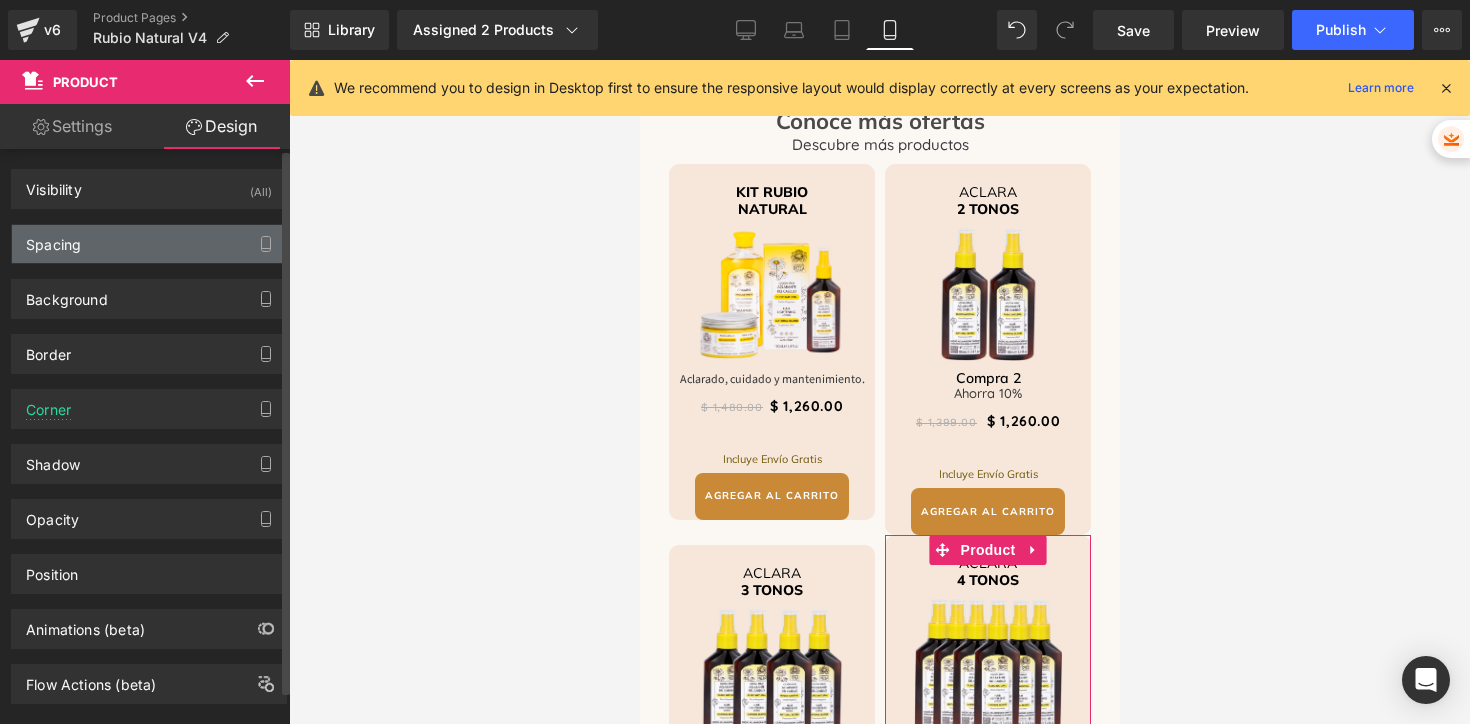 click on "Spacing" at bounding box center (149, 244) 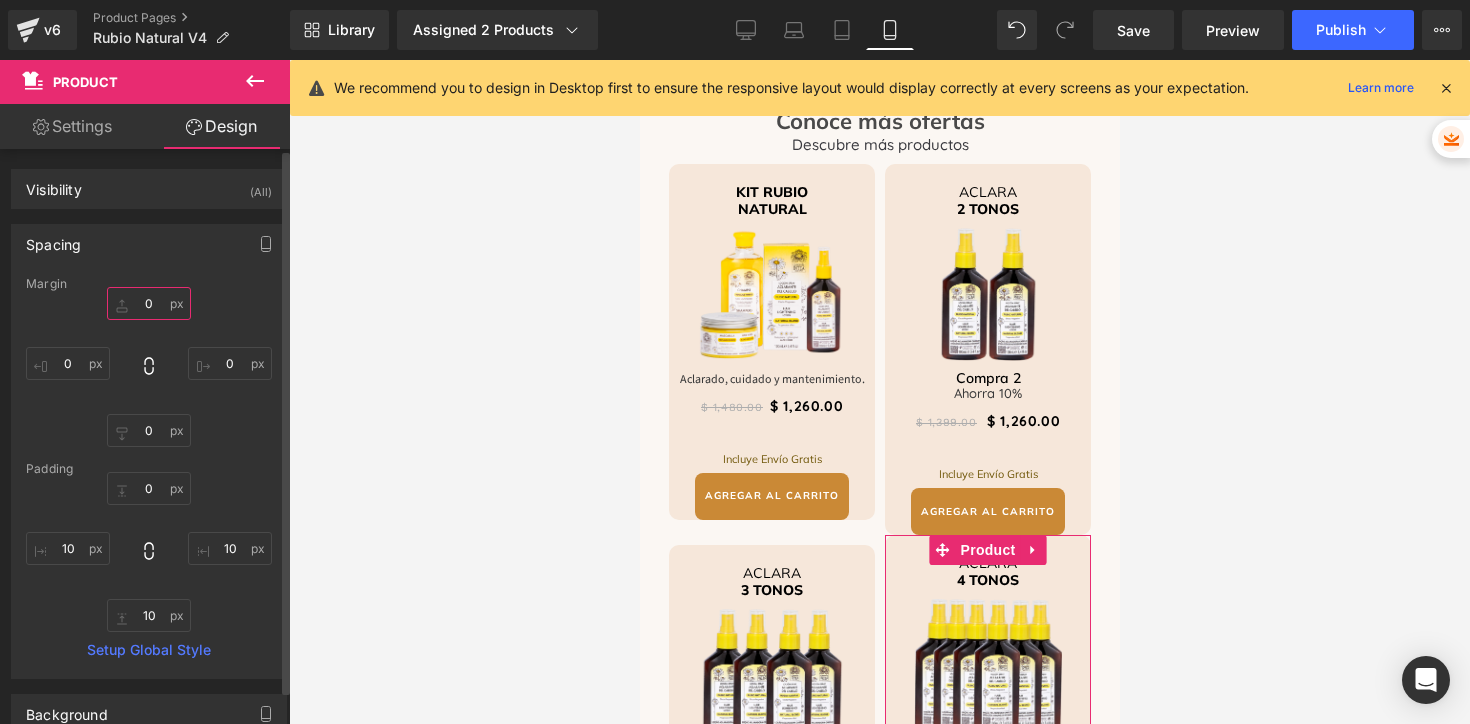click on "0" at bounding box center (149, 303) 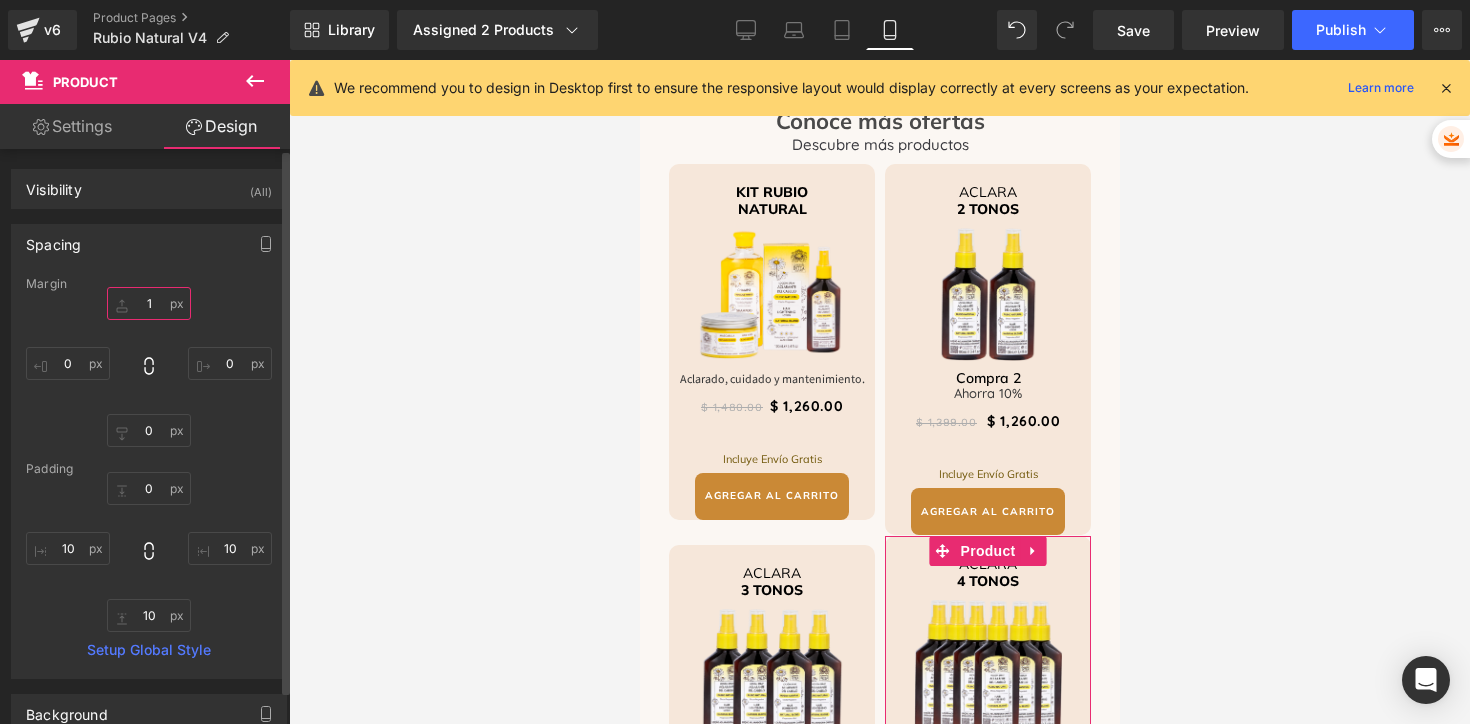 type on "10" 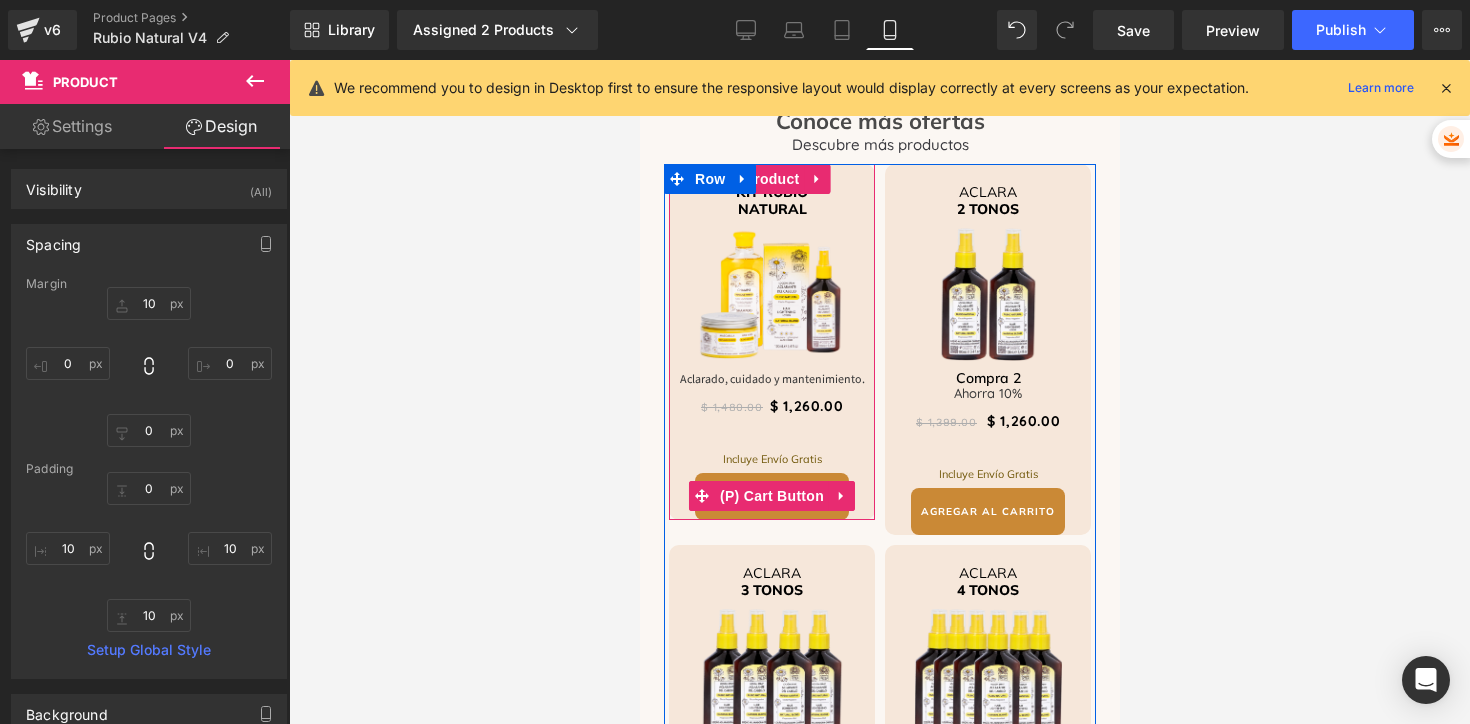 click on "AGREGAR AL CARRITO" at bounding box center (771, 496) 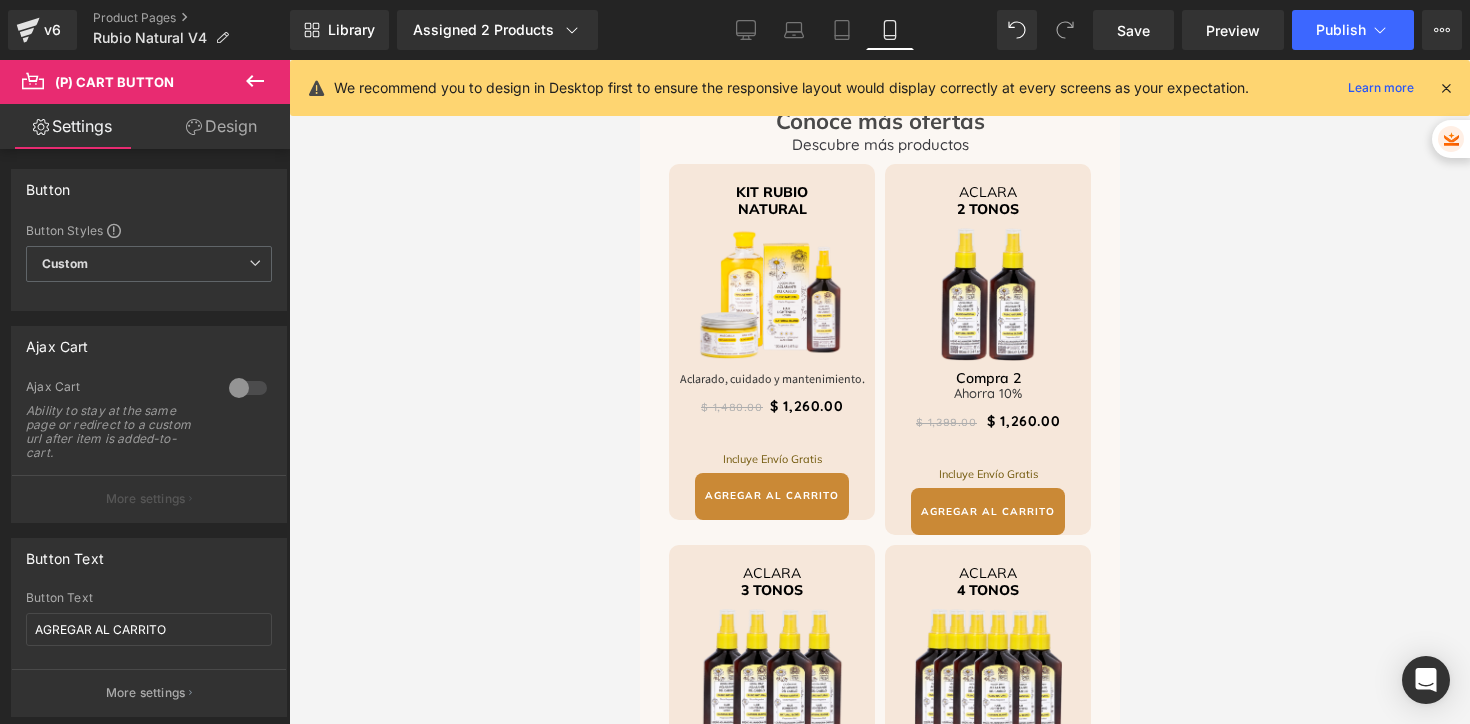 click on "Design" at bounding box center [221, 126] 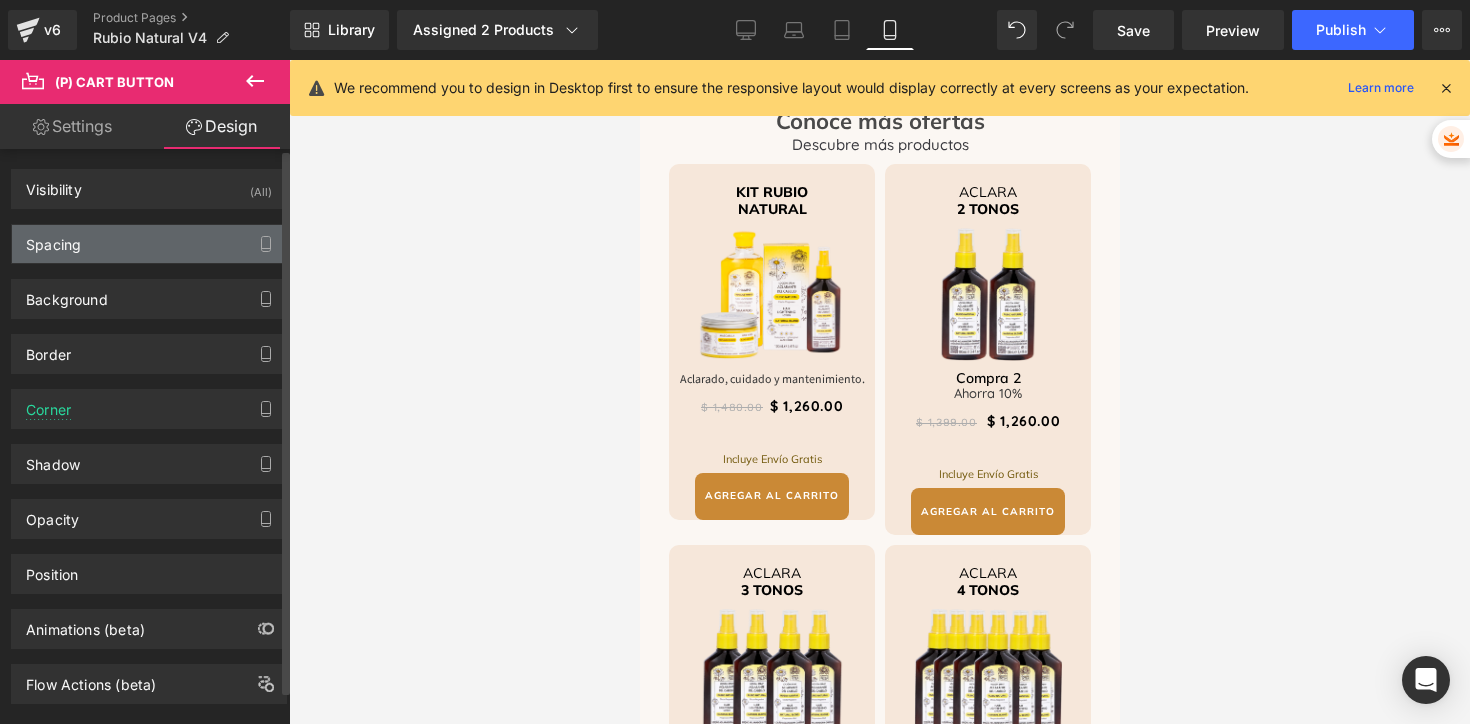 click on "Spacing" at bounding box center (149, 244) 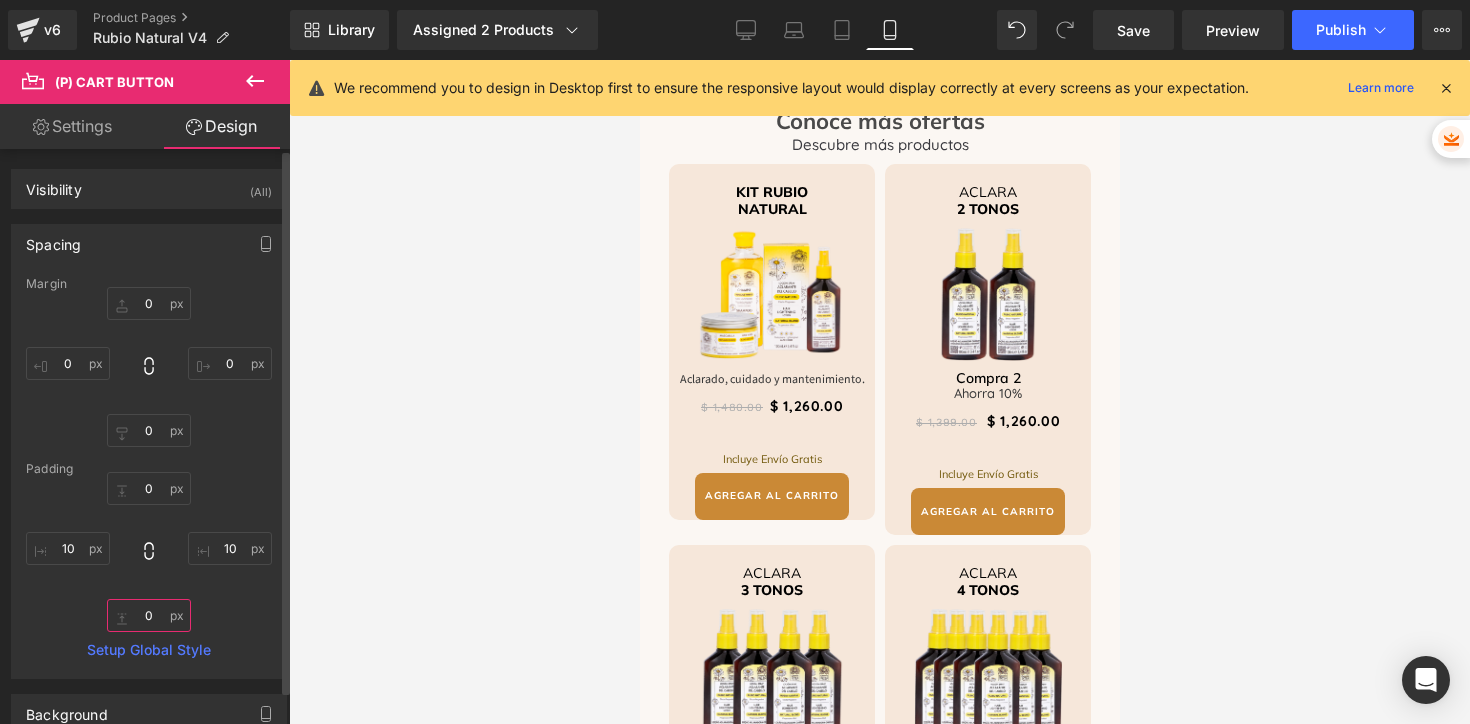 click on "0" at bounding box center [149, 615] 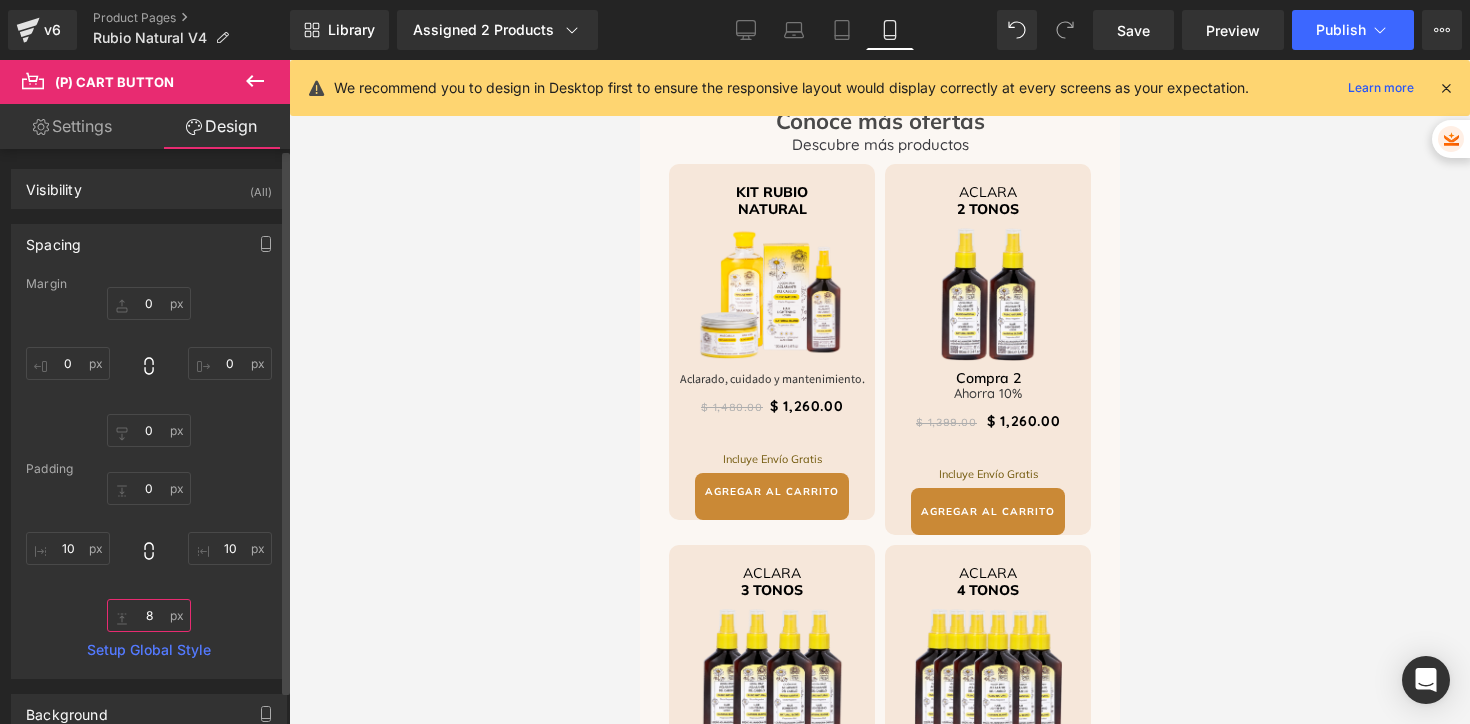 type 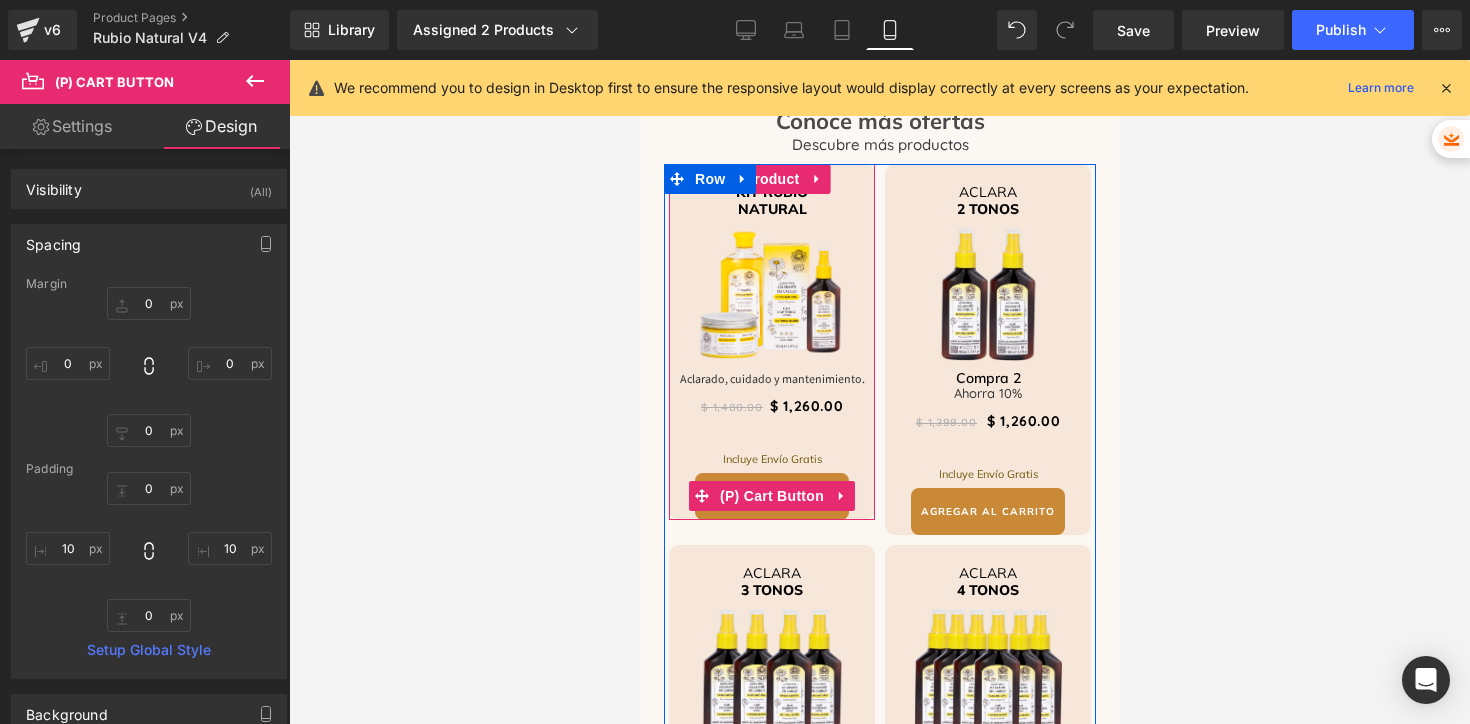 click on "AGREGAR AL CARRITO" at bounding box center (771, 496) 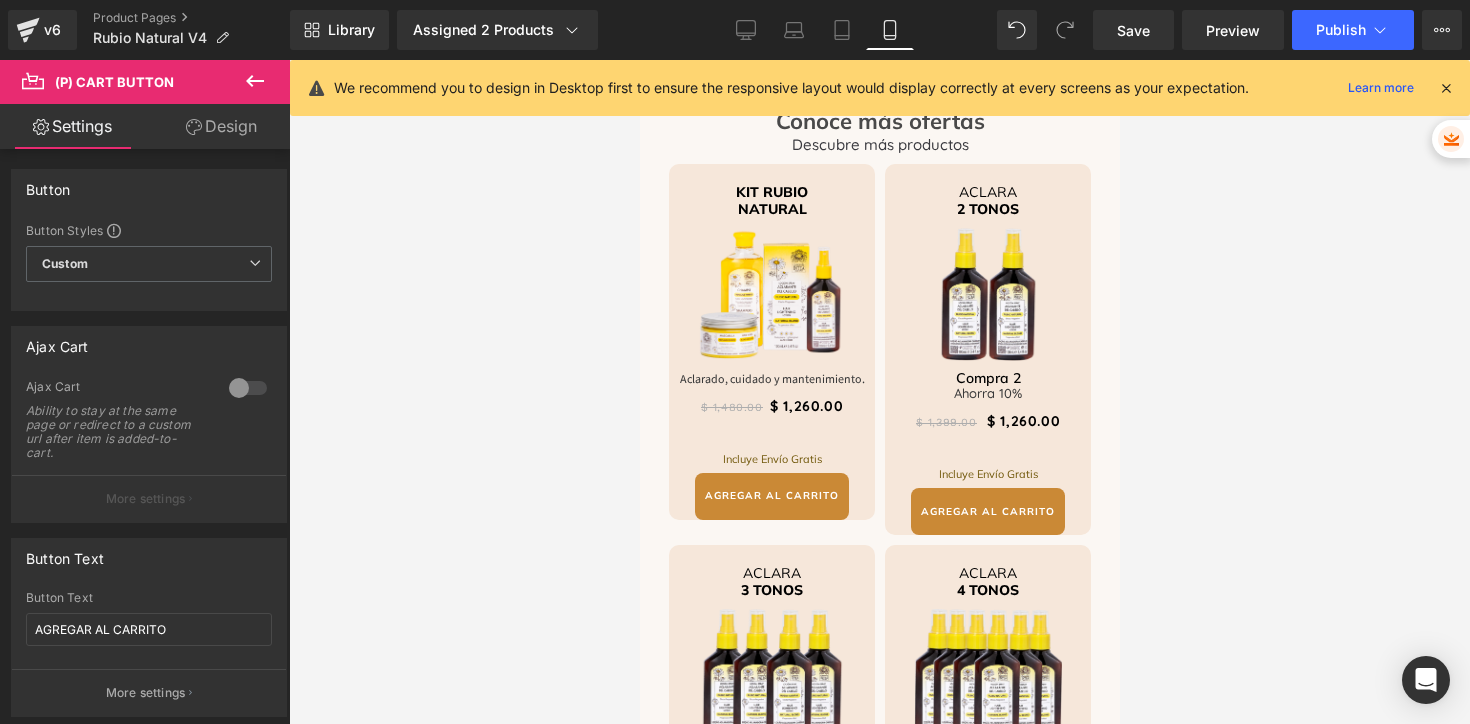 click on "Design" at bounding box center [221, 126] 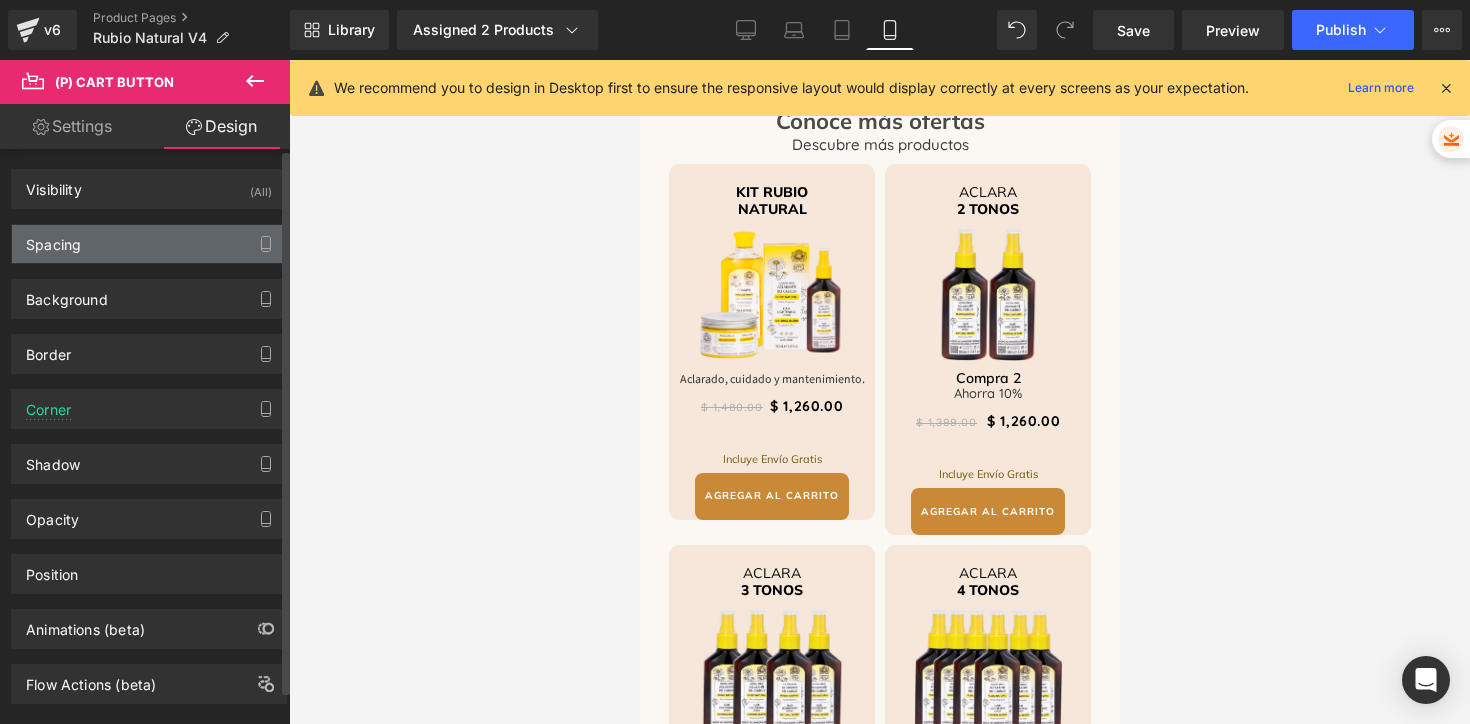click on "Spacing" at bounding box center (149, 244) 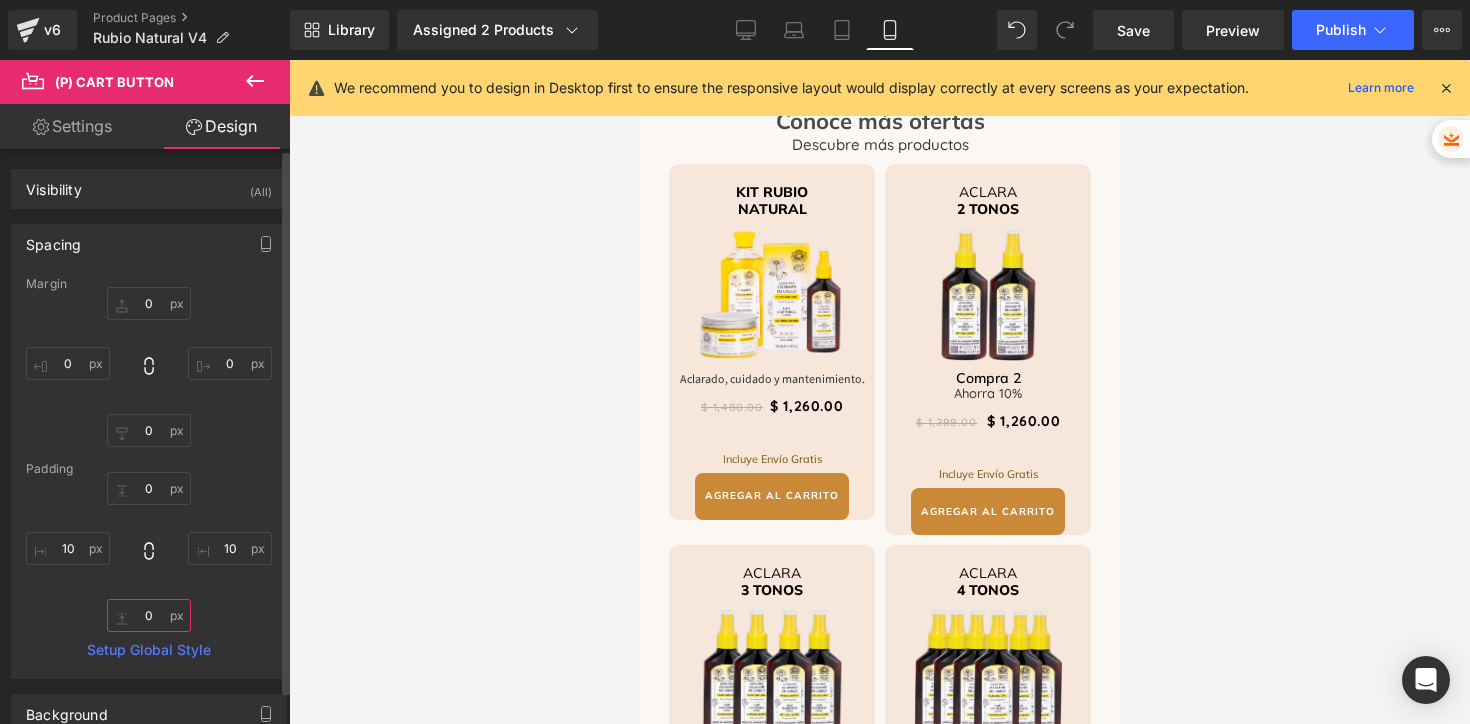 click on "0" at bounding box center [149, 615] 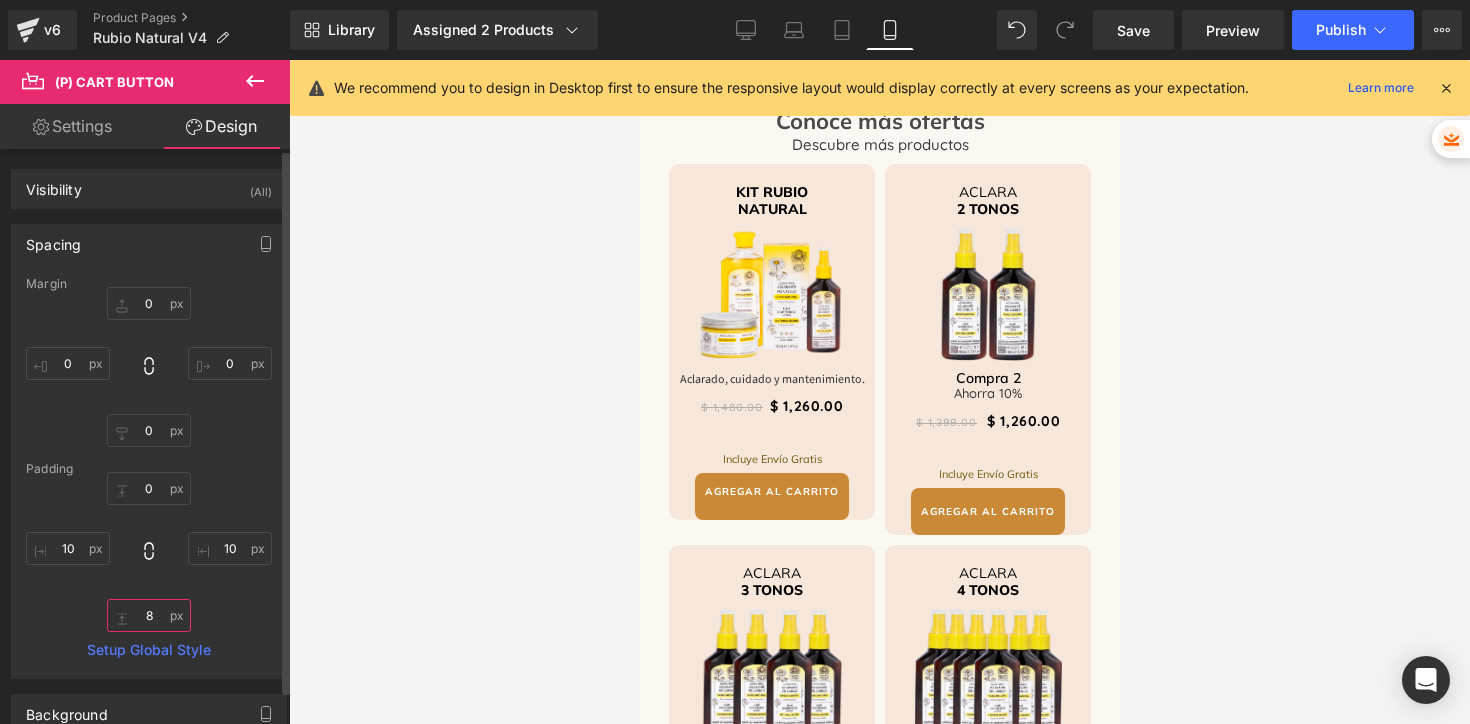 type 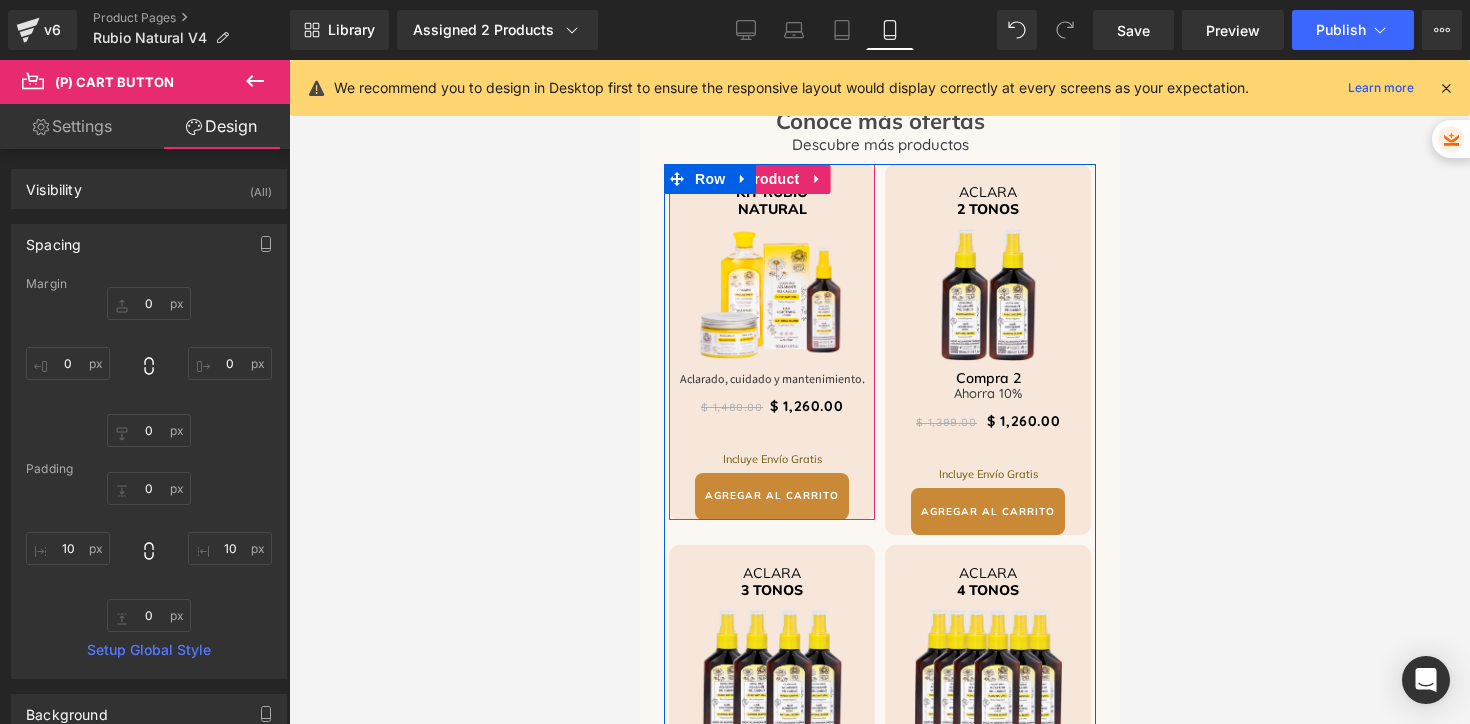 click on "KIT RUBIO NATURAL Heading
Image         Aclarado, cuidado y mantenimiento. Heading
$ 1,480.00
$ 1,260.00
(P) Price Incluye Envío Gratis Heading
AGREGAR AL CARRITO
(P) Cart Button" at bounding box center (771, 342) 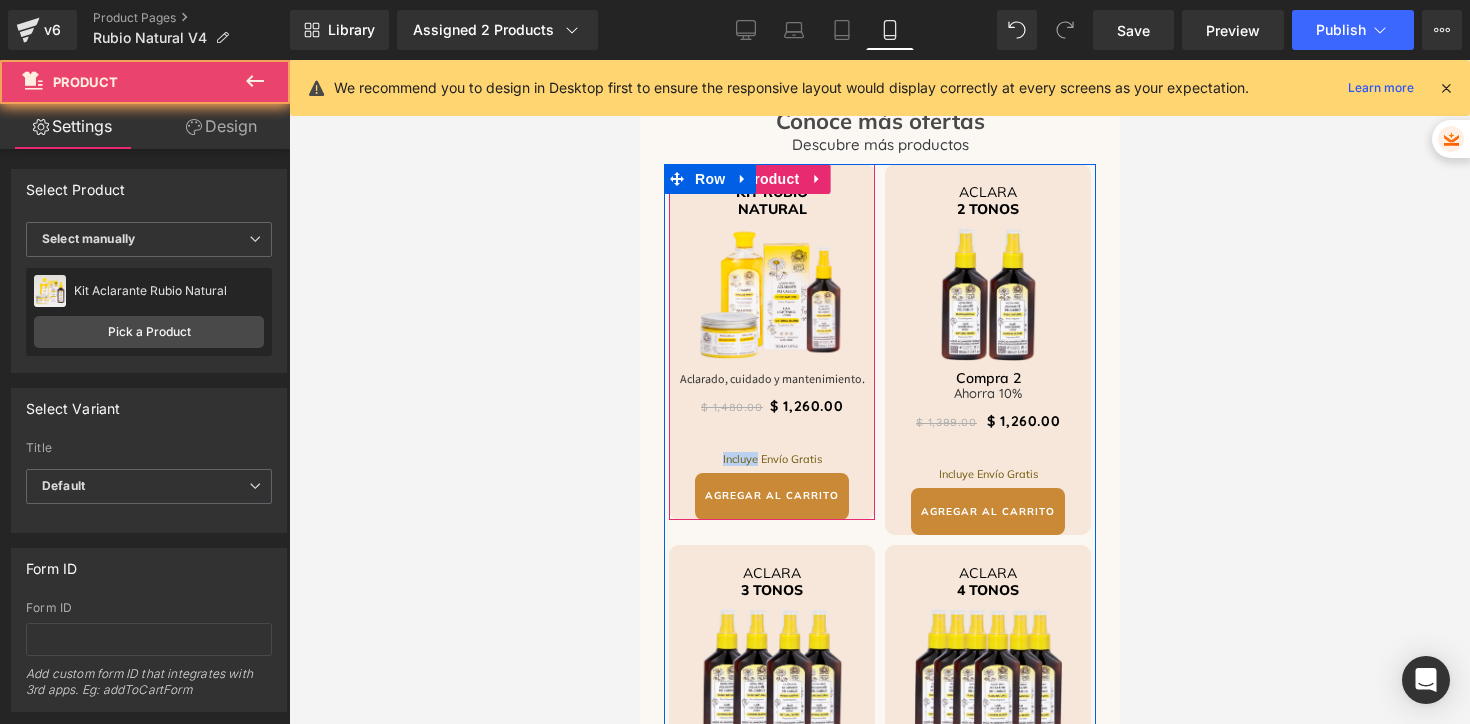 click on "KIT RUBIO NATURAL Heading
Image         Aclarado, cuidado y mantenimiento. Heading
$ 1,480.00
$ 1,260.00
(P) Price Incluye Envío Gratis Heading
AGREGAR AL CARRITO
(P) Cart Button" at bounding box center (771, 342) 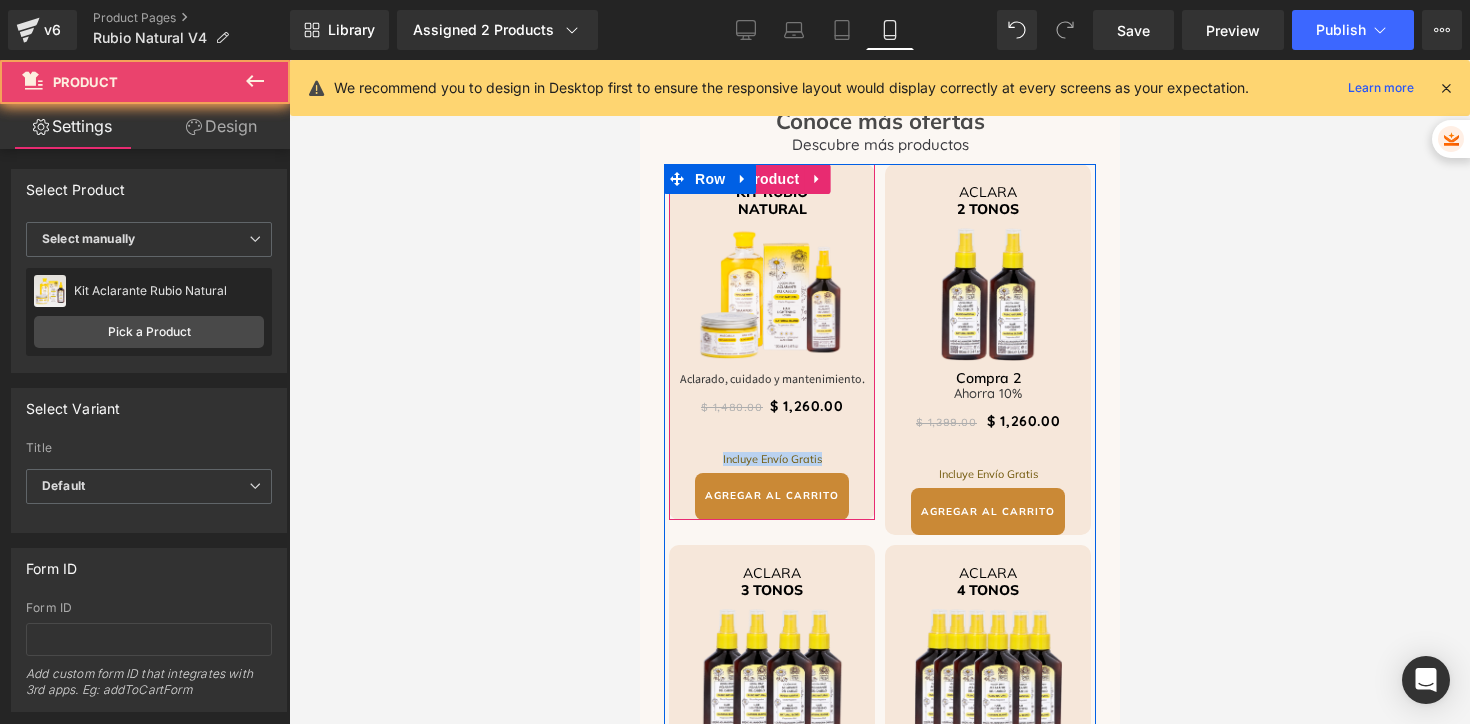 click on "KIT RUBIO NATURAL Heading
Image         Aclarado, cuidado y mantenimiento. Heading
$ 1,480.00
$ 1,260.00
(P) Price Incluye Envío Gratis Heading
AGREGAR AL CARRITO
(P) Cart Button" at bounding box center [771, 342] 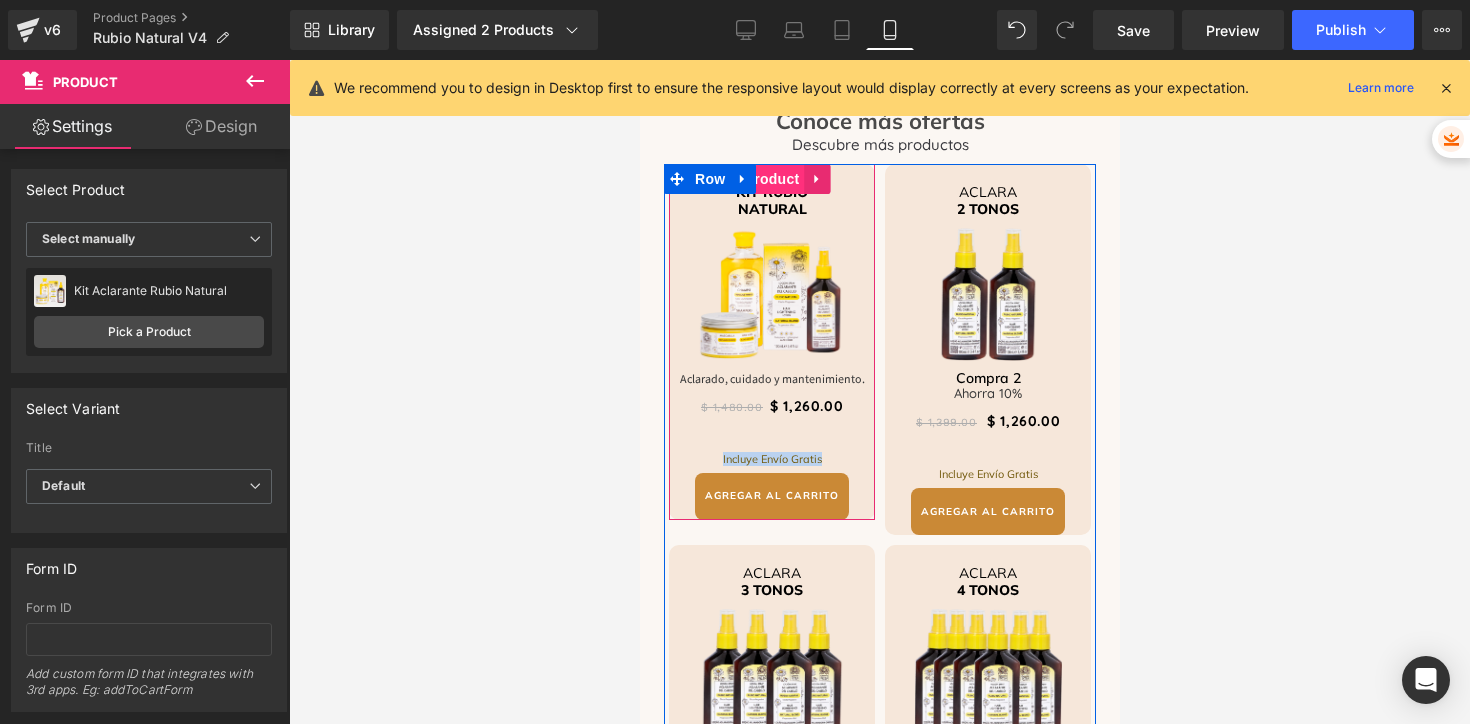 click on "Product" at bounding box center (771, 179) 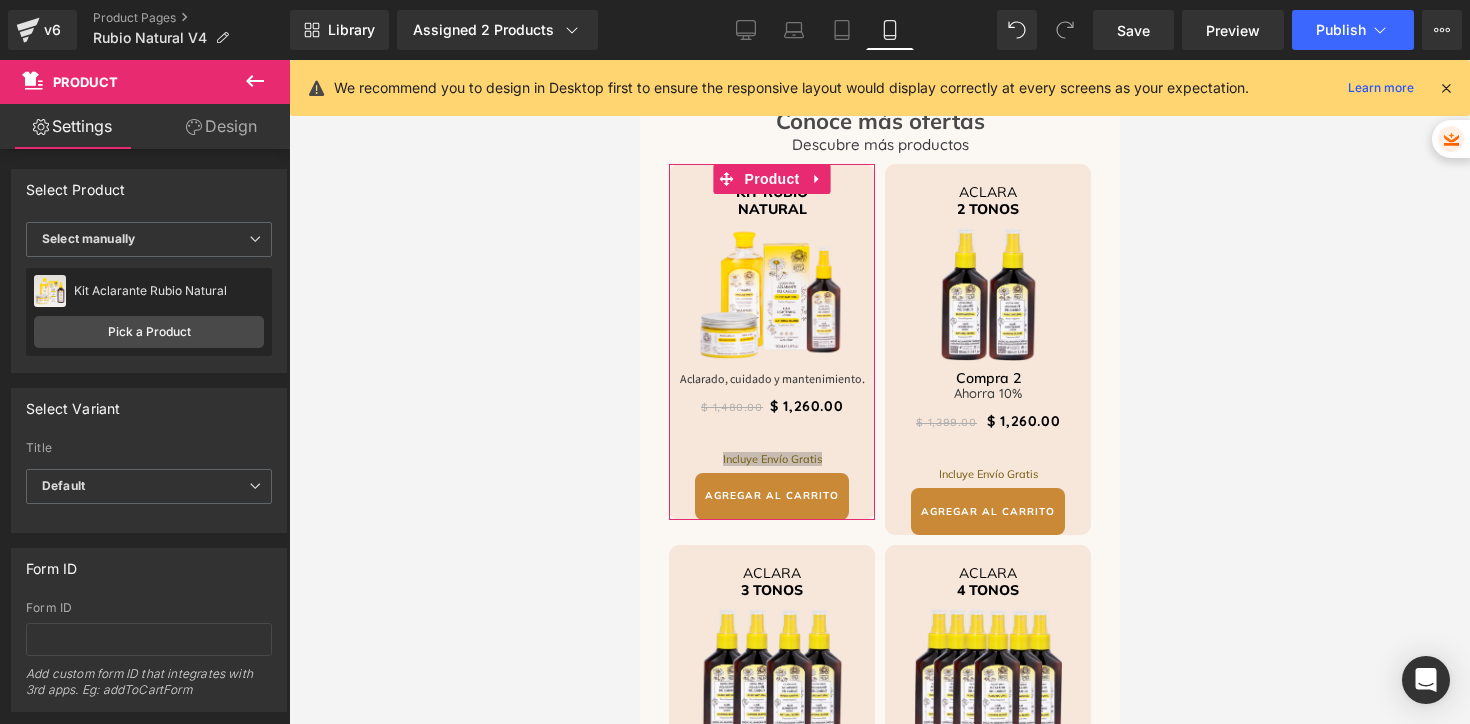 click on "Design" at bounding box center [221, 126] 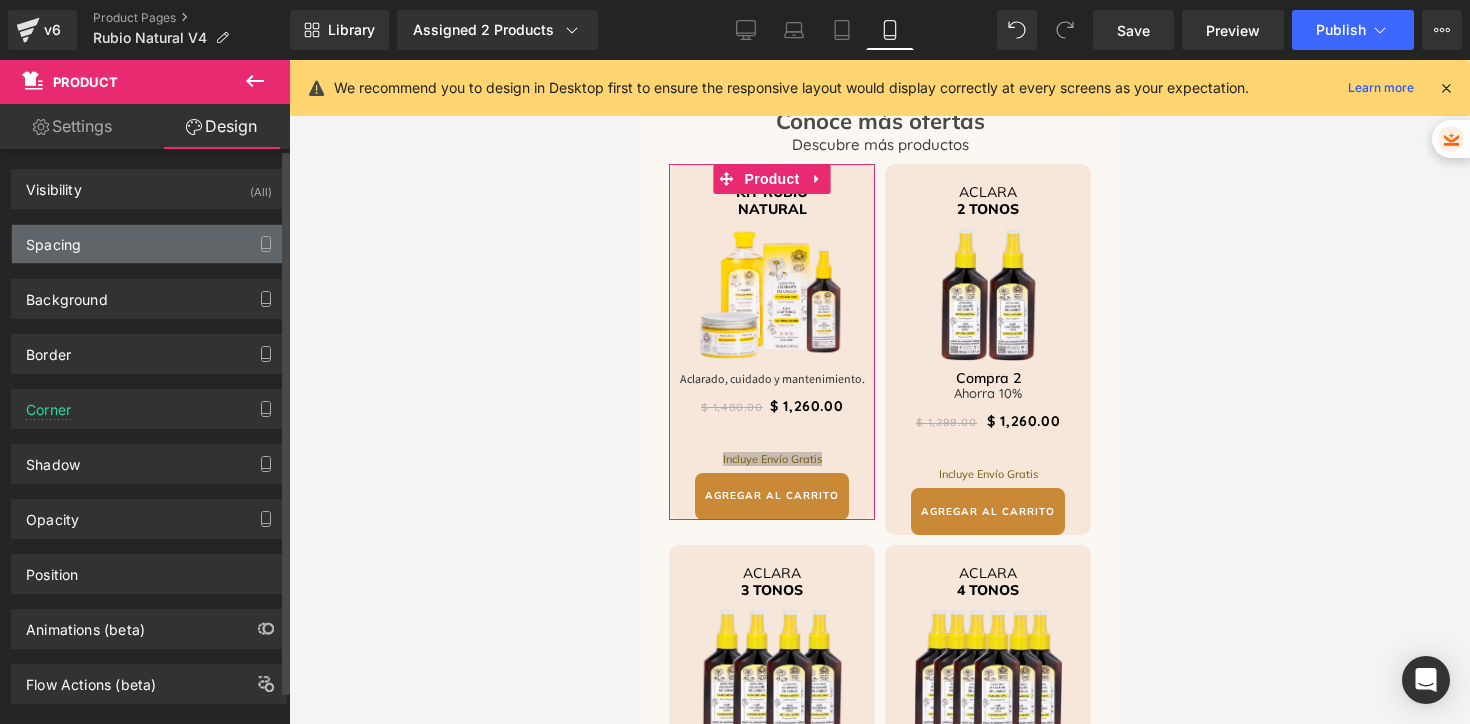 click on "Spacing" at bounding box center [149, 244] 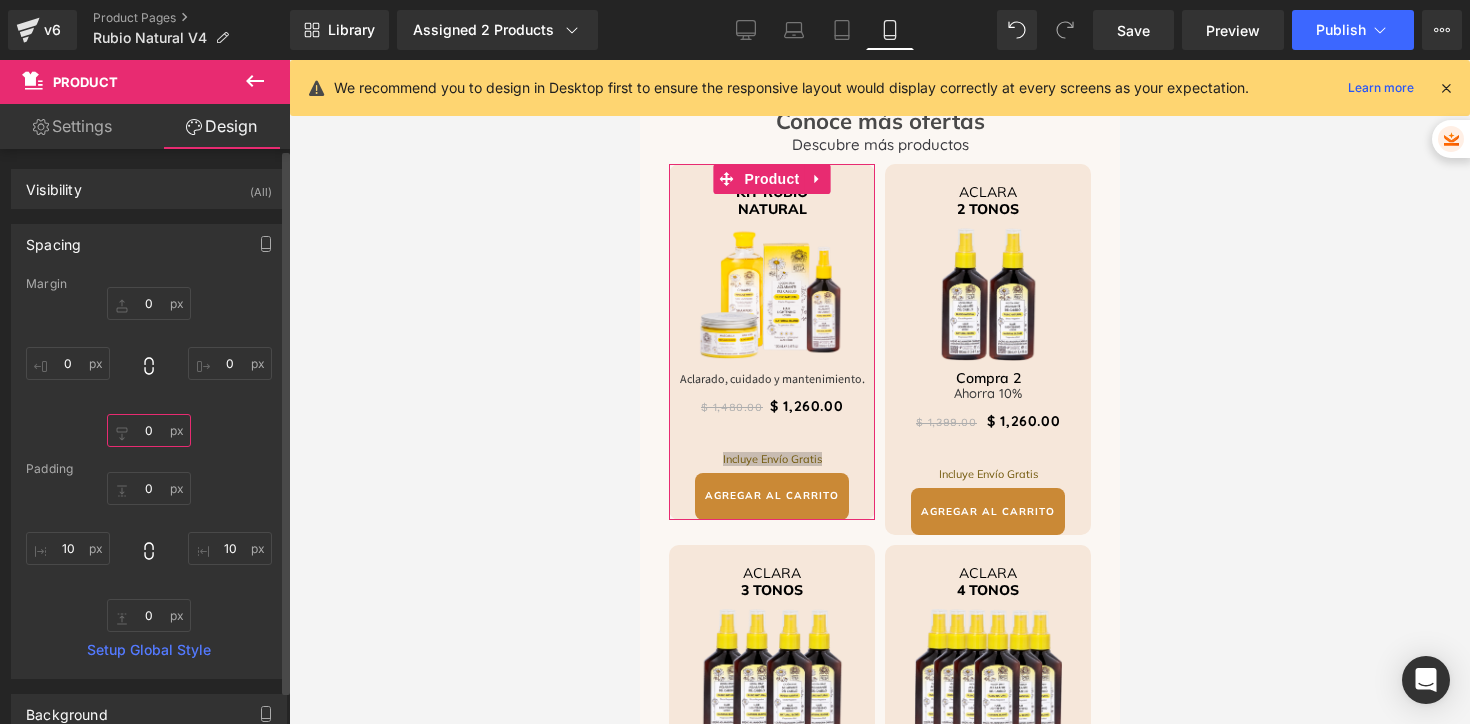 click on "0" at bounding box center [149, 430] 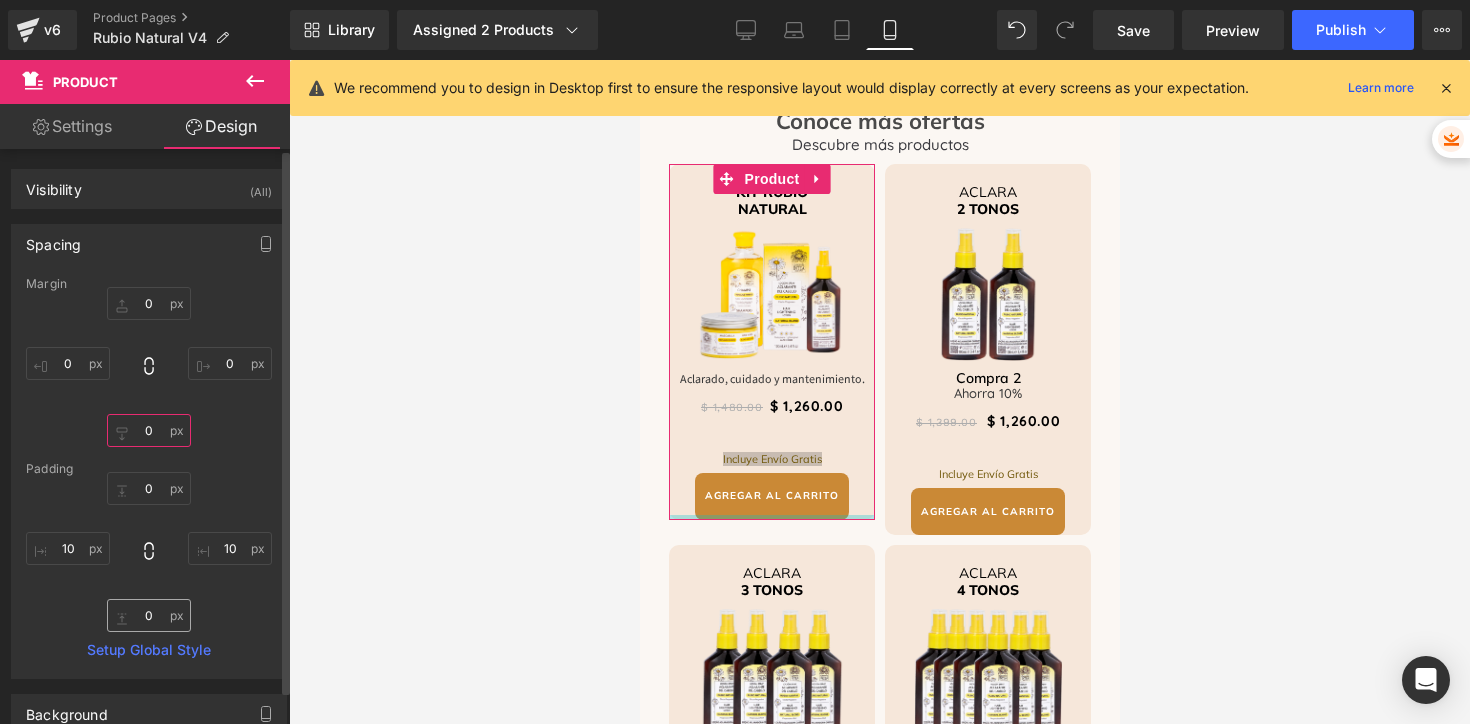 type 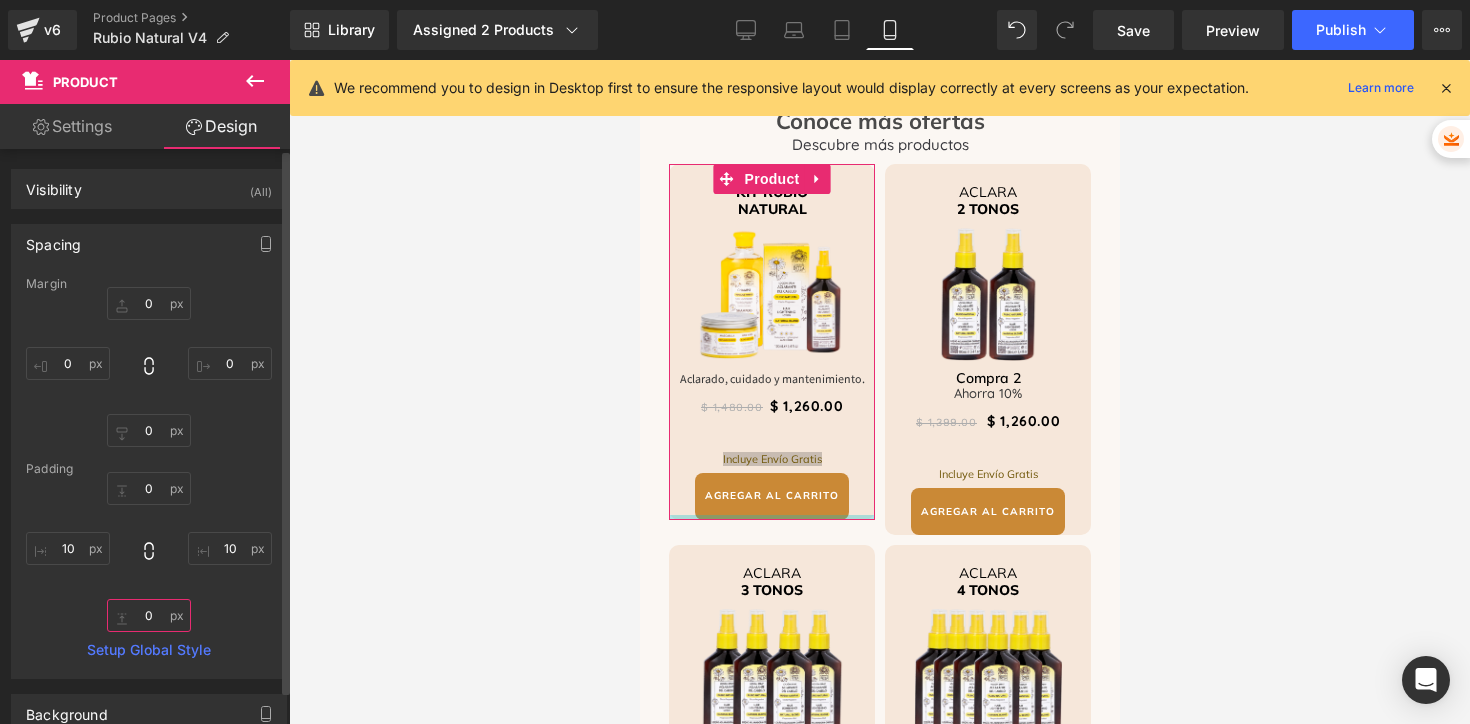 click on "0" at bounding box center [149, 615] 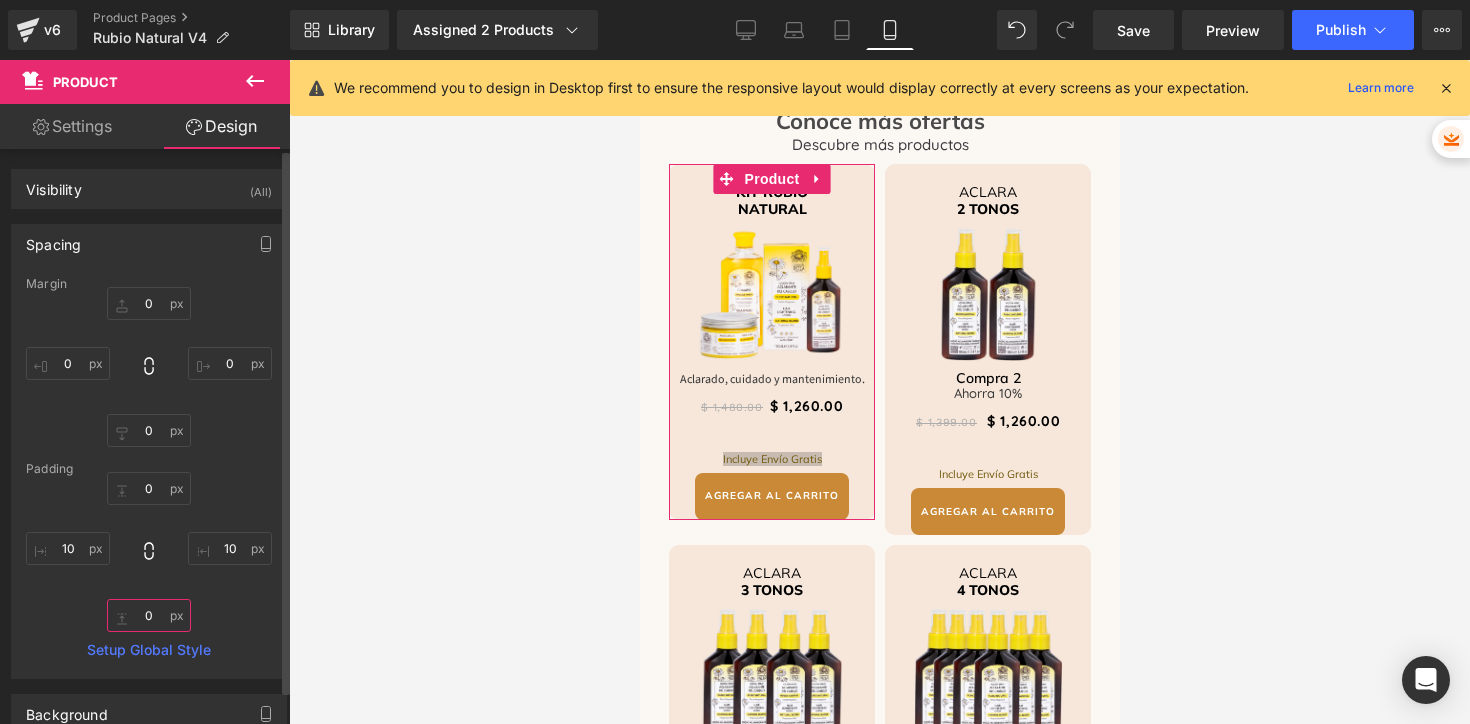 type on "8" 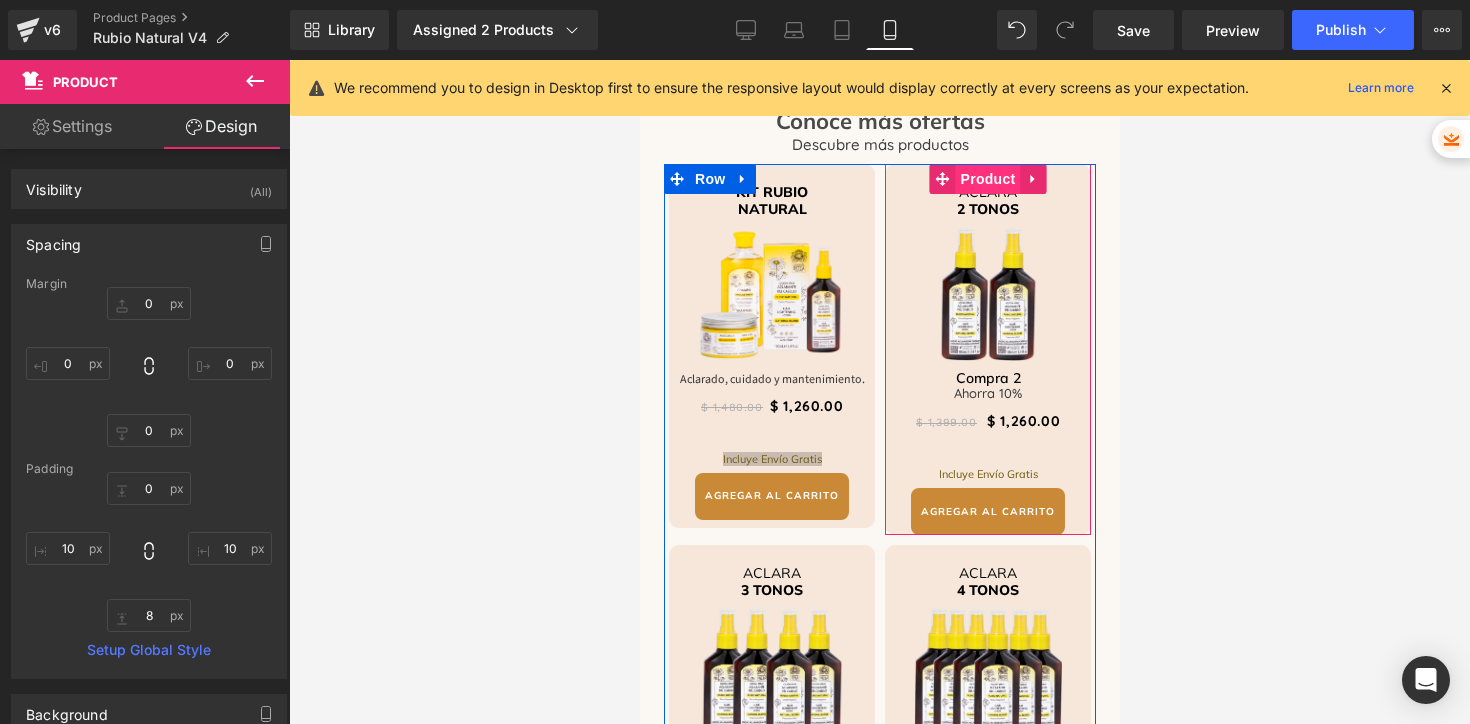 click on "Product" at bounding box center (987, 179) 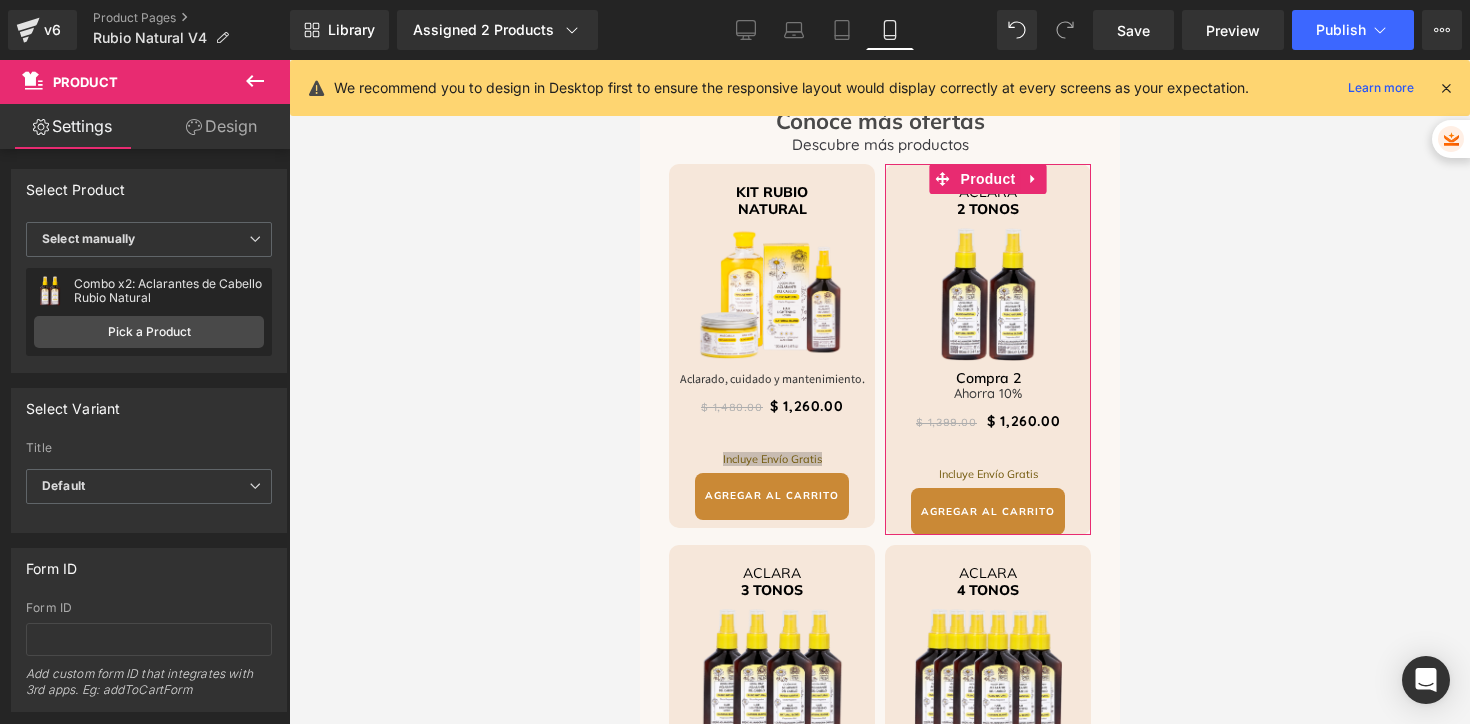 click on "Design" at bounding box center (221, 126) 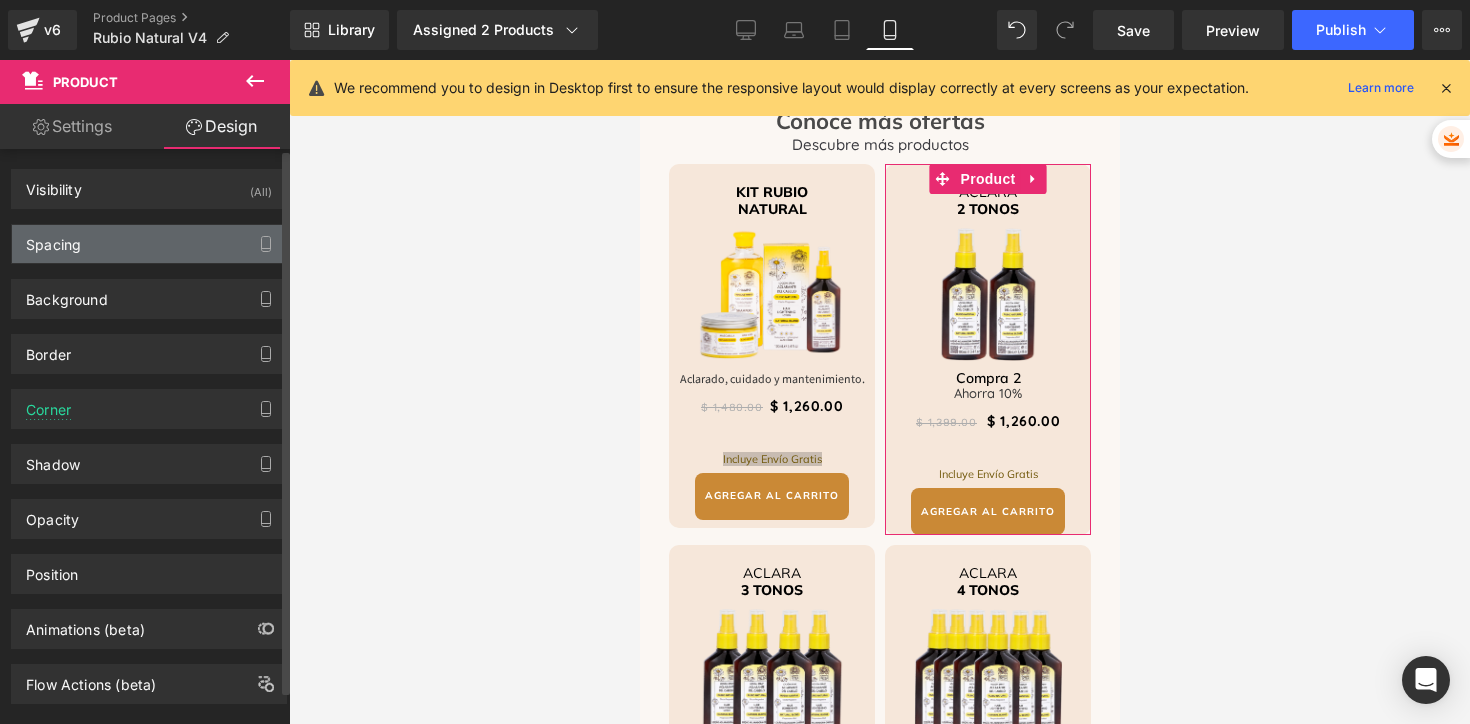 click on "Spacing" at bounding box center [149, 244] 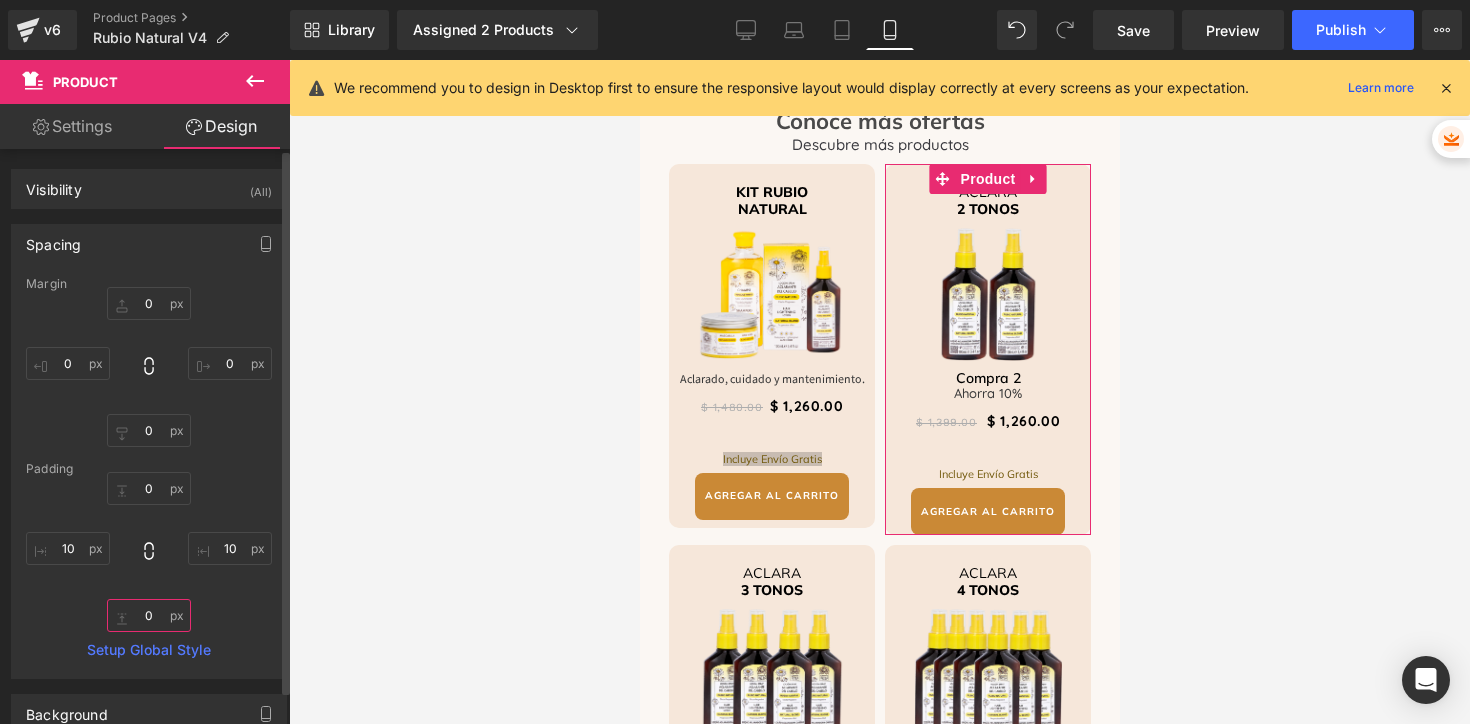 click on "0" at bounding box center (149, 615) 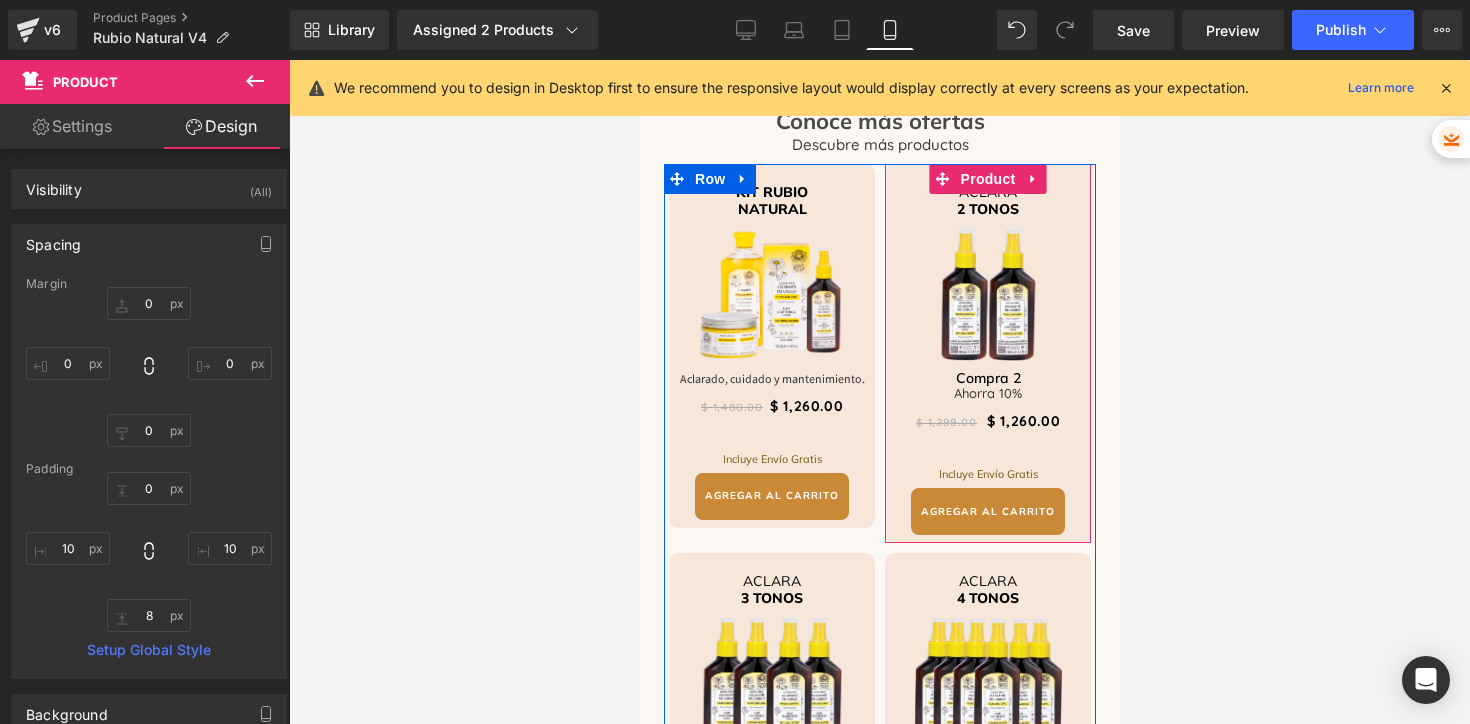 click on "ACLARA 2 TONOS Heading         Image         Compra 2 Heading         Ahorra 10% Heading
$ 1,399.00
$ 1,260.00
(P) Price Incluye Envío Gratis Heading
AGREGAR AL CARRITO
(P) Cart Button" at bounding box center (987, 349) 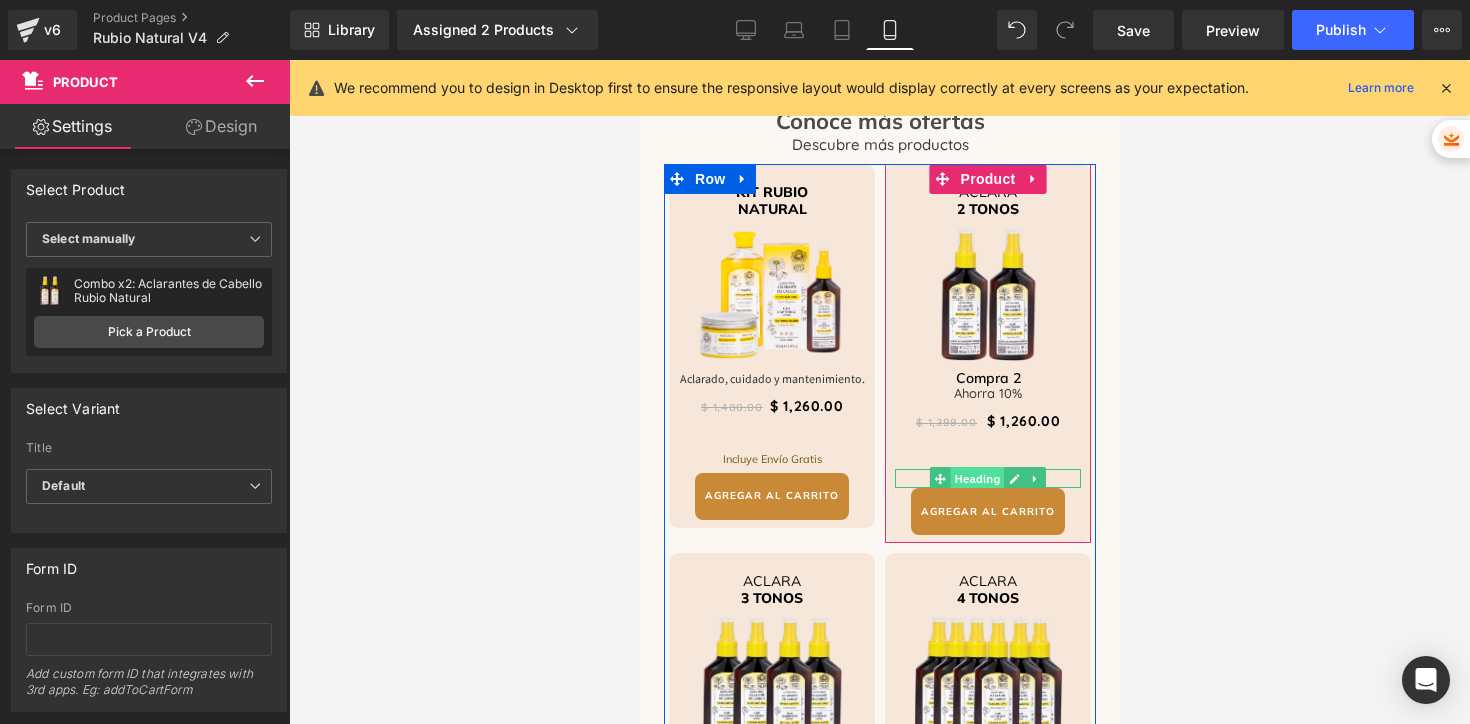 click on "Heading" at bounding box center (977, 479) 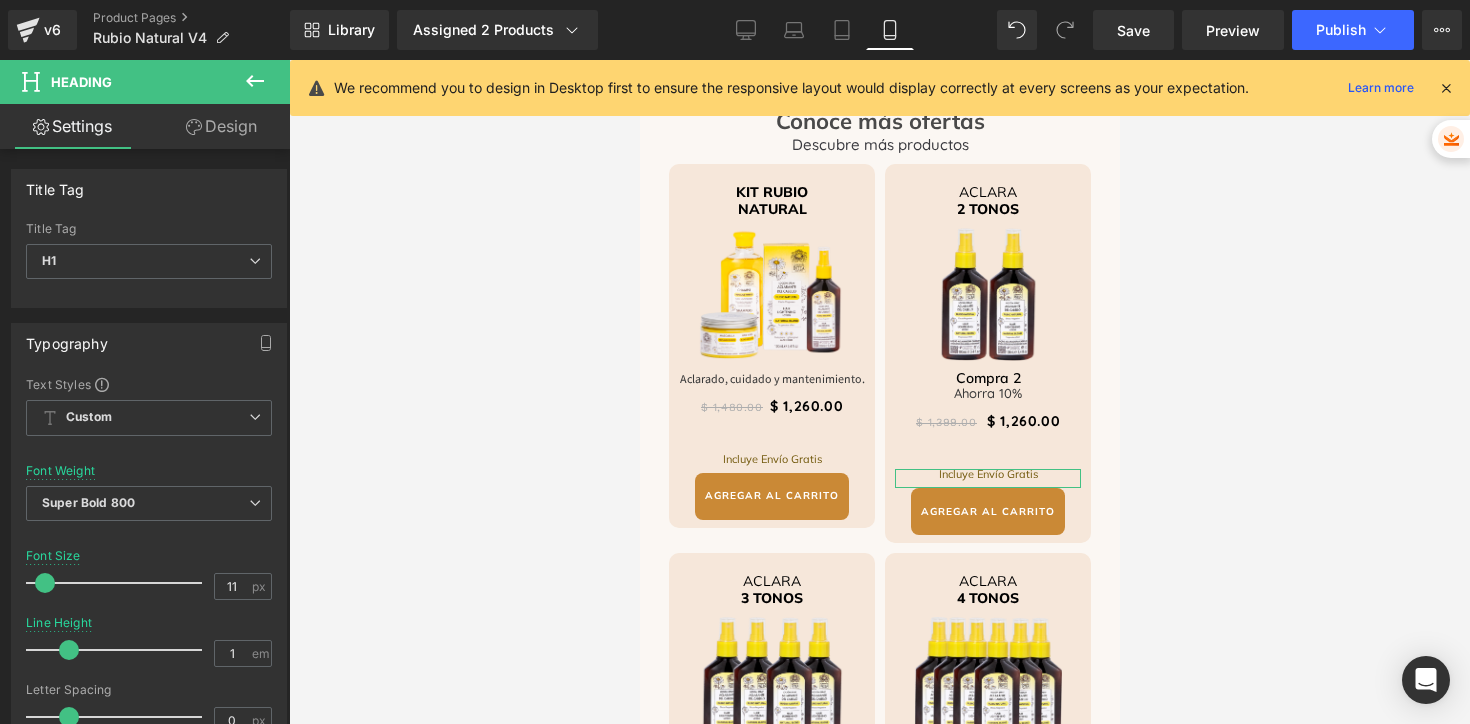 click on "Design" at bounding box center [221, 126] 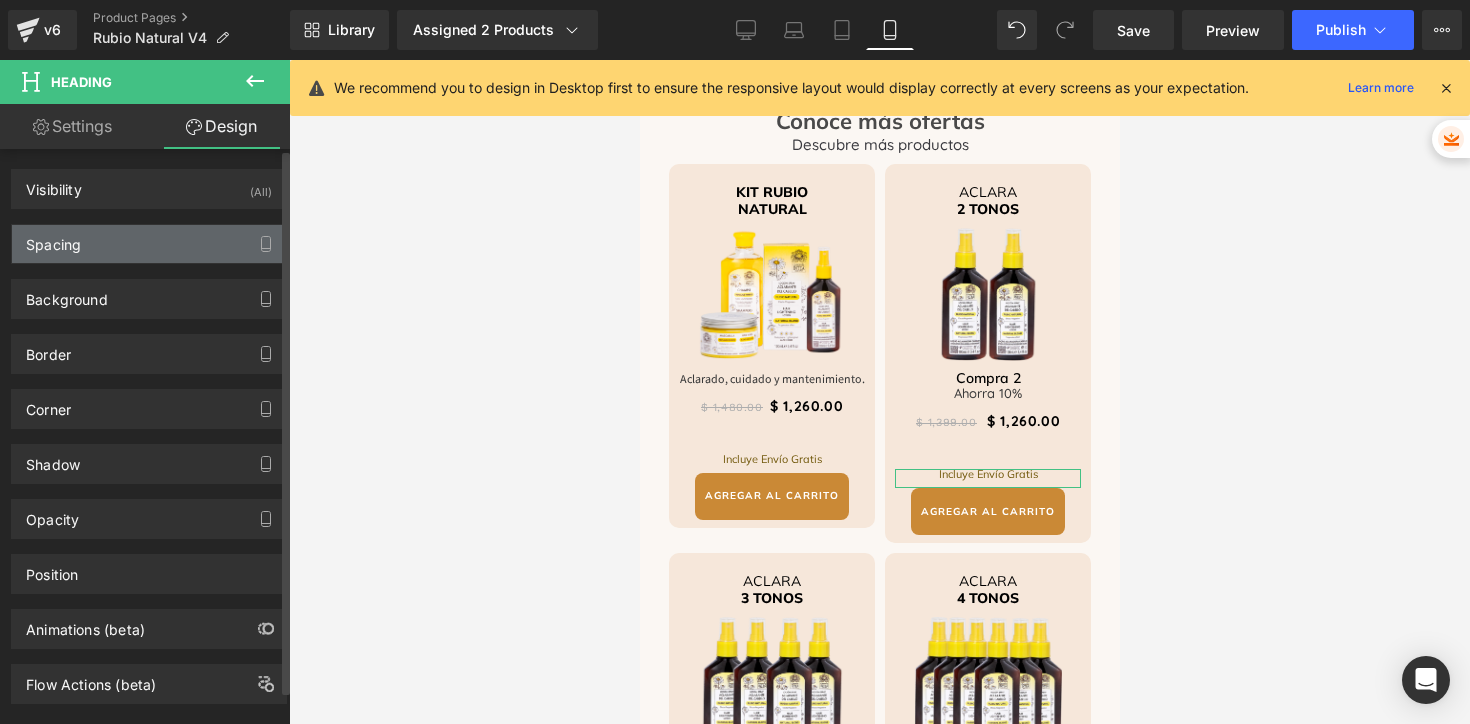 click on "Spacing" at bounding box center (149, 244) 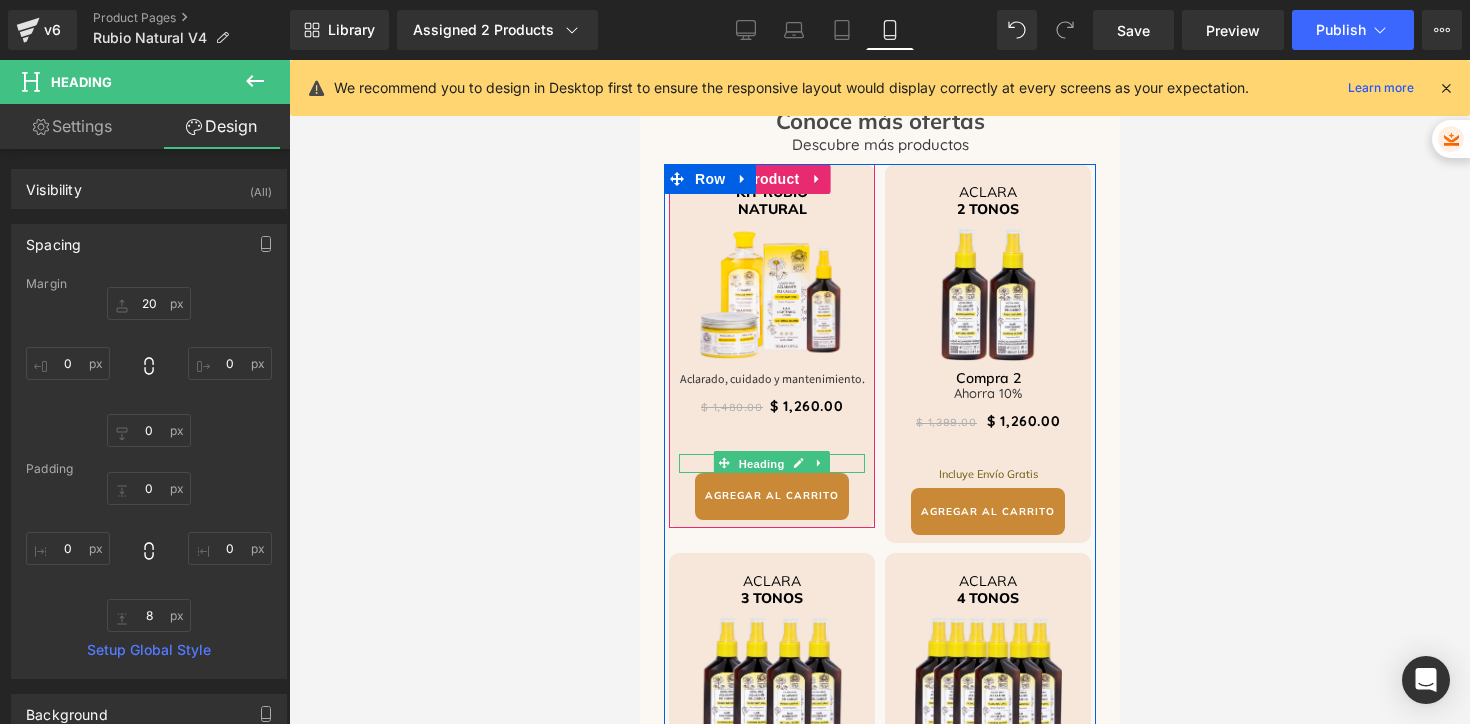click on "Heading" at bounding box center (761, 464) 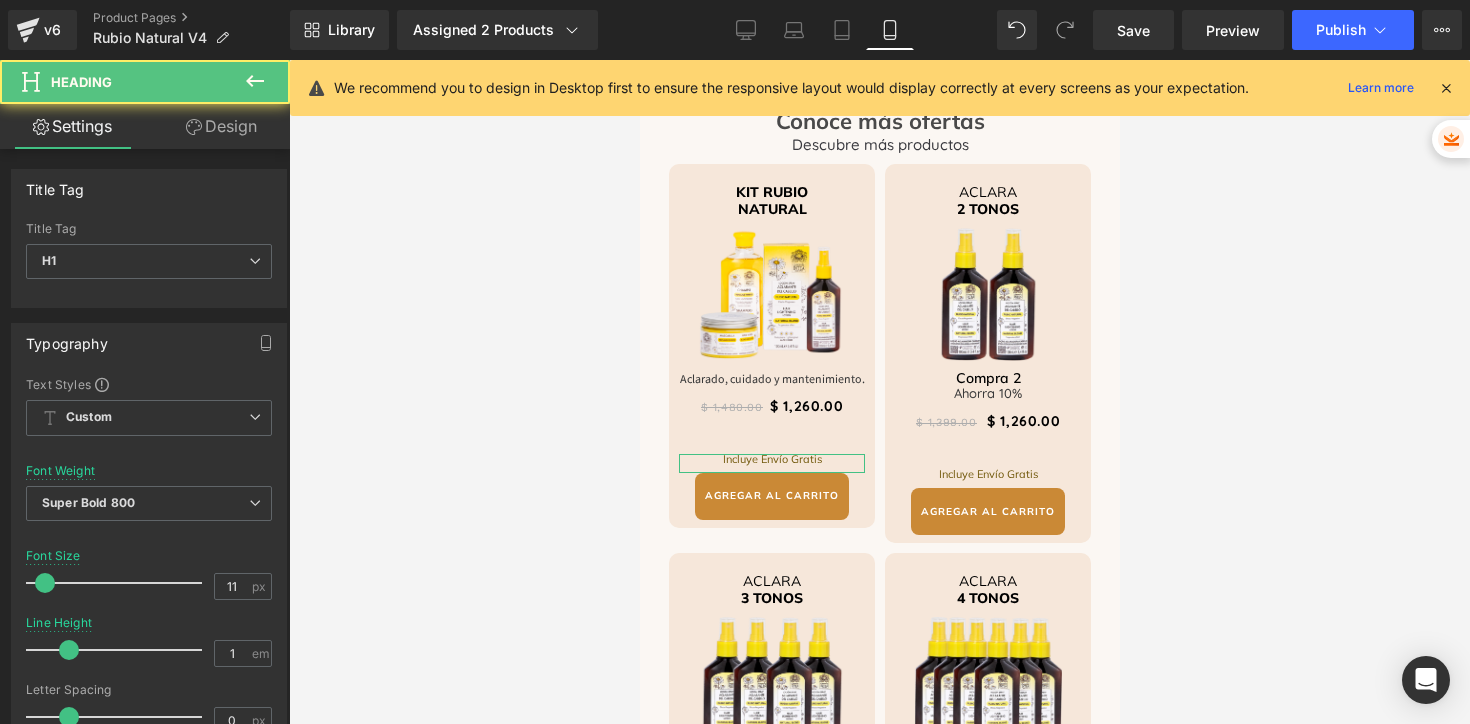 click on "Design" at bounding box center (221, 126) 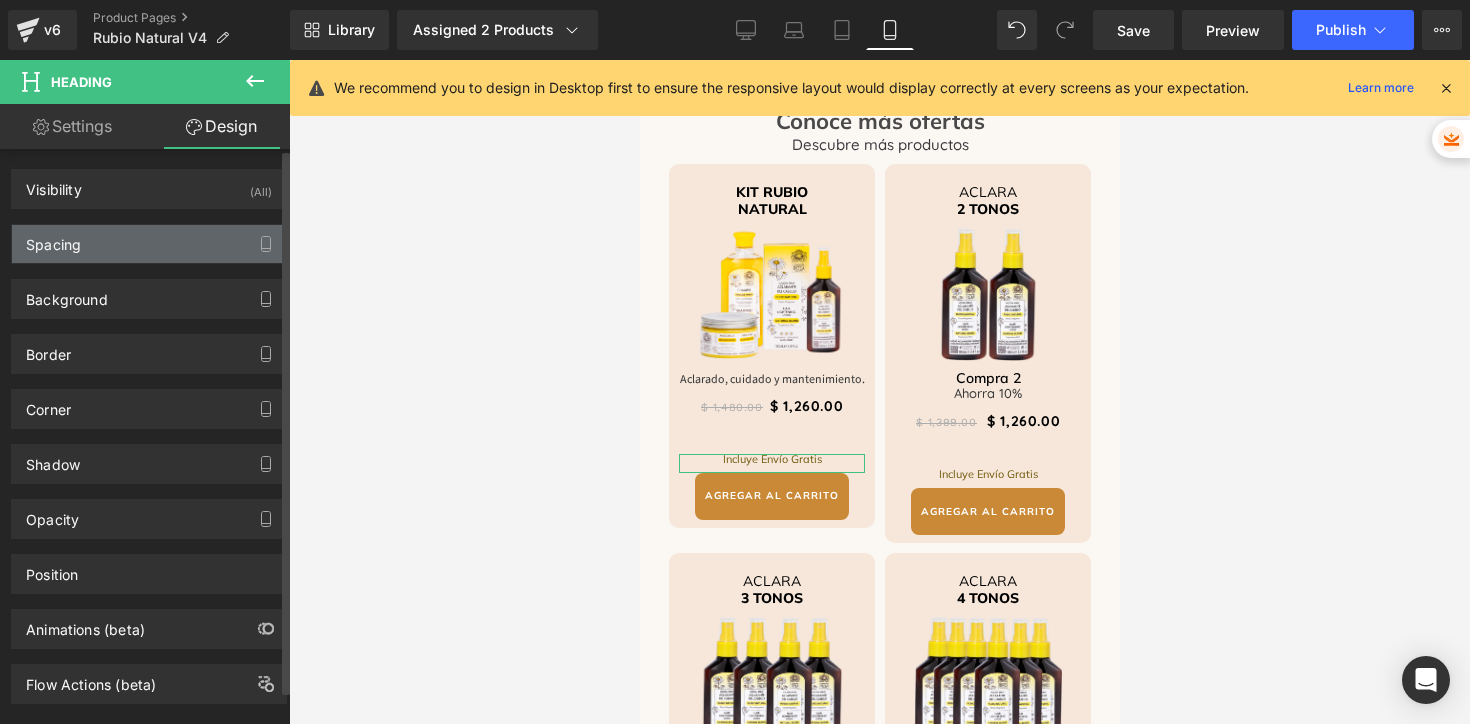 click on "Spacing" at bounding box center [53, 239] 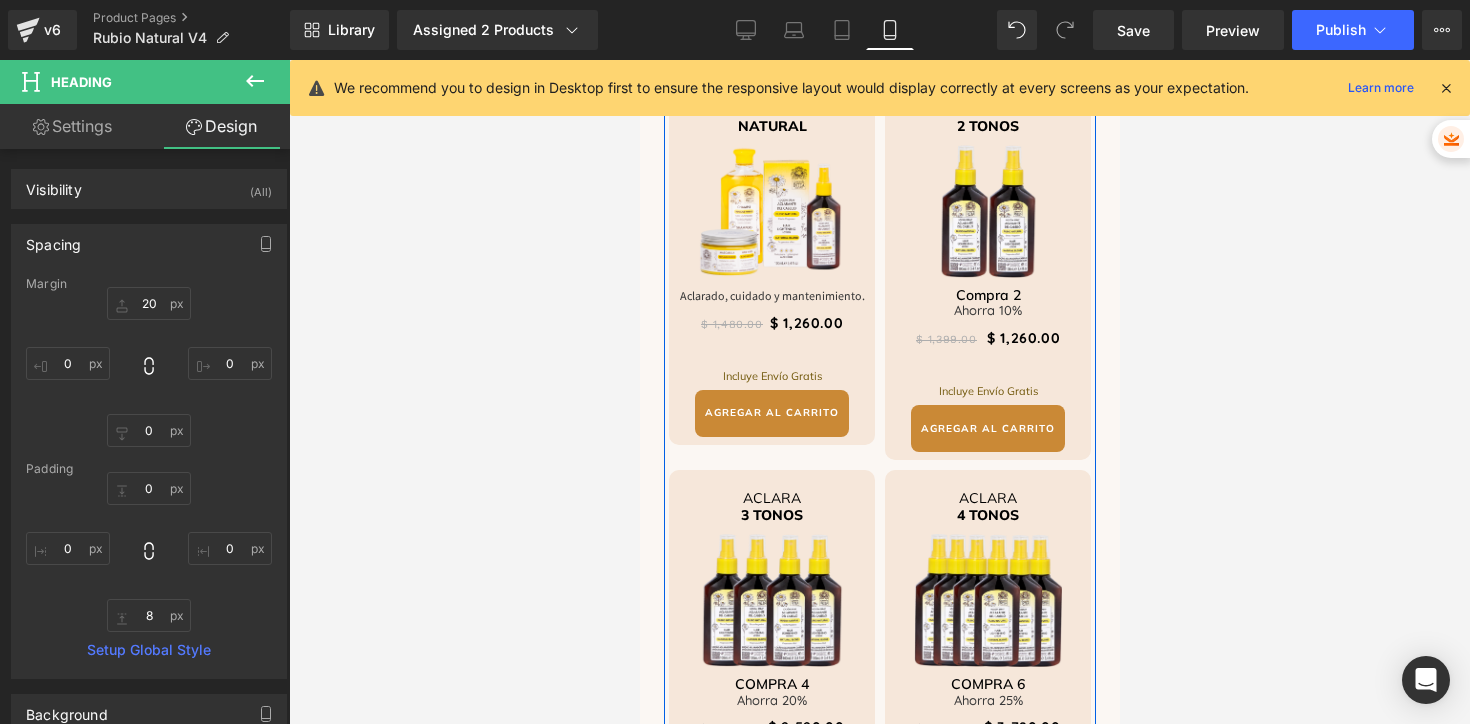 scroll, scrollTop: 4031, scrollLeft: 0, axis: vertical 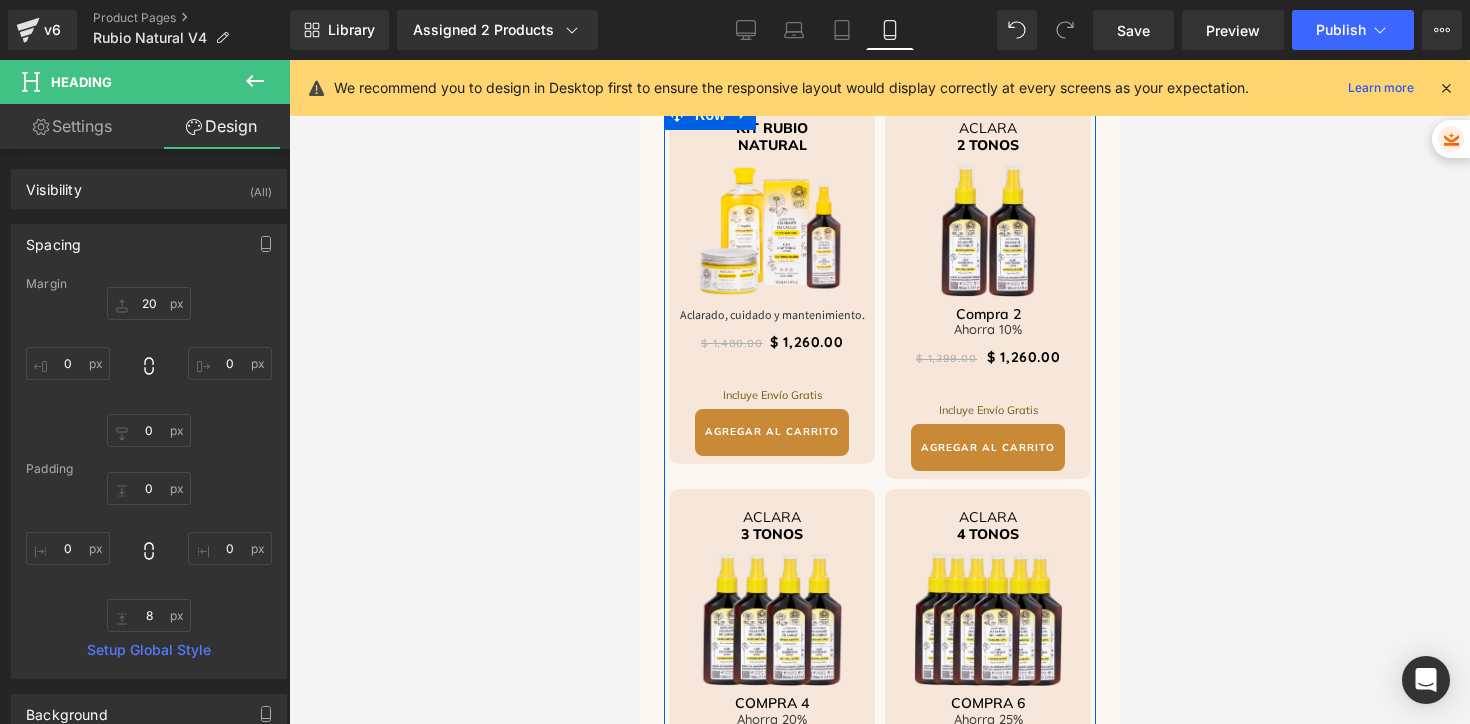 click on "Aclarado, cuidado y mantenimiento. Heading" at bounding box center [771, 315] 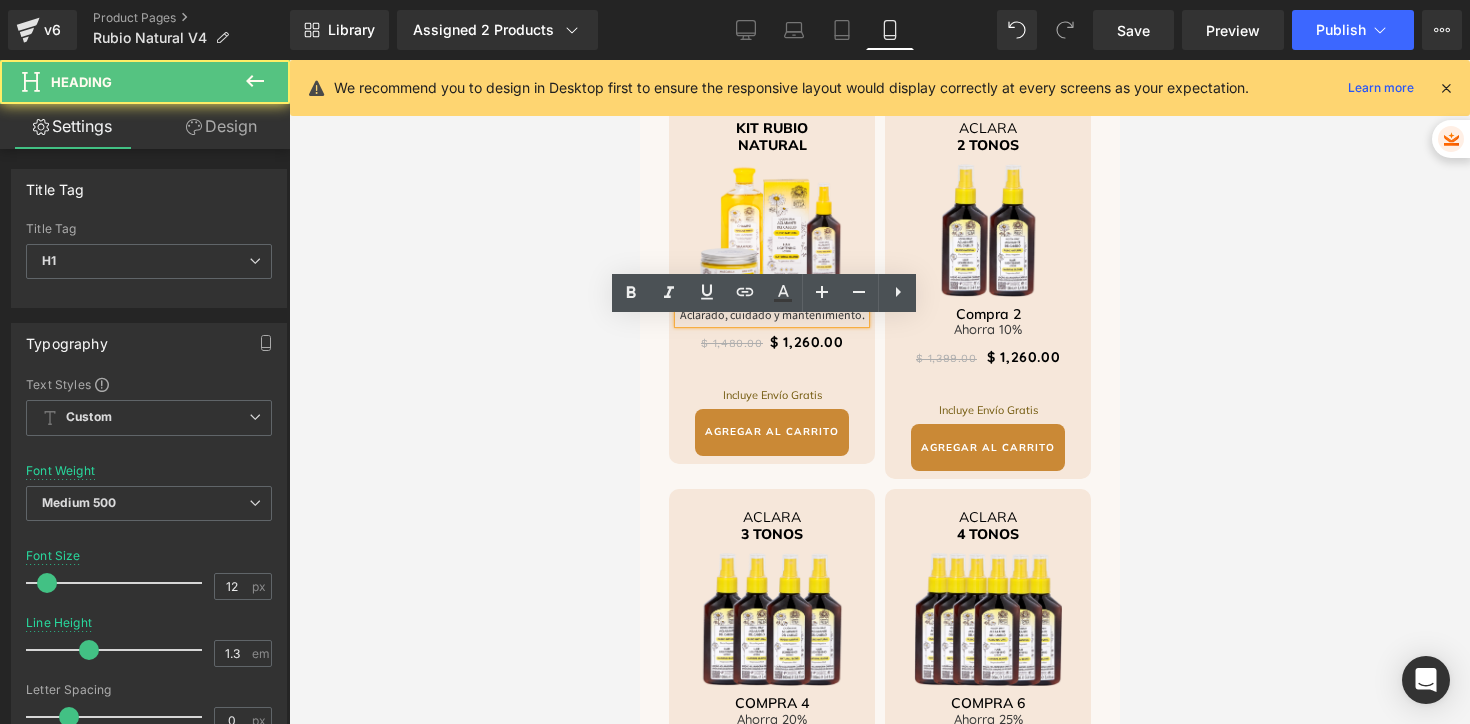 click on "Aclarado, cuidado y mantenimiento." at bounding box center (771, 315) 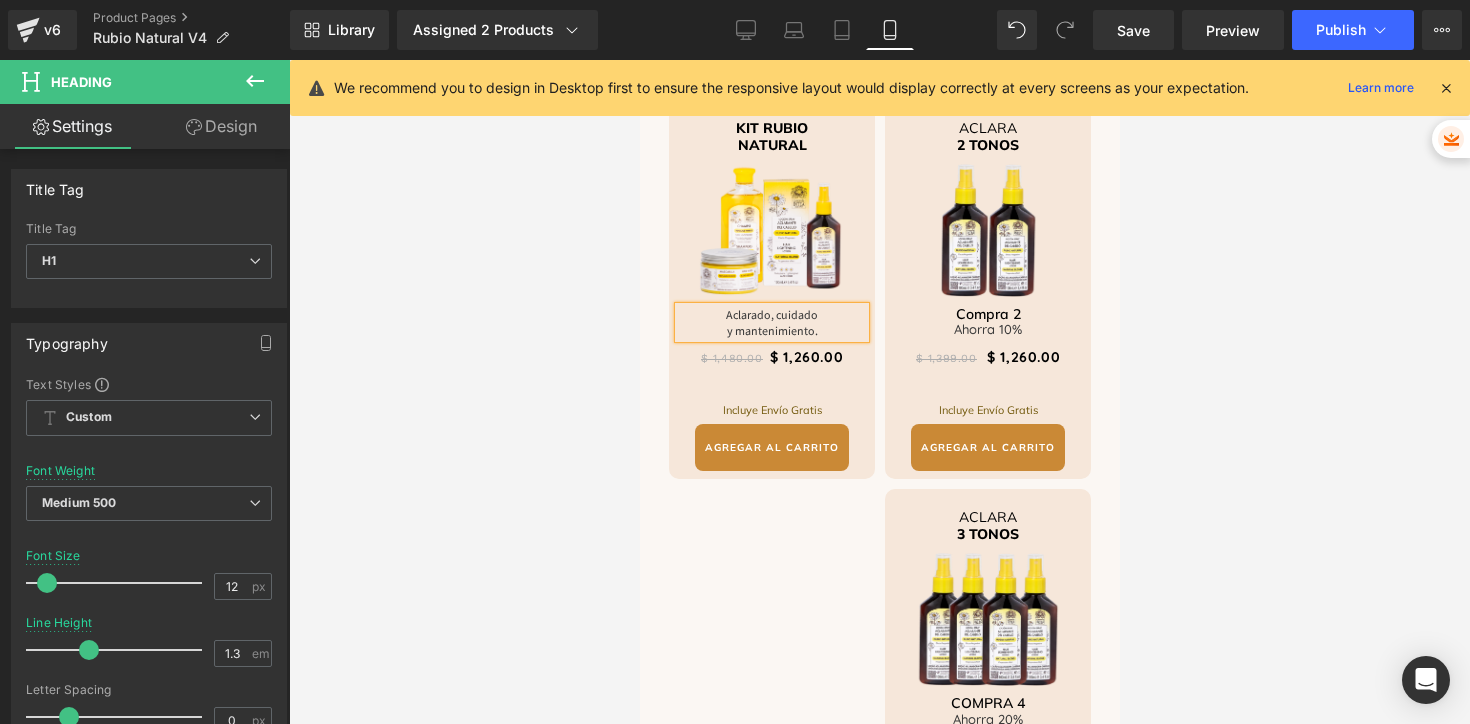 click at bounding box center [879, 392] 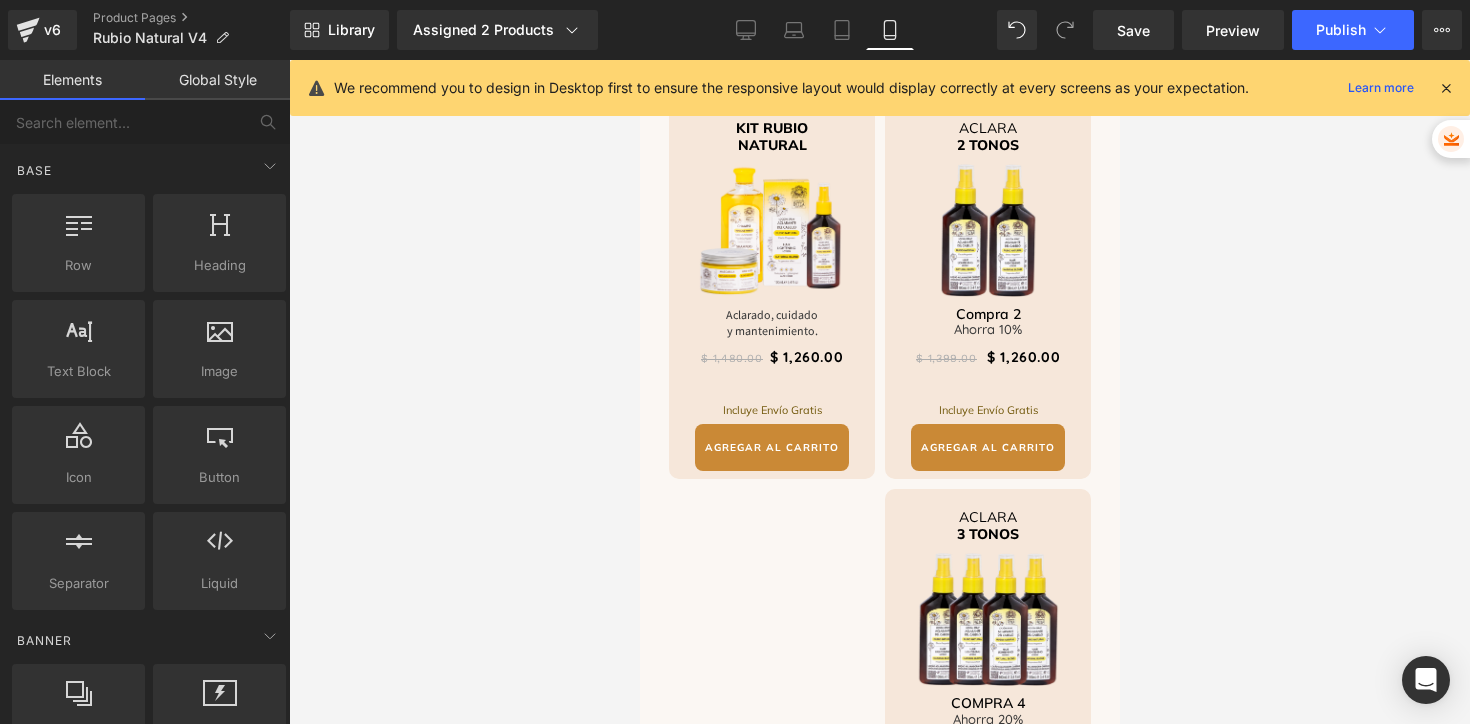 click at bounding box center [879, 392] 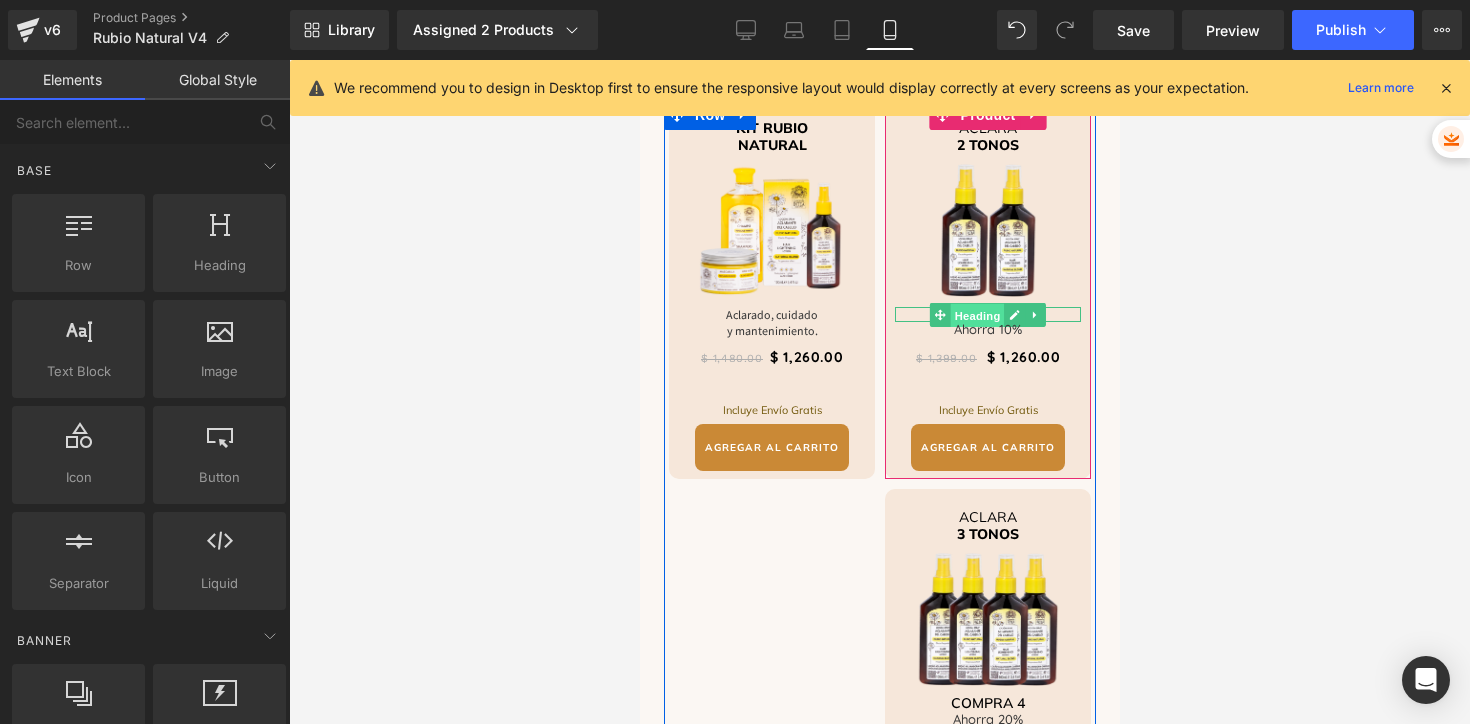click on "Heading" at bounding box center [977, 316] 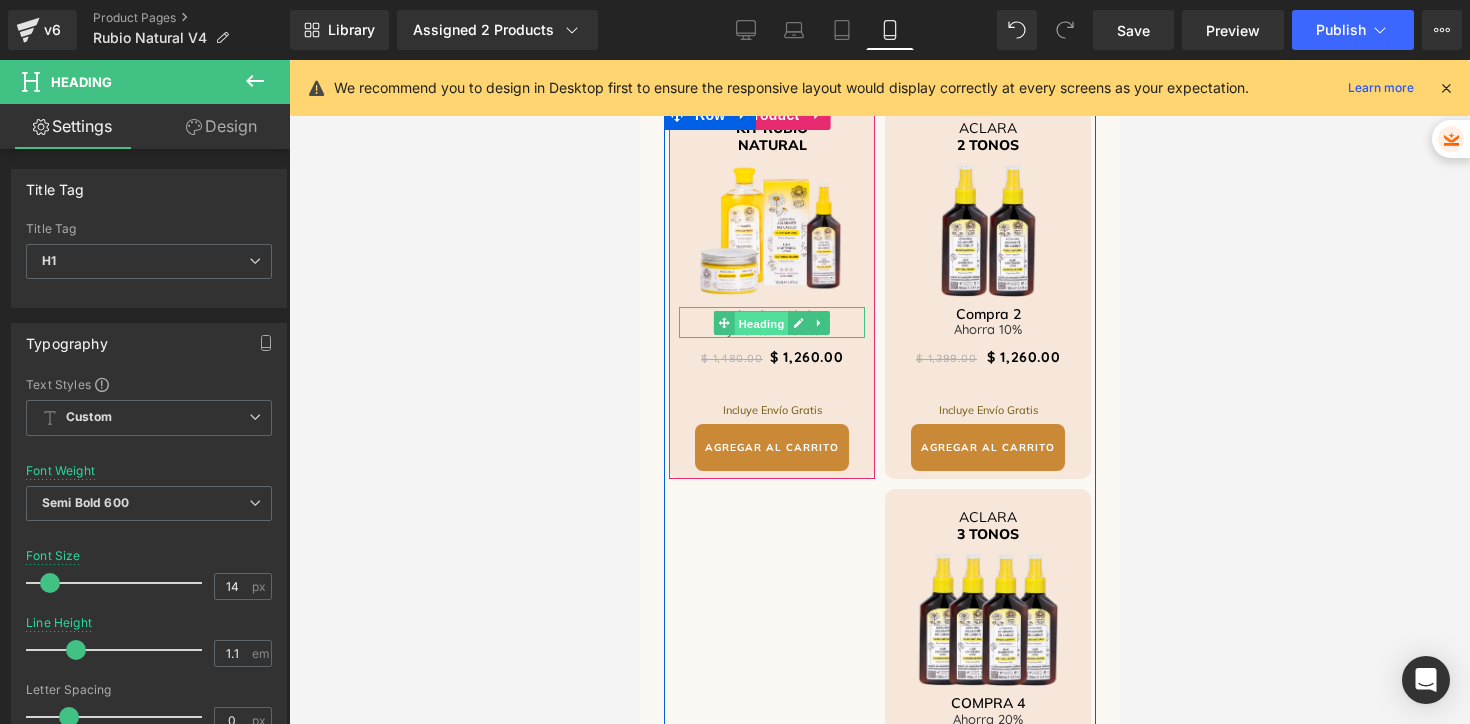 click on "Heading" at bounding box center (761, 323) 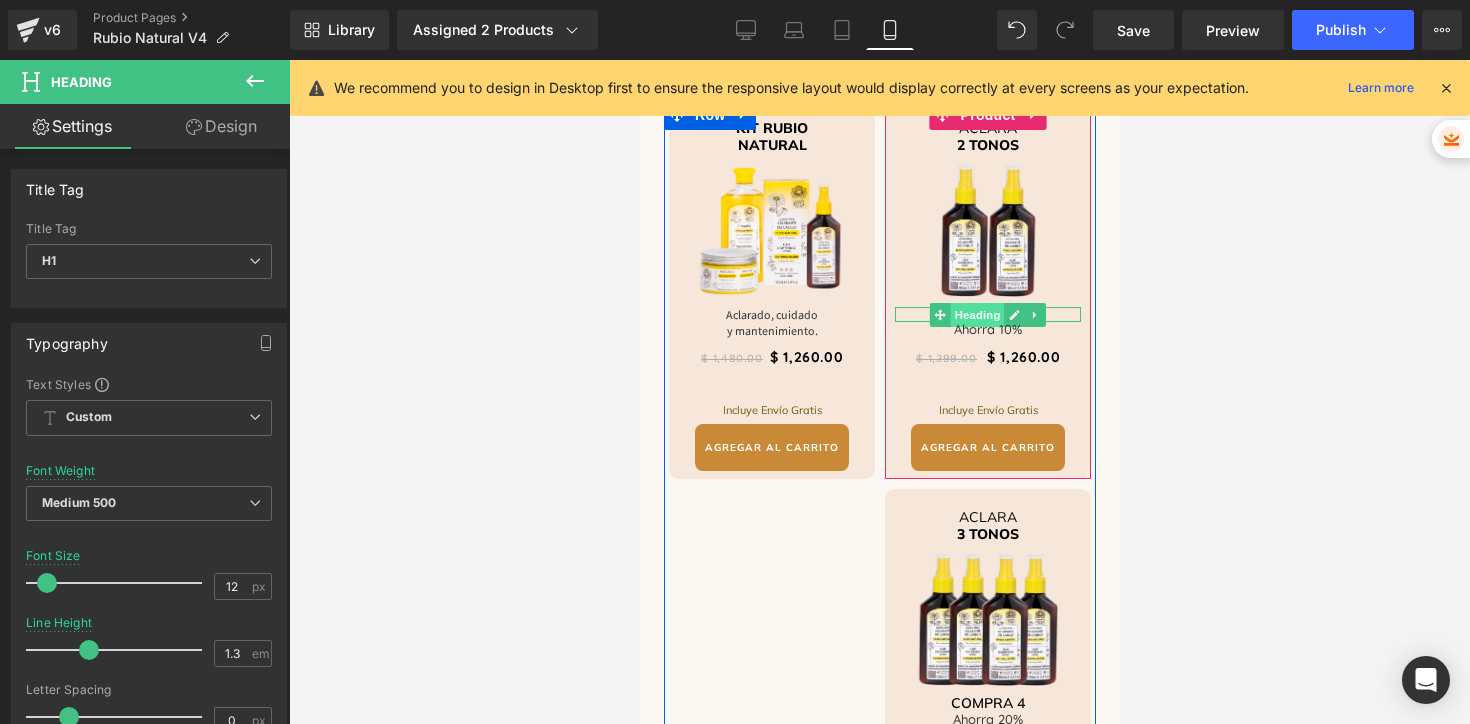 click on "Heading" at bounding box center [977, 315] 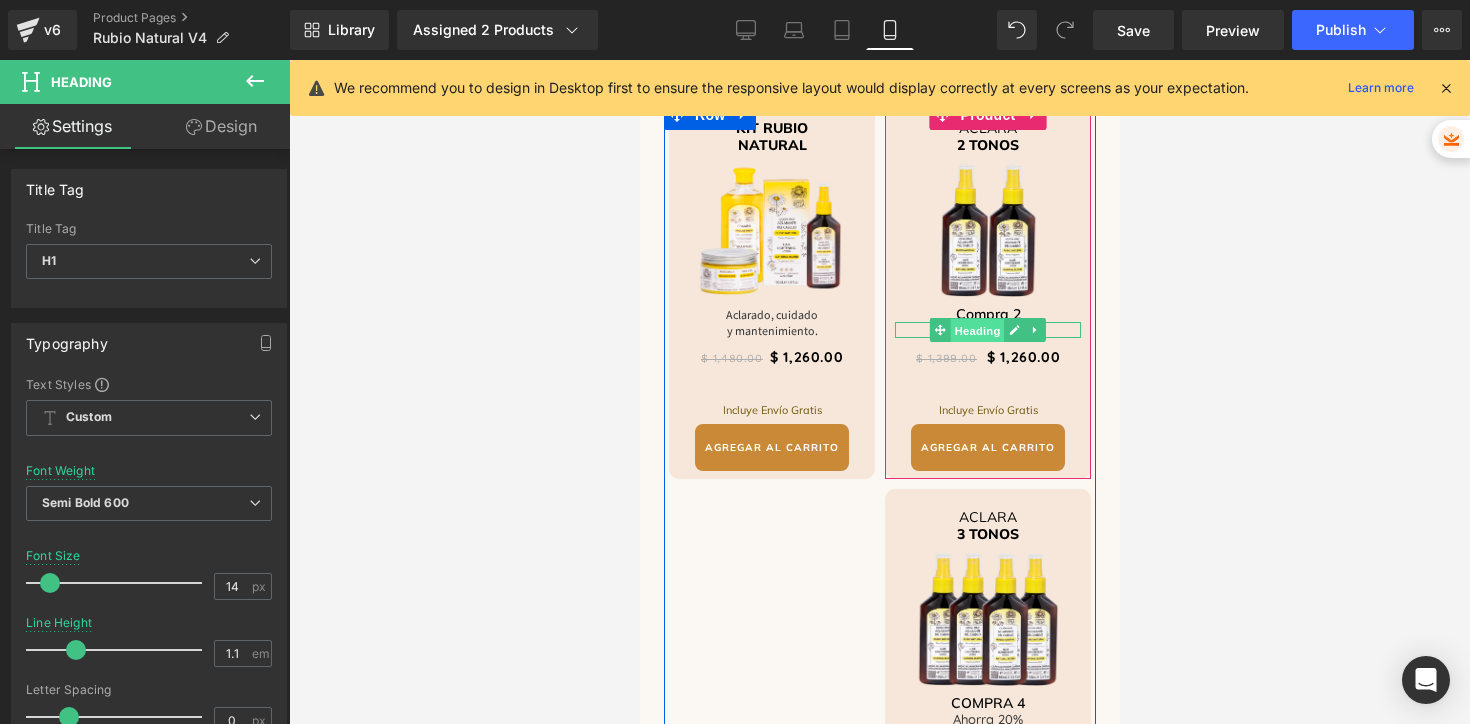 click on "Heading" at bounding box center (977, 331) 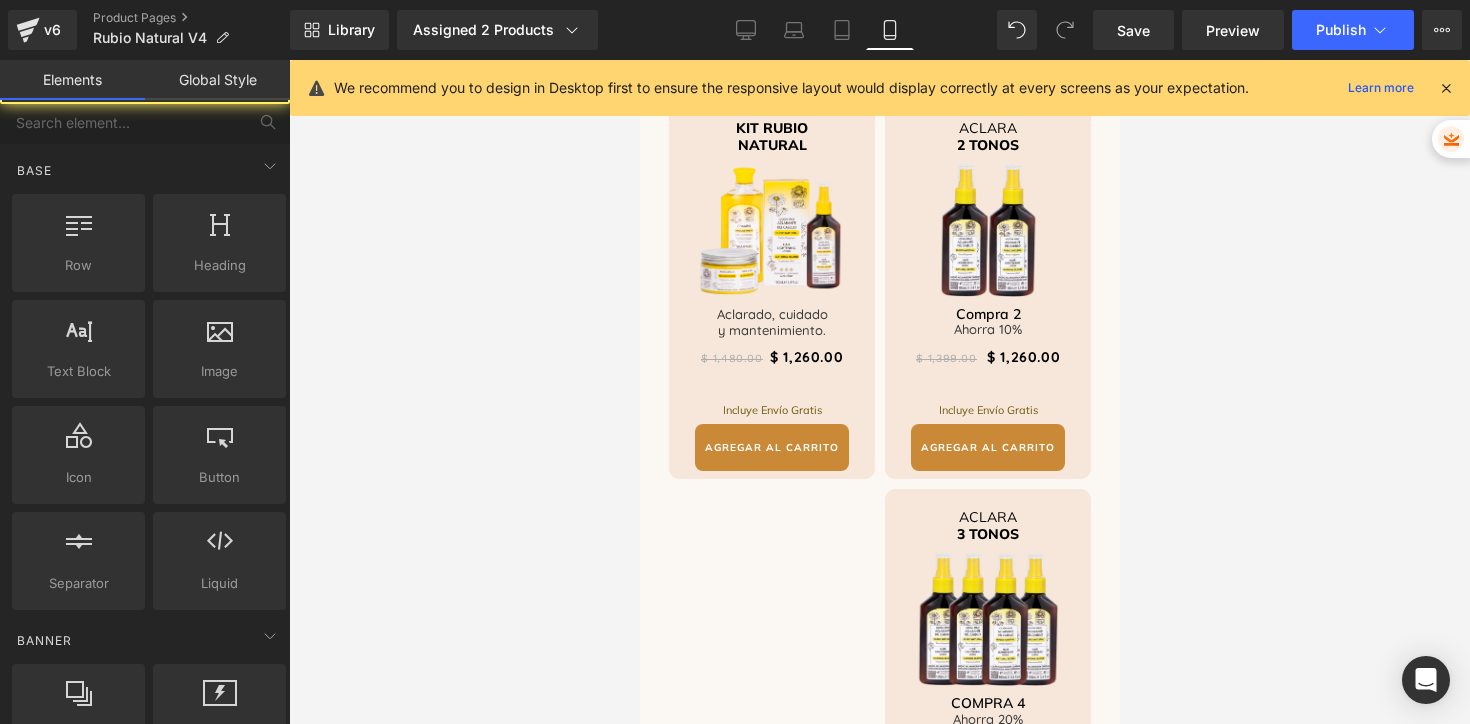 click at bounding box center (879, 392) 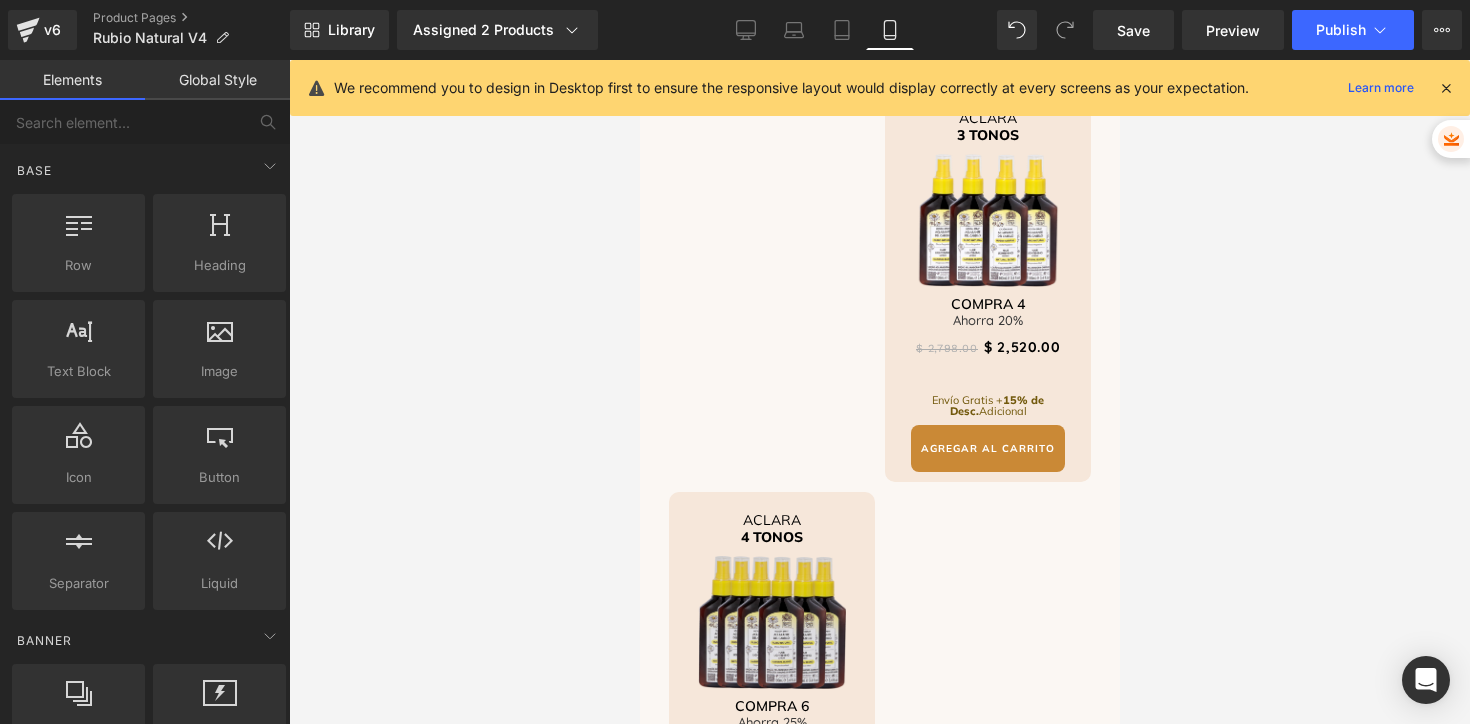 scroll, scrollTop: 4614, scrollLeft: 0, axis: vertical 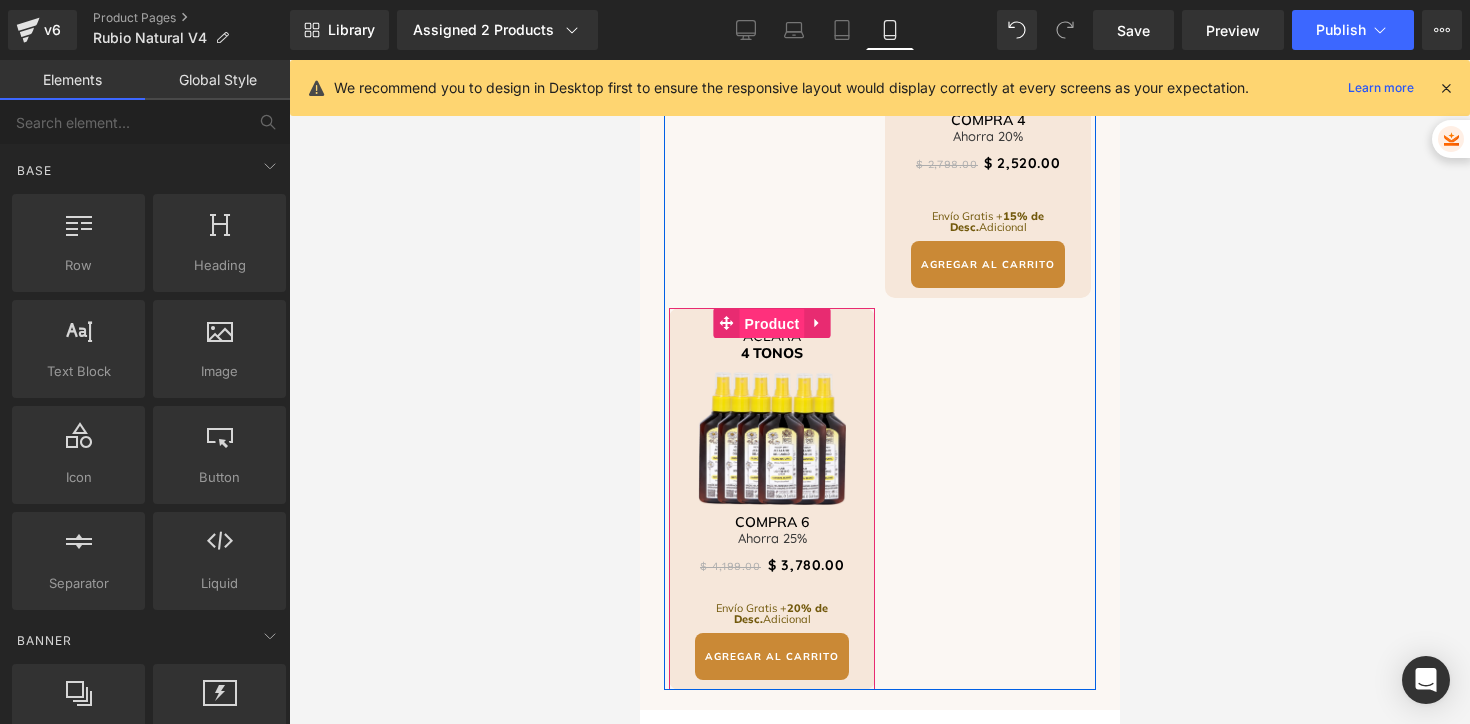 click on "Product" at bounding box center [771, 324] 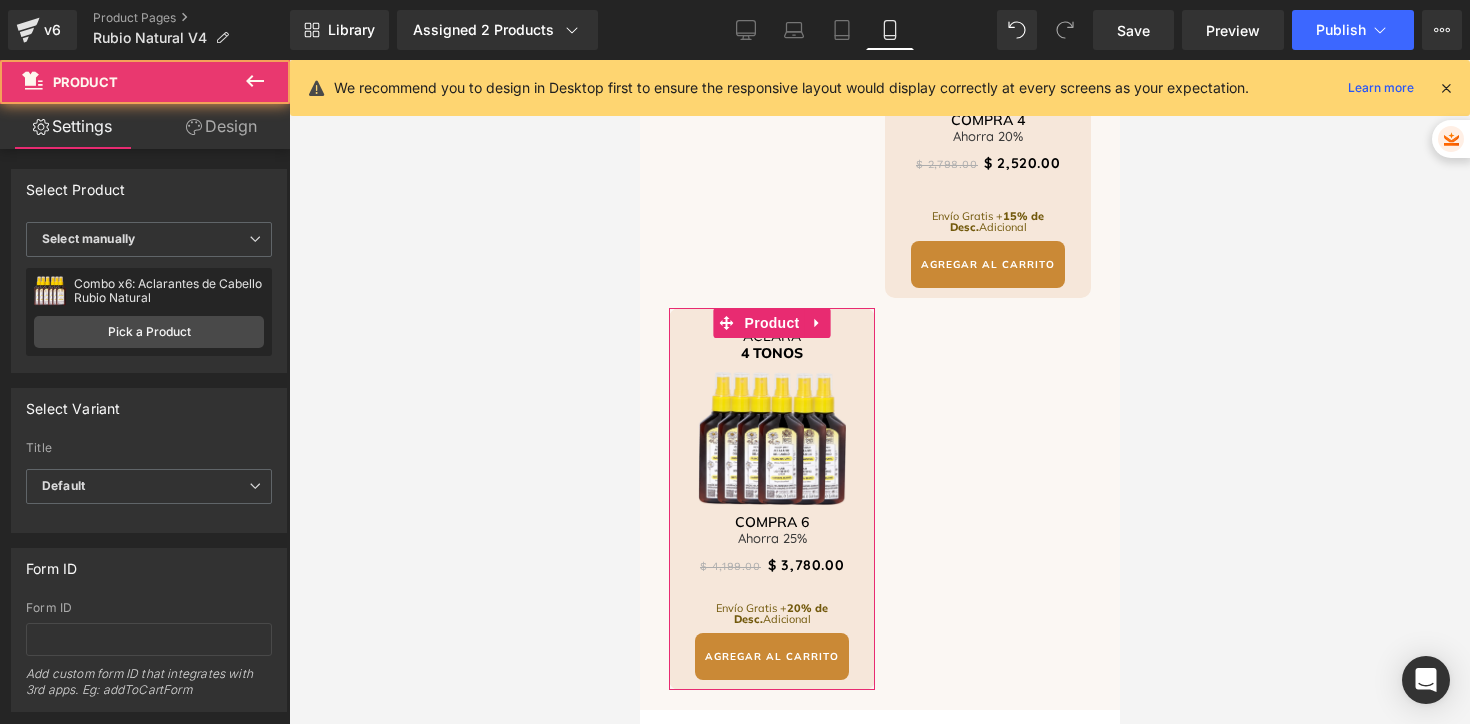 click on "Design" at bounding box center (221, 126) 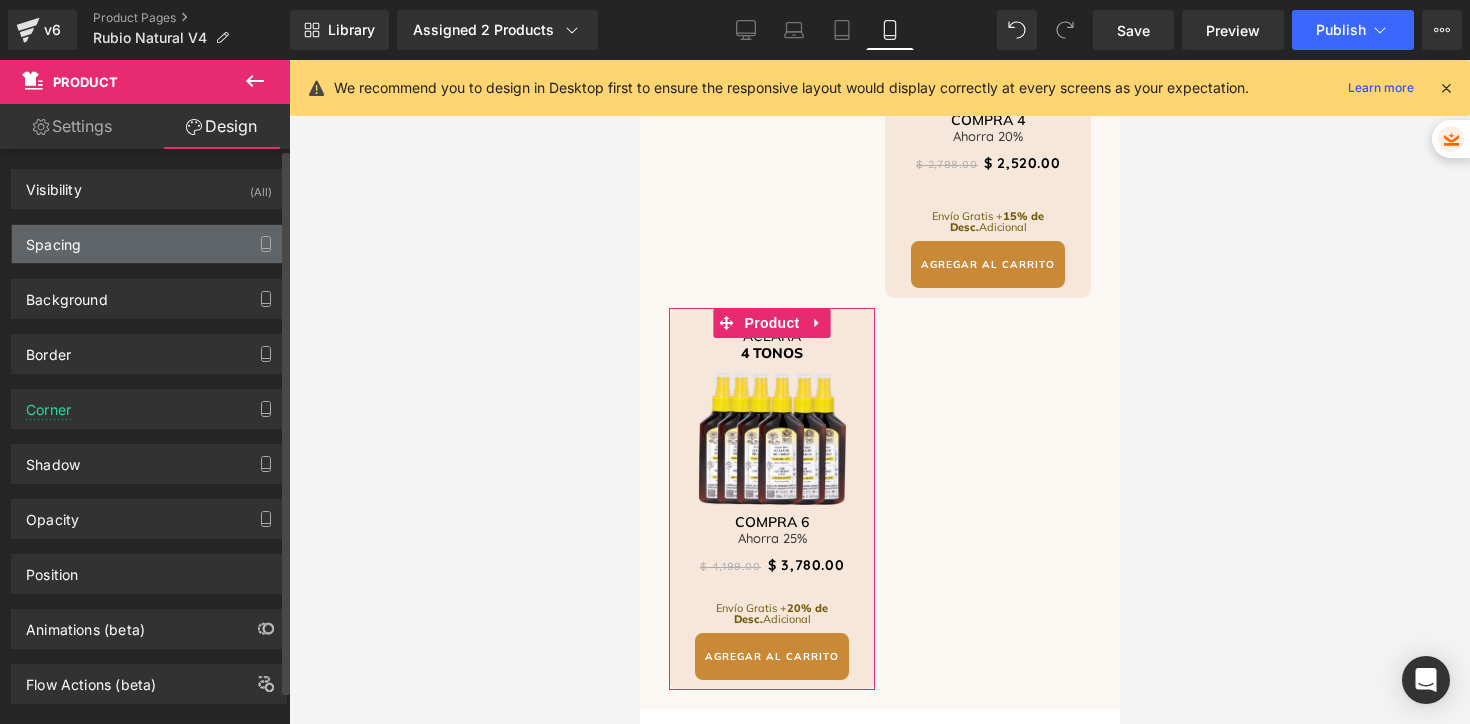 click on "Spacing" at bounding box center [149, 244] 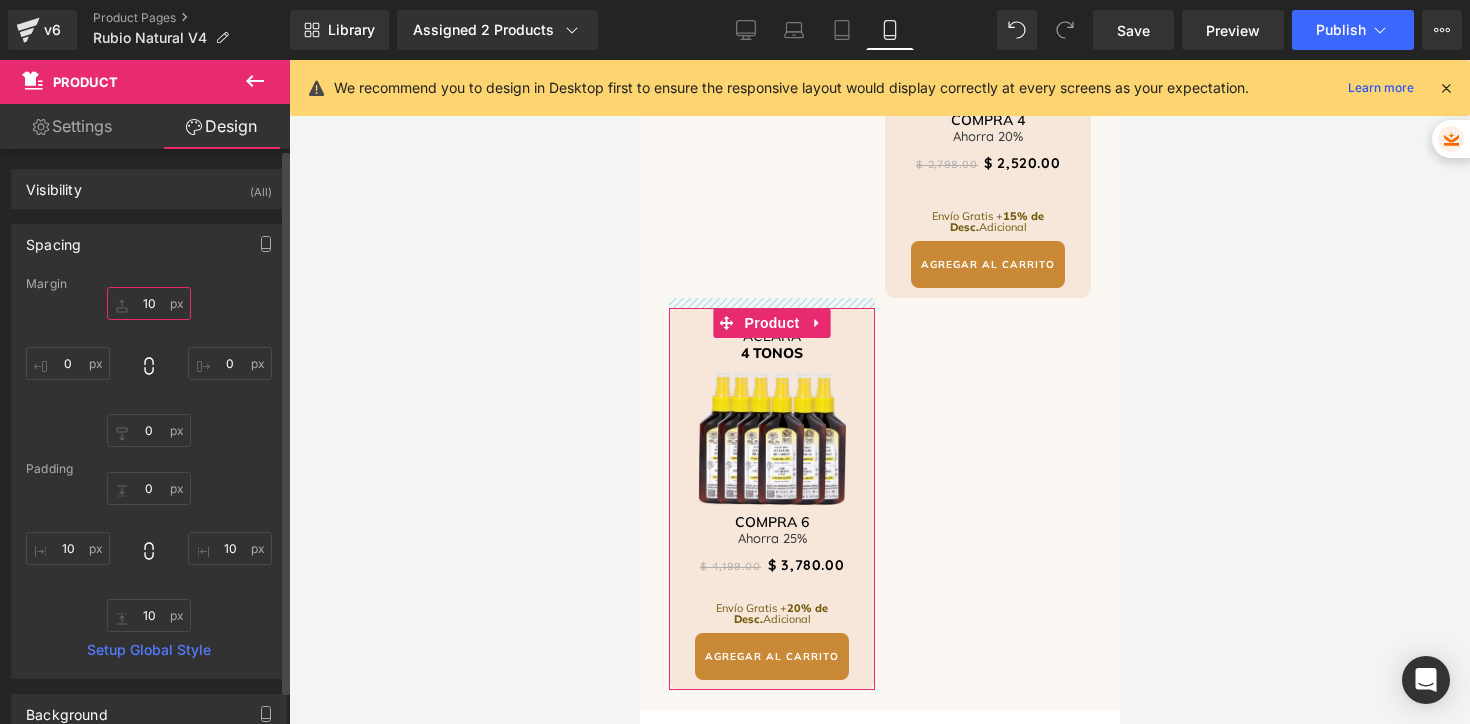 click at bounding box center (149, 303) 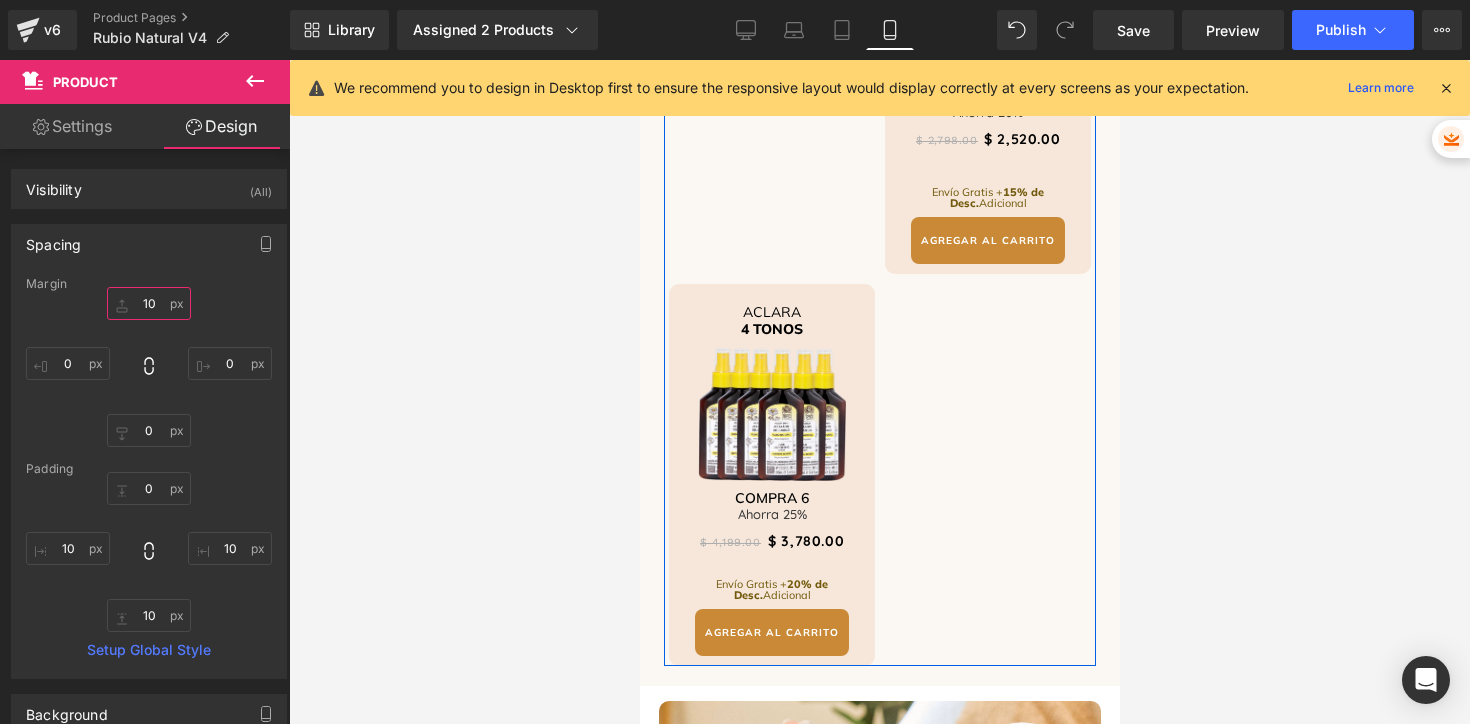 scroll, scrollTop: 4755, scrollLeft: 0, axis: vertical 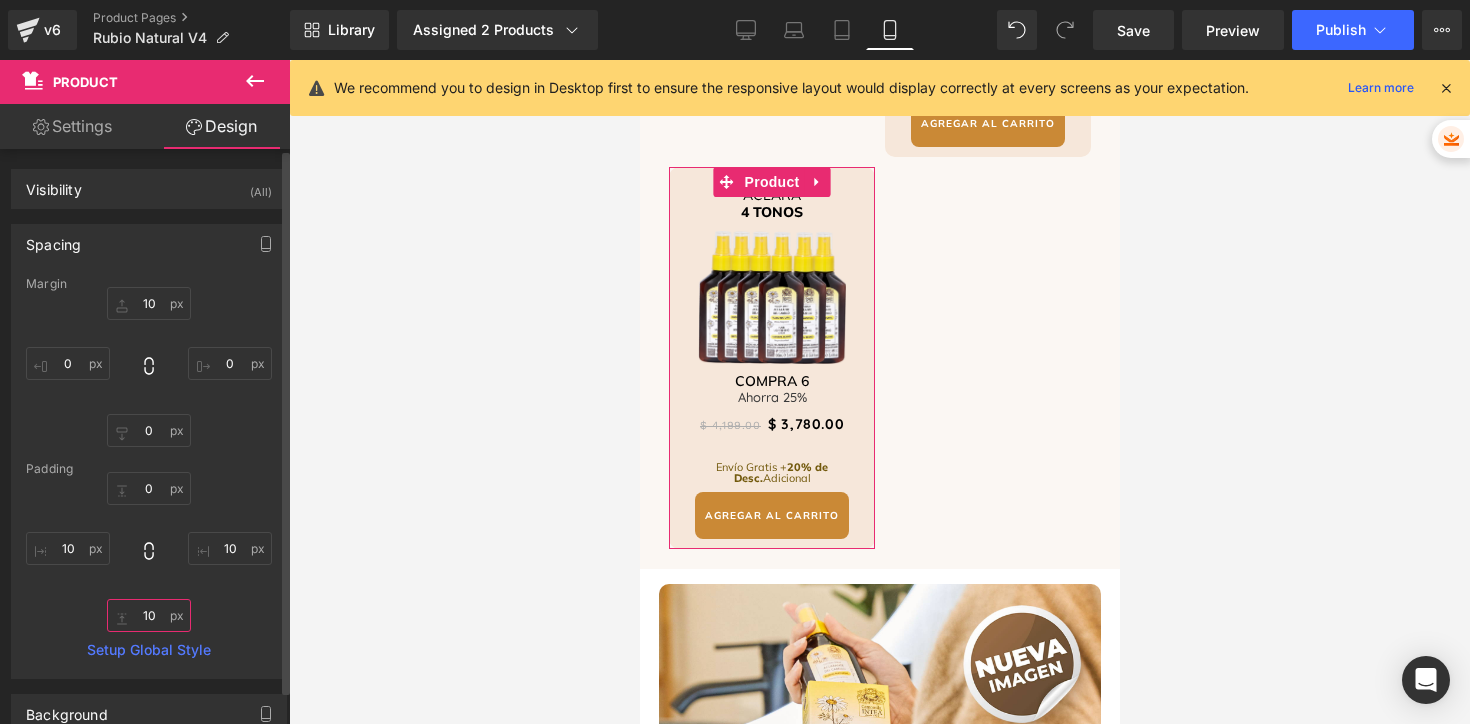 click at bounding box center (149, 615) 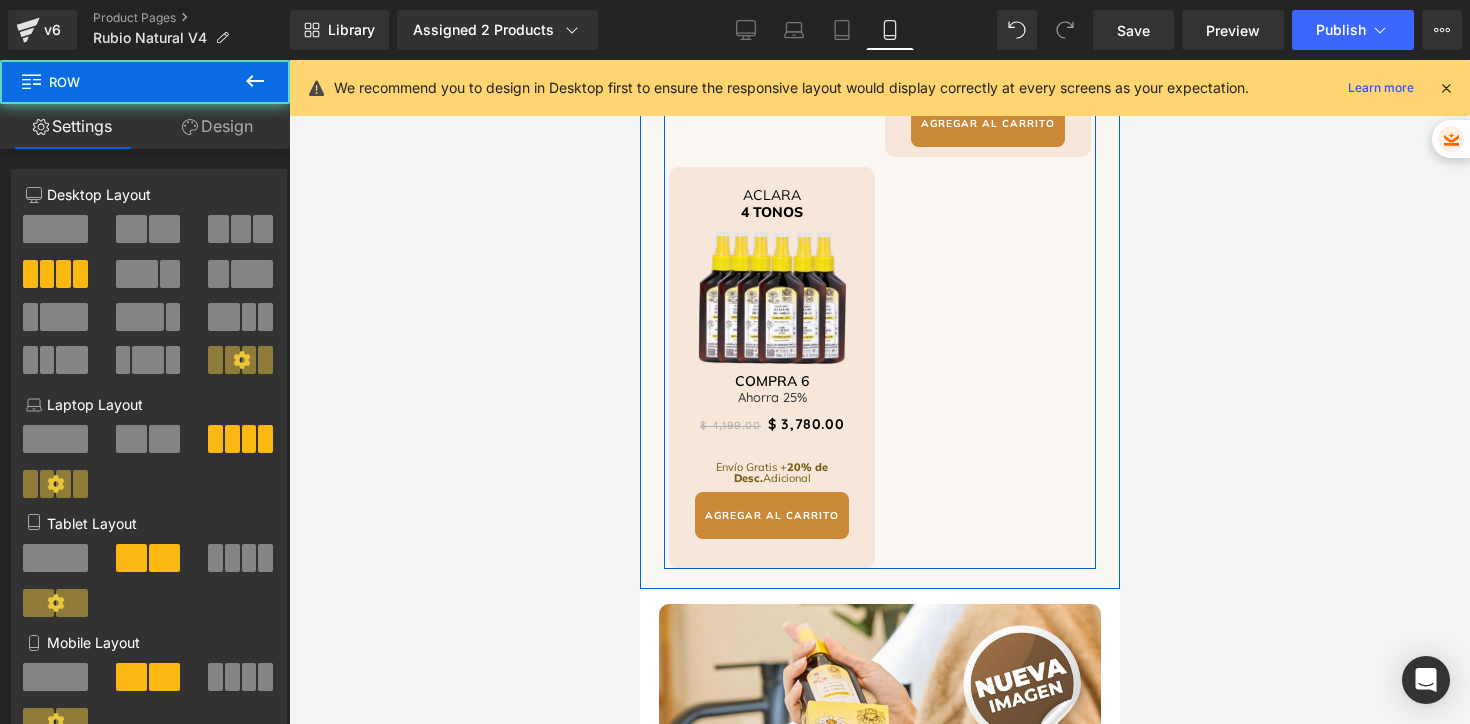 click on "KIT RUBIO NATURAL Heading
Image         Aclarado, cuidado y mantenimiento. Heading
$ 1,480.00
$ 1,260.00
(P) Price Incluye Envío Gratis Heading
AGREGAR AL CARRITO
(P) Cart Button
Product
ACLARA 2 TONOS Heading         Image         Compra 2 Heading         Ahorra 10%" at bounding box center (879, -28) 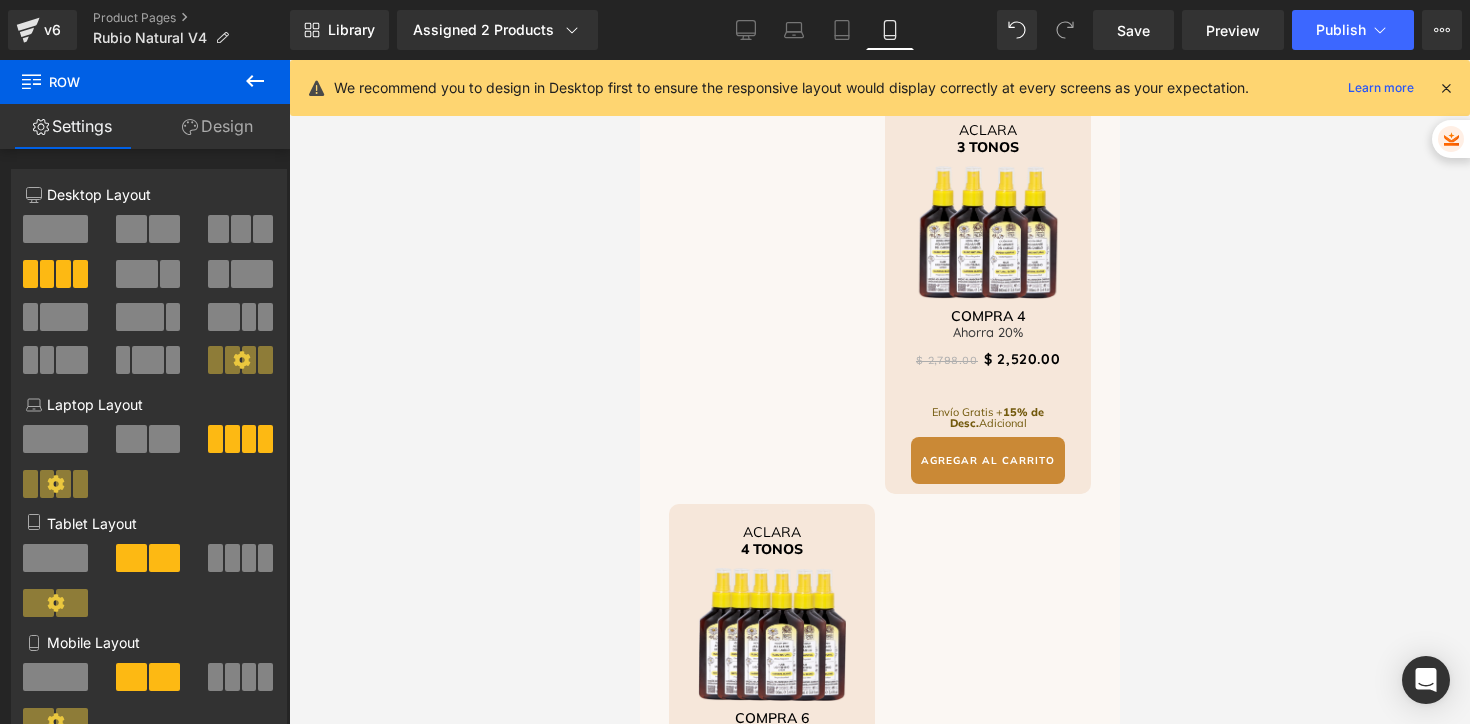 scroll, scrollTop: 4176, scrollLeft: 0, axis: vertical 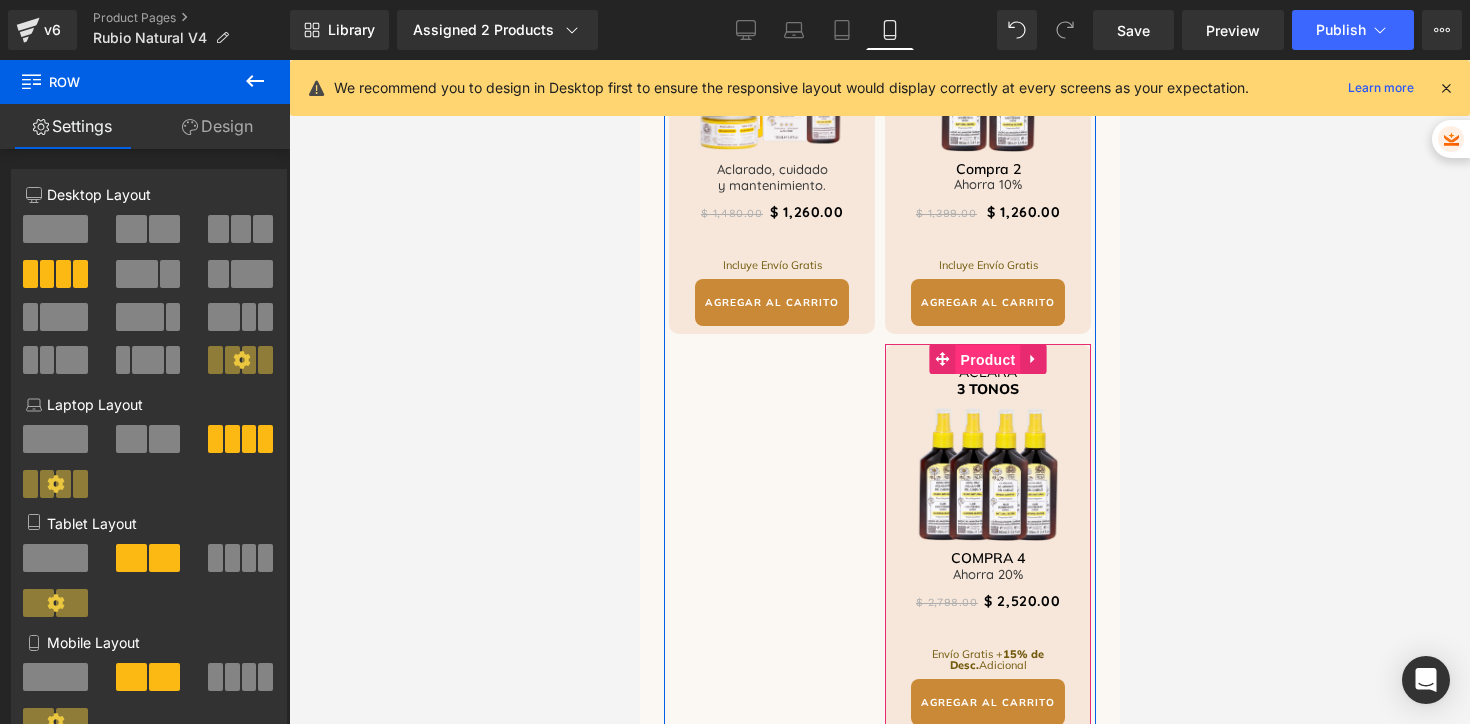 click on "Product" at bounding box center (987, 360) 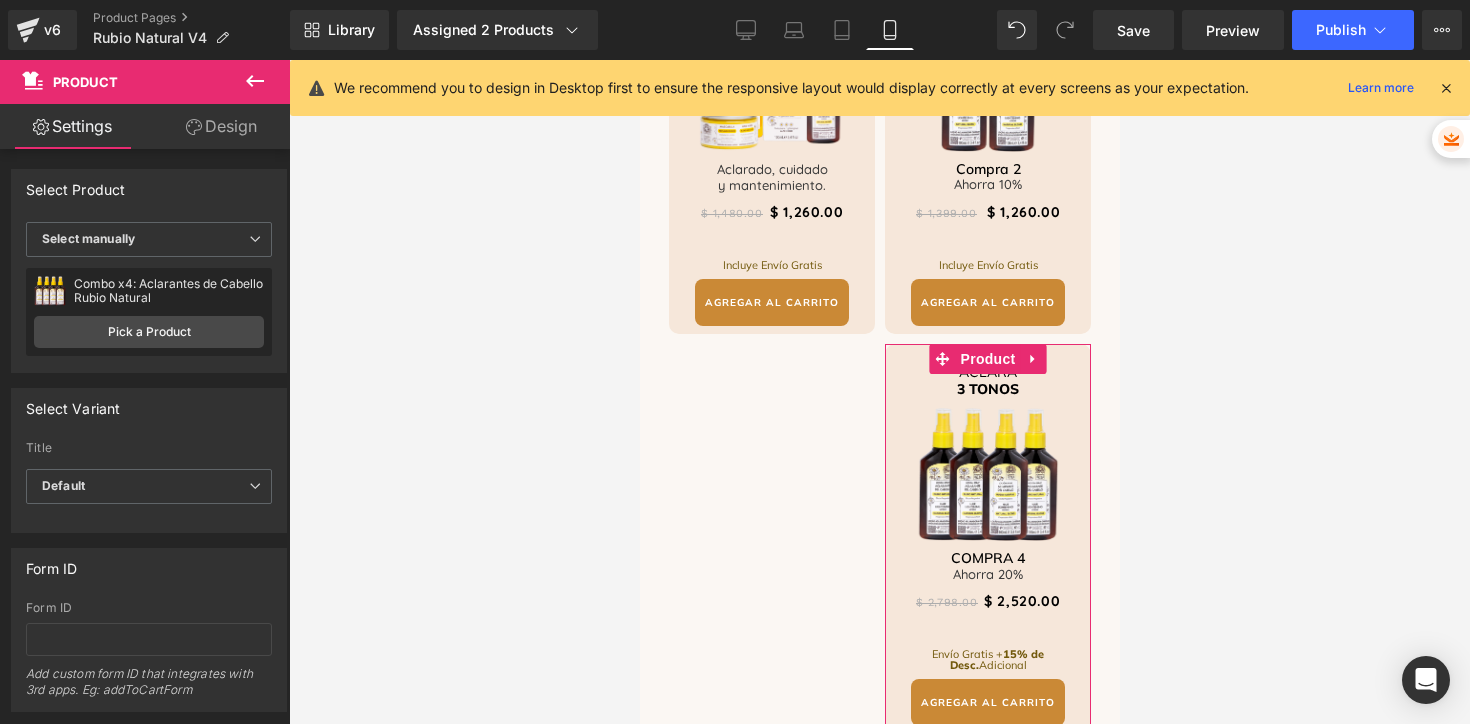 click on "Design" at bounding box center (221, 126) 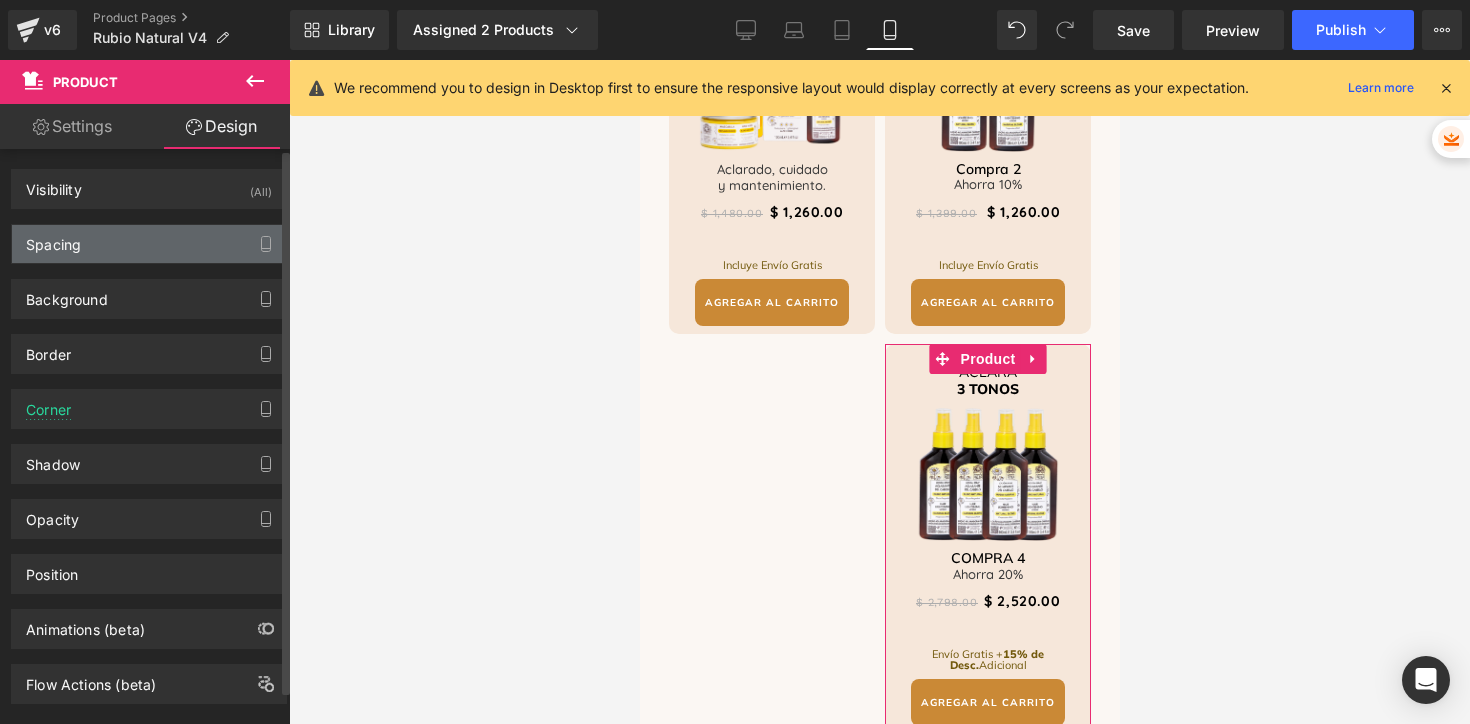 click on "Spacing" at bounding box center (149, 244) 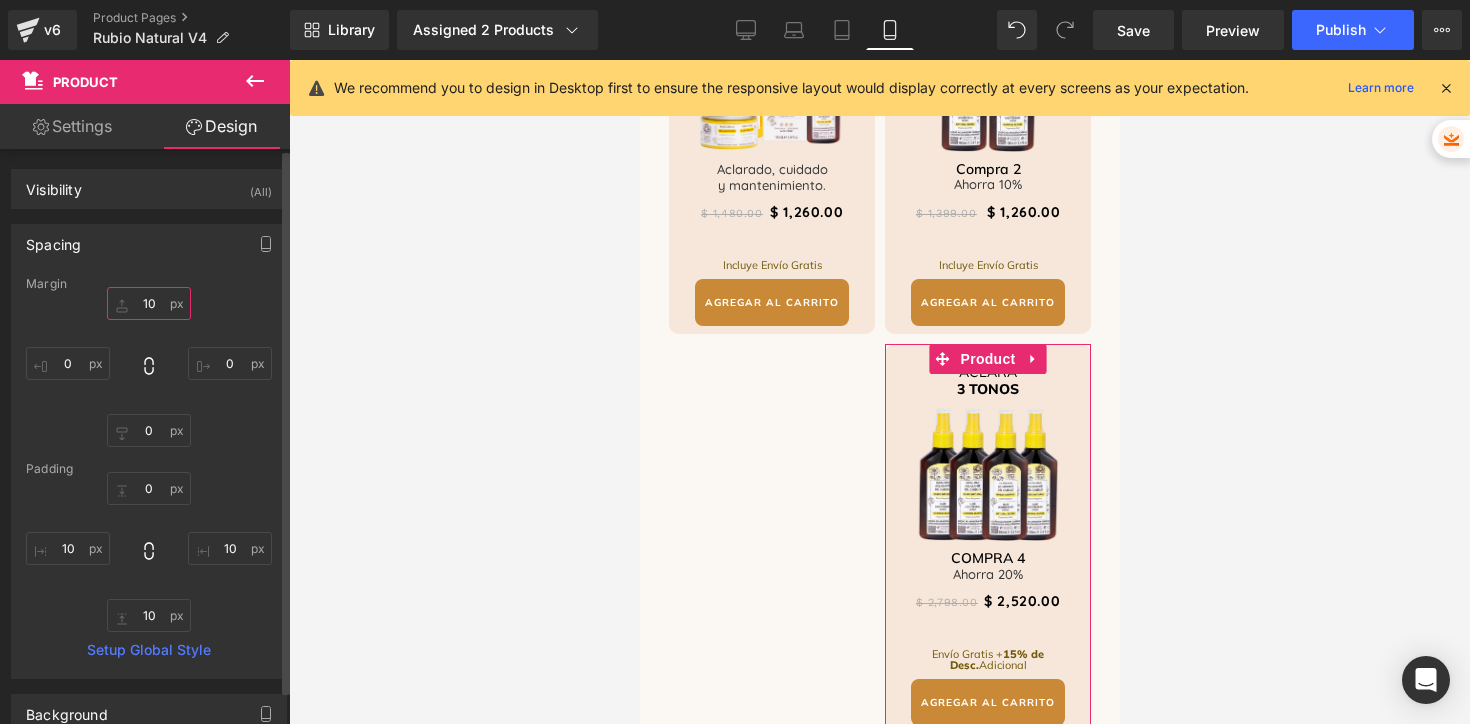 click on "10" at bounding box center (149, 303) 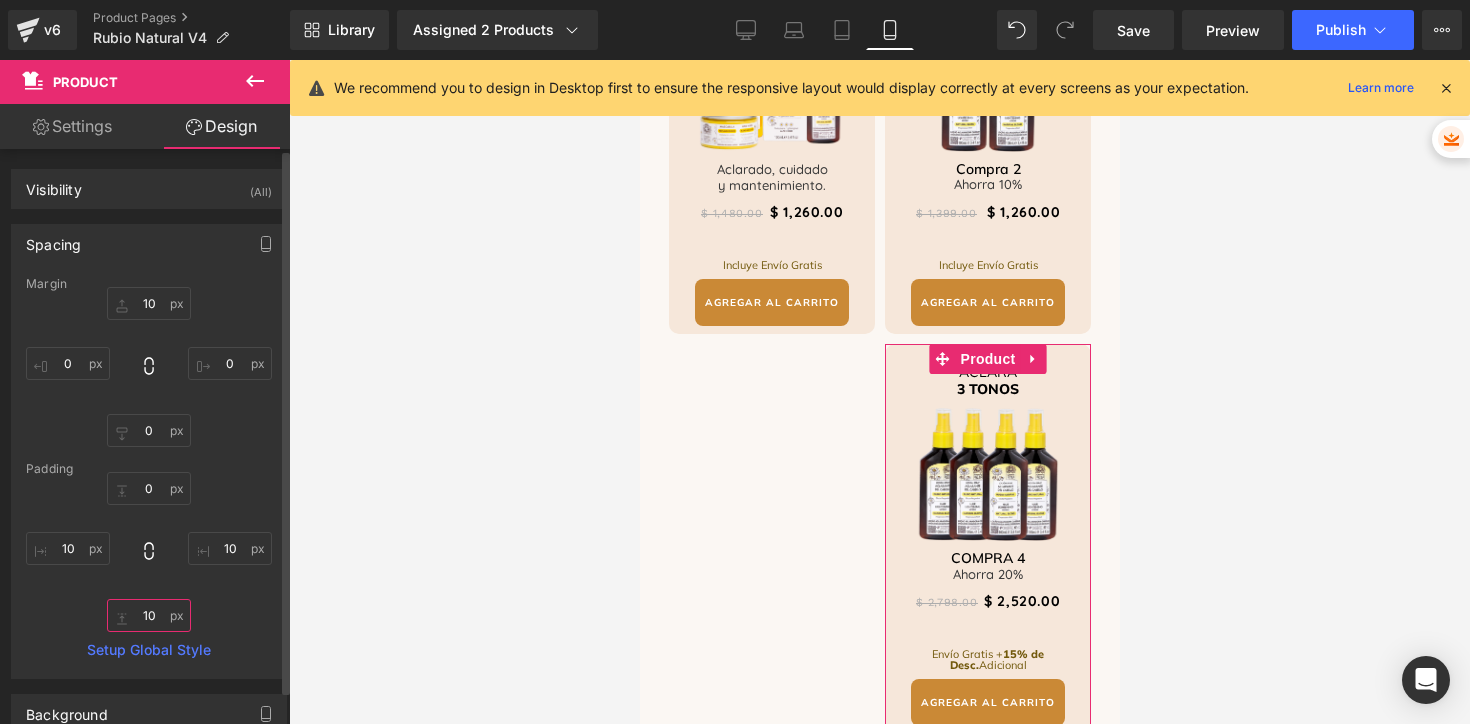 click on "10" at bounding box center (149, 615) 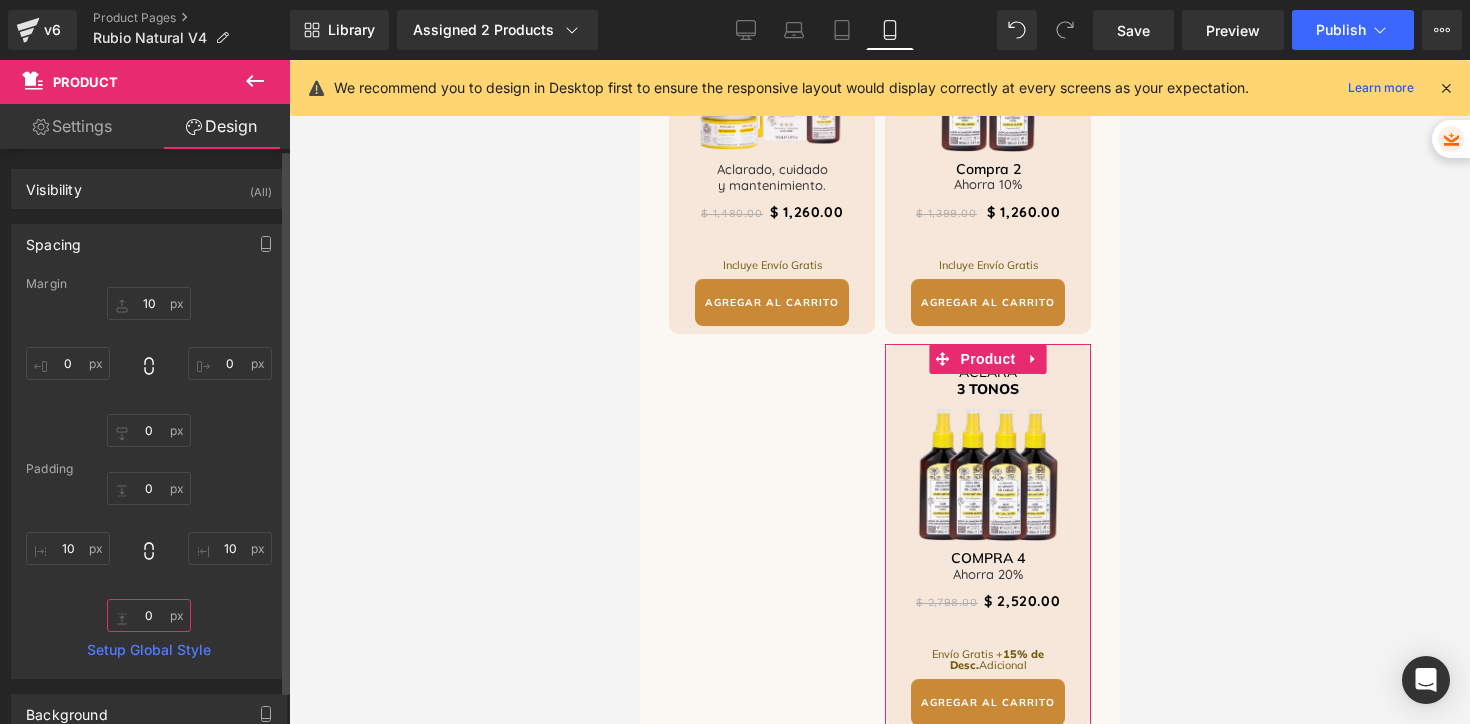 type on "0" 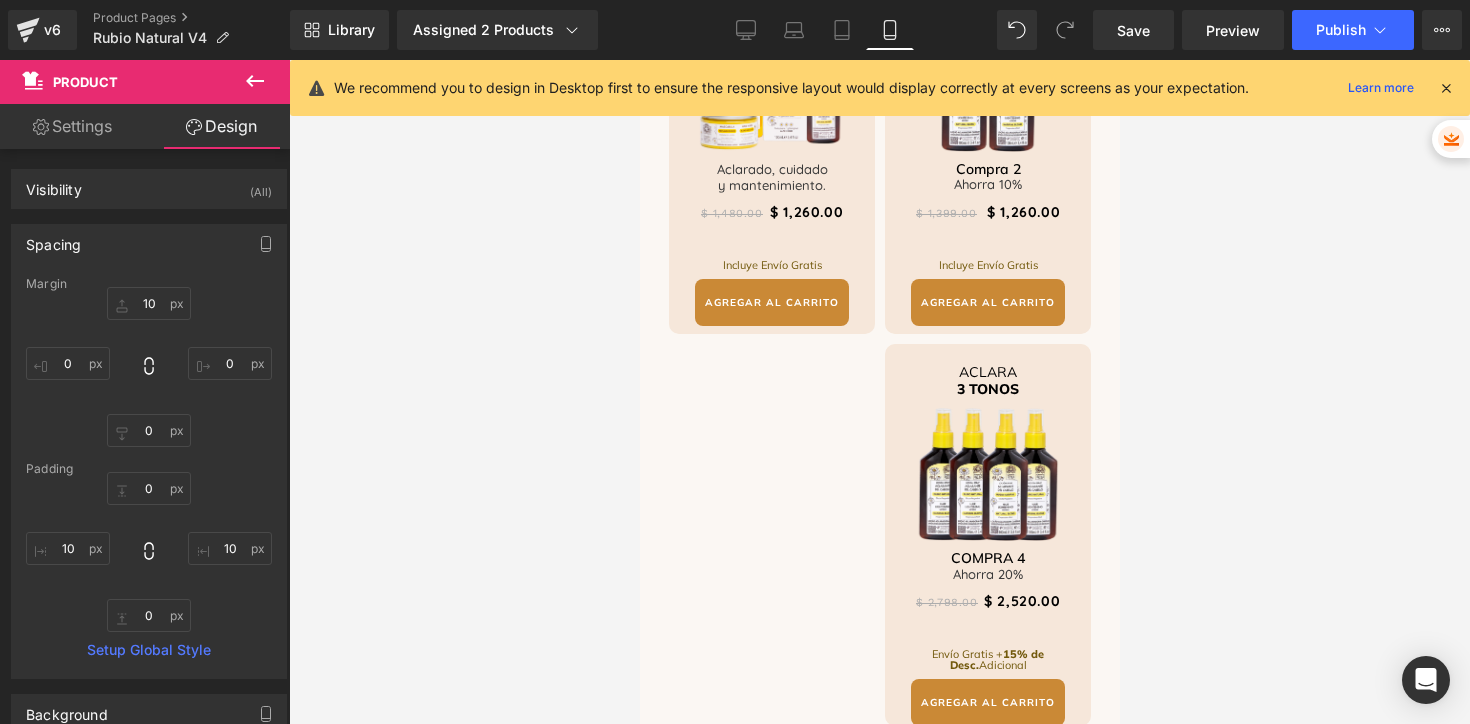 click at bounding box center (879, 392) 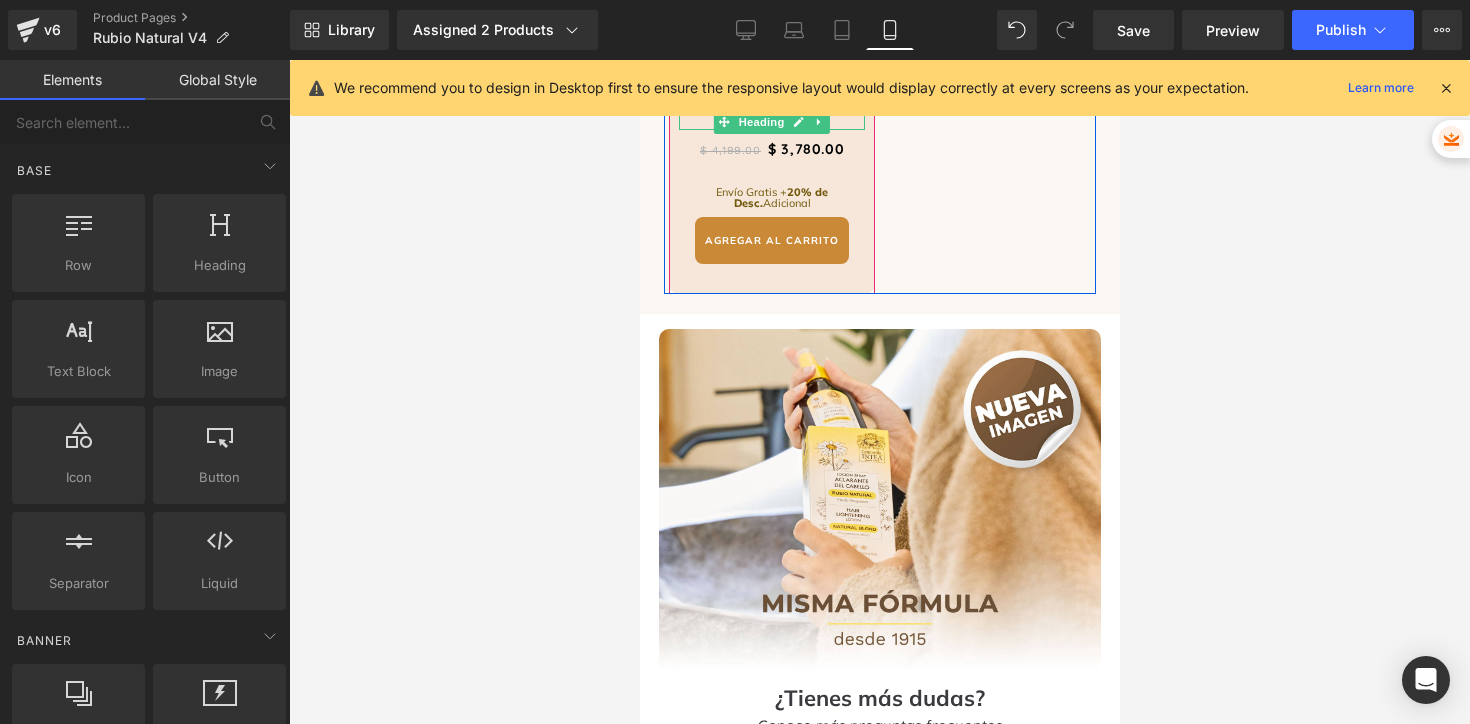 scroll, scrollTop: 5025, scrollLeft: 0, axis: vertical 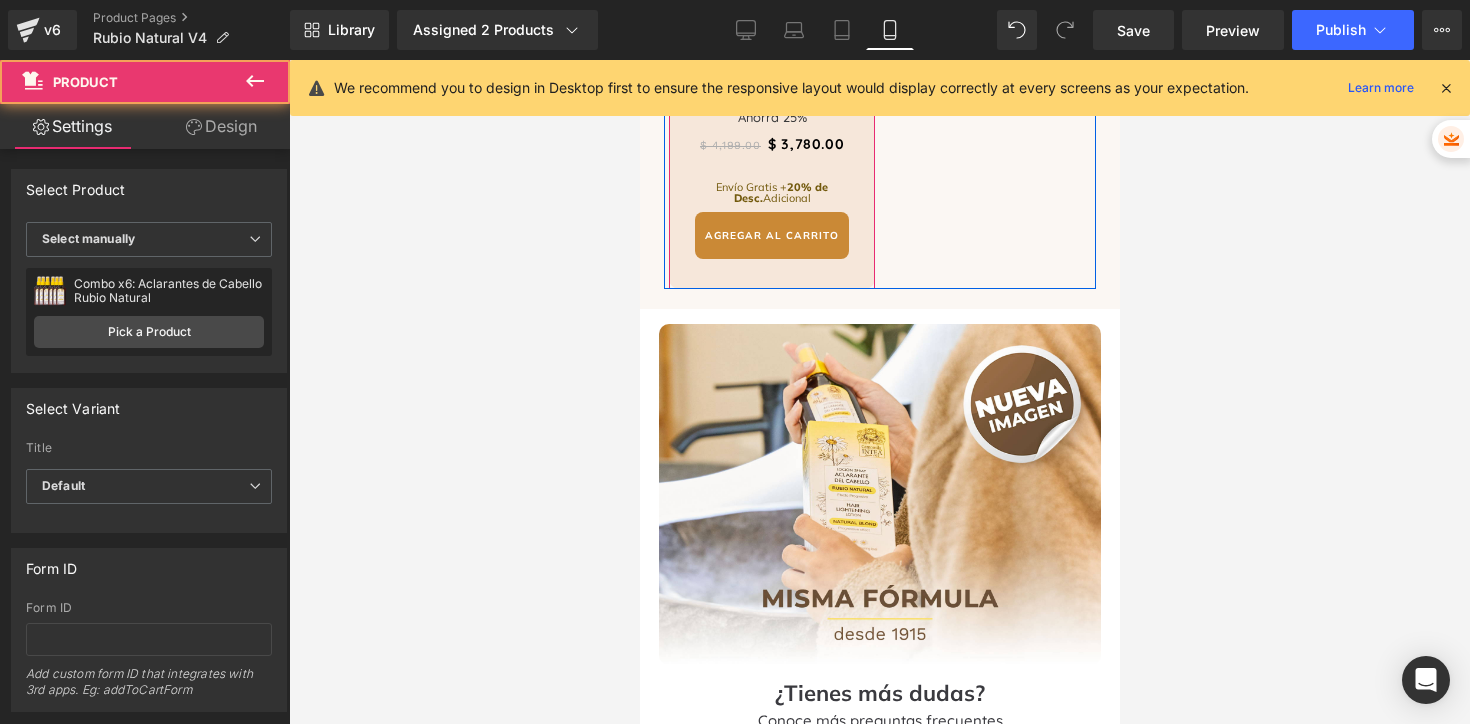 click on "ACLARA 4 TONOS Heading
Image         COMPRA 6 Heading         Ahorra 25% Heading
$ 4,199.00
$ 3,780.00
(P) Price Envío Gratis +  20% de Desc.  Adicional Heading
AGREGAR AL CARRITO
(P) Cart Button
Product     NaNpx" at bounding box center (771, 88) 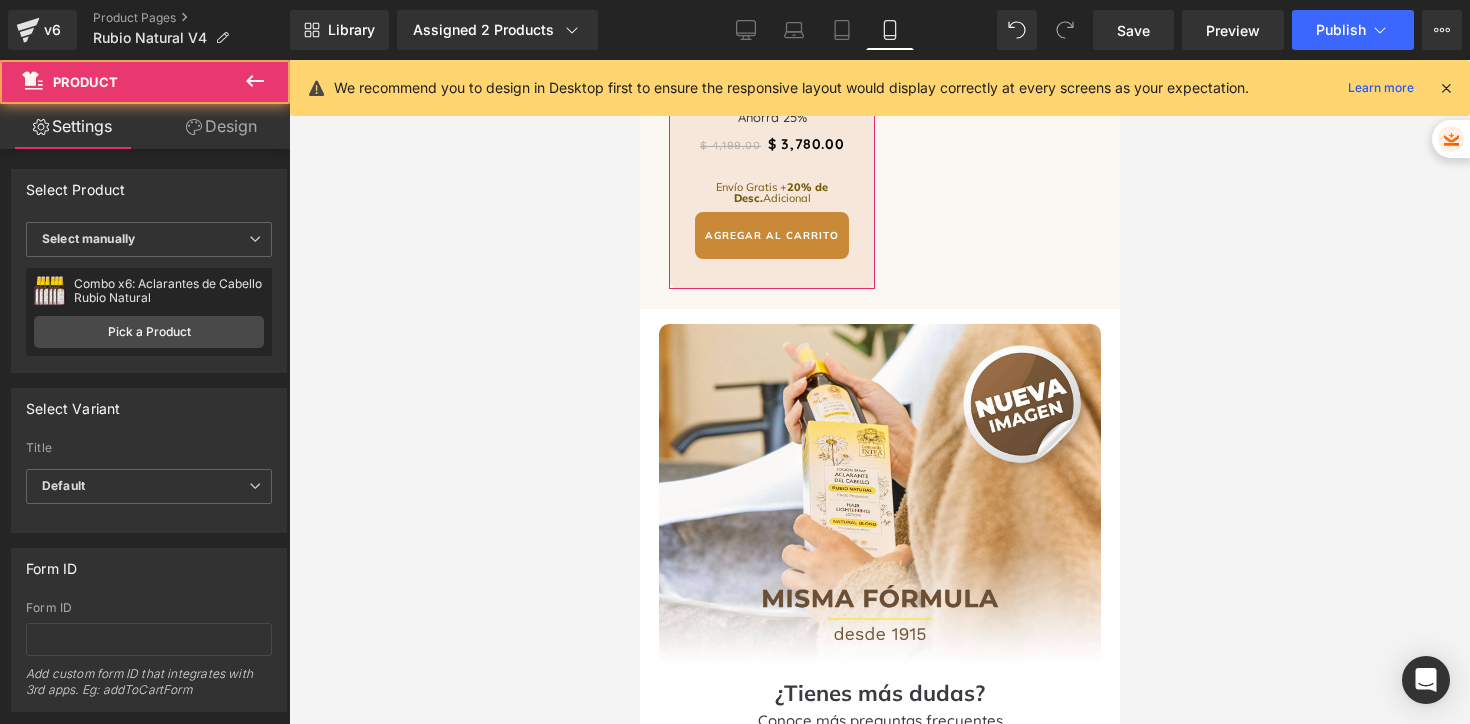 click on "Design" at bounding box center (221, 126) 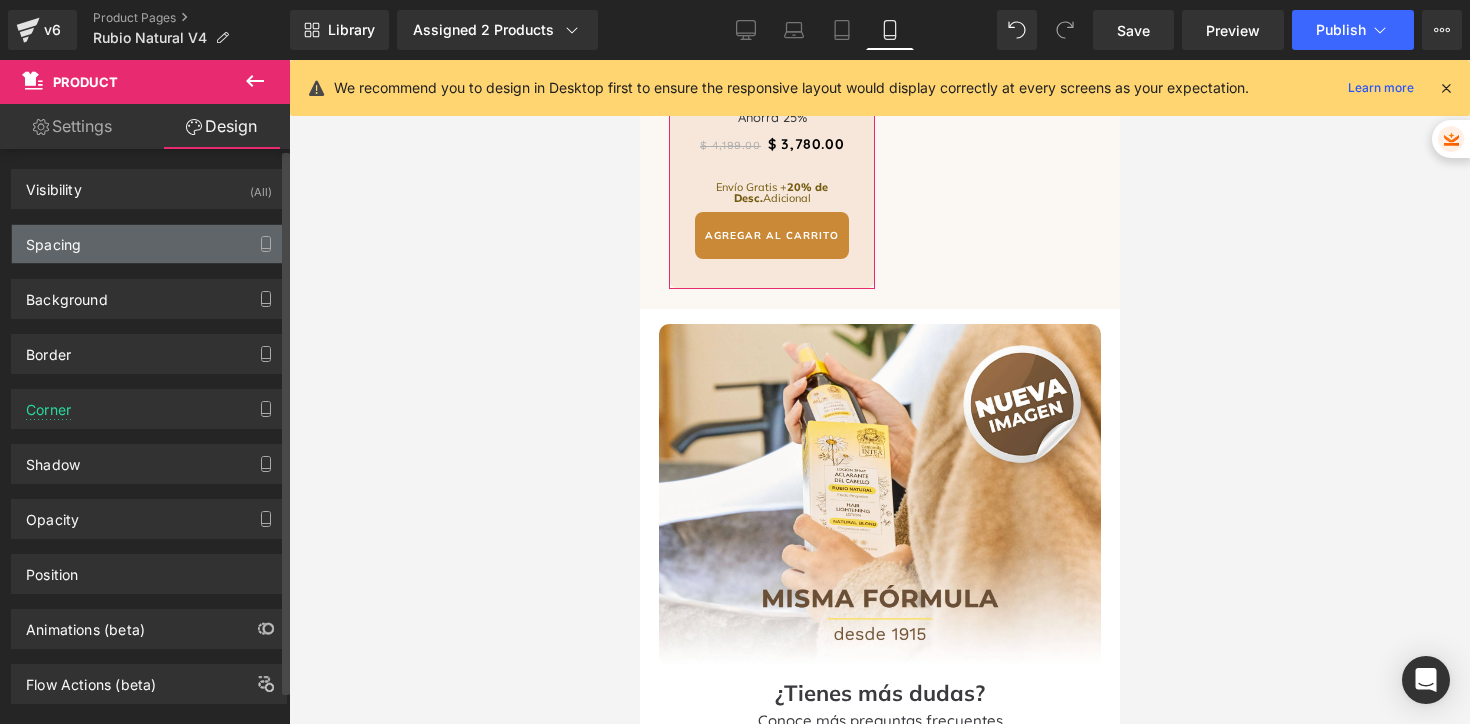 click on "Spacing" at bounding box center [149, 244] 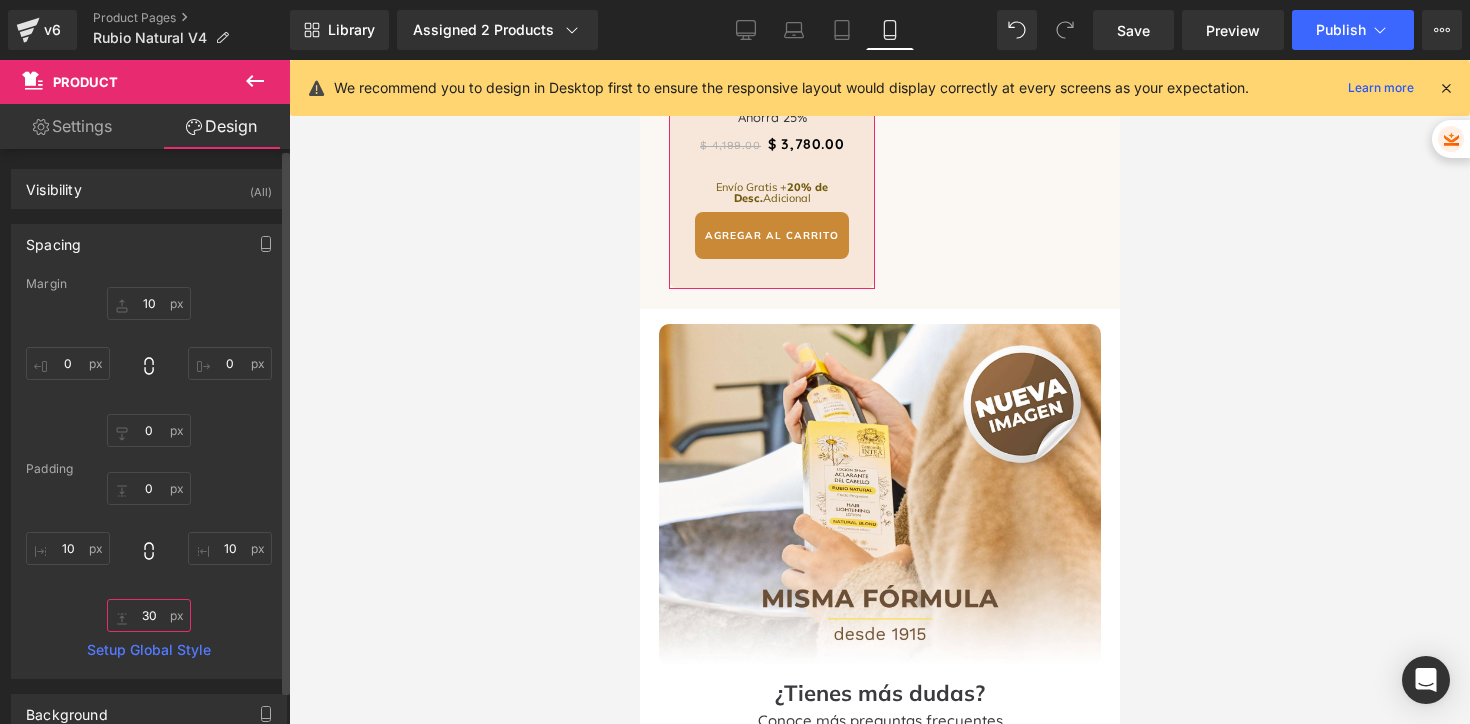 click at bounding box center [149, 615] 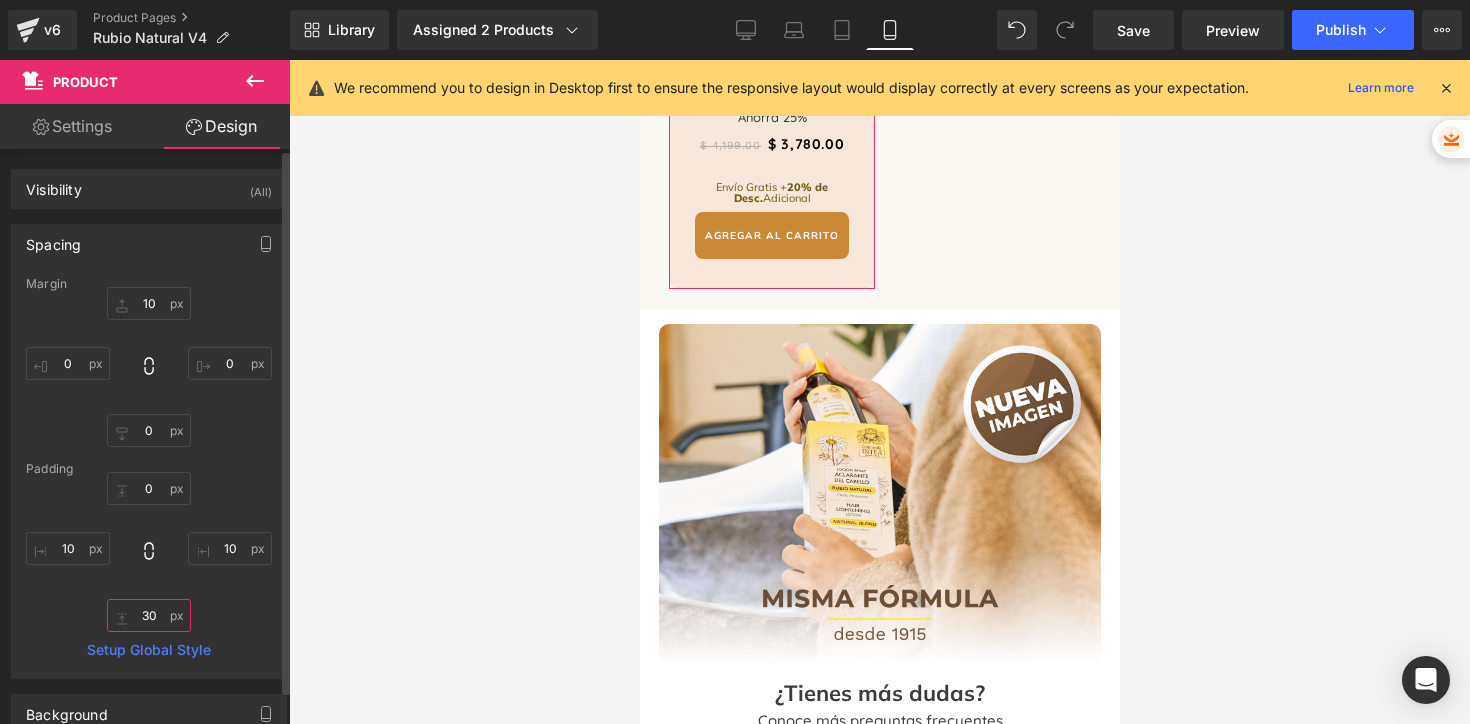 type on "8" 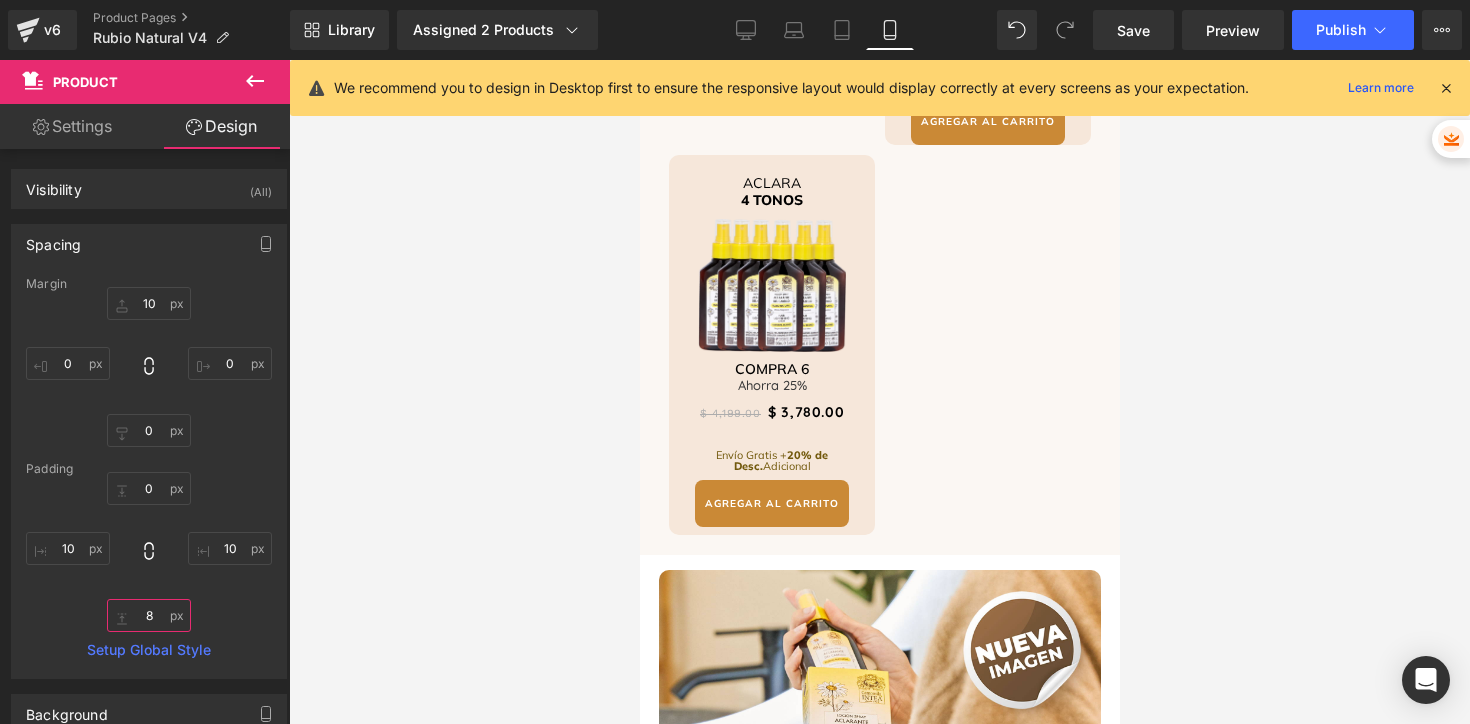 scroll, scrollTop: 4705, scrollLeft: 0, axis: vertical 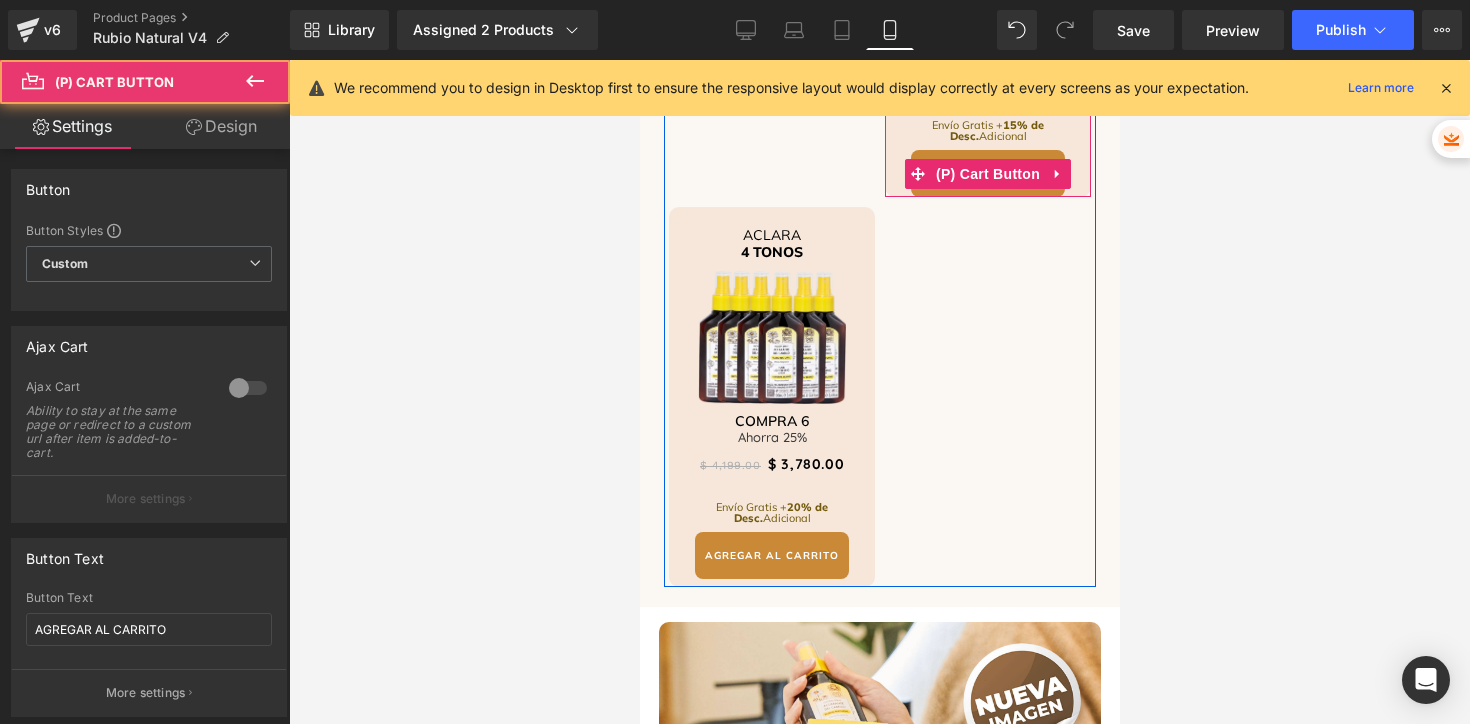 click on "AGREGAR AL CARRITO" at bounding box center [987, 173] 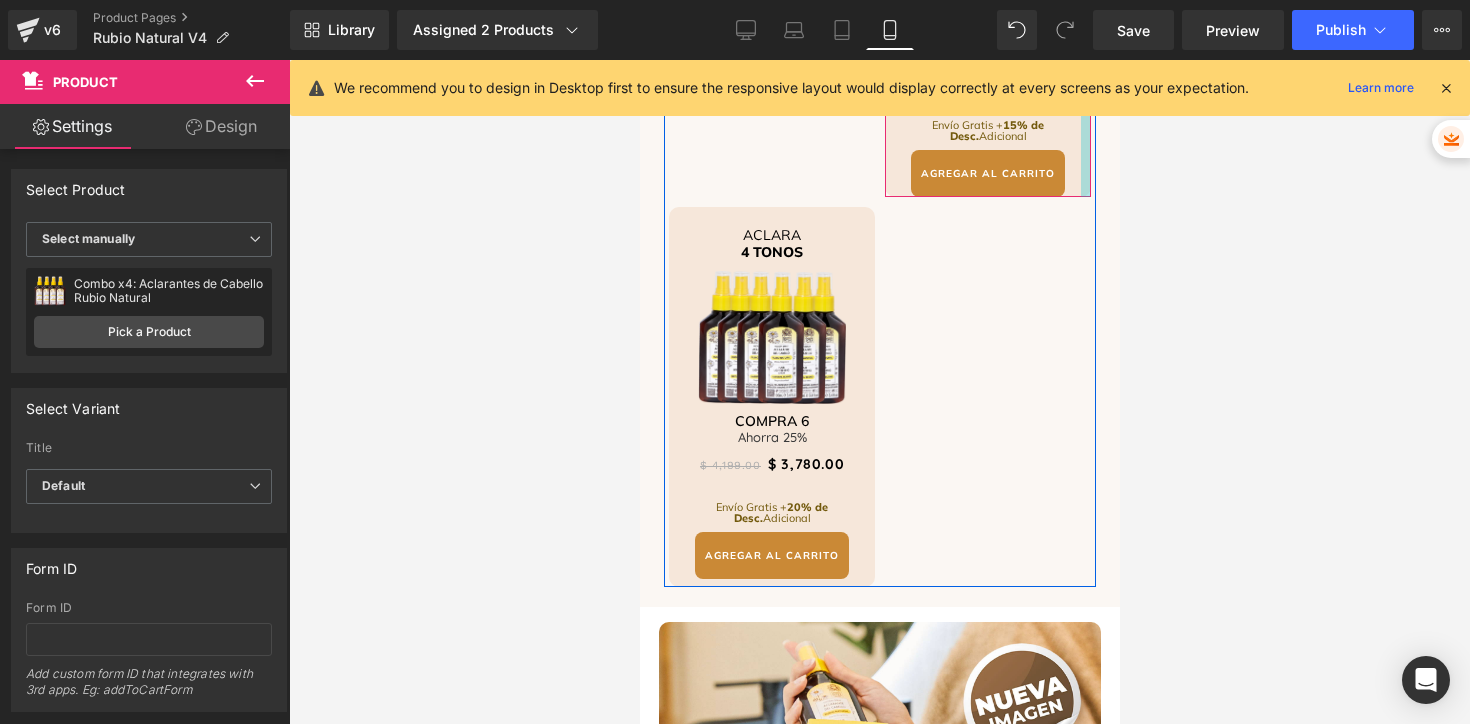 click at bounding box center (1085, 6) 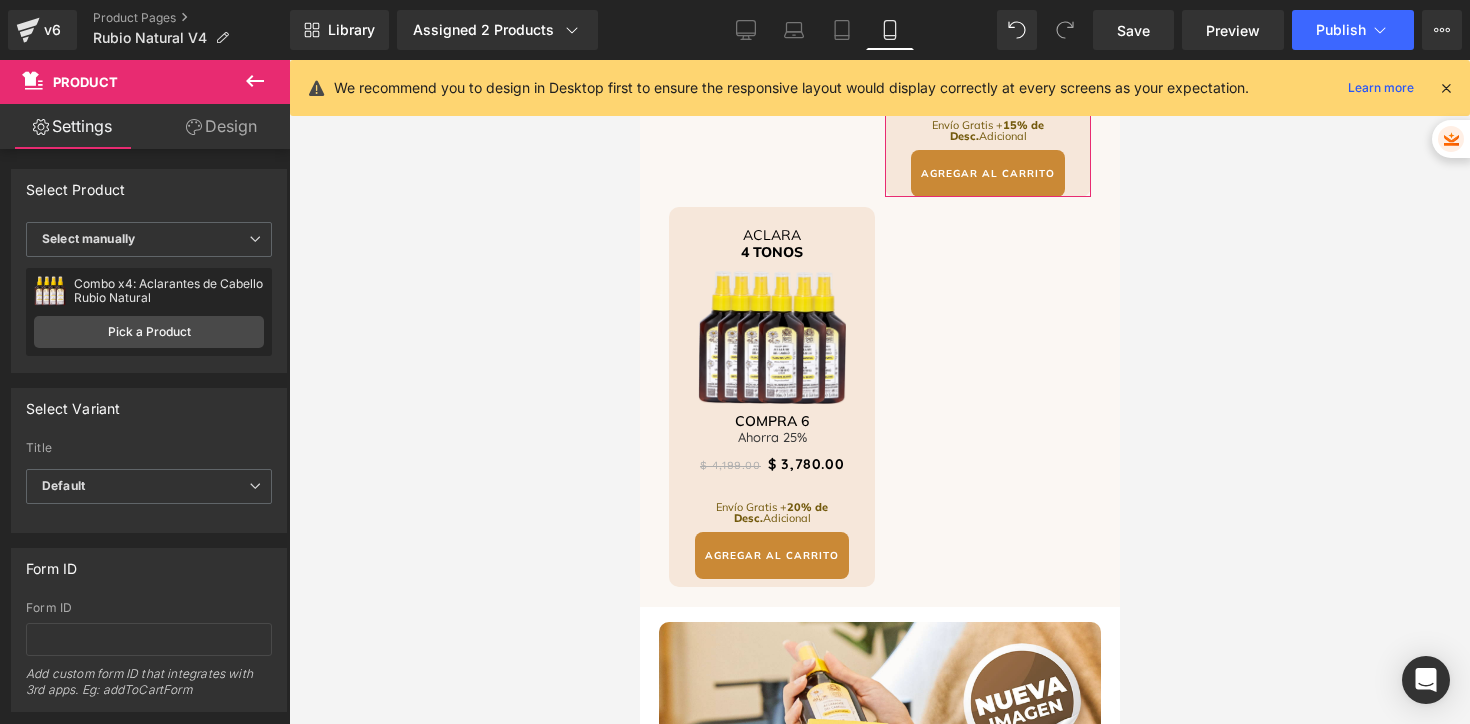 click on "Design" at bounding box center [221, 126] 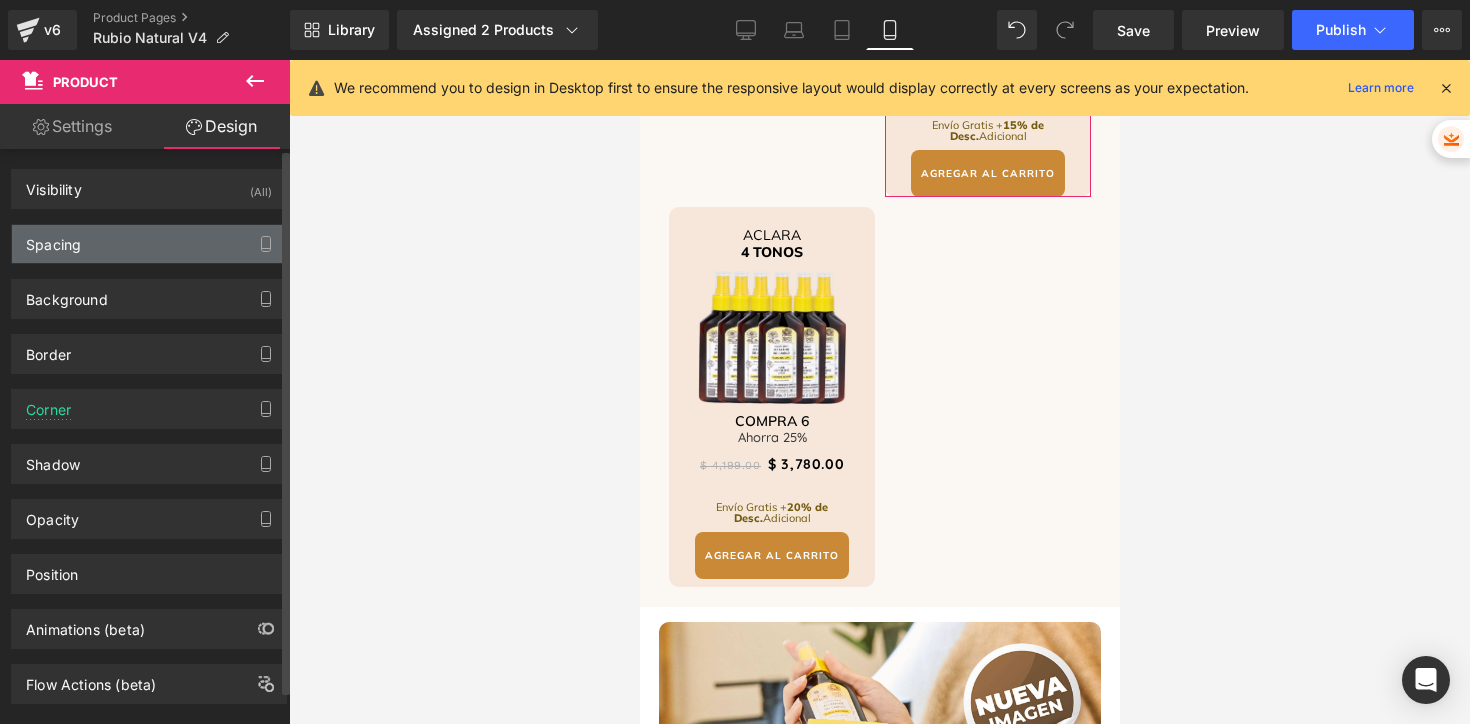 click on "Spacing" at bounding box center [149, 244] 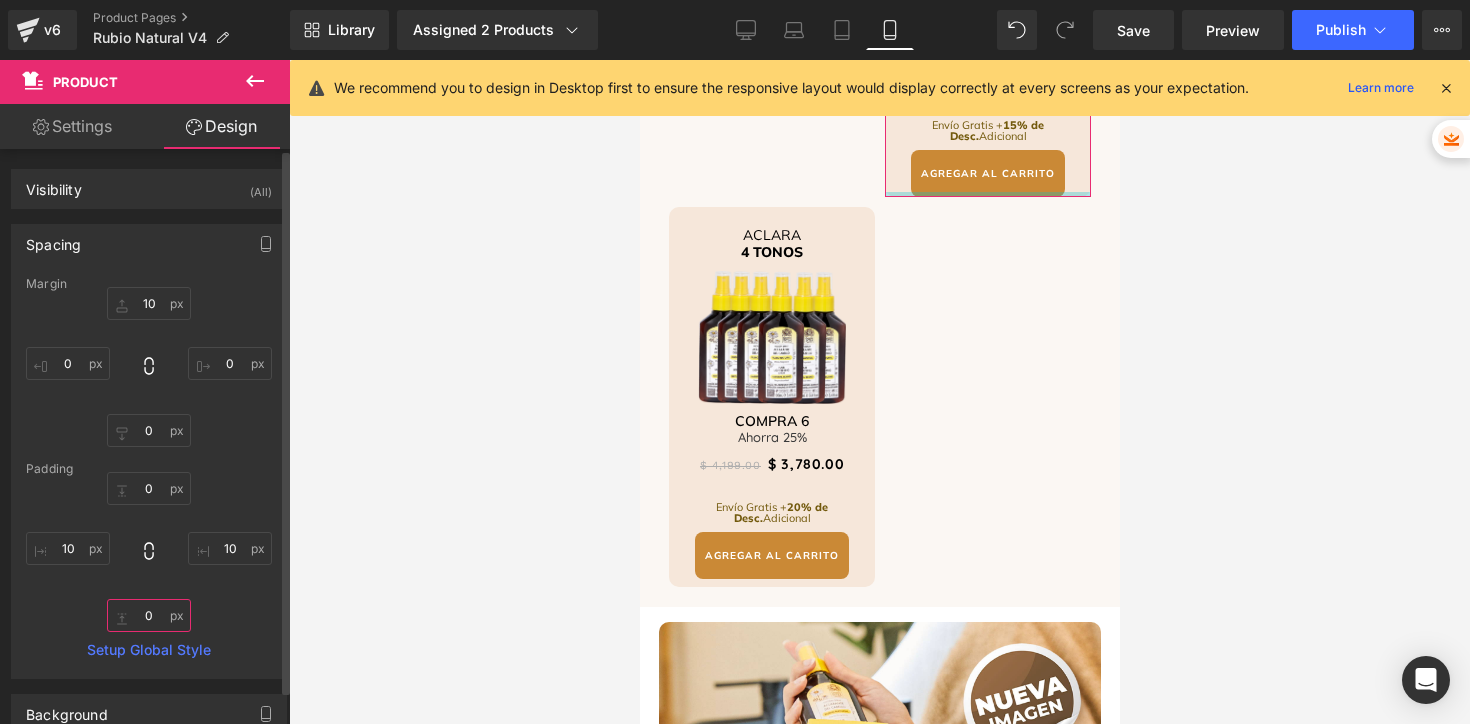 click at bounding box center [149, 615] 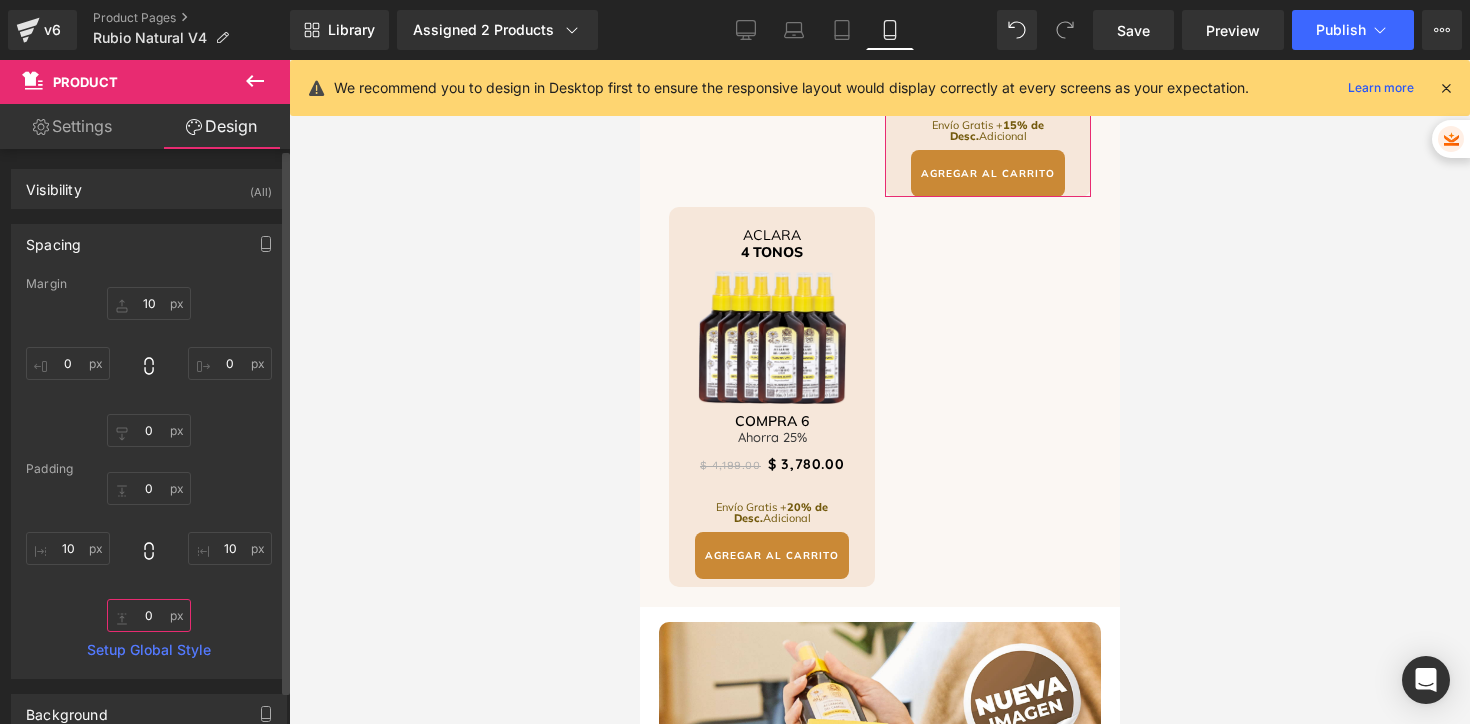 type on "8" 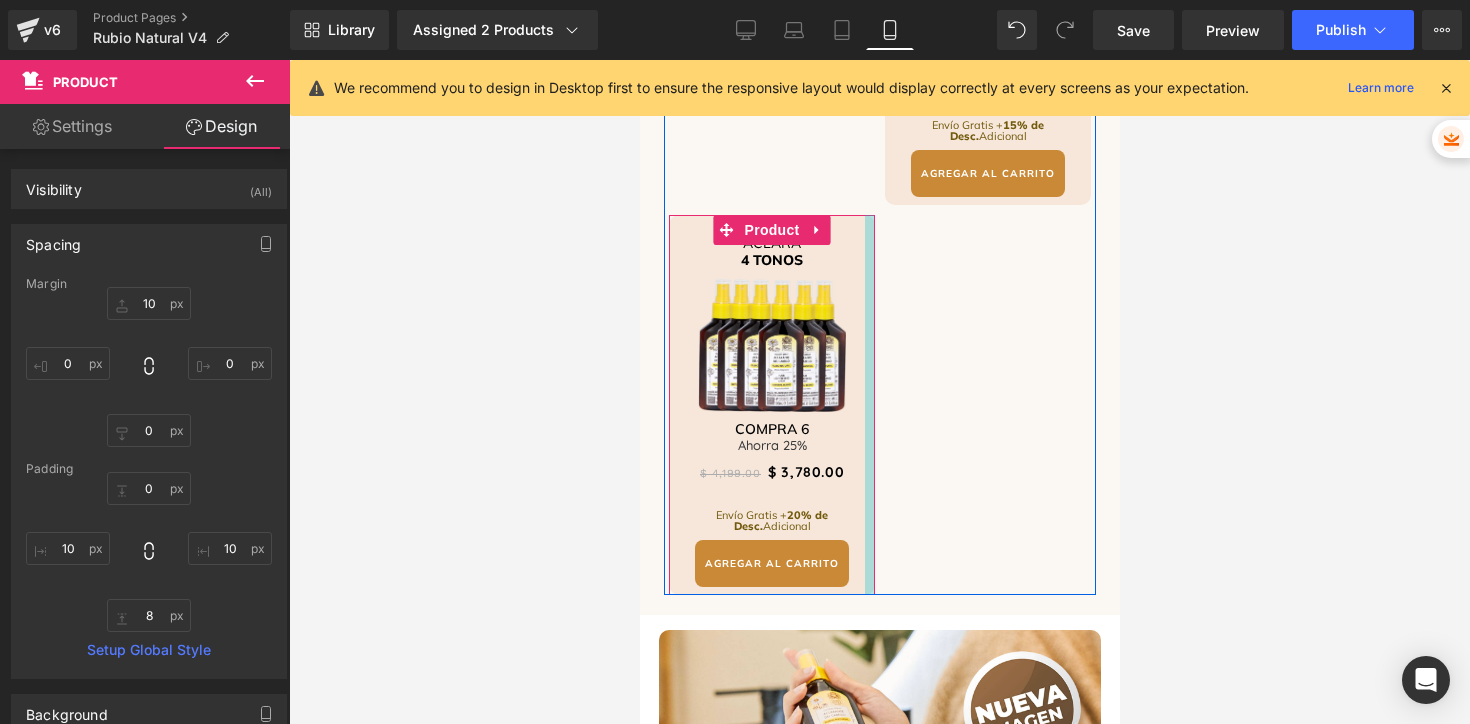 click at bounding box center [869, 405] 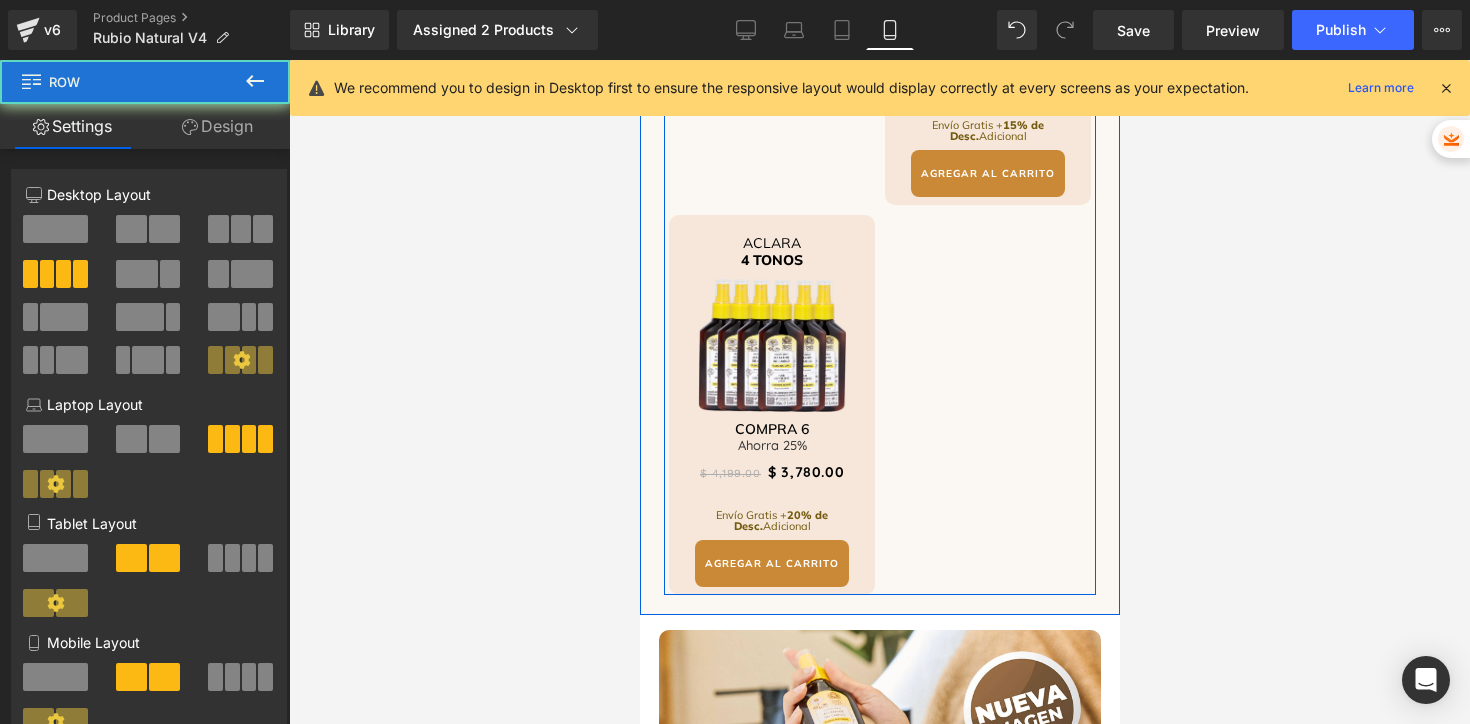 click on "KIT RUBIO NATURAL Heading
Image         Aclarado, cuidado y mantenimiento. Heading
$ 1,480.00
$ 1,260.00
(P) Price Incluye Envío Gratis Heading
AGREGAR AL CARRITO
(P) Cart Button
Product
ACLARA 2 TONOS Heading         Image         Compra 2 Heading         Ahorra 10%" at bounding box center (879, 10) 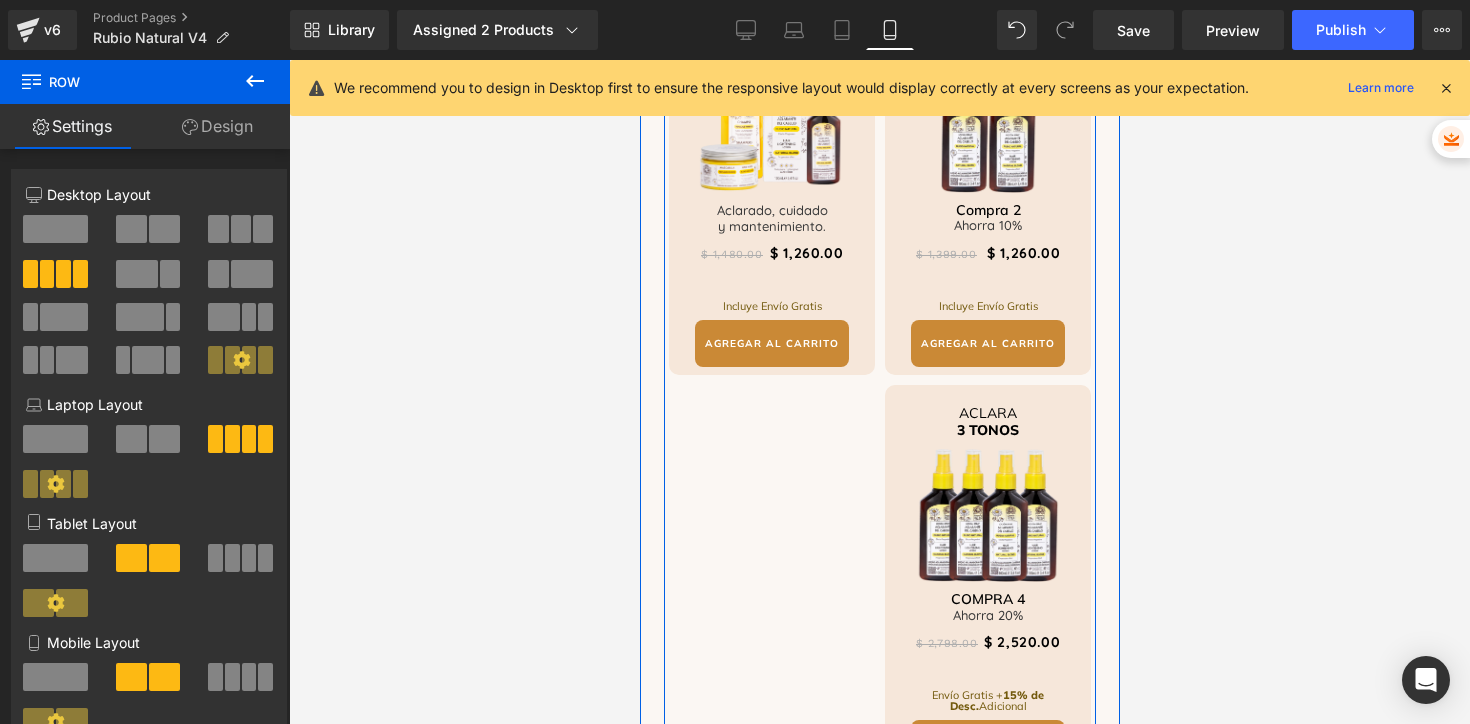 scroll, scrollTop: 4134, scrollLeft: 0, axis: vertical 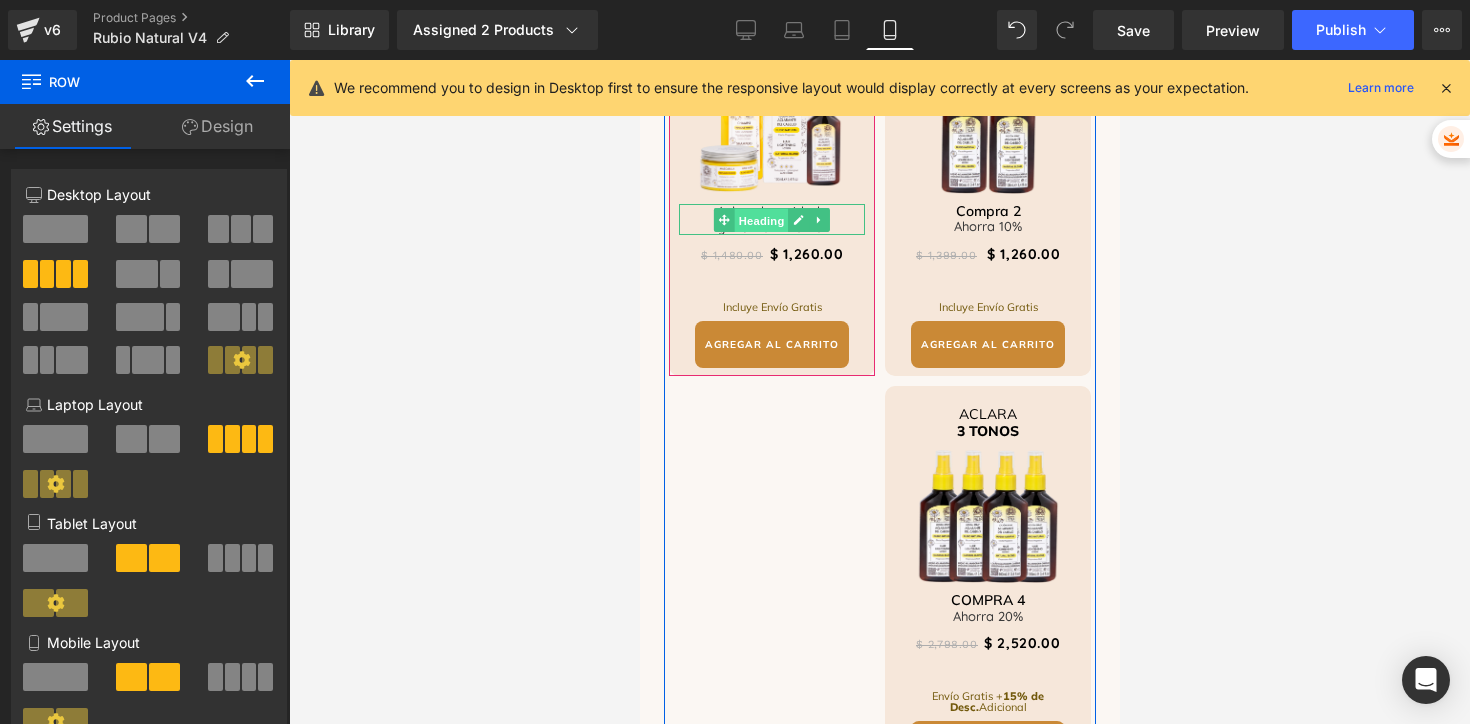 drag, startPoint x: 766, startPoint y: 233, endPoint x: 1126, endPoint y: 228, distance: 360.03473 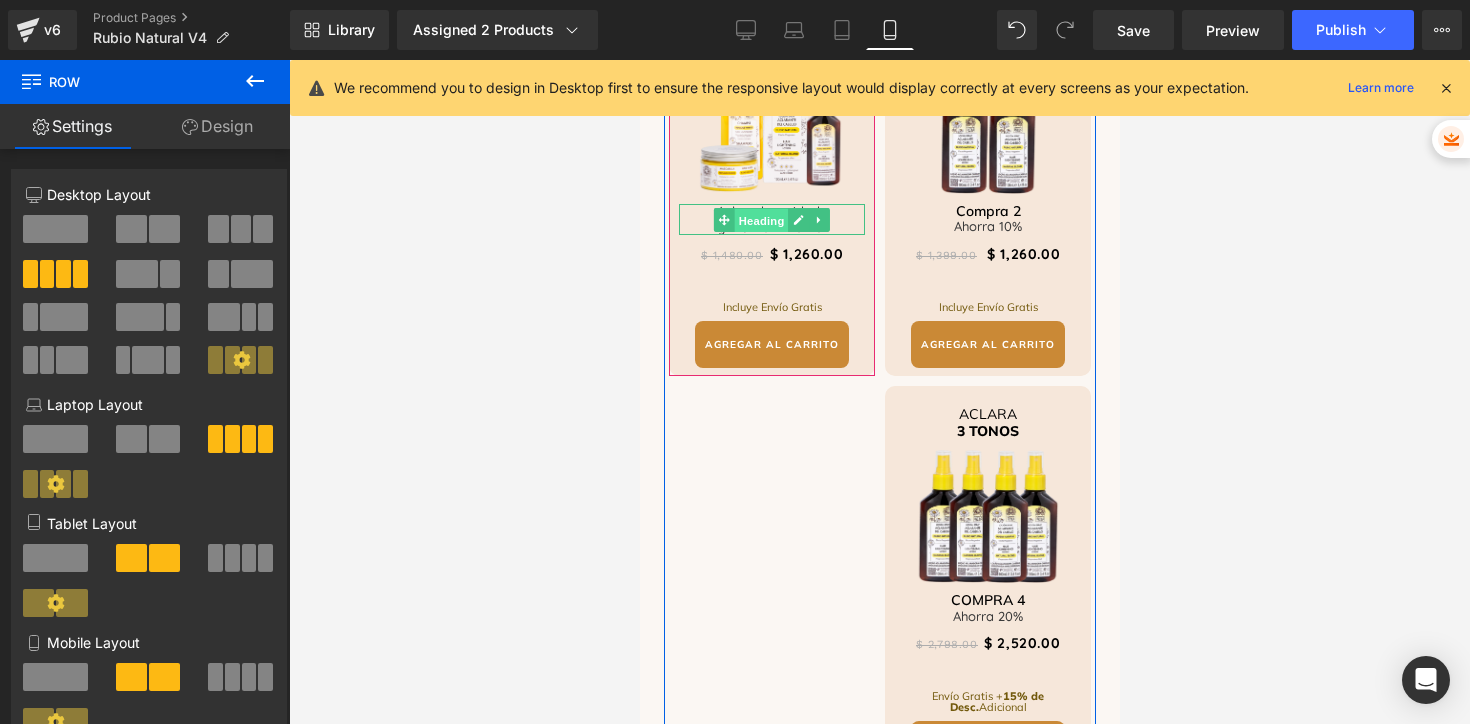 click on "Heading" at bounding box center [761, 220] 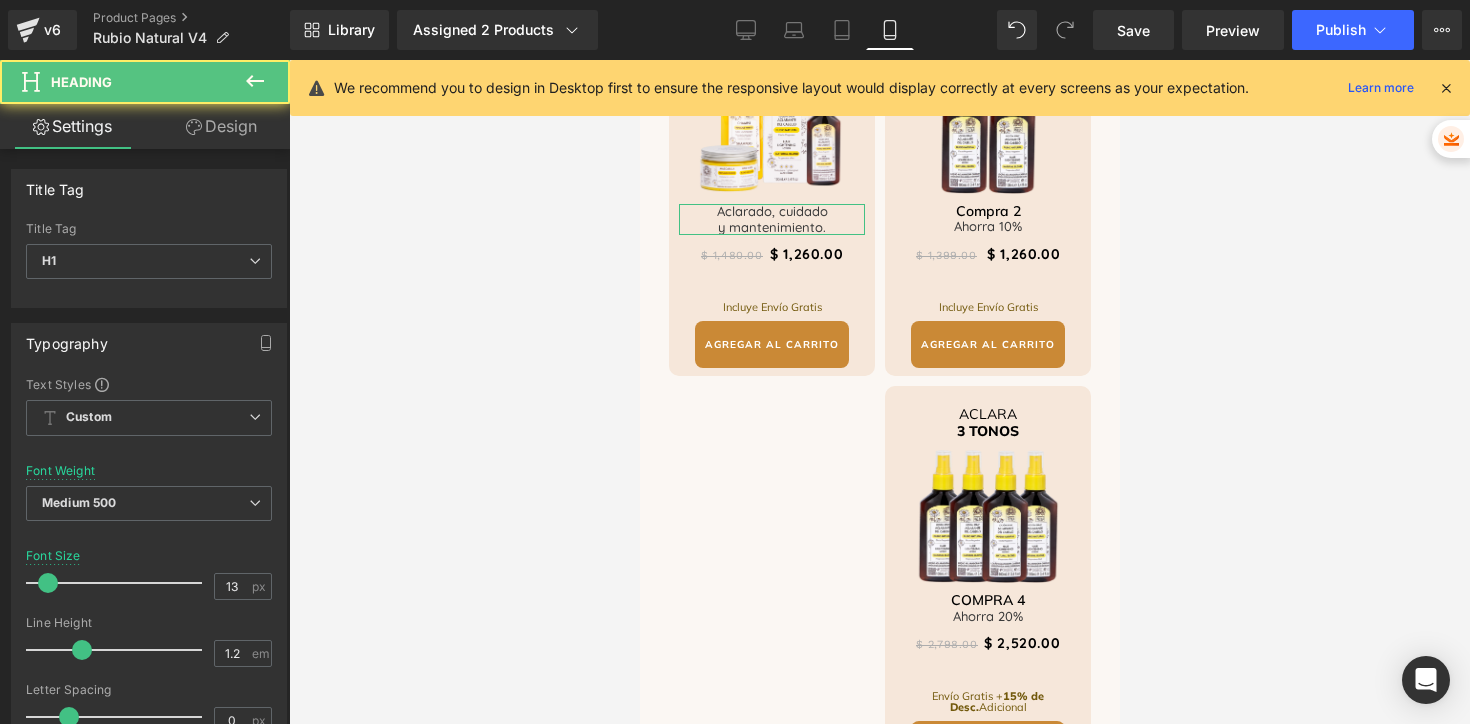 click on "Design" at bounding box center (221, 126) 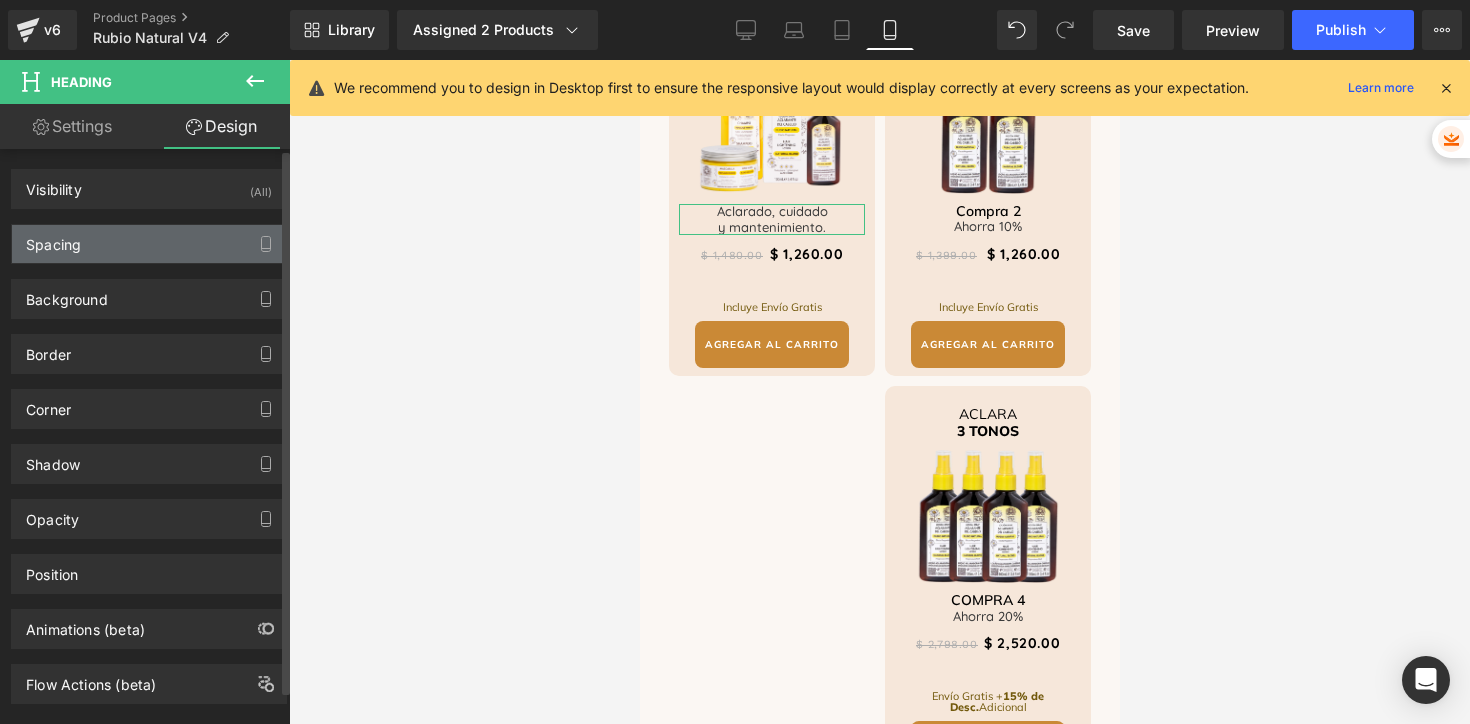 click on "Spacing" at bounding box center [149, 244] 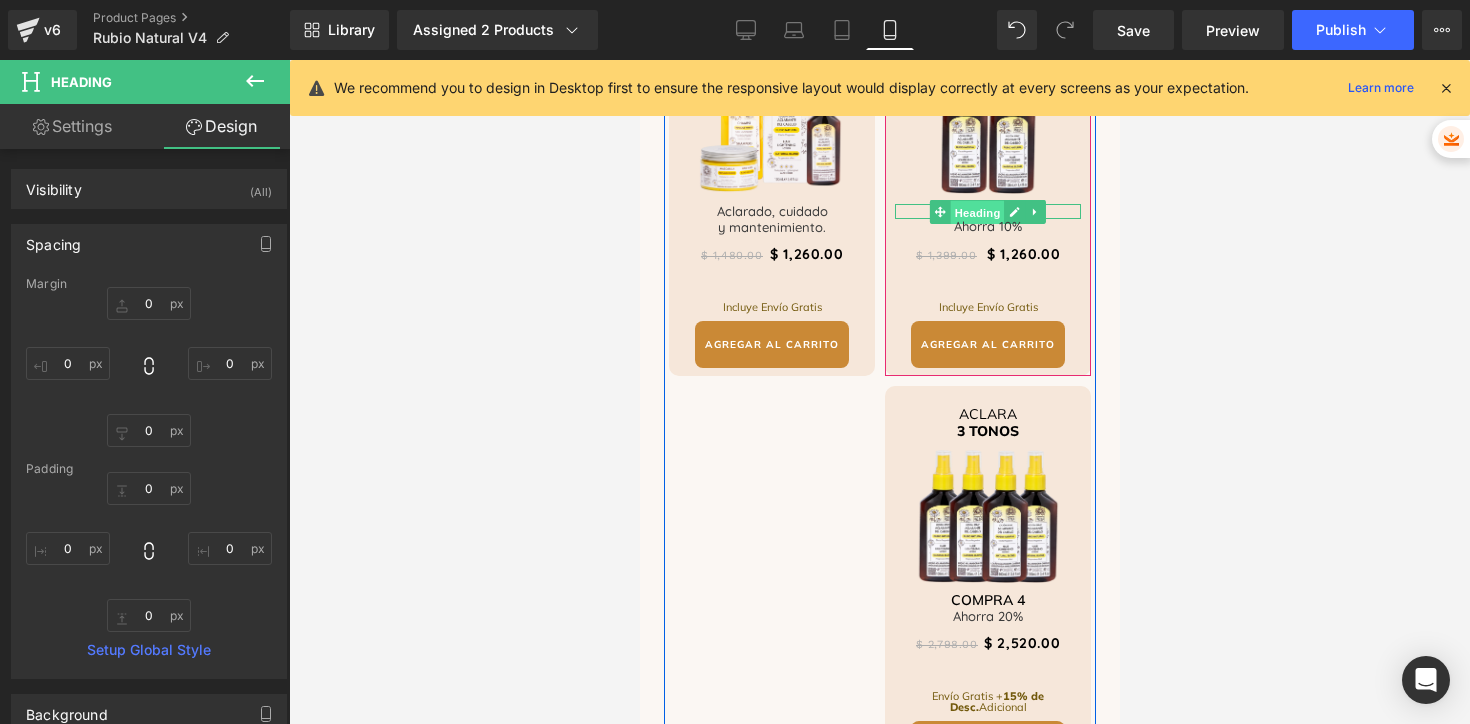 click on "Heading" at bounding box center (977, 213) 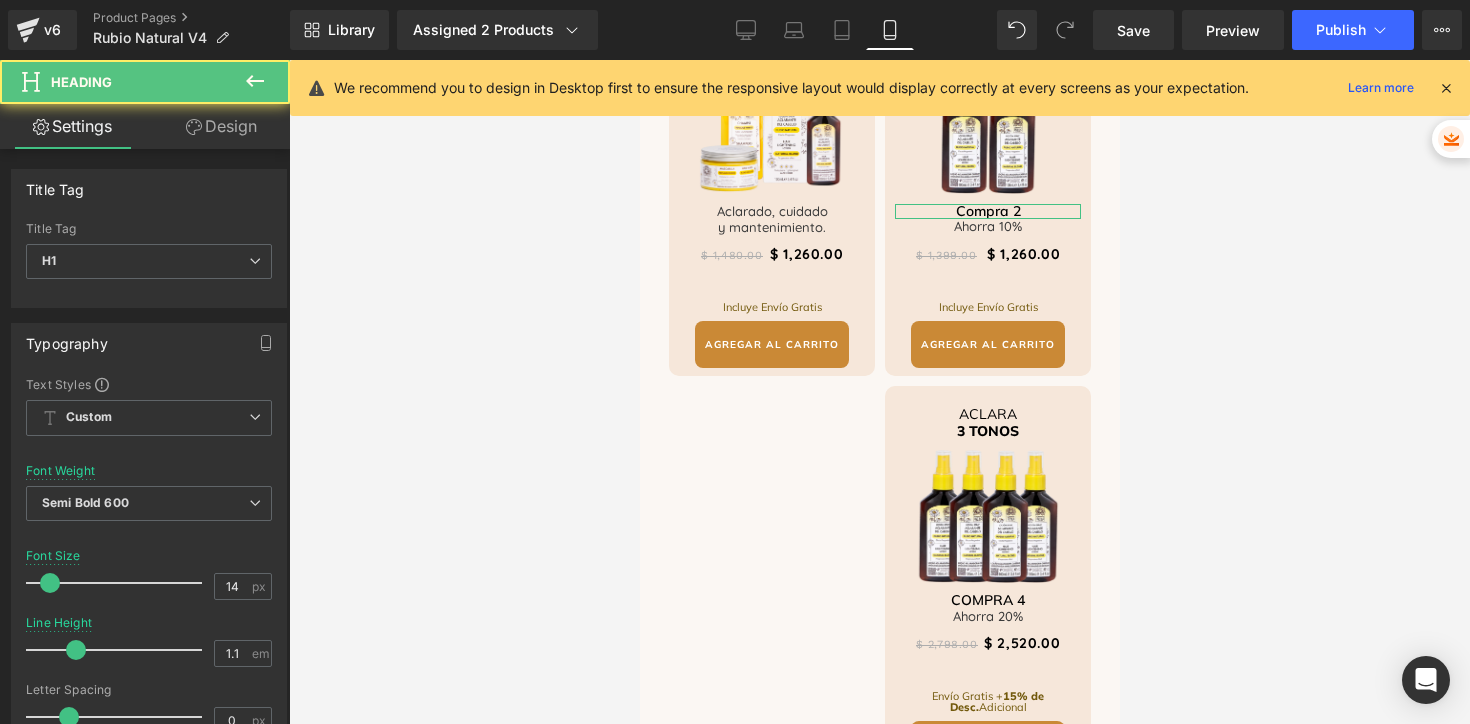 click on "Design" at bounding box center [221, 126] 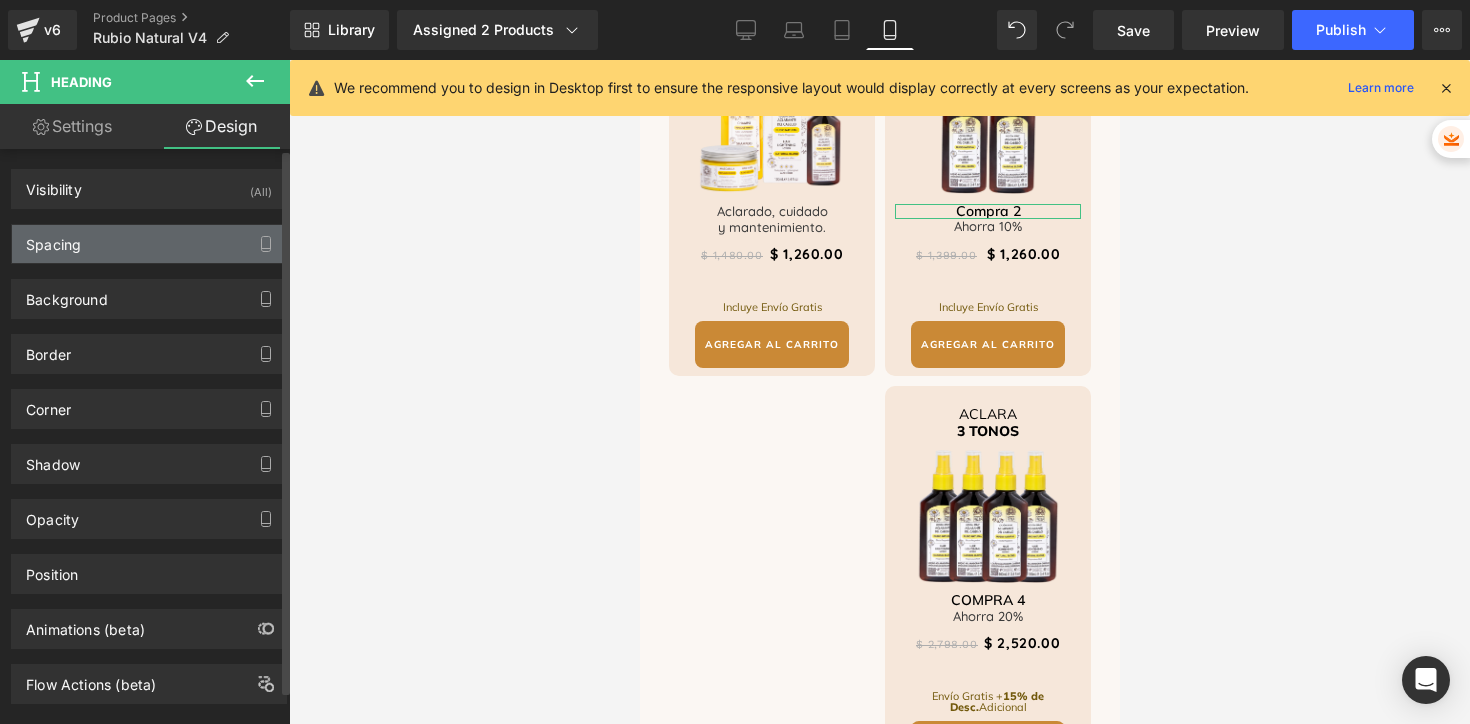 click on "Spacing" at bounding box center [149, 244] 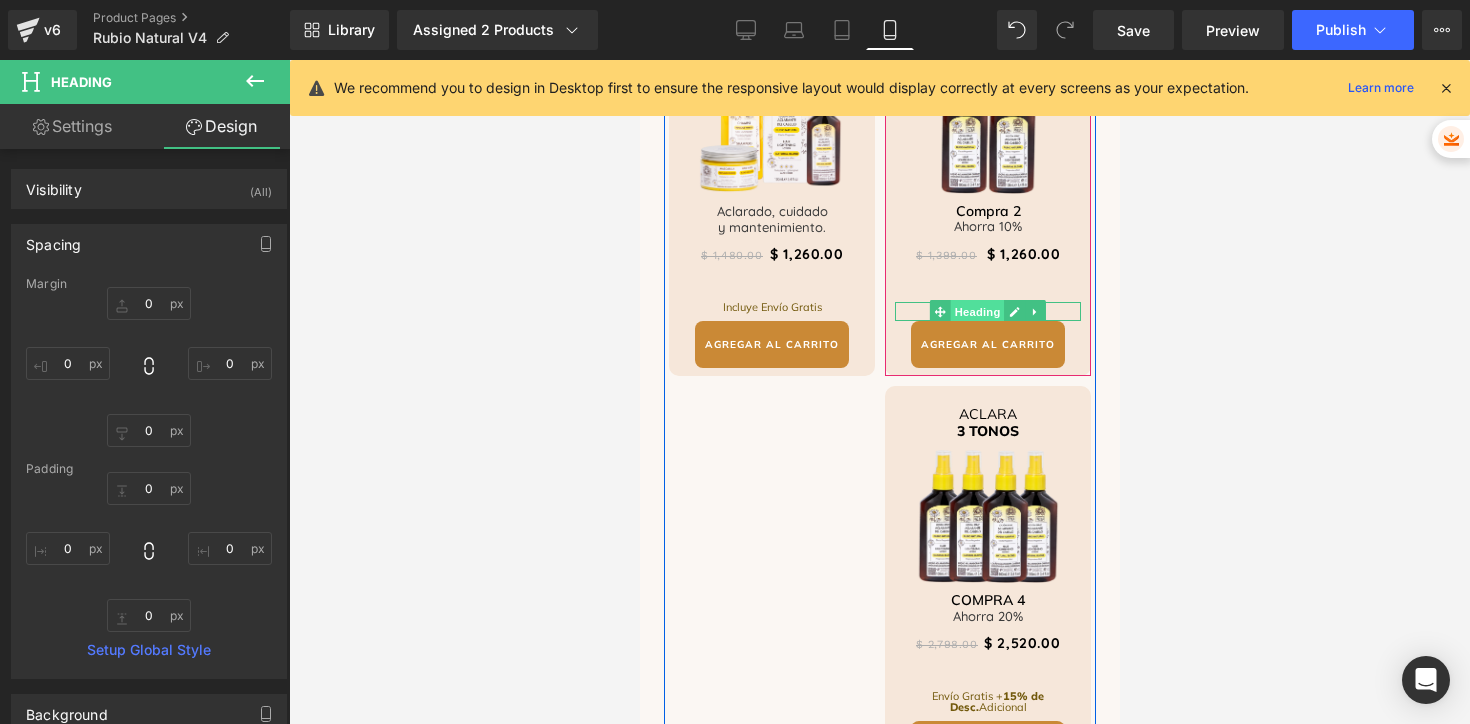 click on "Heading" at bounding box center [977, 312] 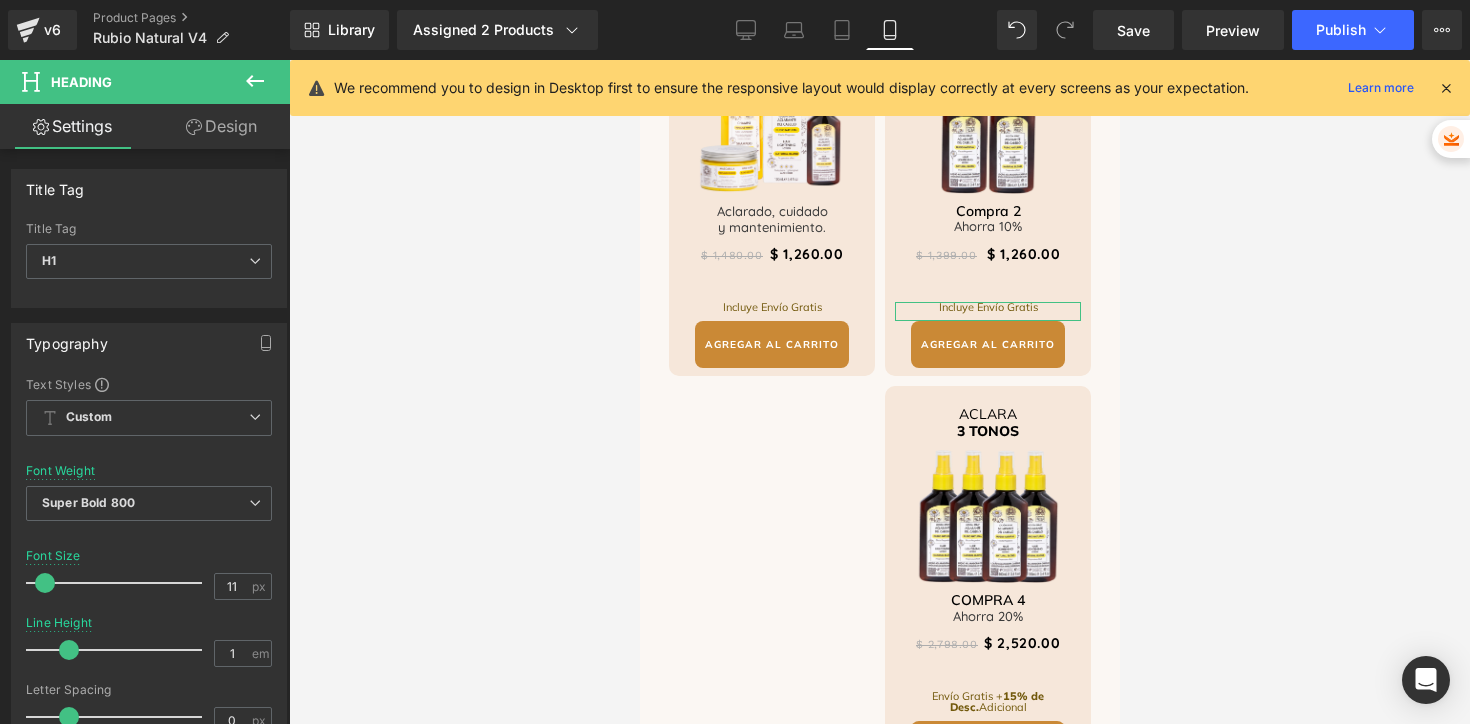 click on "Design" at bounding box center (221, 126) 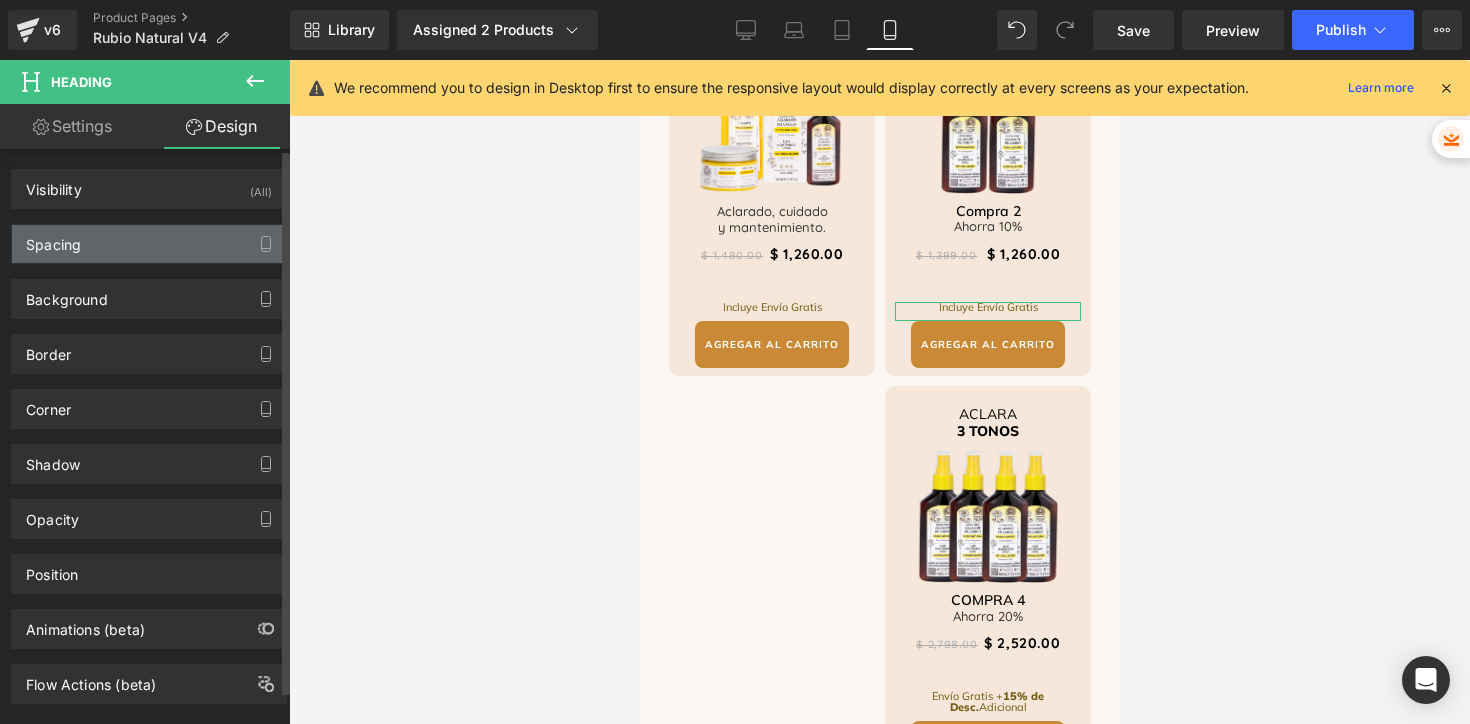 click on "Spacing" at bounding box center [53, 239] 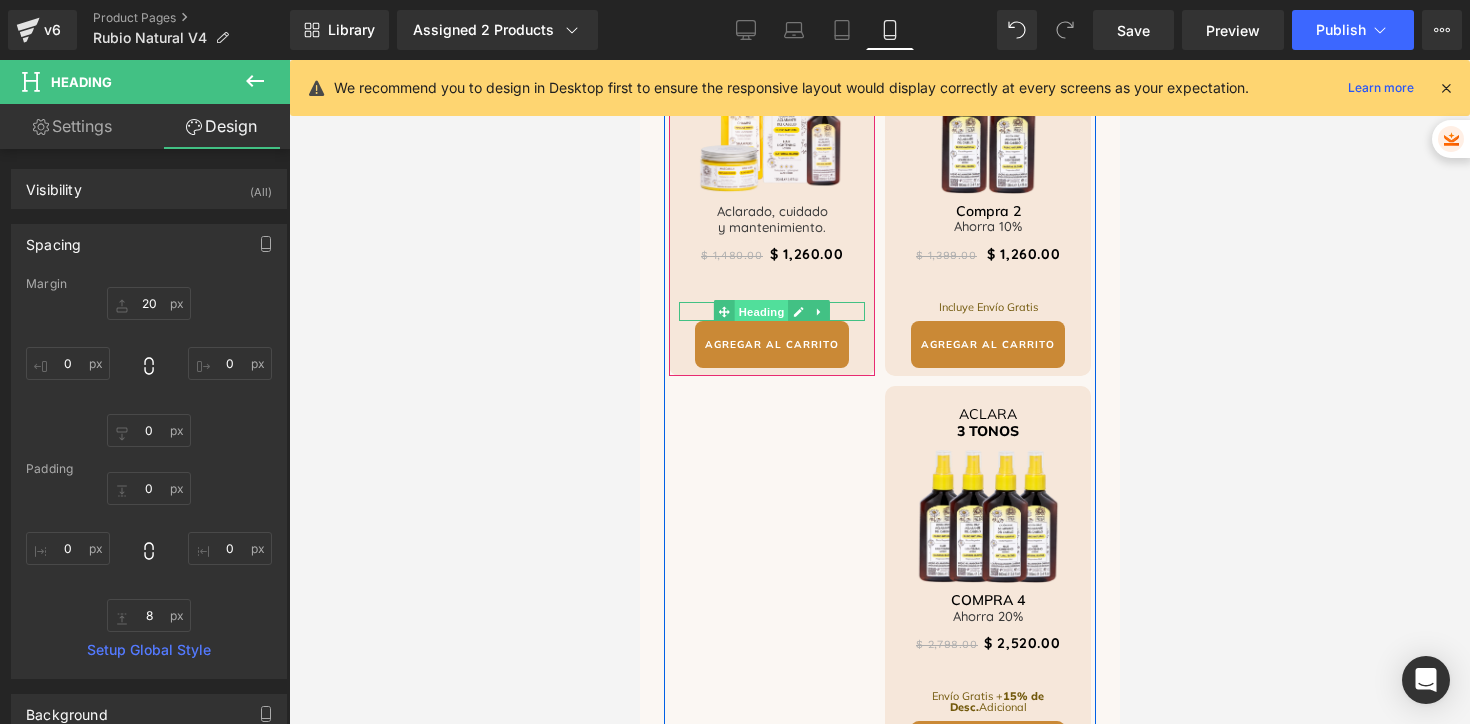 click on "Heading" at bounding box center [761, 312] 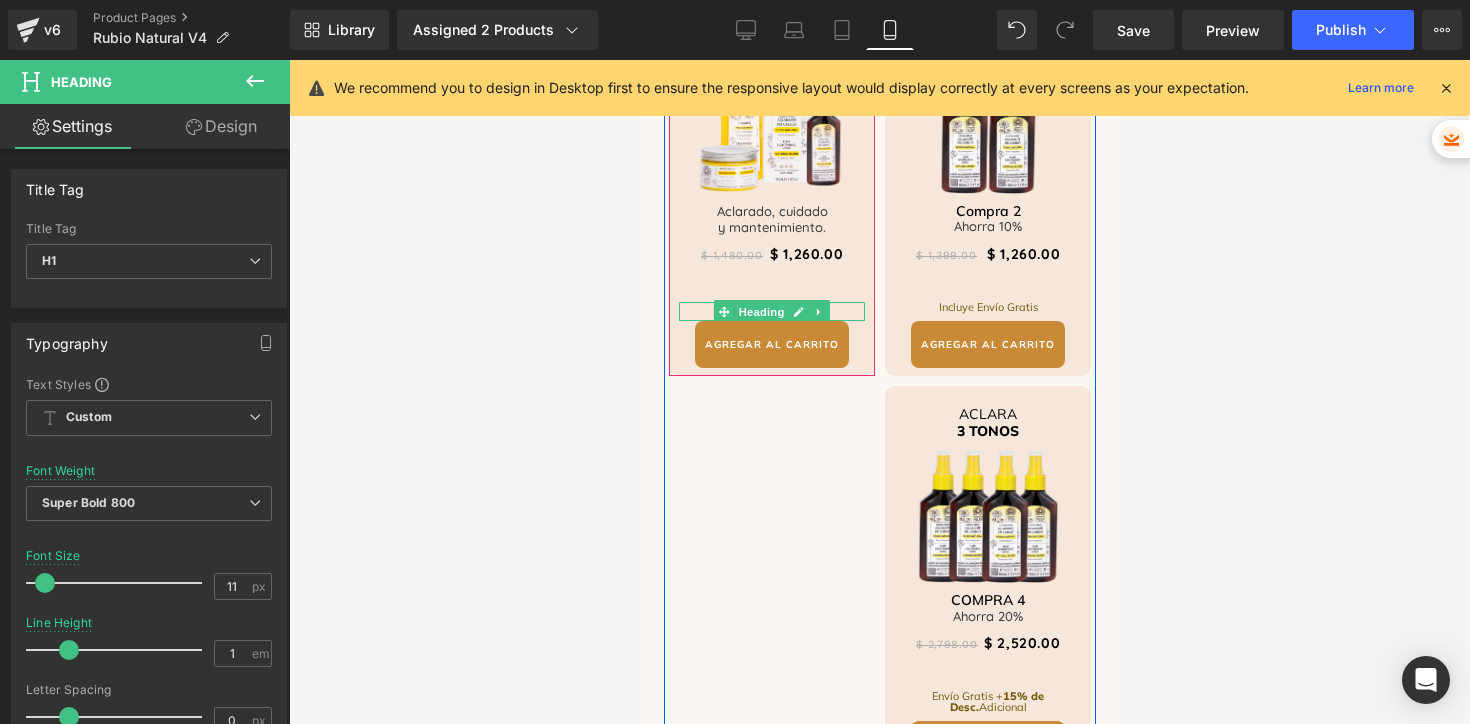 click on "Heading" at bounding box center [761, 312] 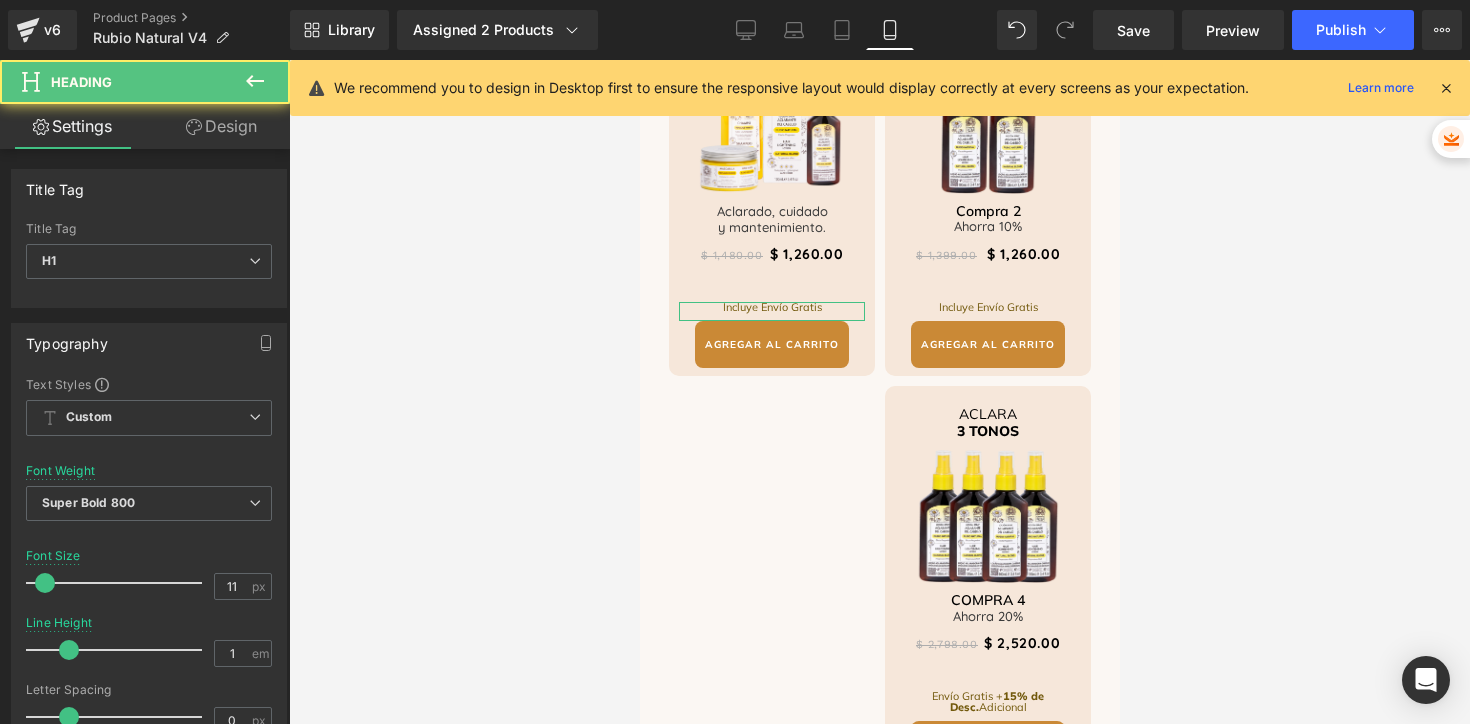 click on "Design" at bounding box center (221, 126) 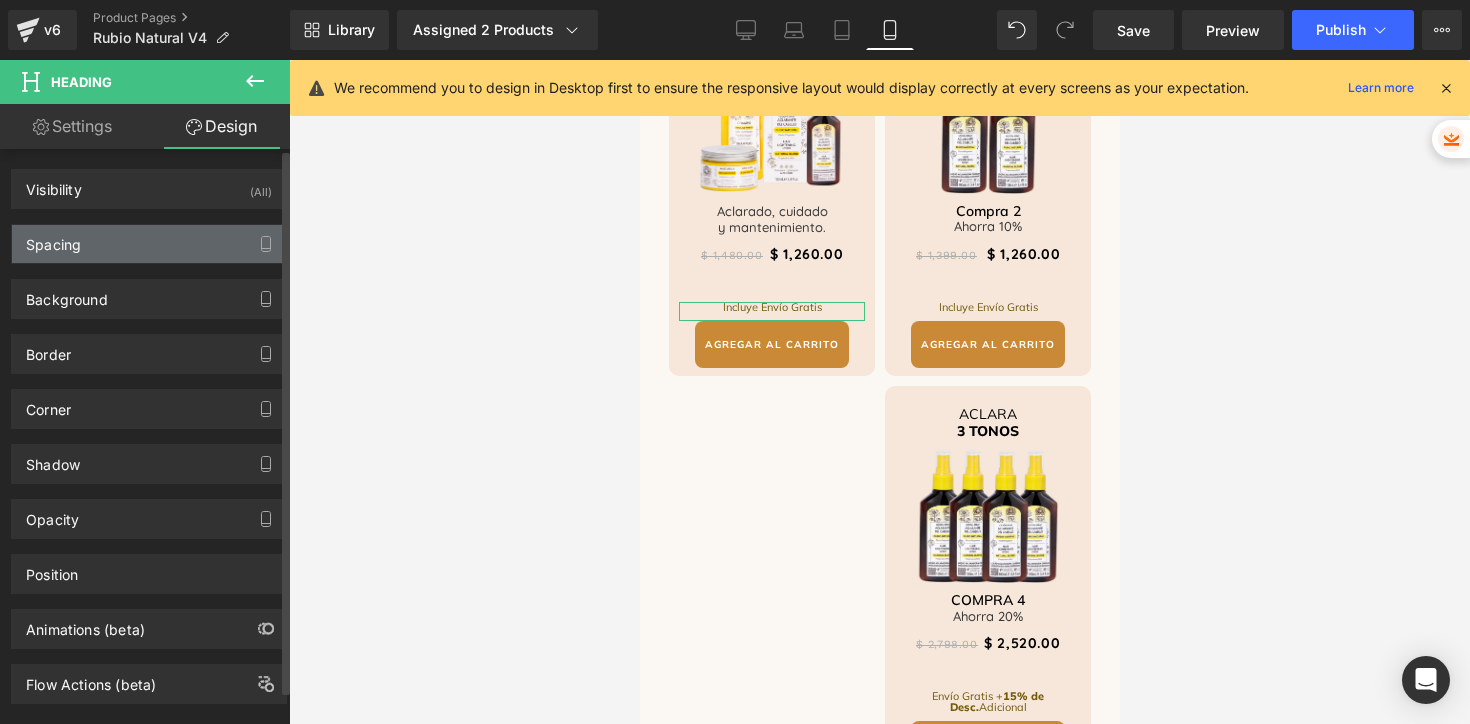 click on "Spacing" at bounding box center [53, 239] 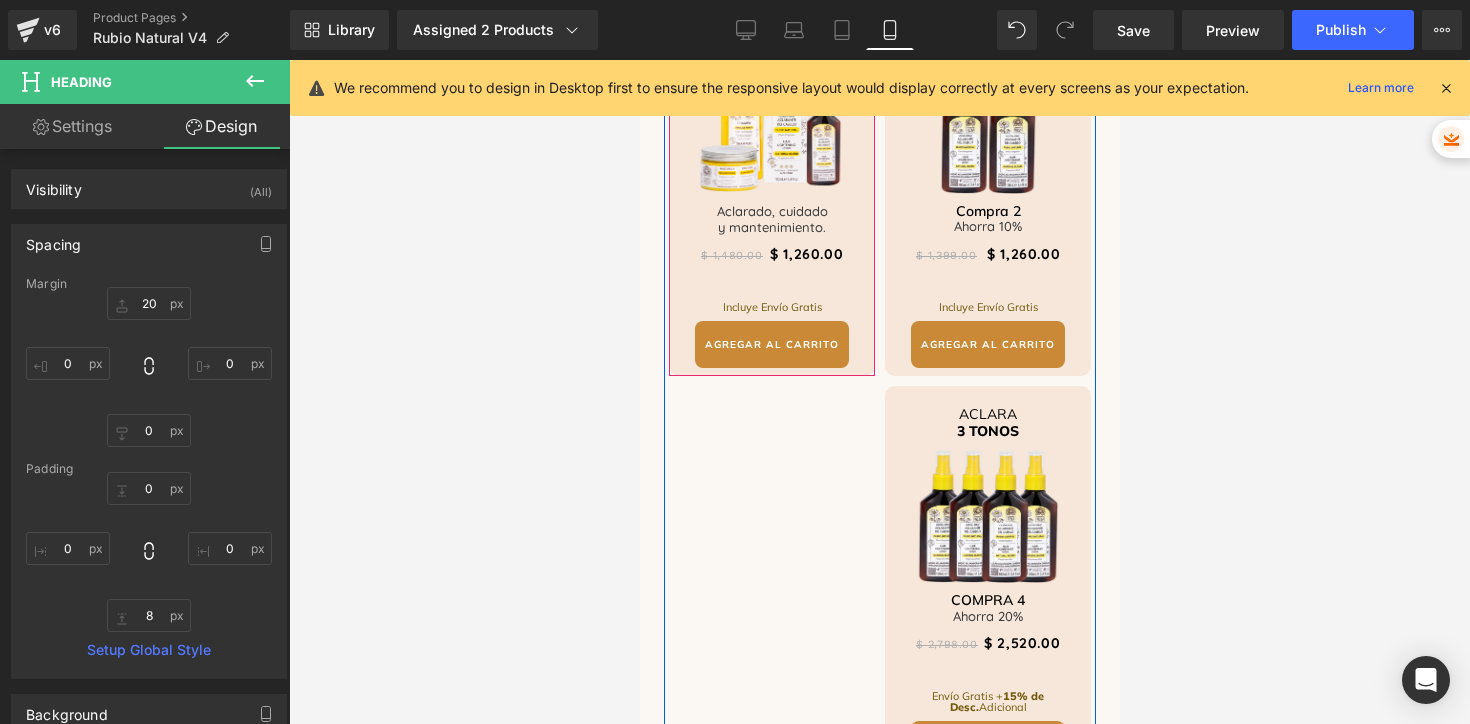 click on "KIT RUBIO NATURAL Heading
Image         Aclarado, cuidado y mantenimiento. Heading
$ 1,480.00
$ 1,260.00
(P) Price Incluye Envío Gratis Heading
AGREGAR AL CARRITO
(P) Cart Button" at bounding box center (771, 182) 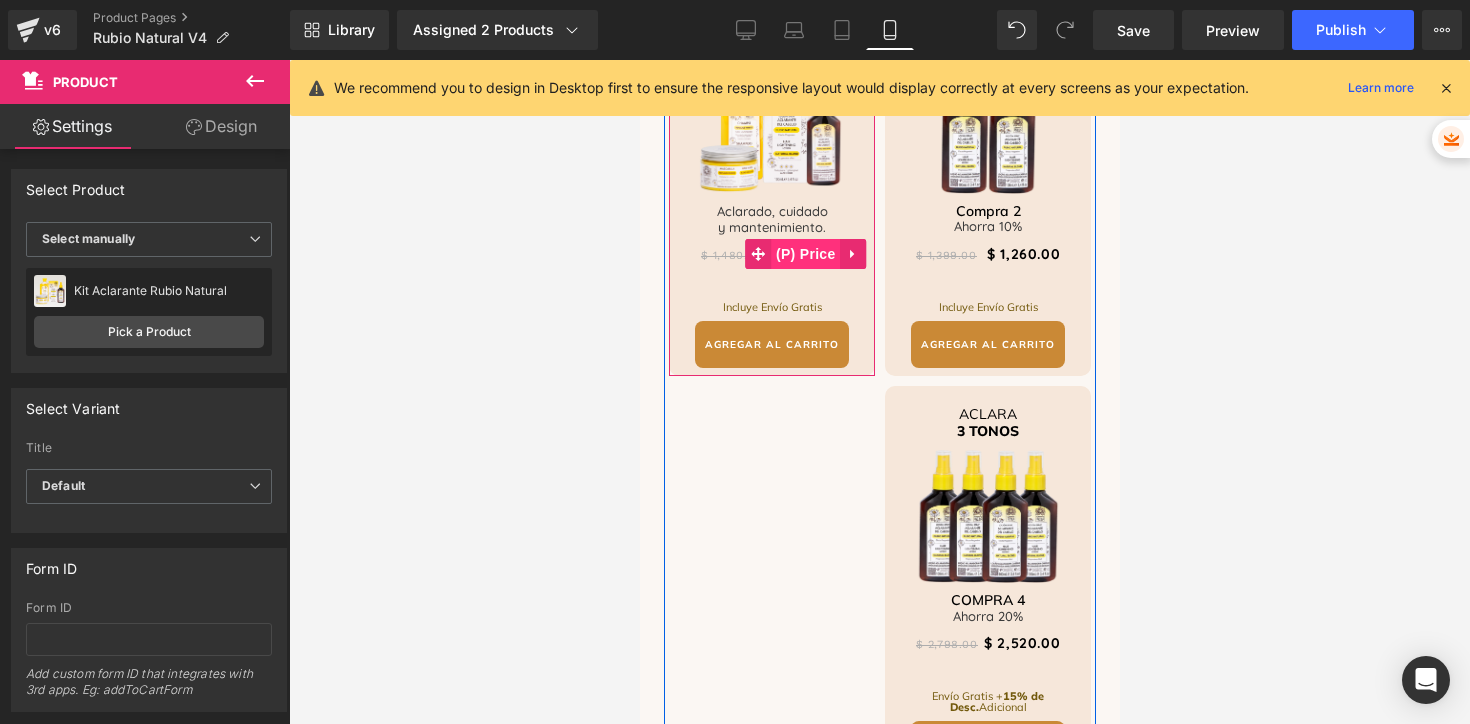 click on "(P) Price" at bounding box center (805, 254) 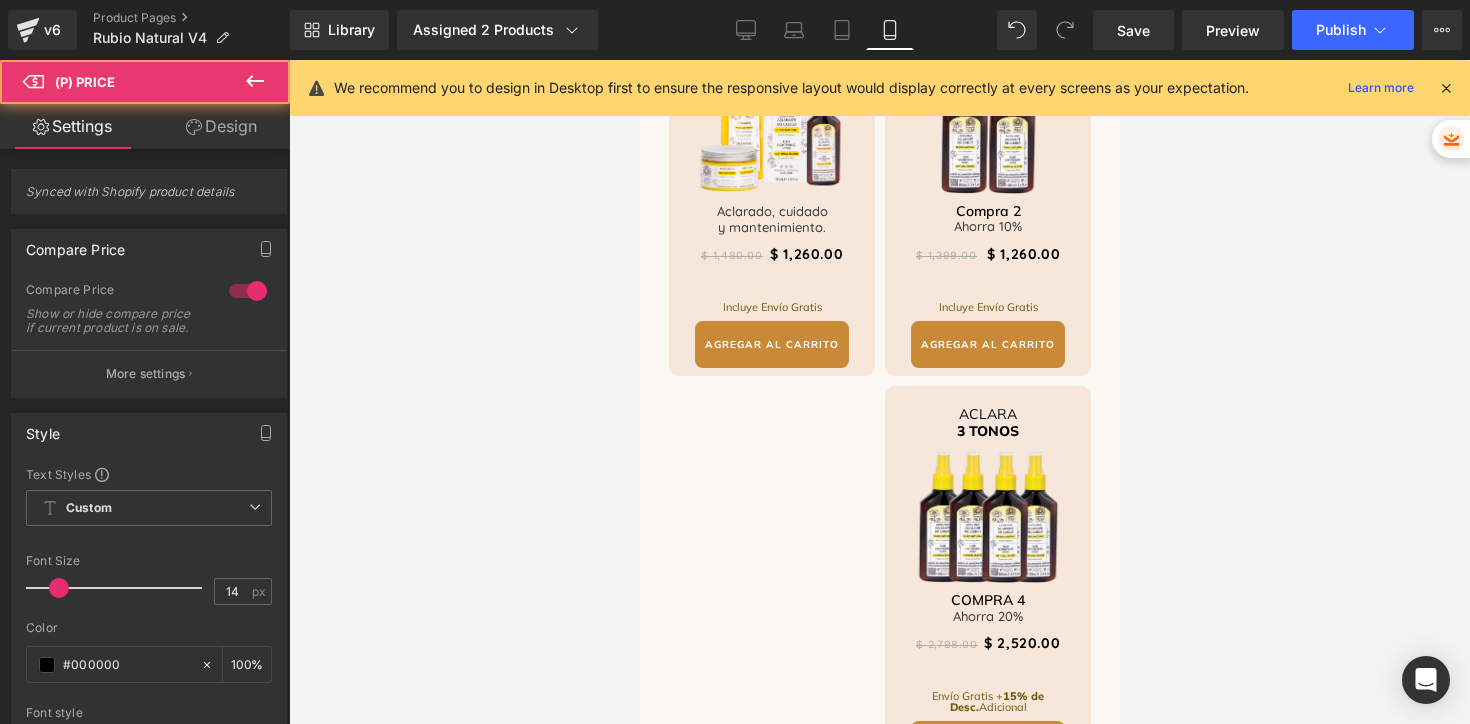 click on "Design" at bounding box center (221, 126) 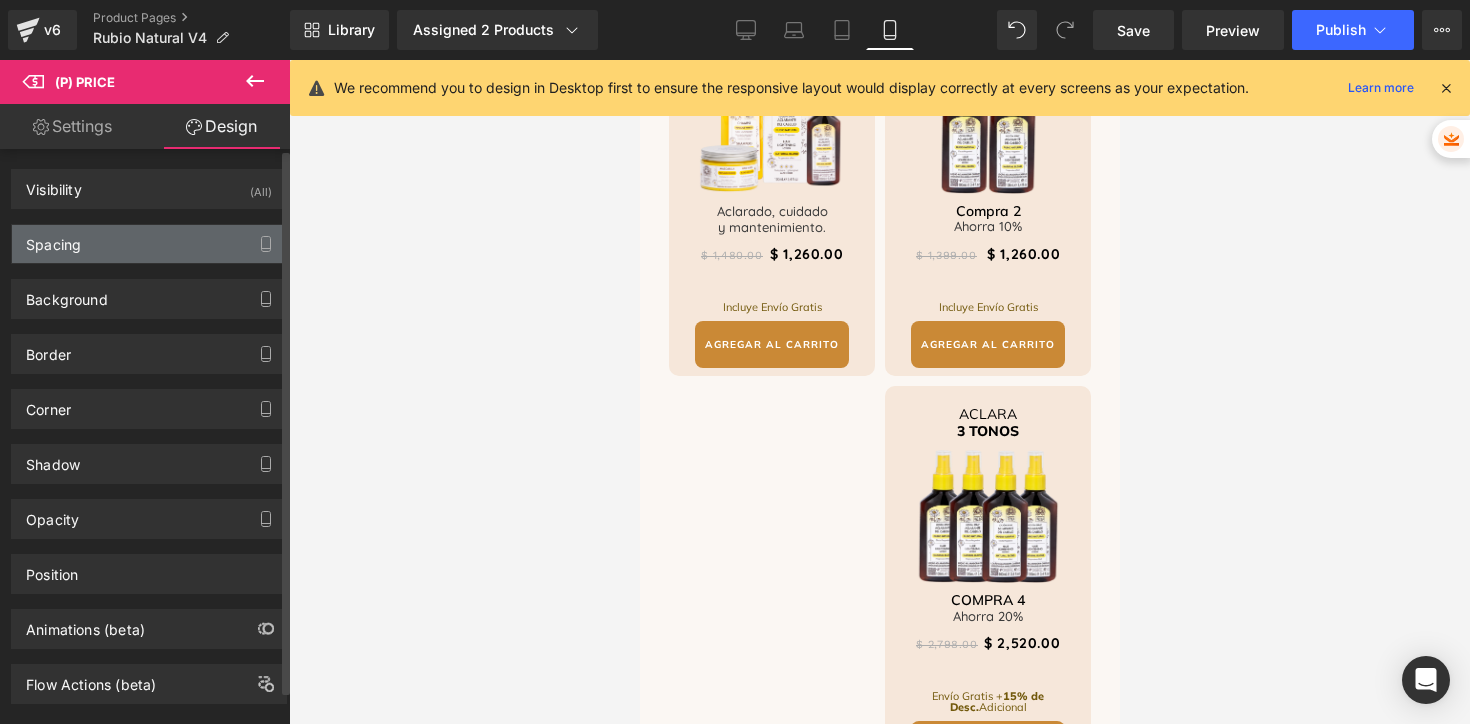 click on "Spacing" at bounding box center (149, 244) 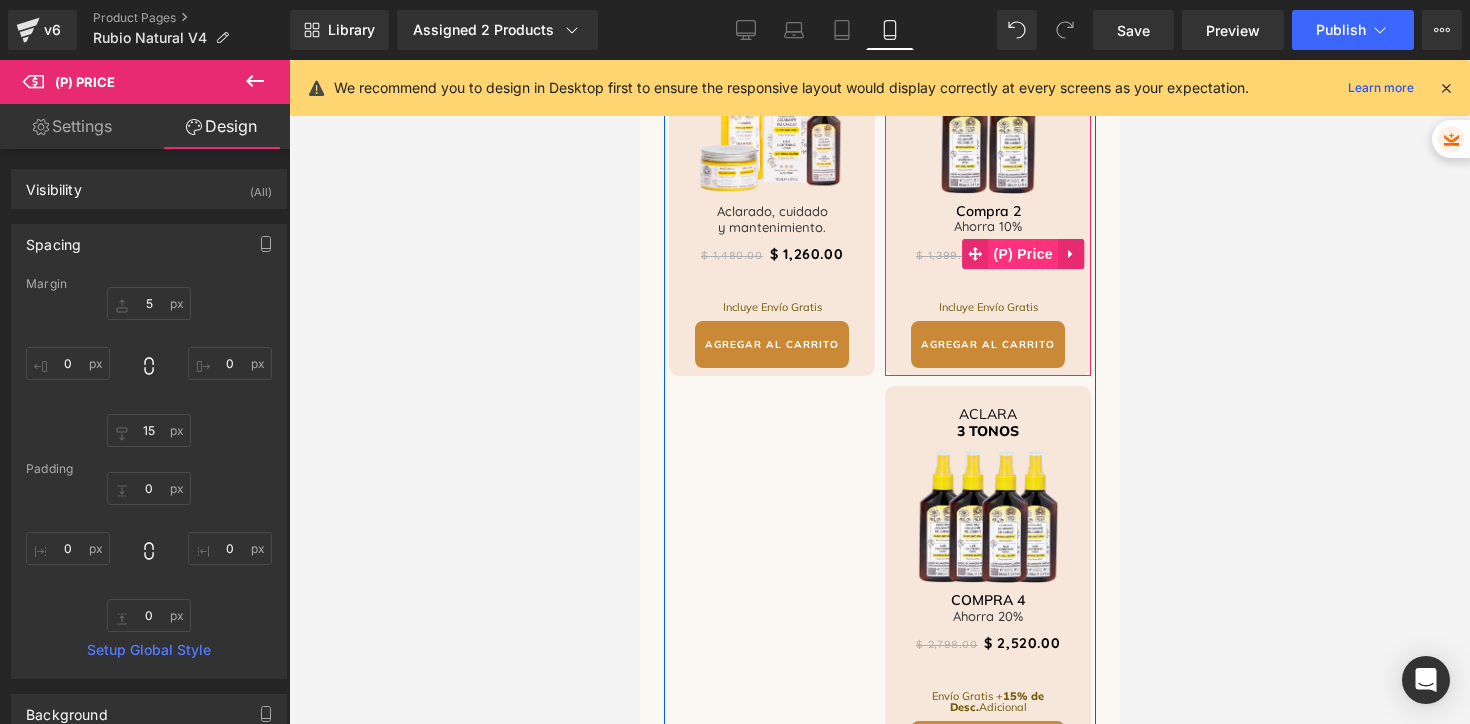 click on "(P) Price" at bounding box center [1022, 254] 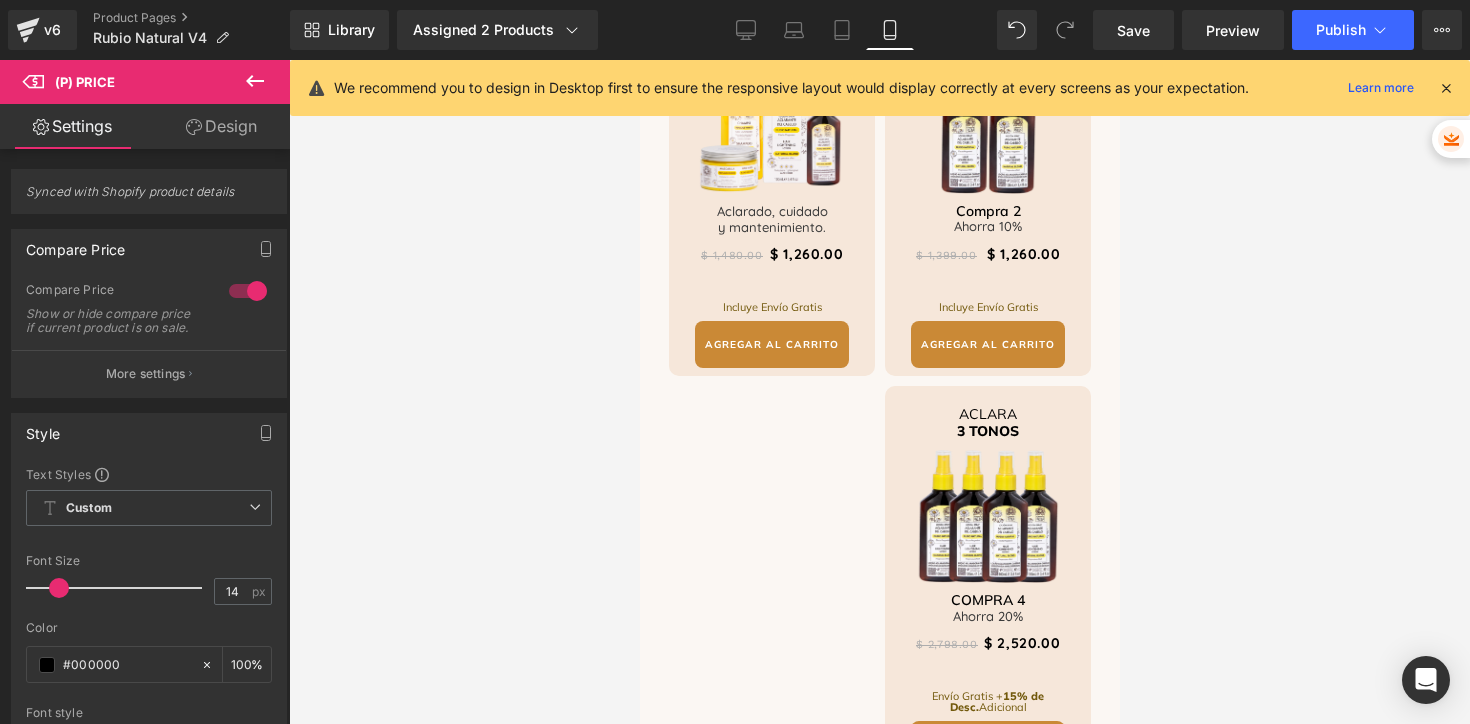 click on "Design" at bounding box center [221, 126] 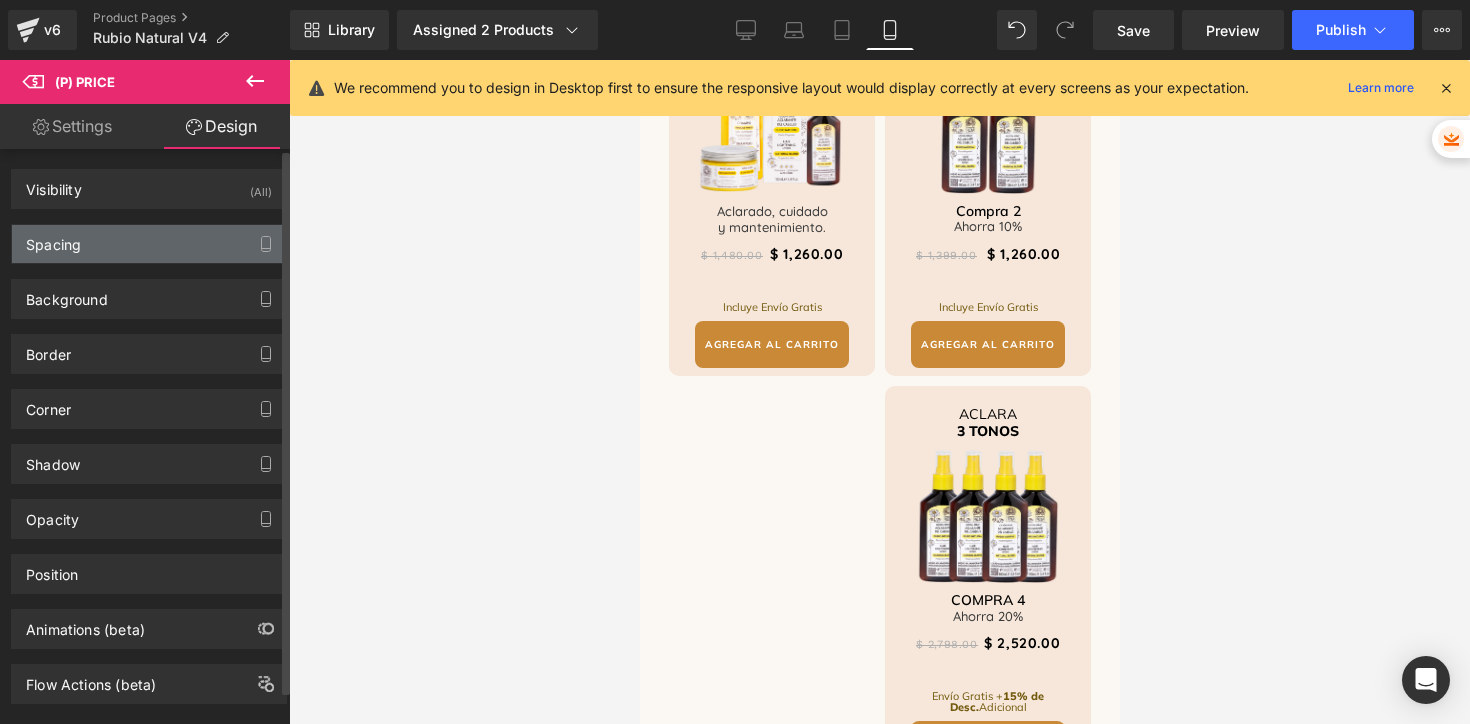 click on "Spacing" at bounding box center [53, 239] 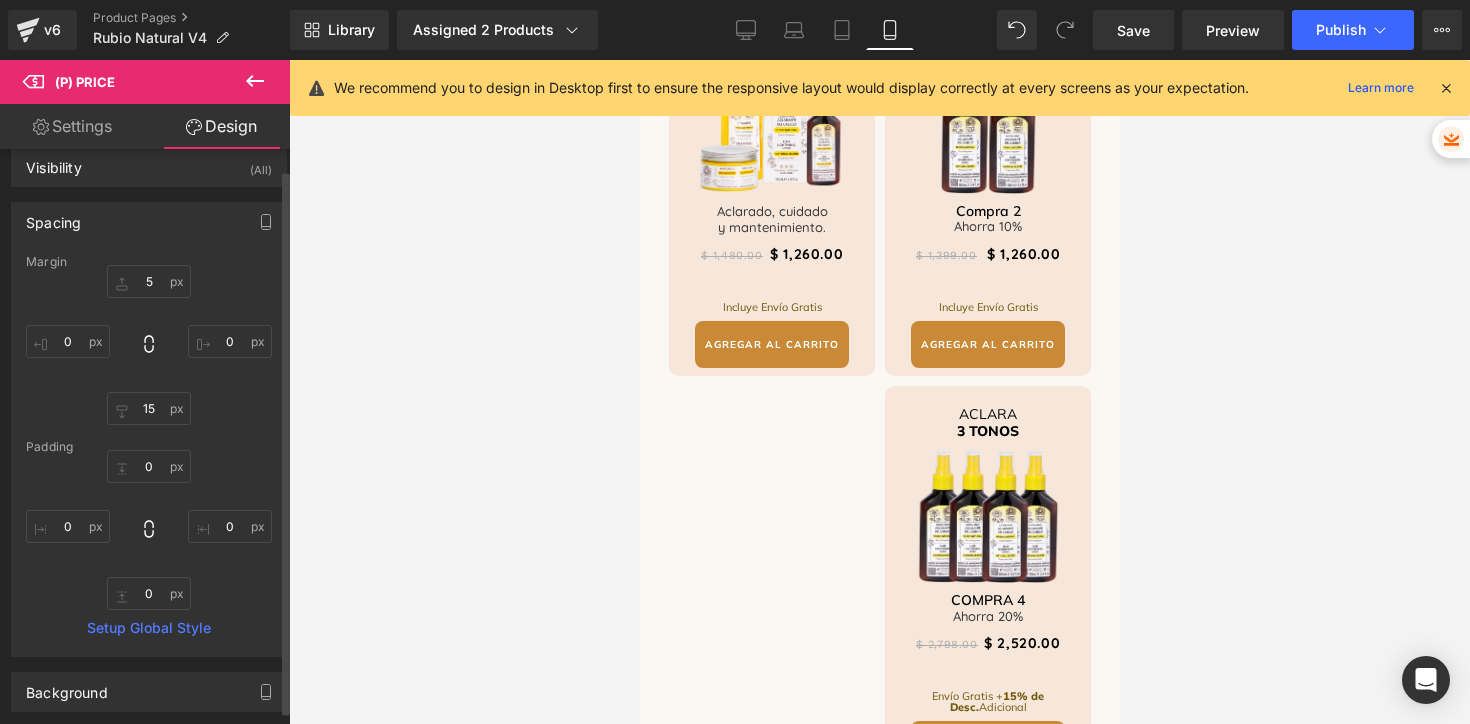scroll, scrollTop: 22, scrollLeft: 0, axis: vertical 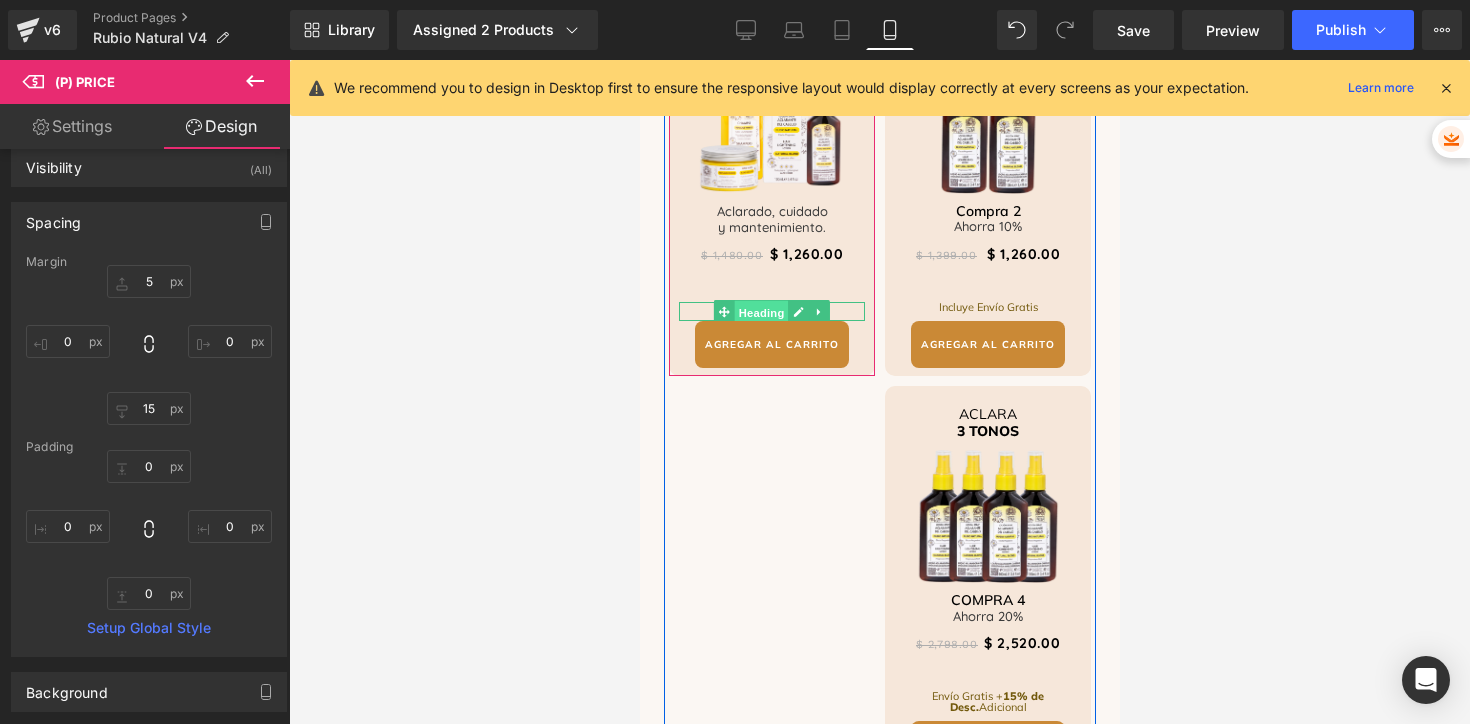 click on "Heading" at bounding box center (761, 313) 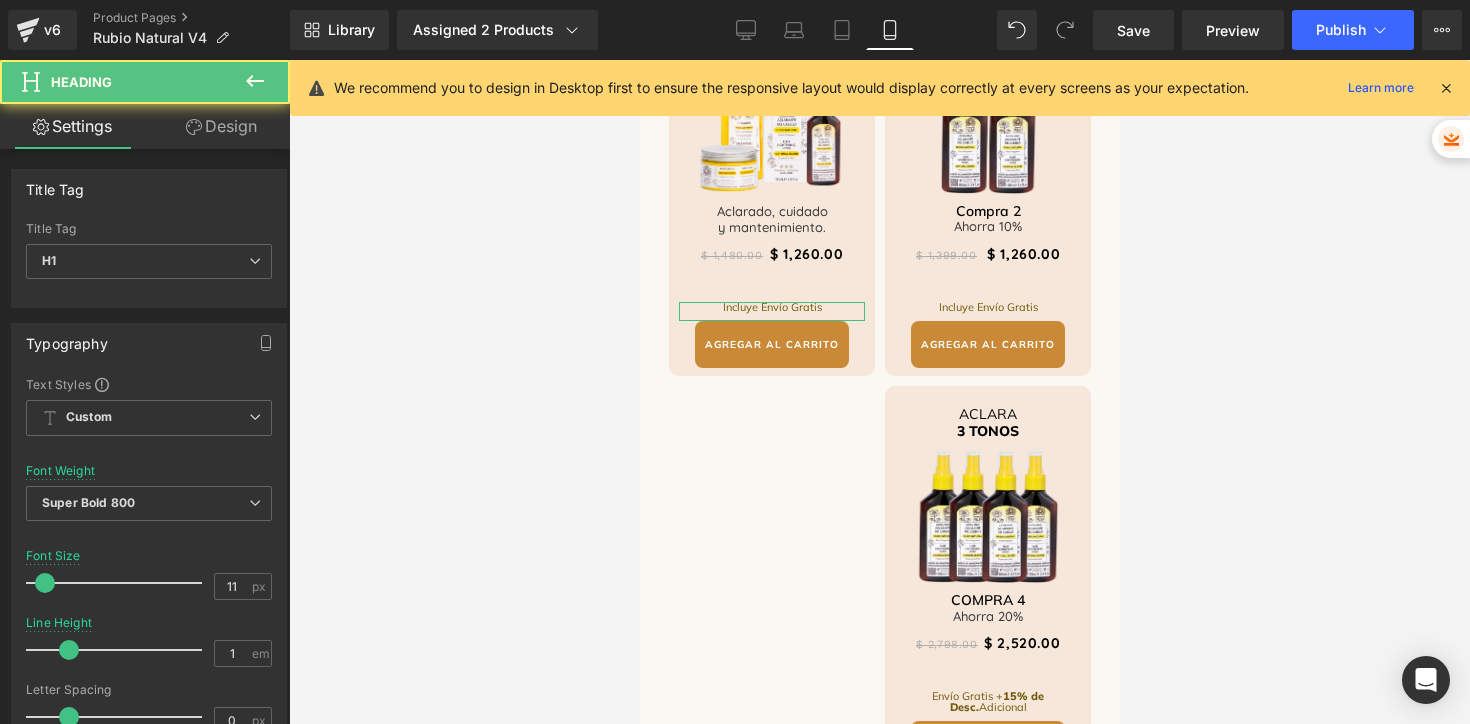 click on "Design" at bounding box center (221, 126) 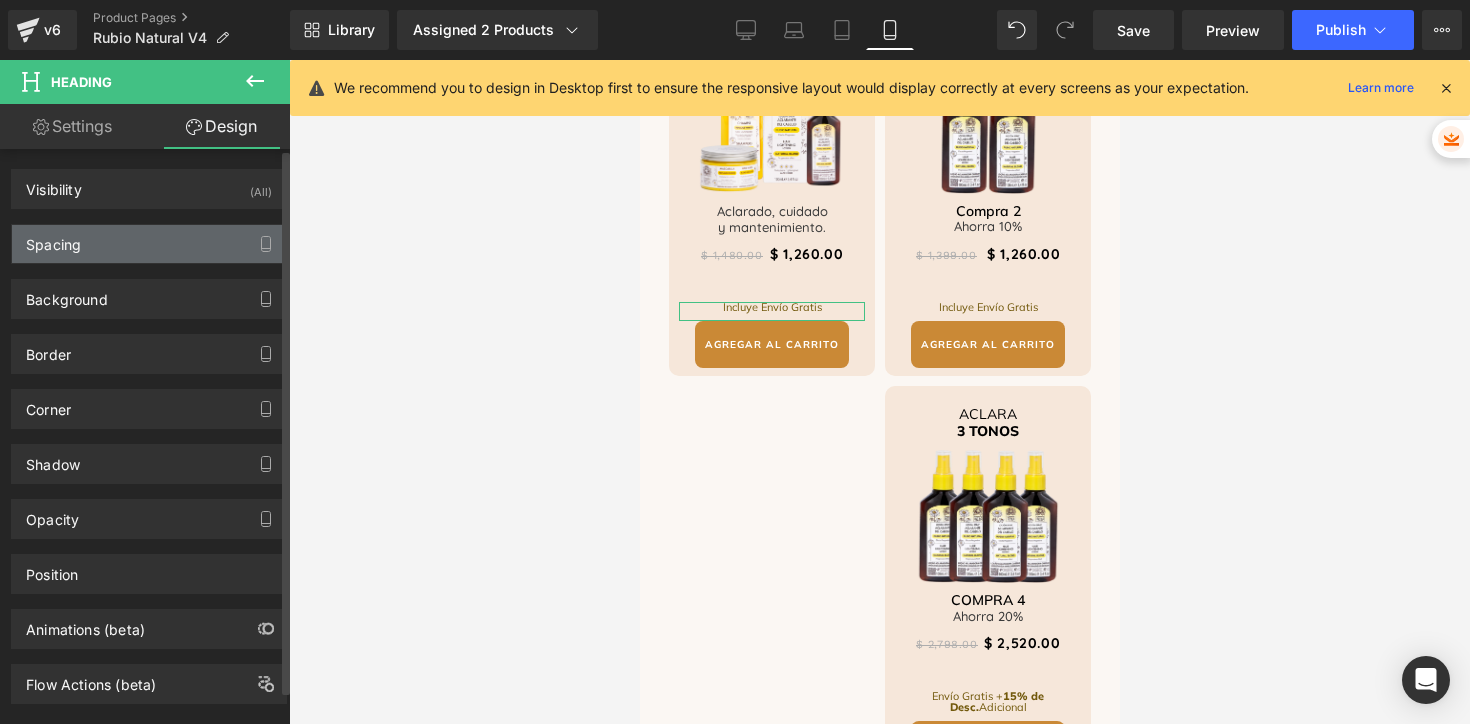 click on "Spacing" at bounding box center (53, 239) 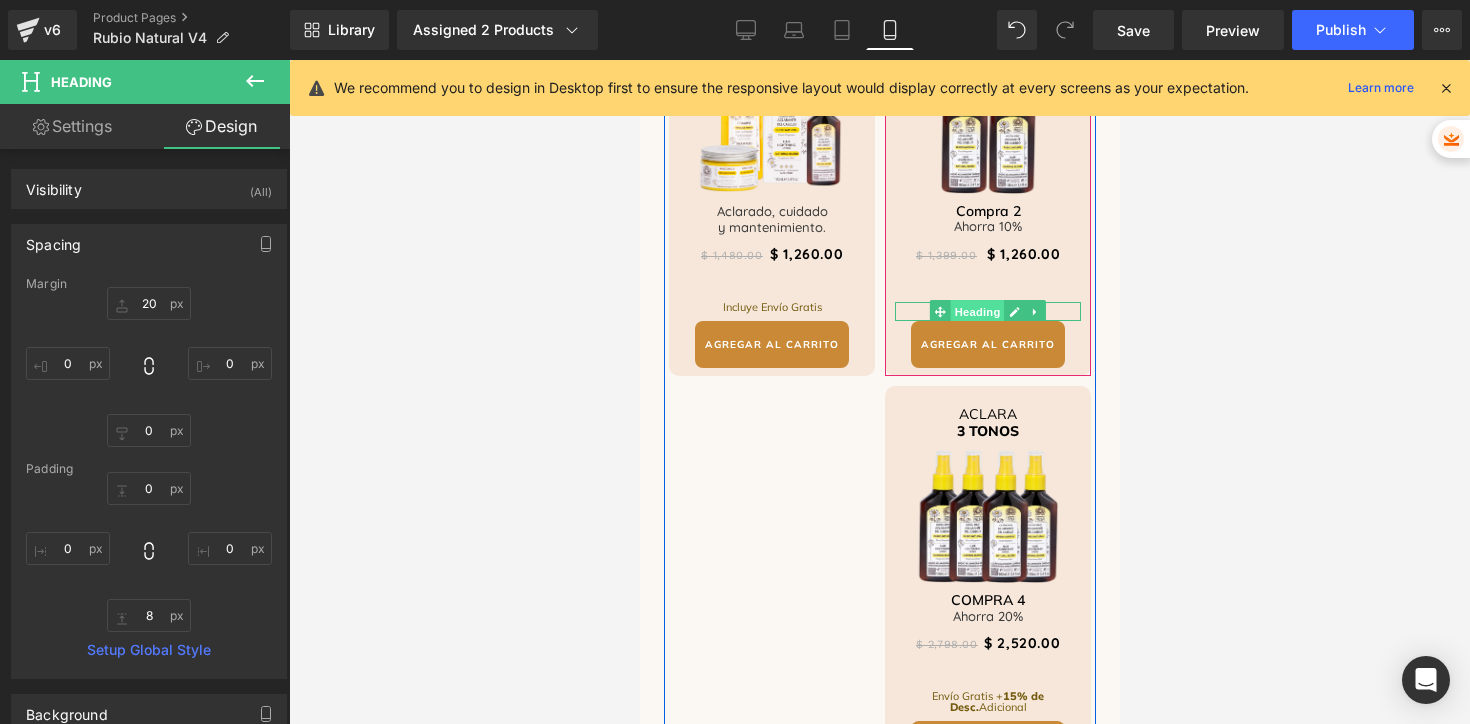 click on "Heading" at bounding box center [977, 312] 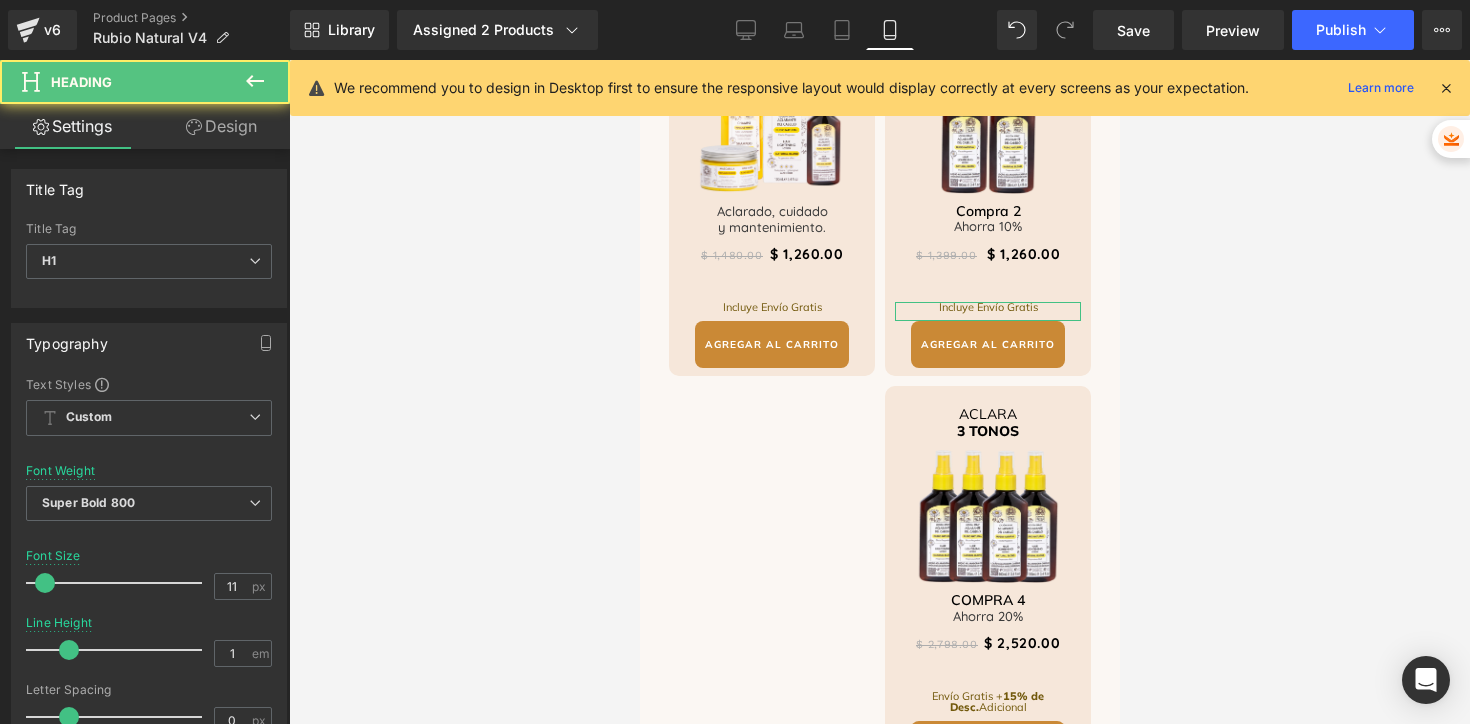 click on "Design" at bounding box center [221, 126] 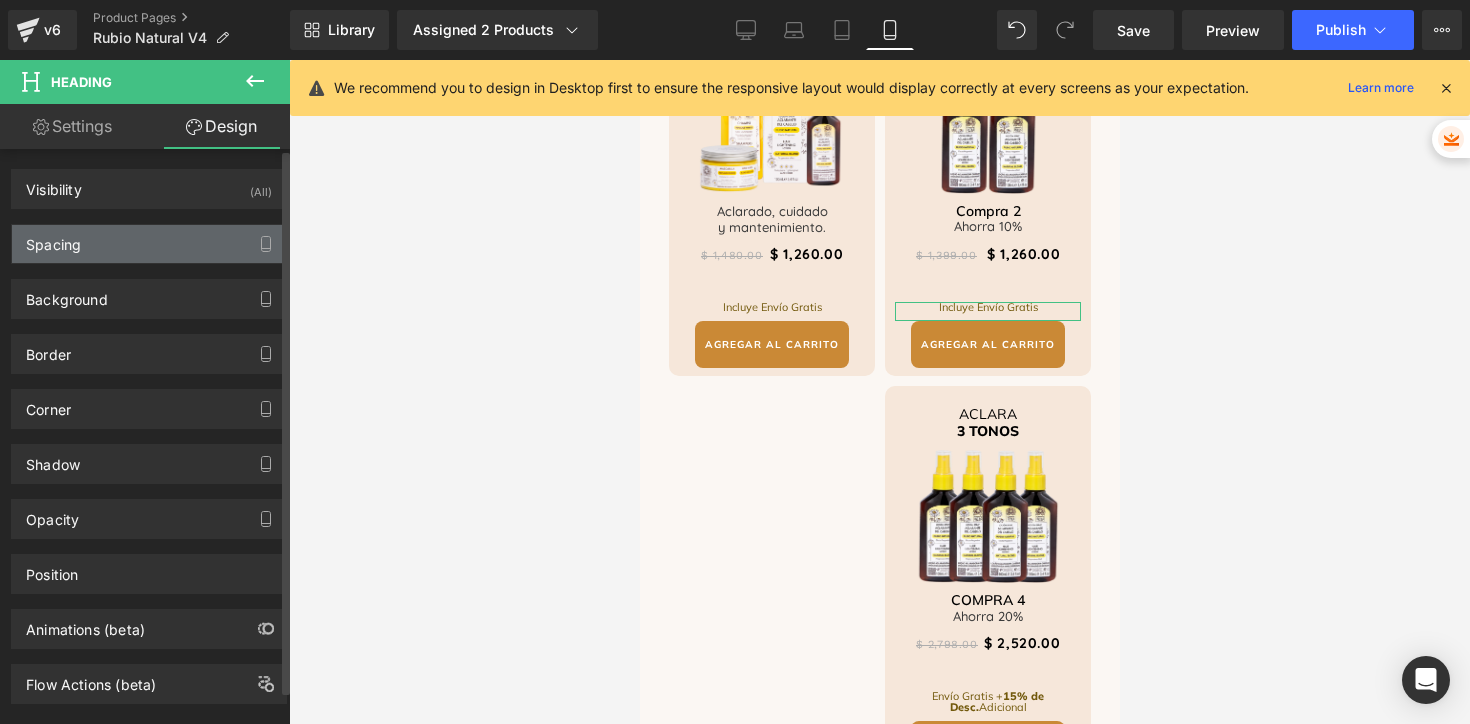 click on "Spacing" at bounding box center [149, 244] 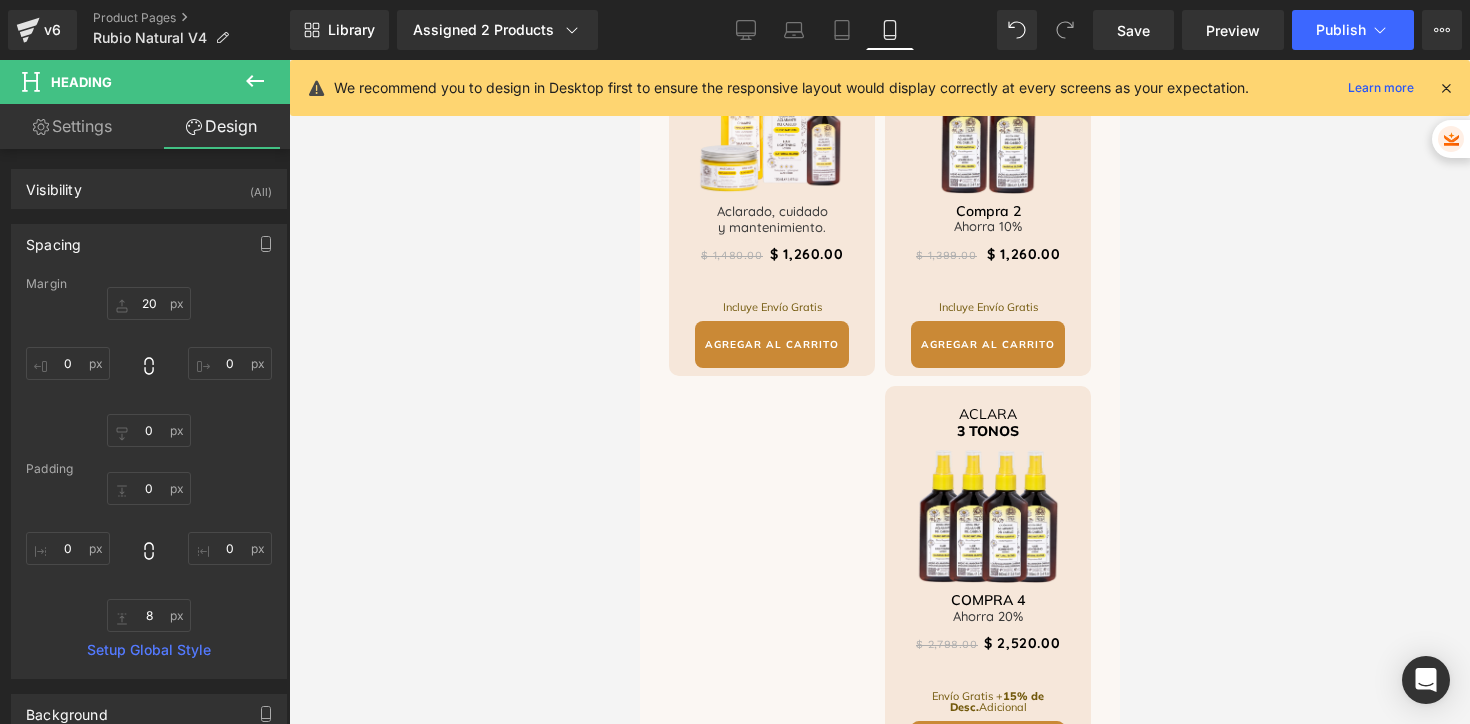 click at bounding box center [879, 392] 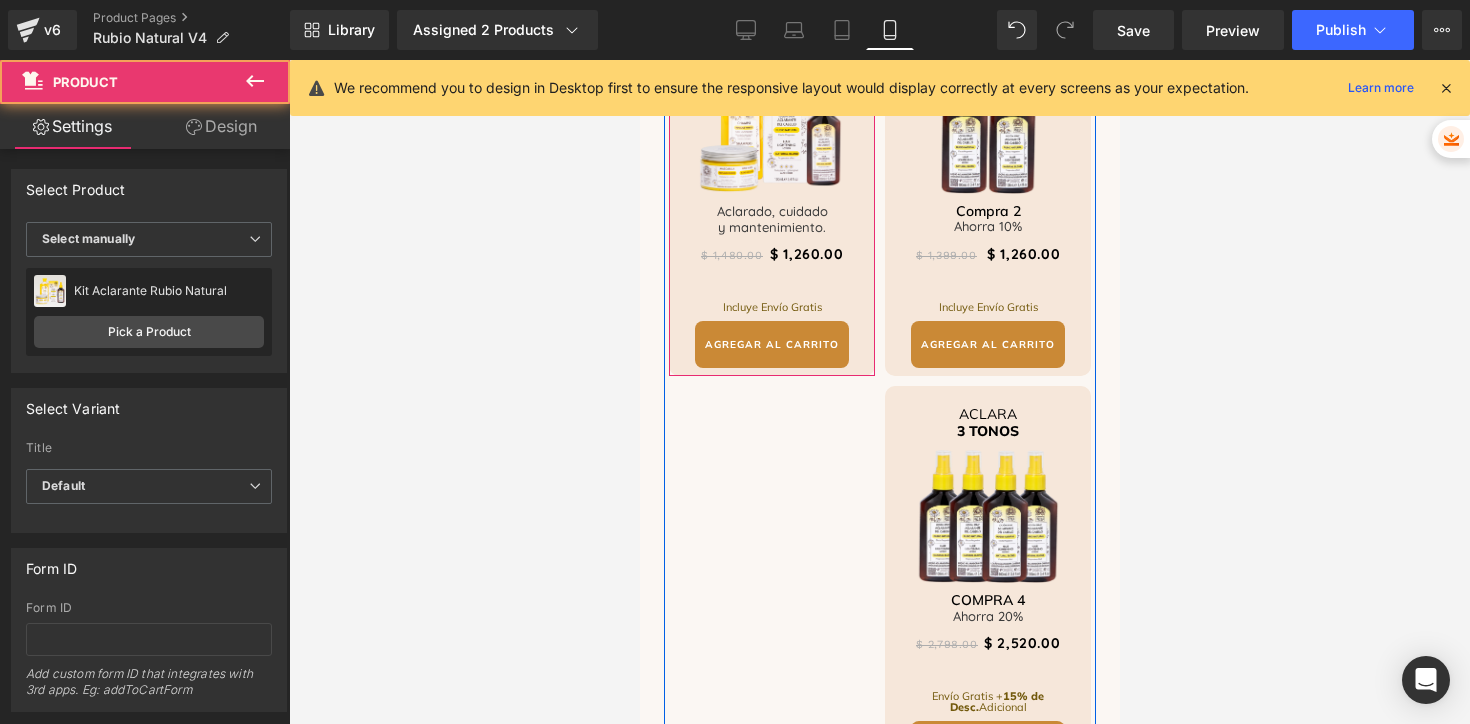 click on "KIT RUBIO NATURAL Heading
Image         Aclarado, cuidado y mantenimiento. Heading
$ 1,480.00
$ 1,260.00
(P) Price Incluye Envío Gratis Heading
AGREGAR AL CARRITO
(P) Cart Button" at bounding box center [771, 182] 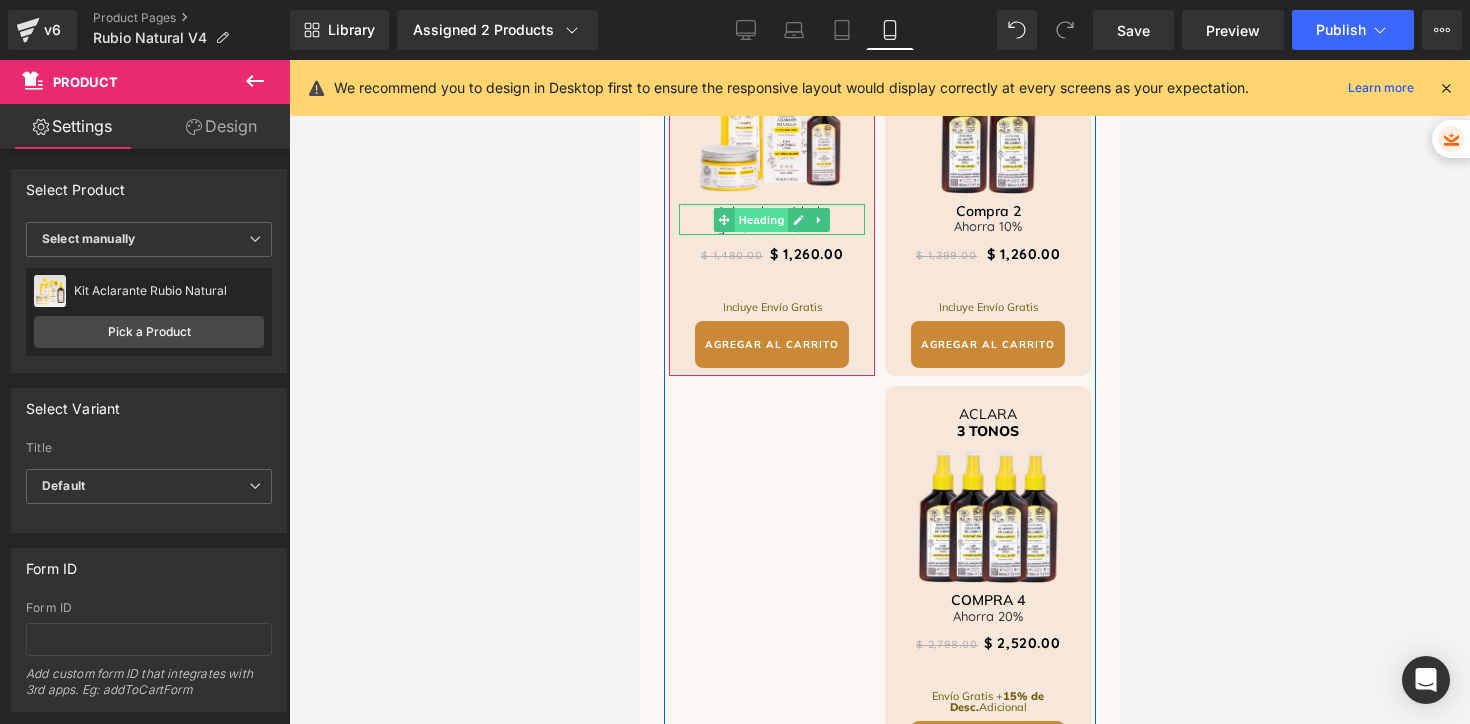 click on "Heading" at bounding box center (761, 220) 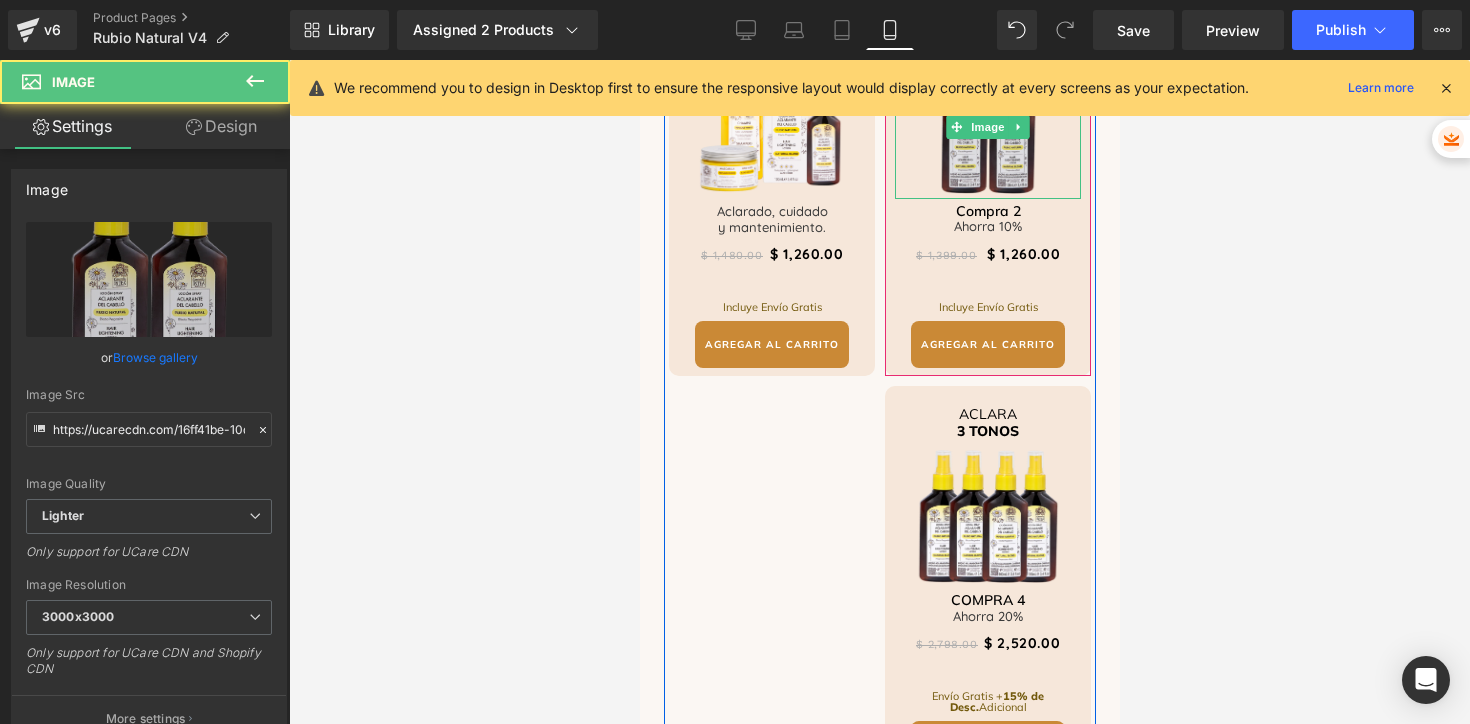 click at bounding box center [987, 127] 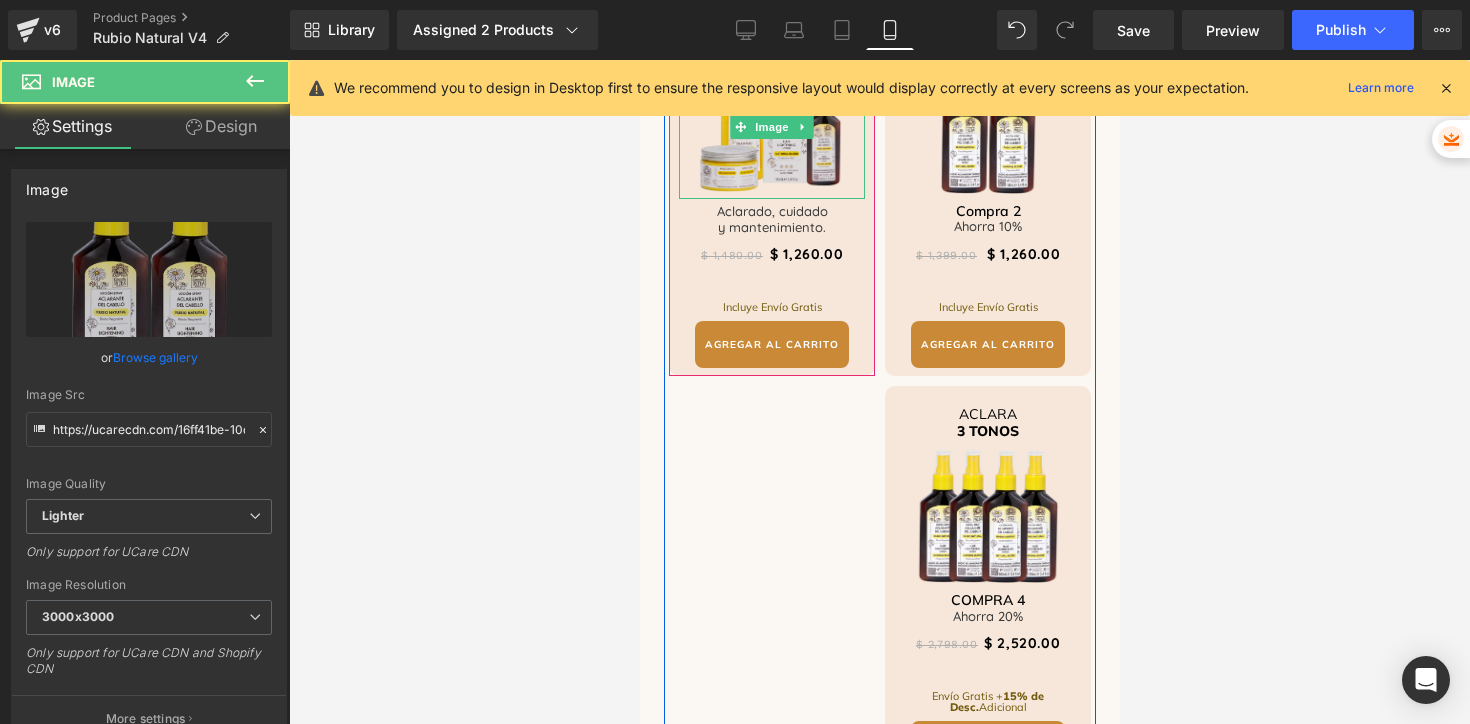 click at bounding box center [771, 127] 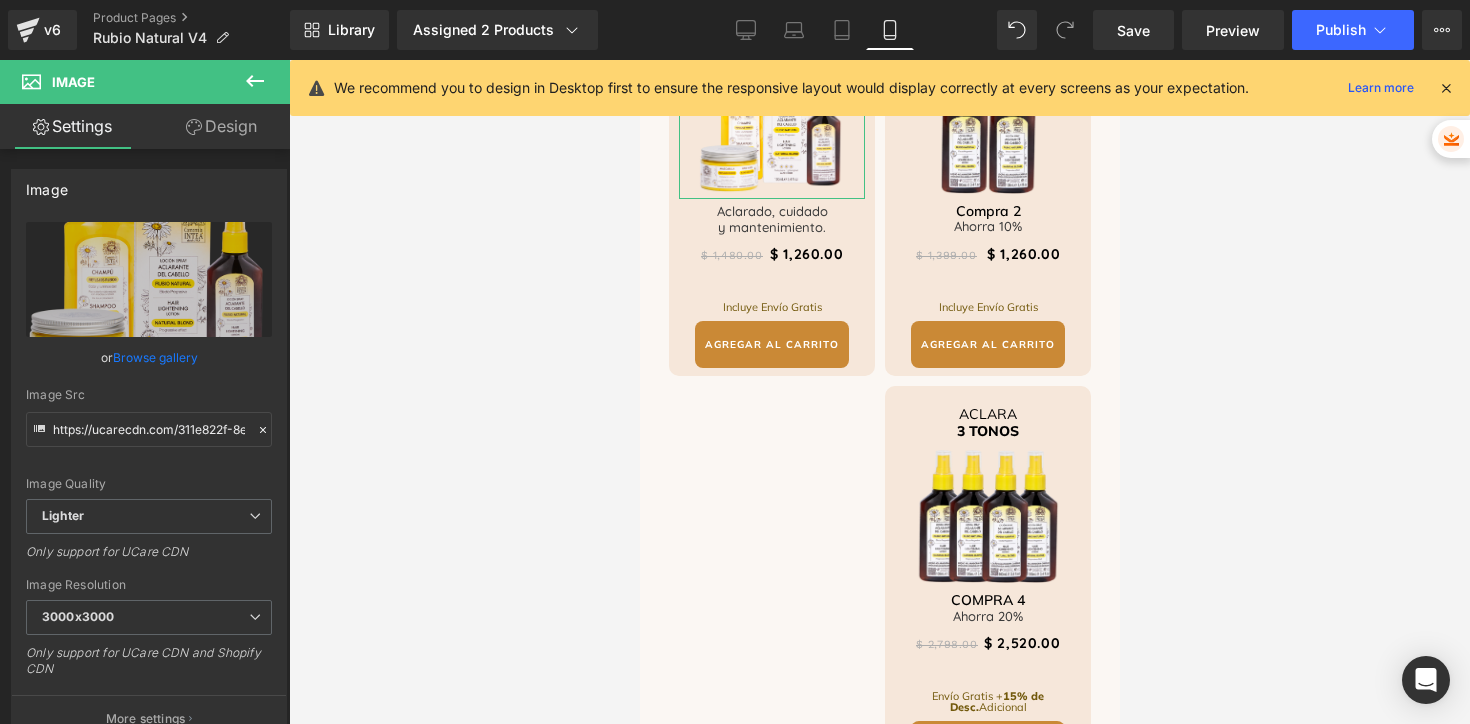 click on "Design" at bounding box center (221, 126) 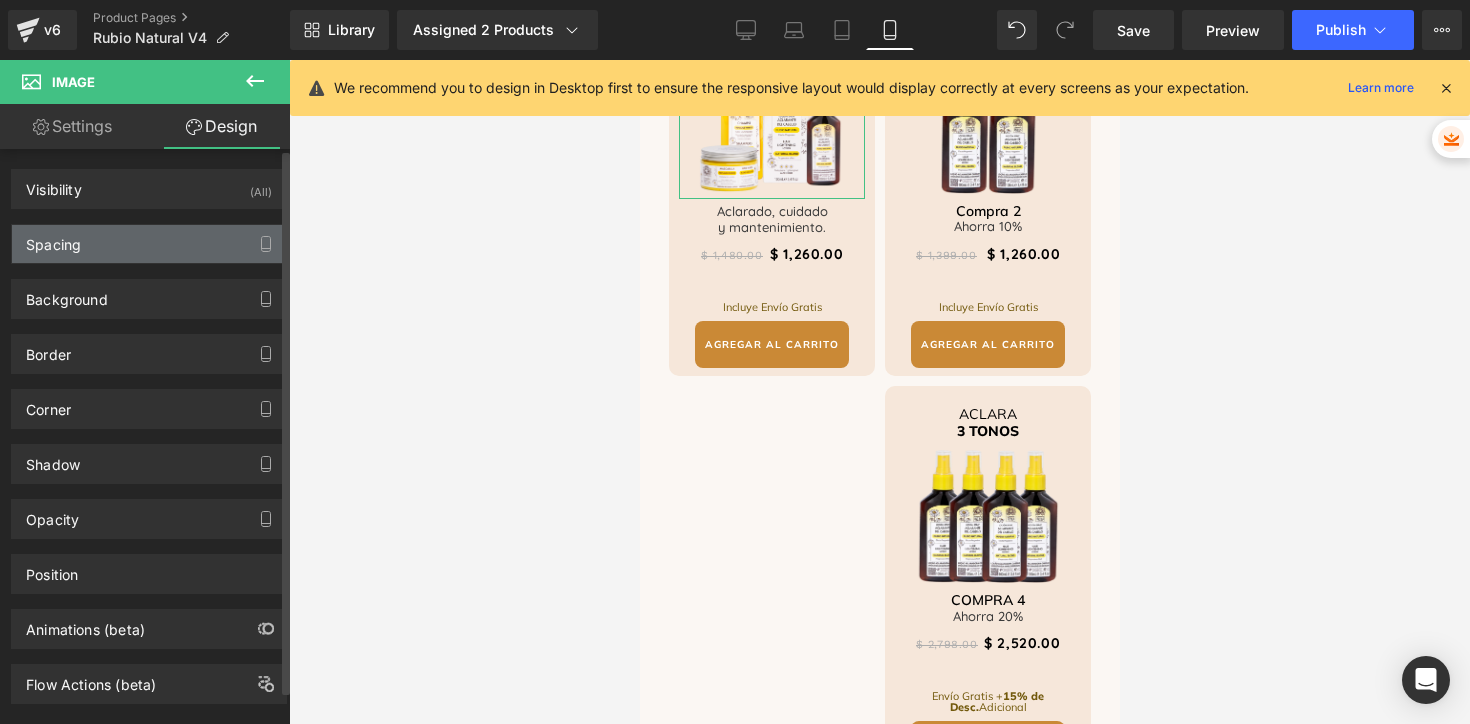 click on "Spacing" at bounding box center (149, 244) 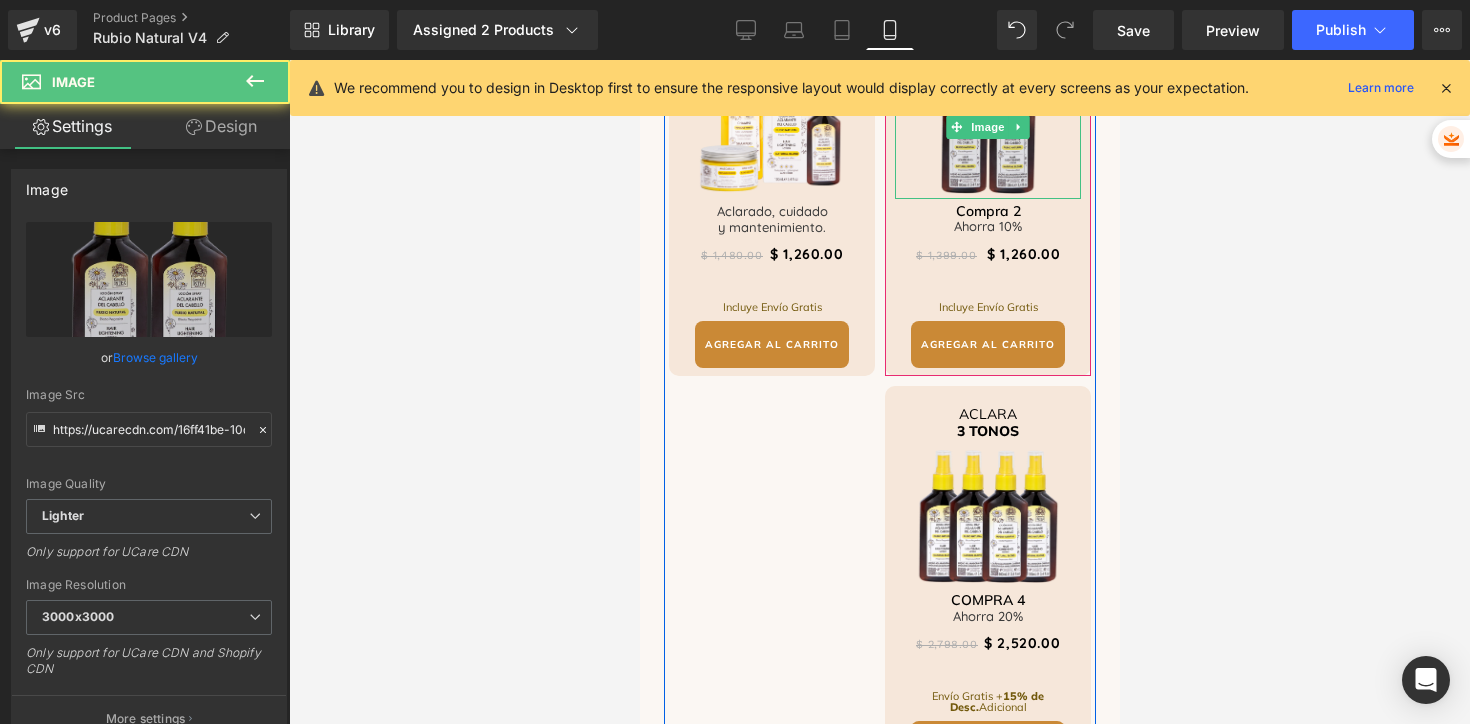 click at bounding box center (987, 127) 